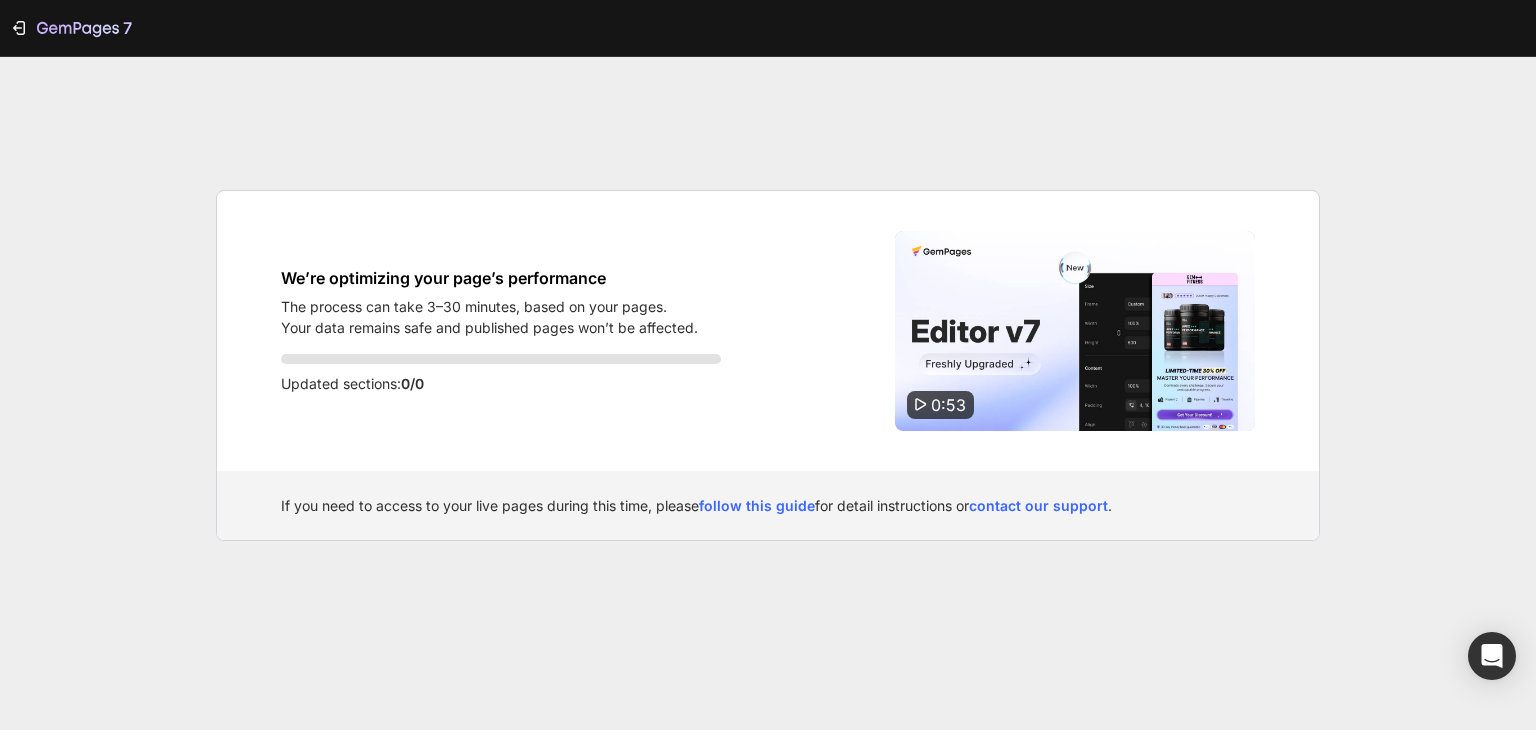 scroll, scrollTop: 0, scrollLeft: 0, axis: both 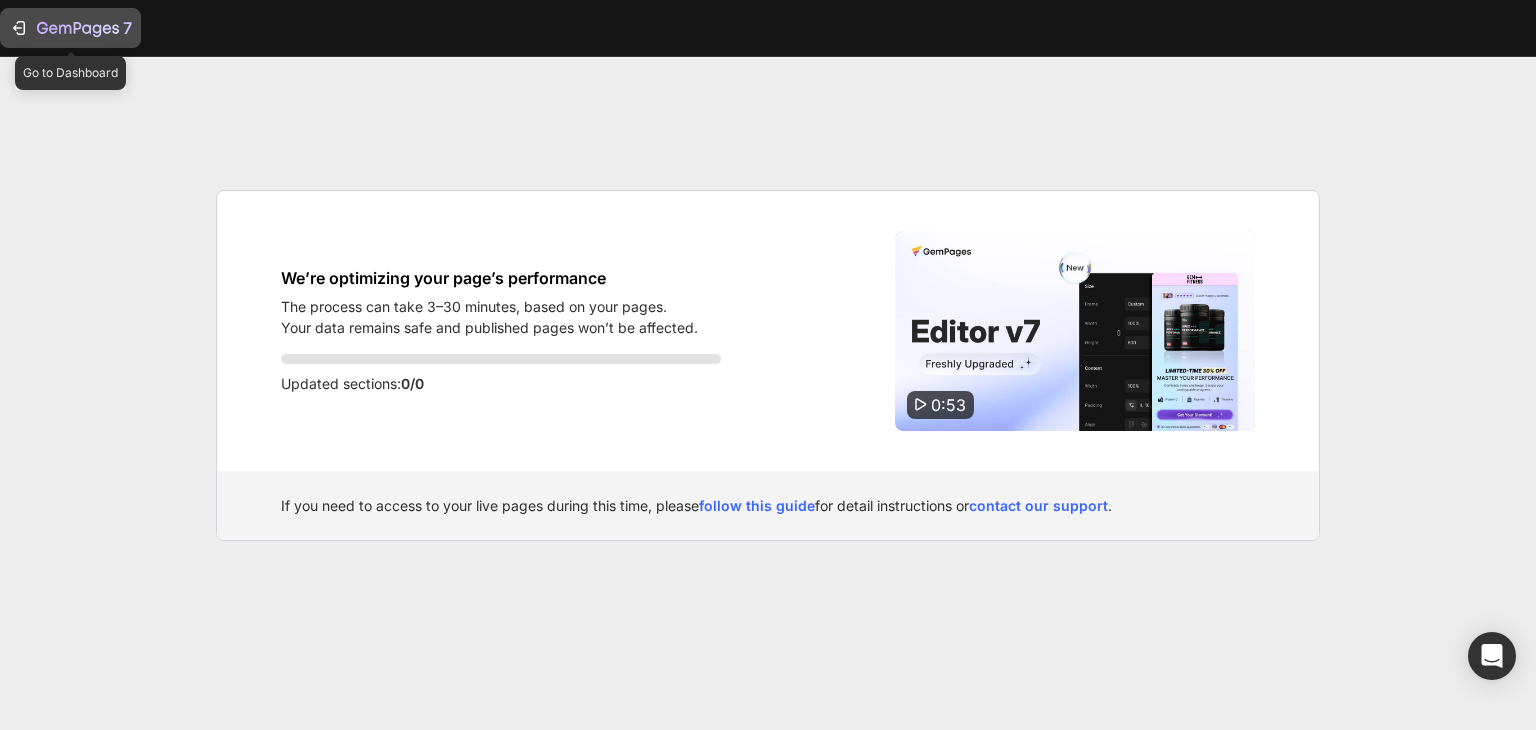 click 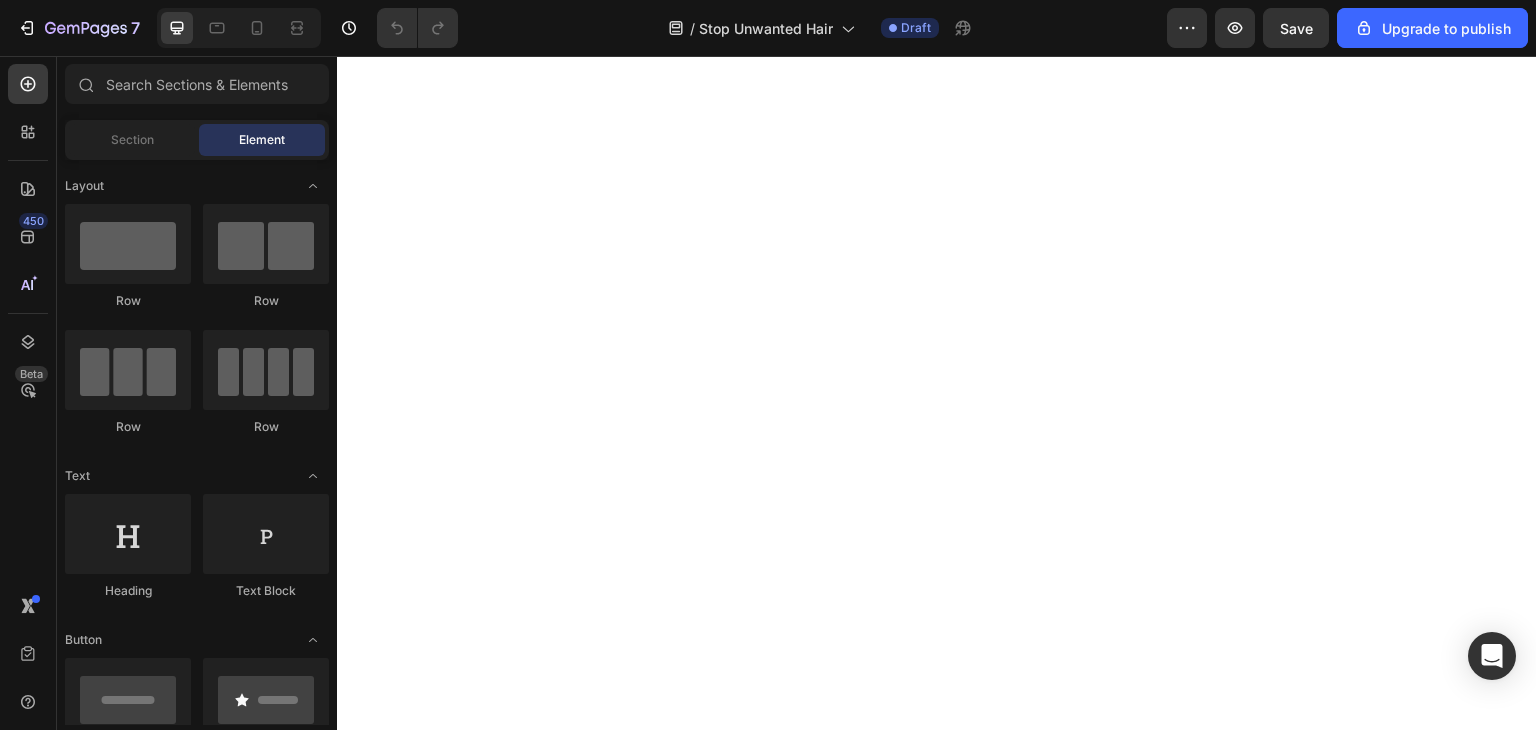 scroll, scrollTop: 0, scrollLeft: 0, axis: both 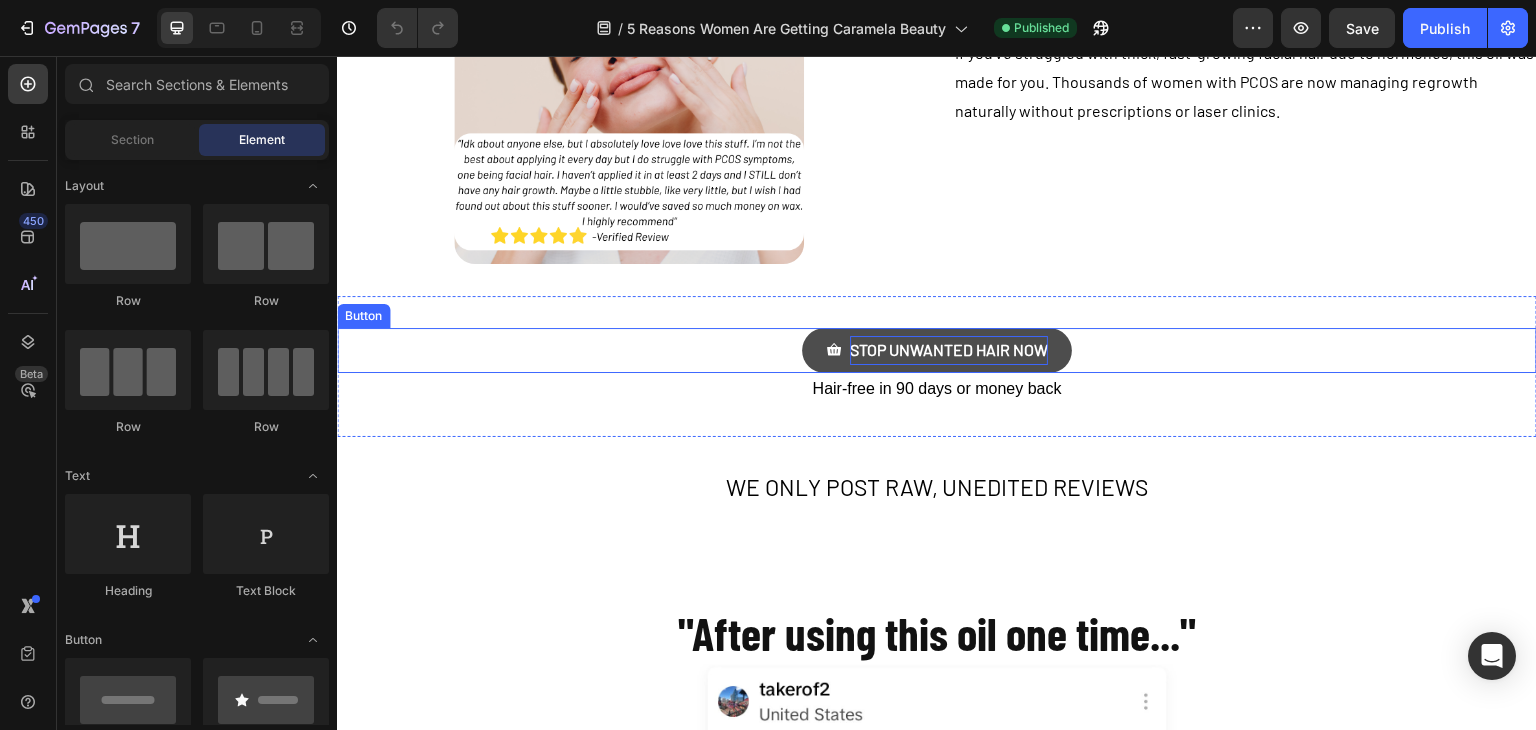 click on "STOP UNWANTED HAIR NOW" at bounding box center (949, 350) 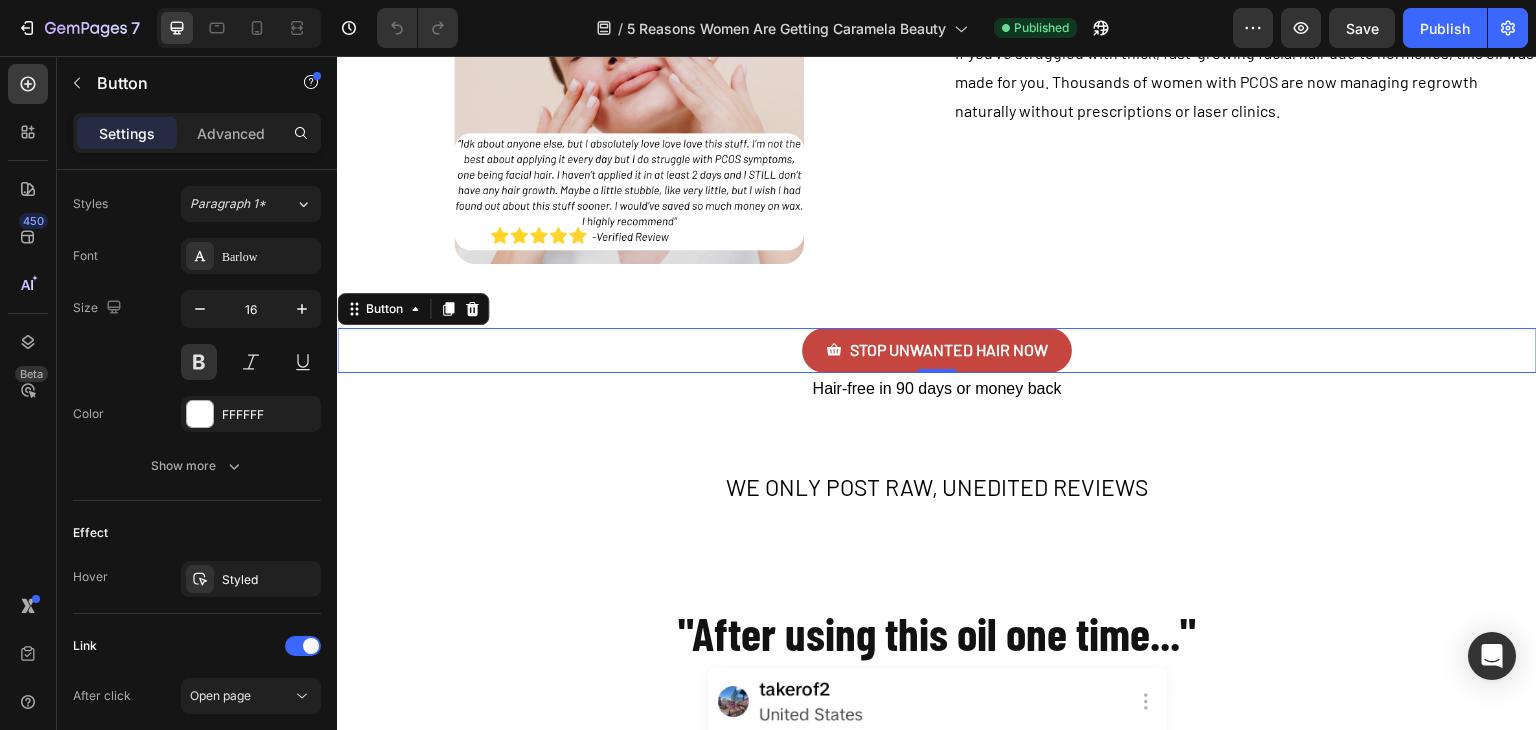scroll, scrollTop: 1128, scrollLeft: 0, axis: vertical 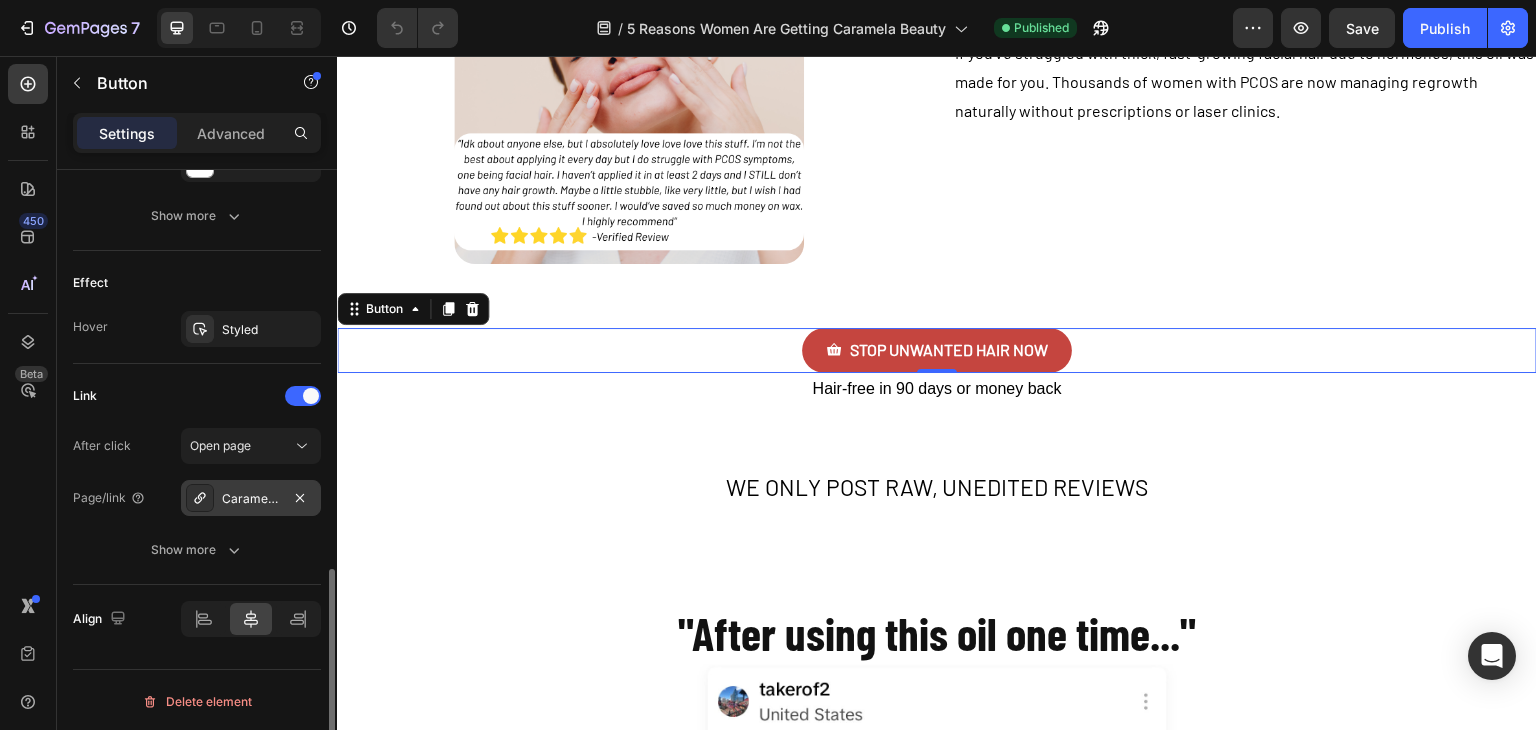 click on "Caramelabeauty.Com" at bounding box center (251, 498) 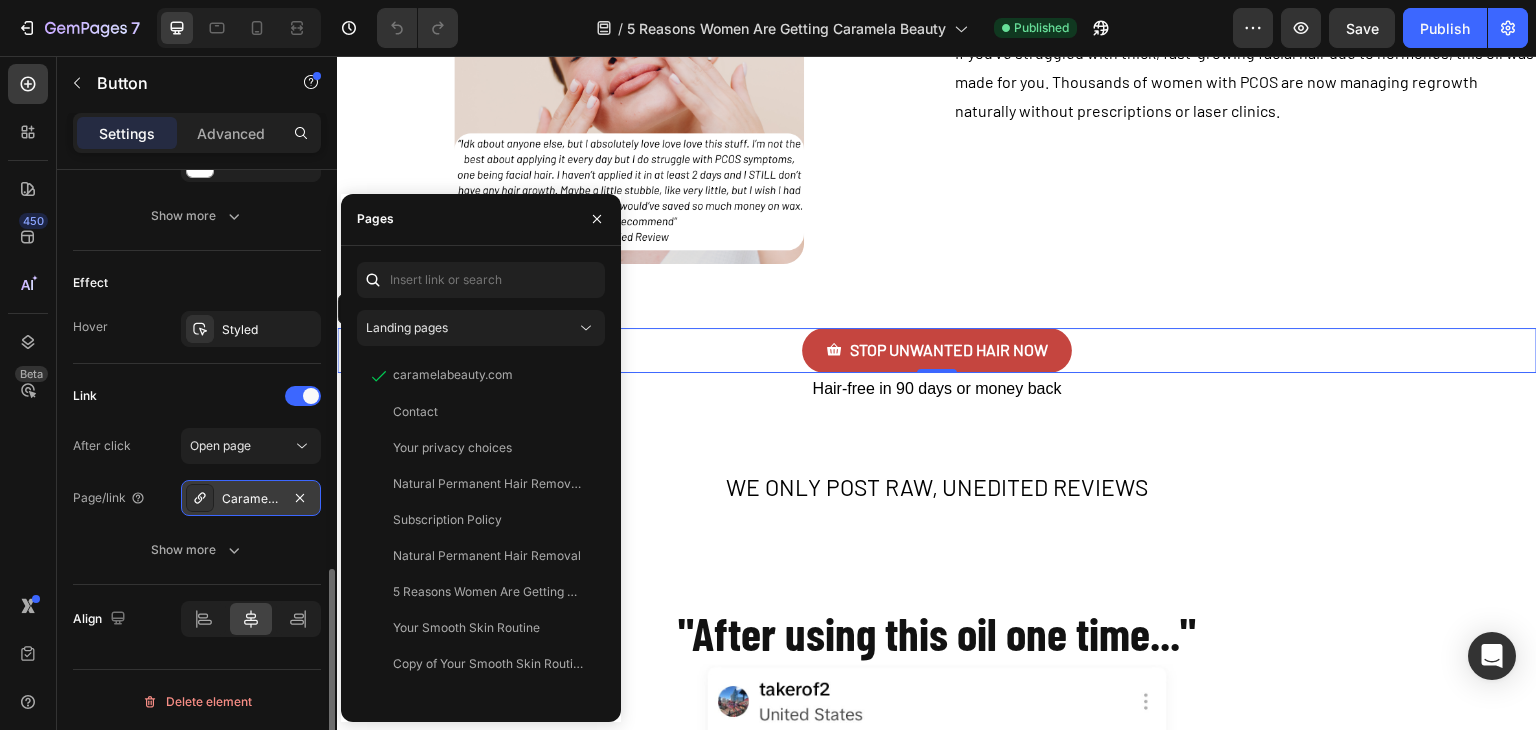 click on "Caramelabeauty.Com" at bounding box center [251, 499] 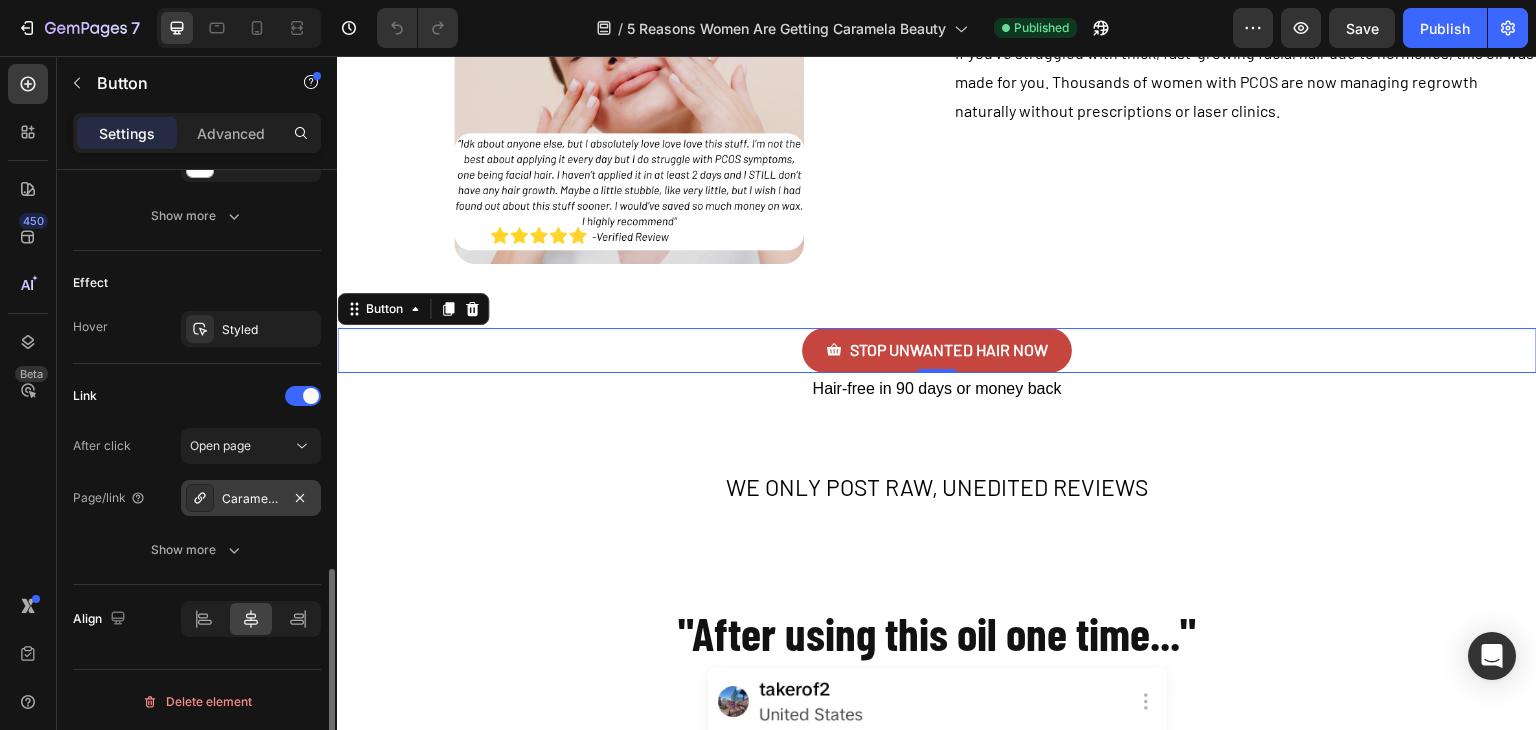 click on "Caramelabeauty.Com" at bounding box center (251, 499) 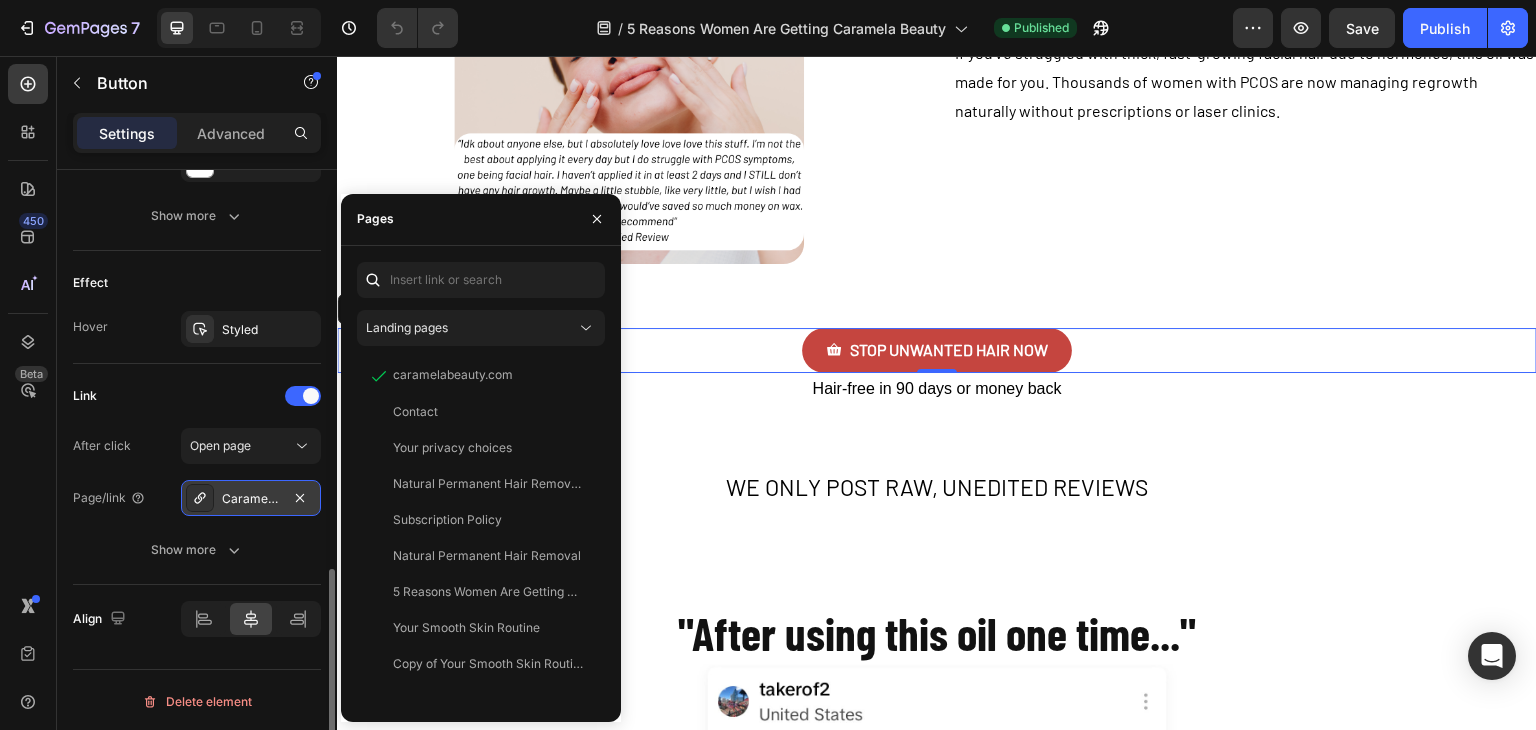 click on "Caramelabeauty.Com" at bounding box center (251, 499) 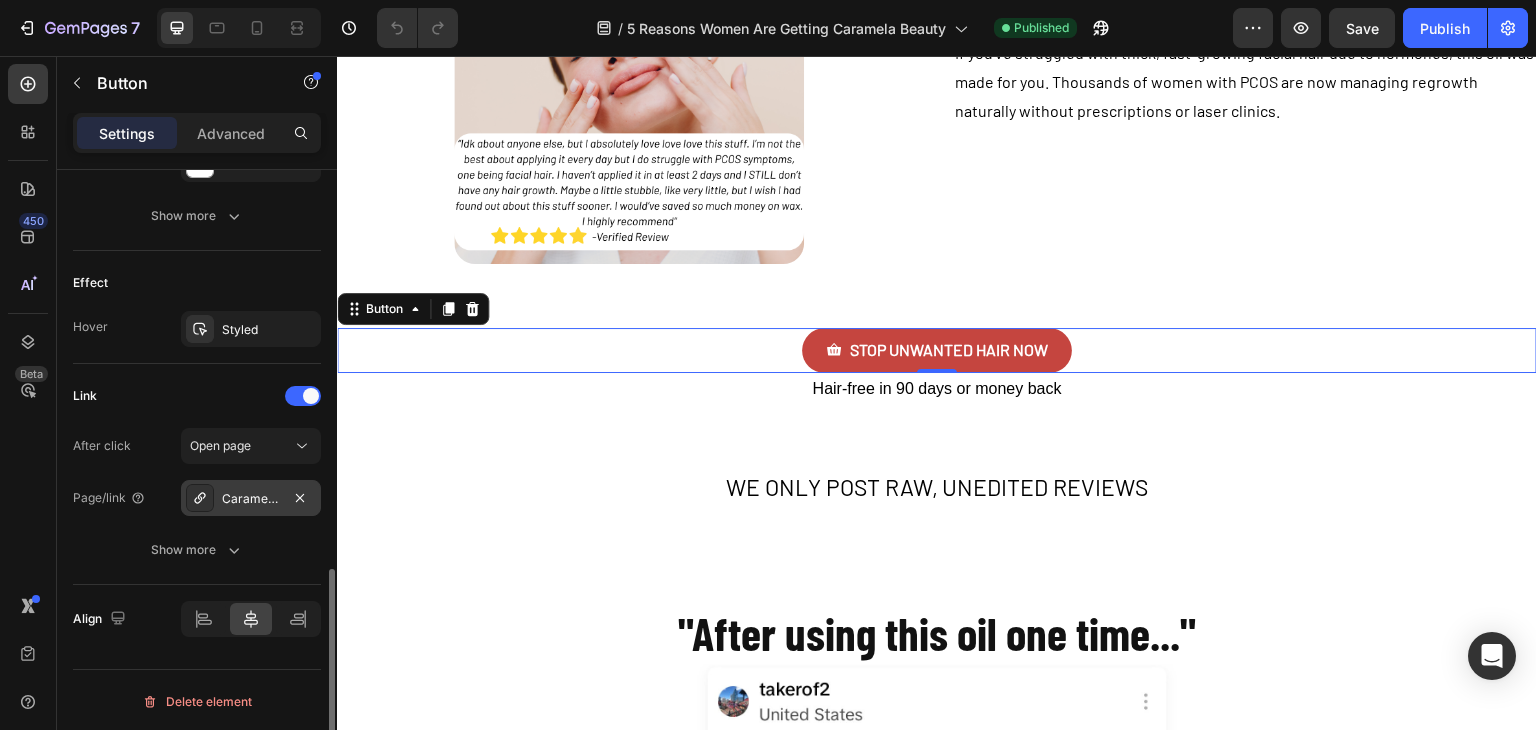 click on "Caramelabeauty.Com" at bounding box center [251, 499] 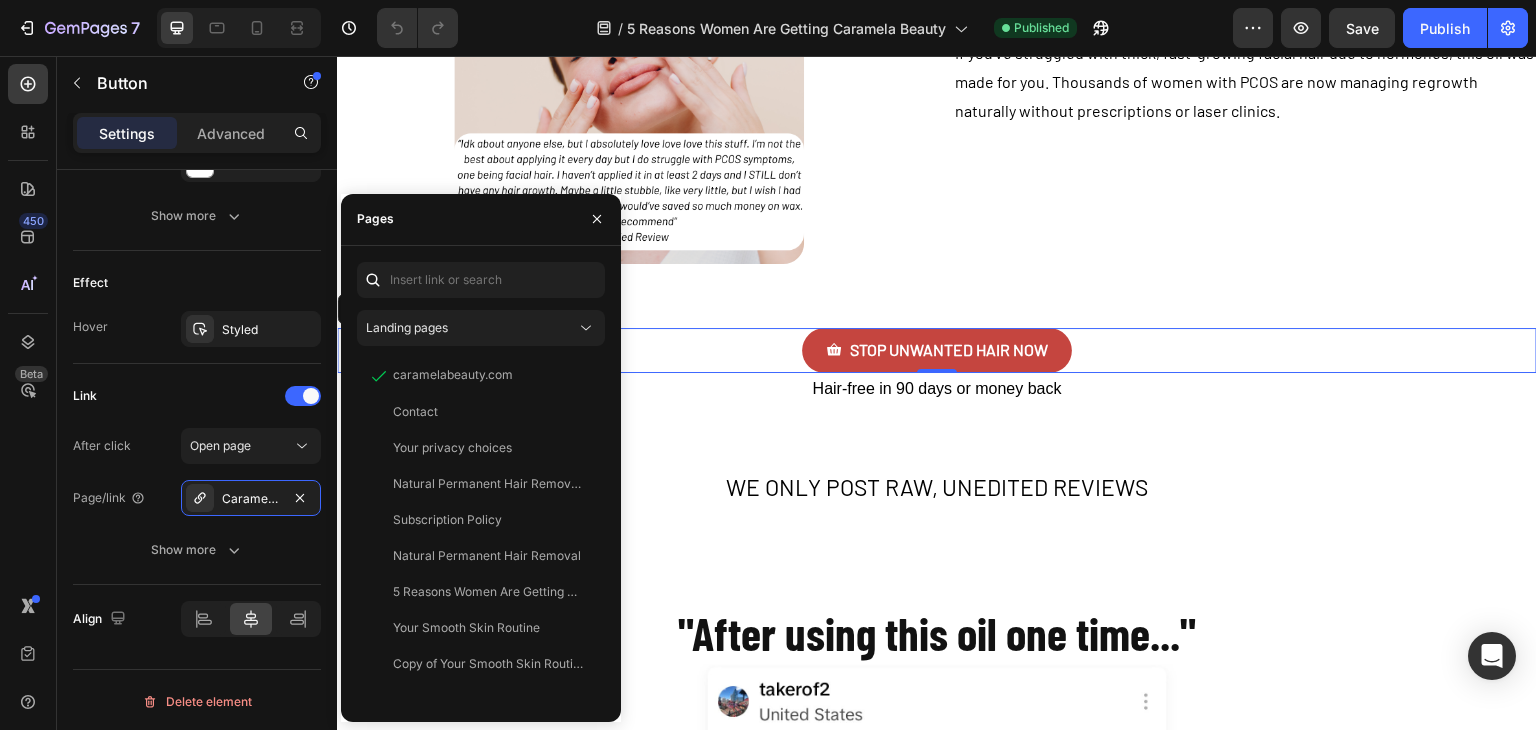 click on "WE ONLY POST RAW, UNEDITED REVIEWS" at bounding box center [937, 488] 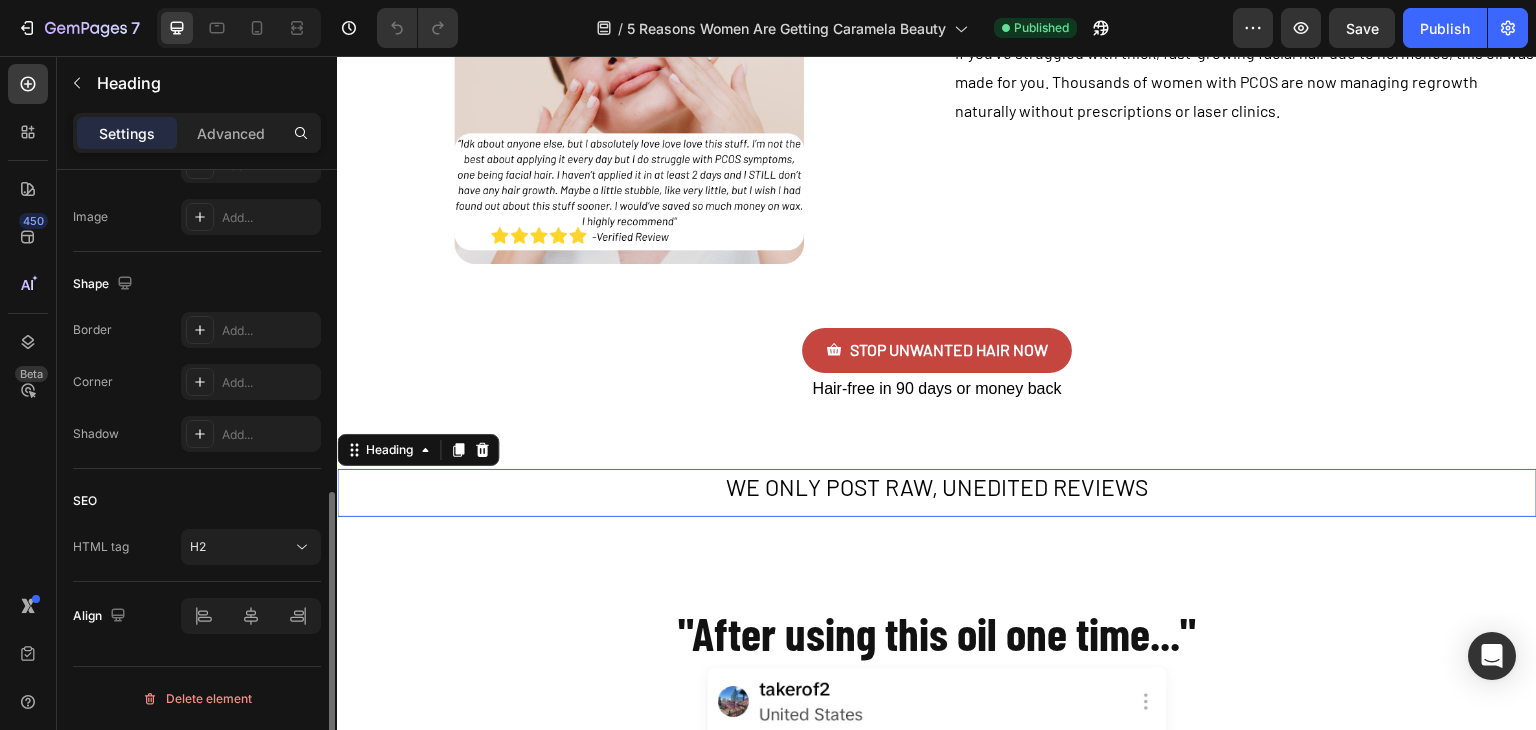 scroll, scrollTop: 0, scrollLeft: 0, axis: both 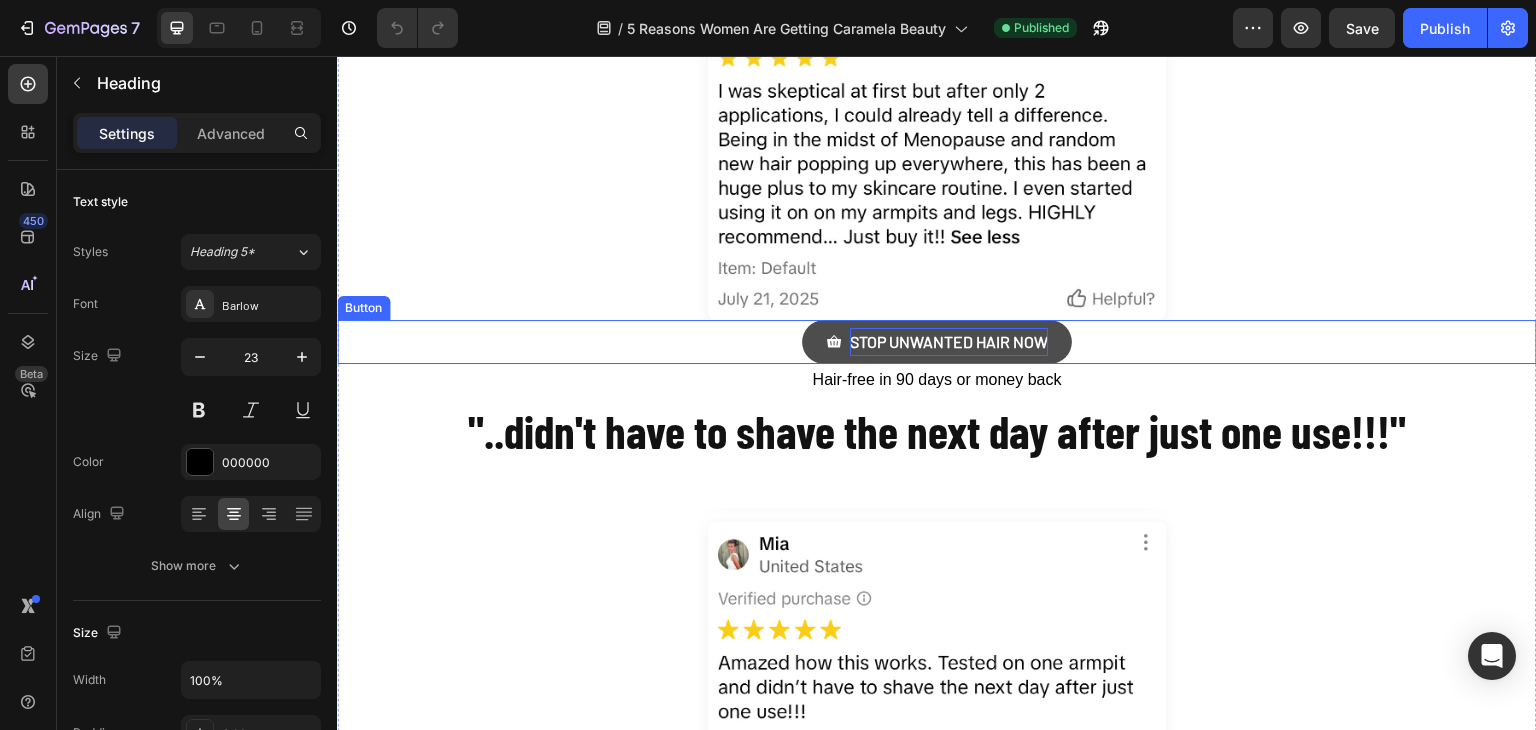 click on "STOP UNWANTED HAIR NOW" at bounding box center (949, 342) 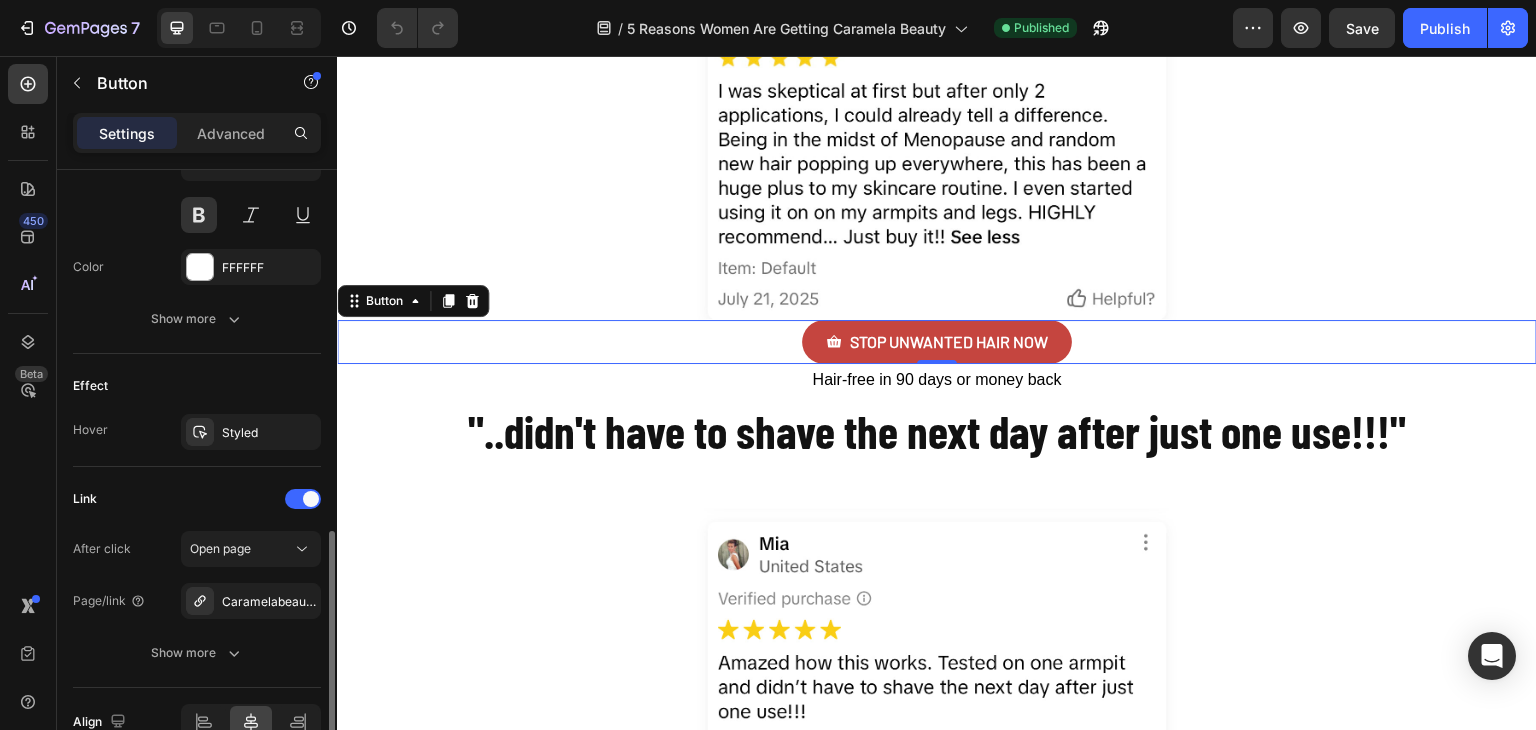 scroll, scrollTop: 1027, scrollLeft: 0, axis: vertical 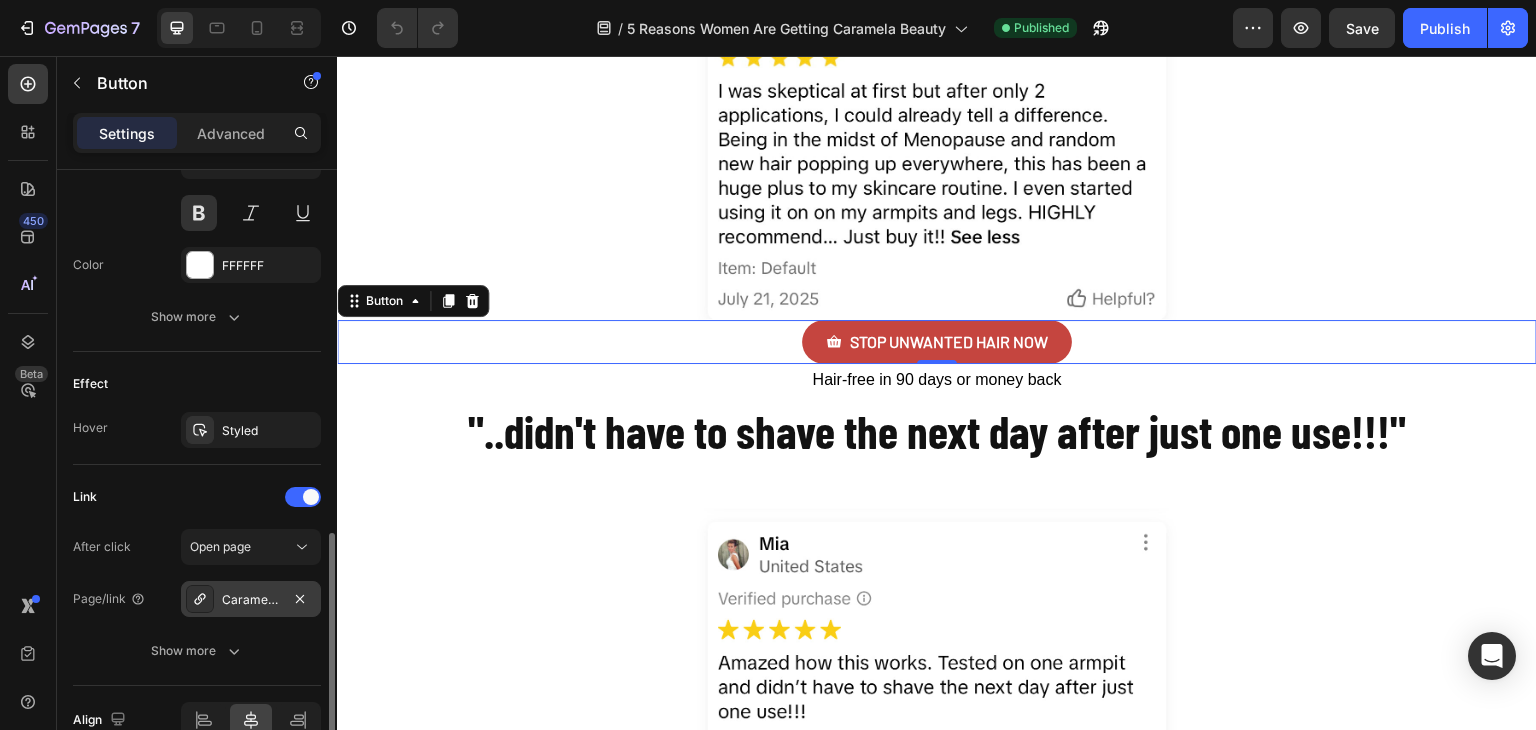 click on "Caramelabeauty.Com" at bounding box center [251, 600] 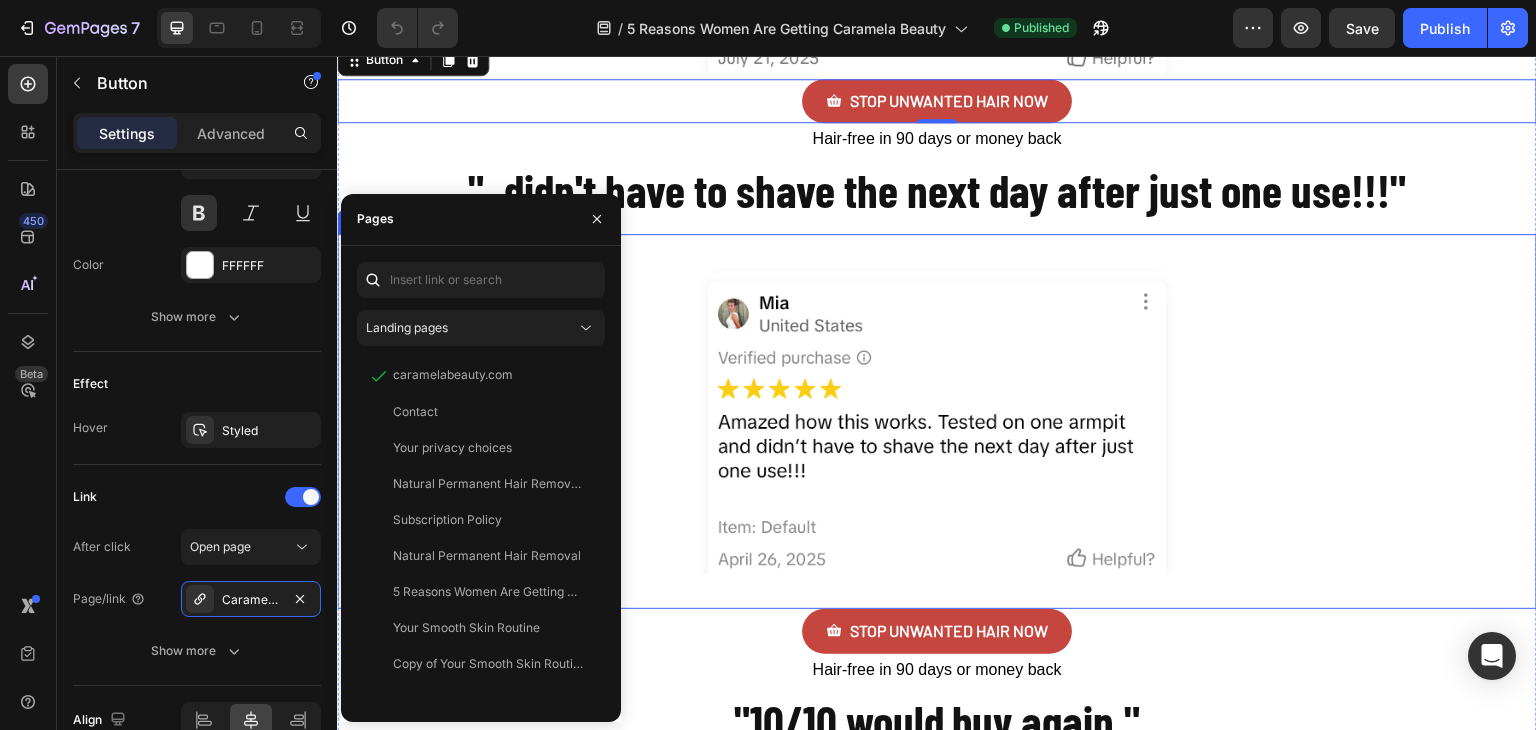 scroll, scrollTop: 5567, scrollLeft: 0, axis: vertical 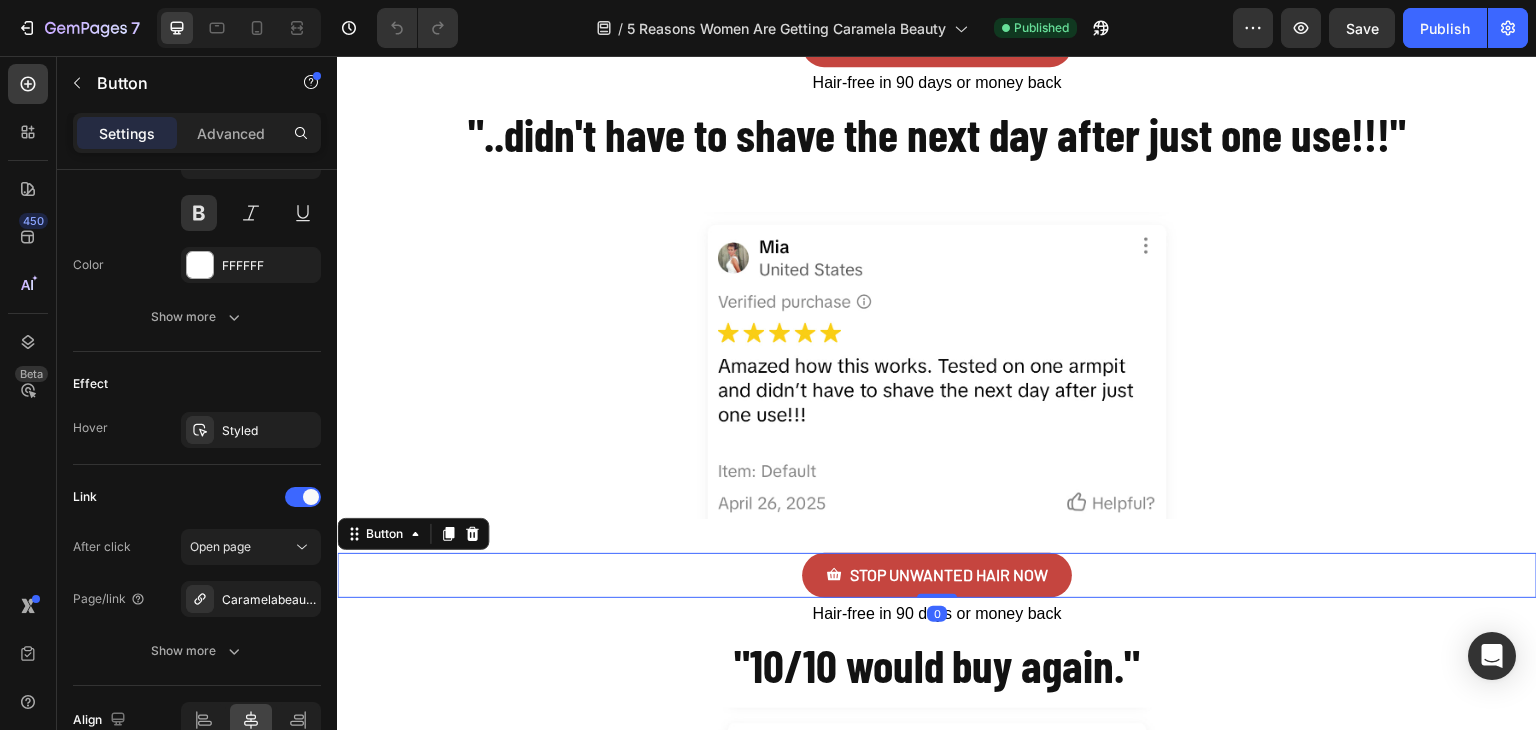 click on "STOP UNWANTED HAIR NOW   Button   0" at bounding box center [937, 575] 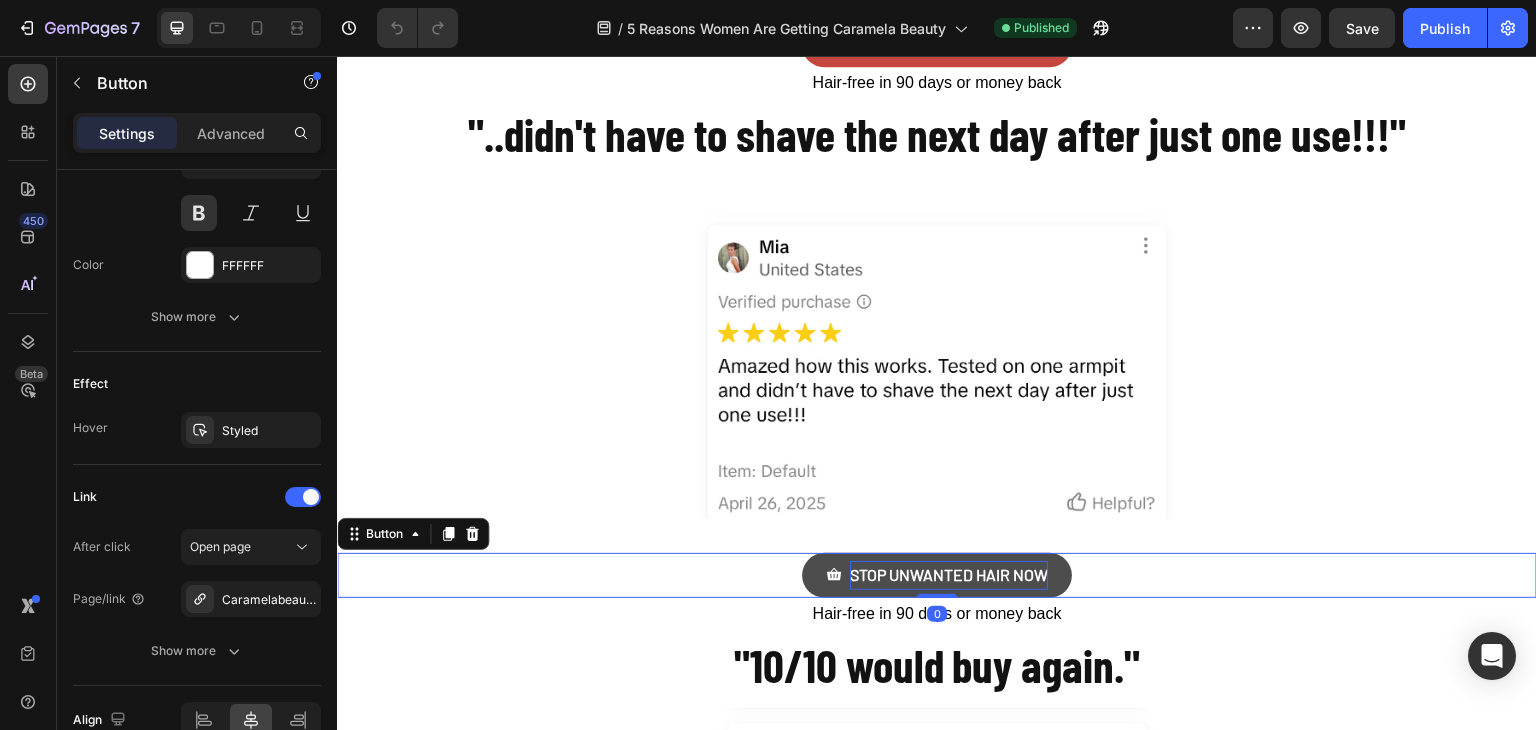 click on "STOP UNWANTED HAIR NOW" at bounding box center [949, 575] 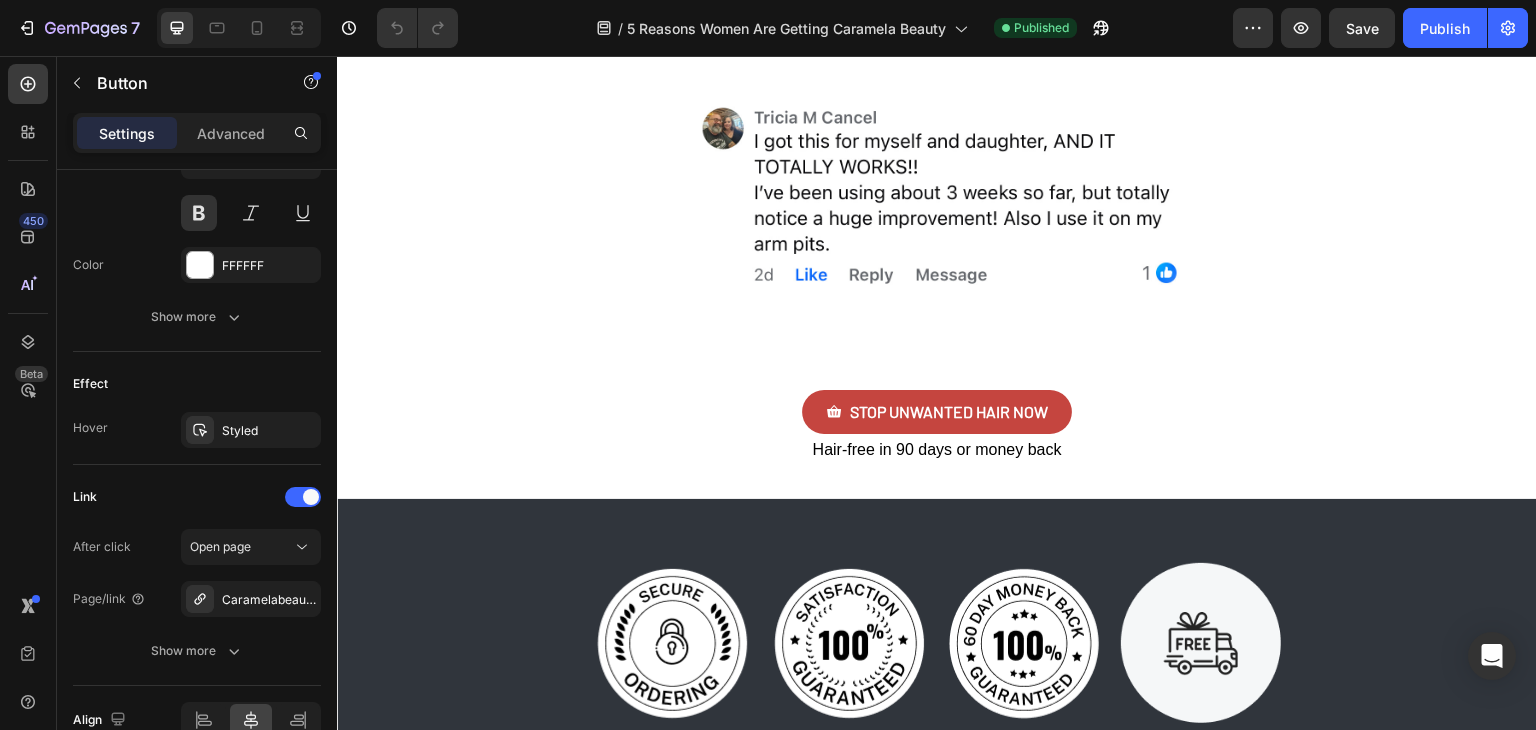scroll, scrollTop: 8086, scrollLeft: 0, axis: vertical 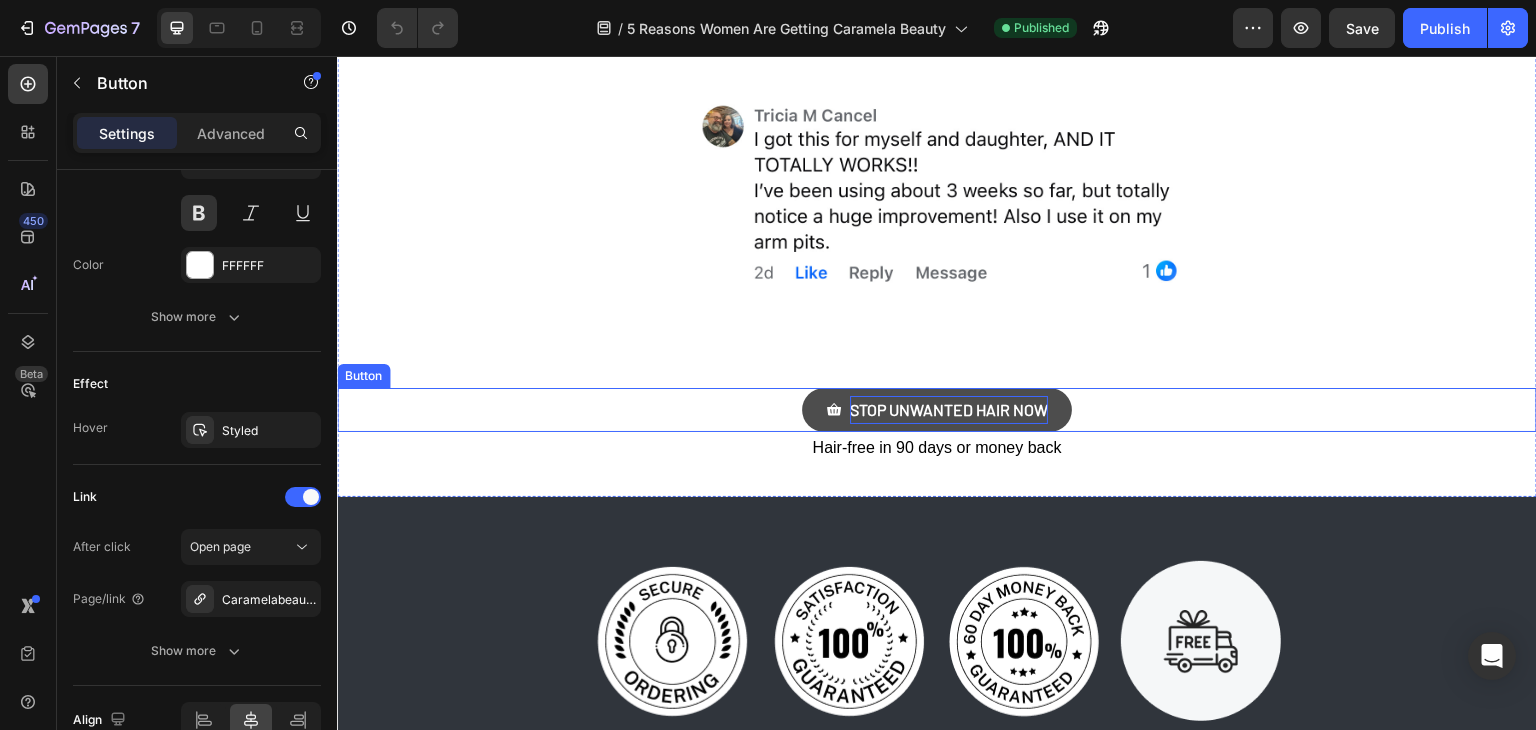 click on "STOP UNWANTED HAIR NOW" at bounding box center (949, 410) 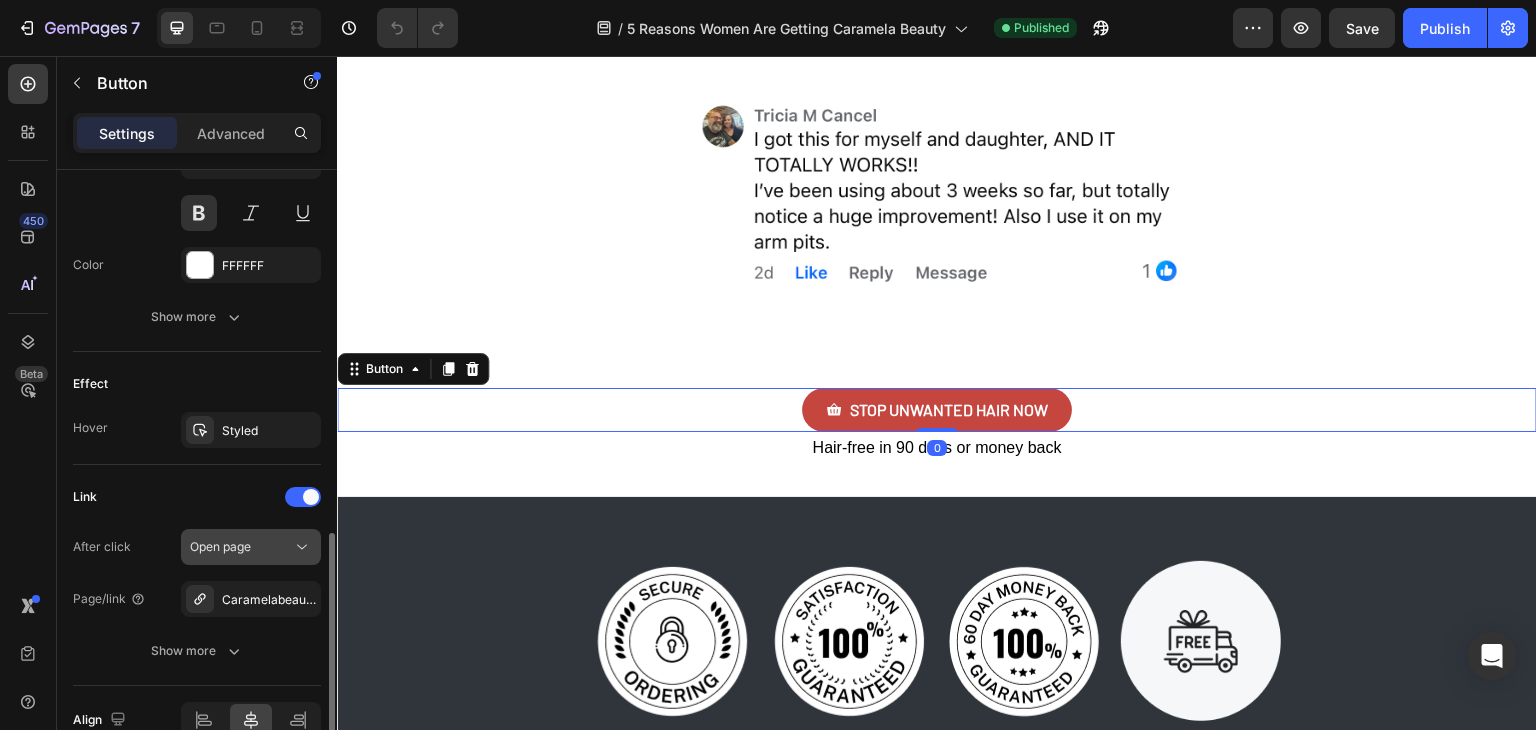 click on "Open page" 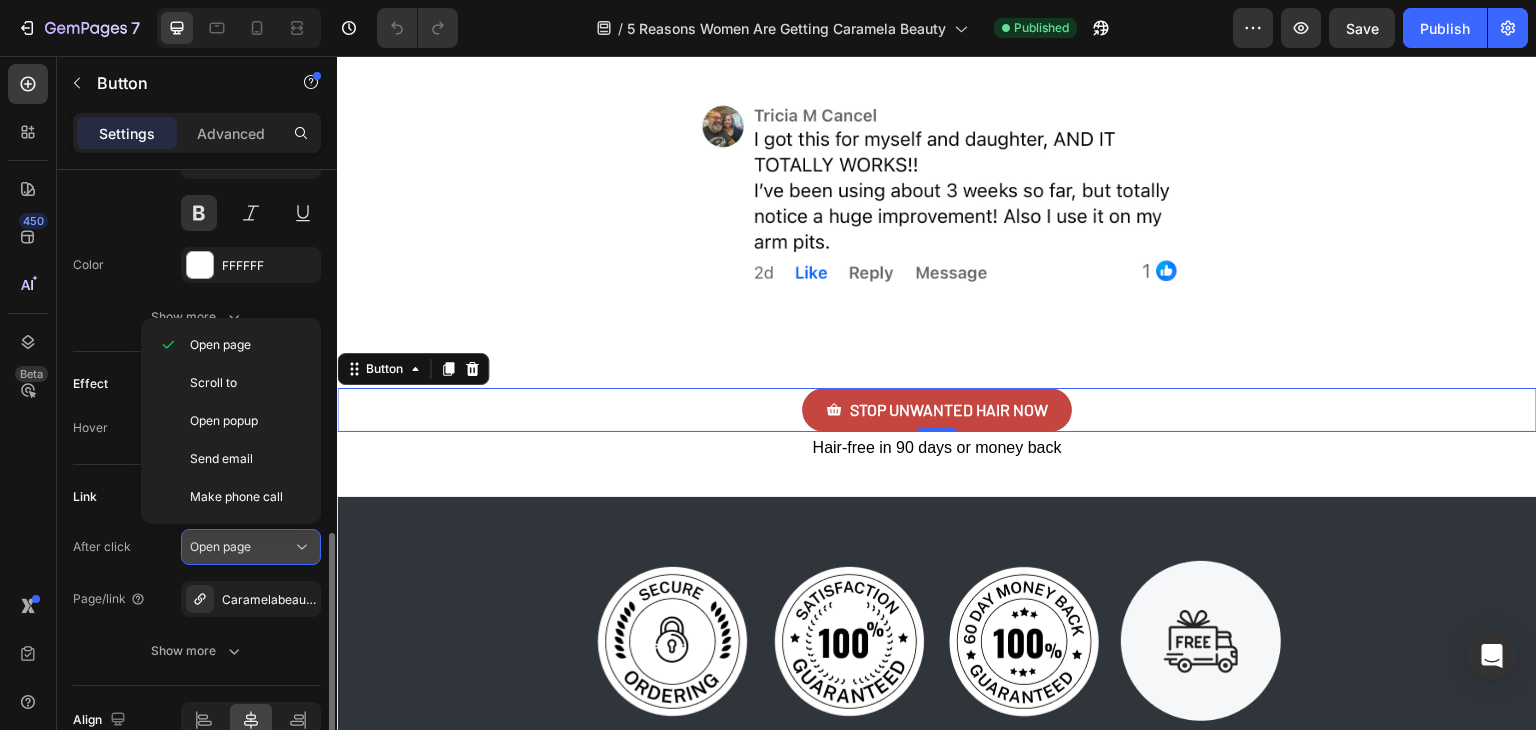 click on "Open page" at bounding box center (220, 546) 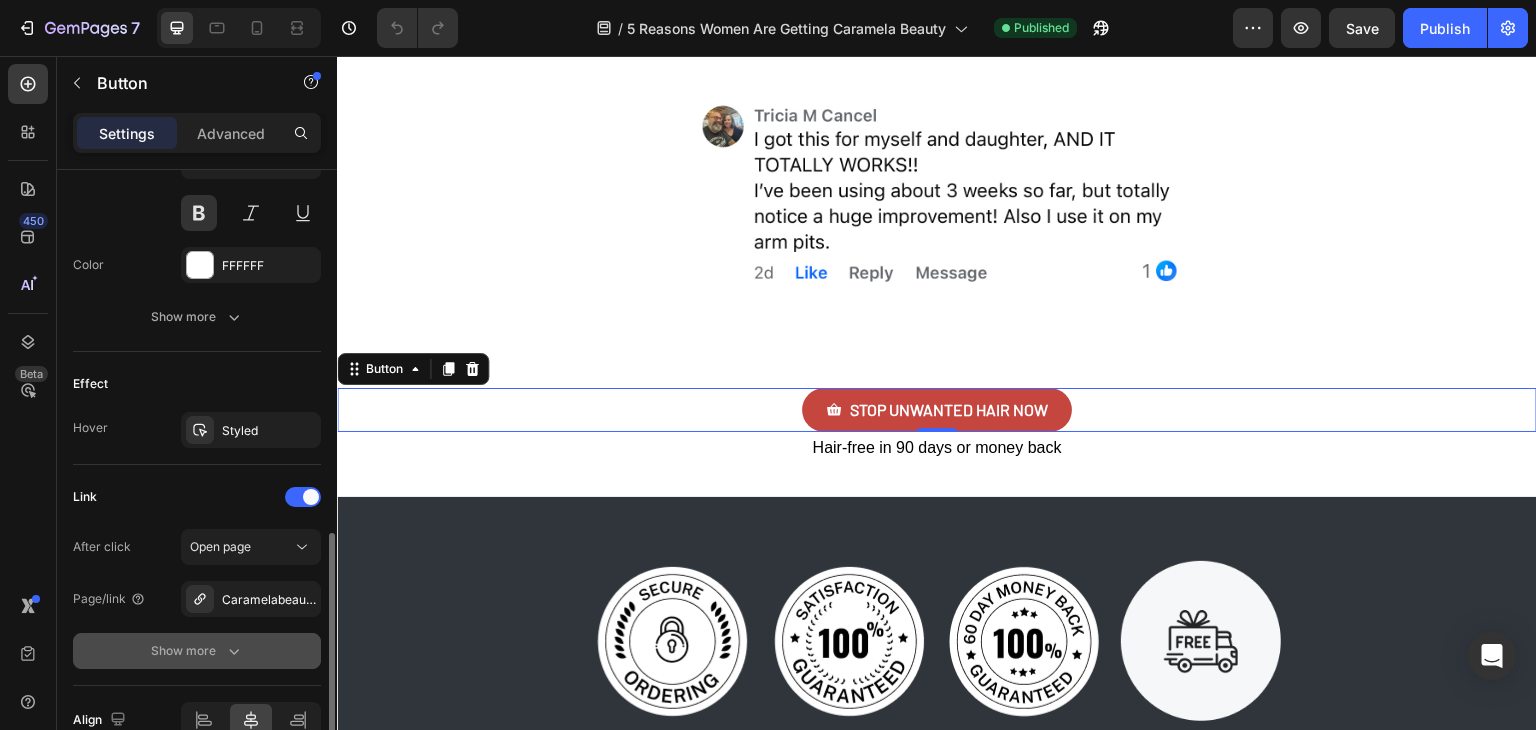 click 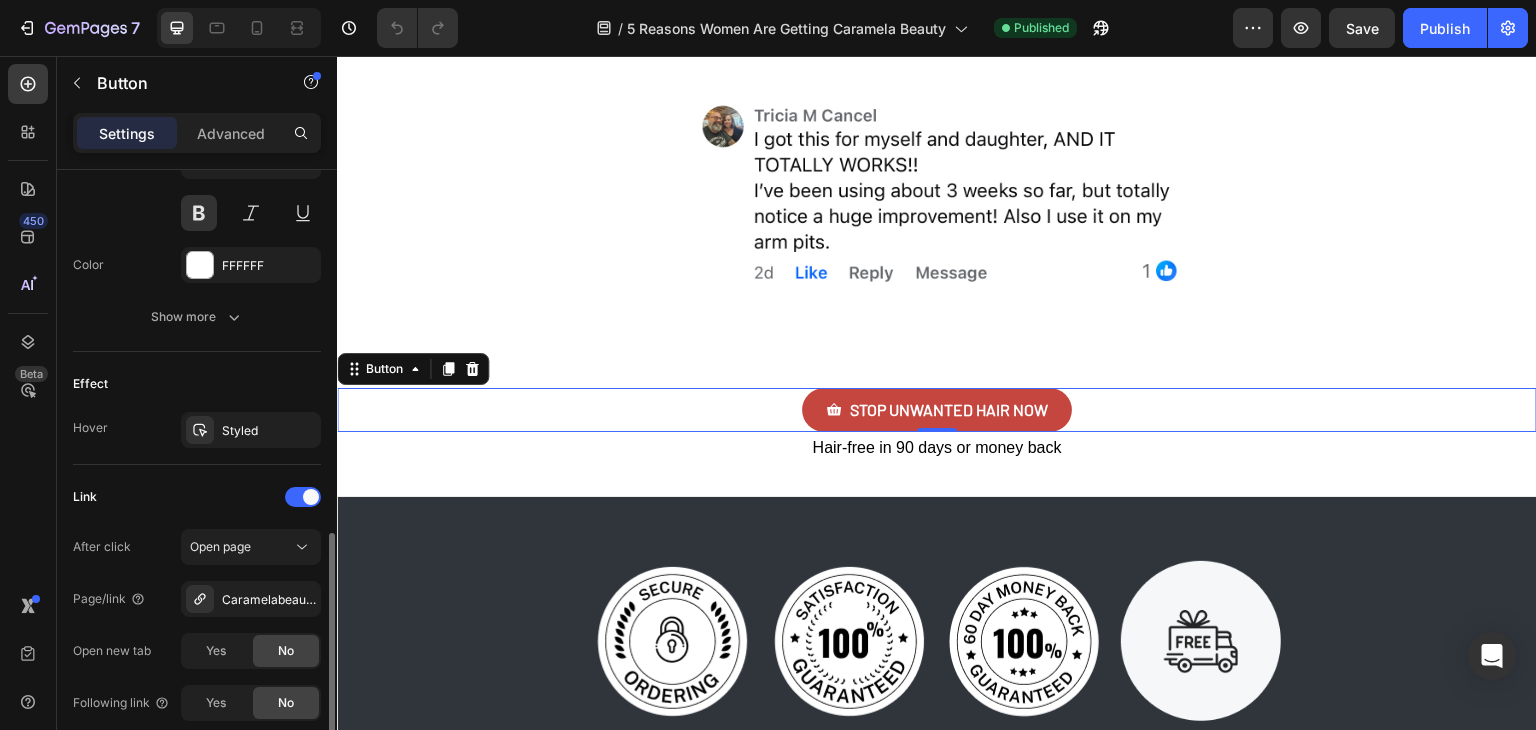 scroll, scrollTop: 1232, scrollLeft: 0, axis: vertical 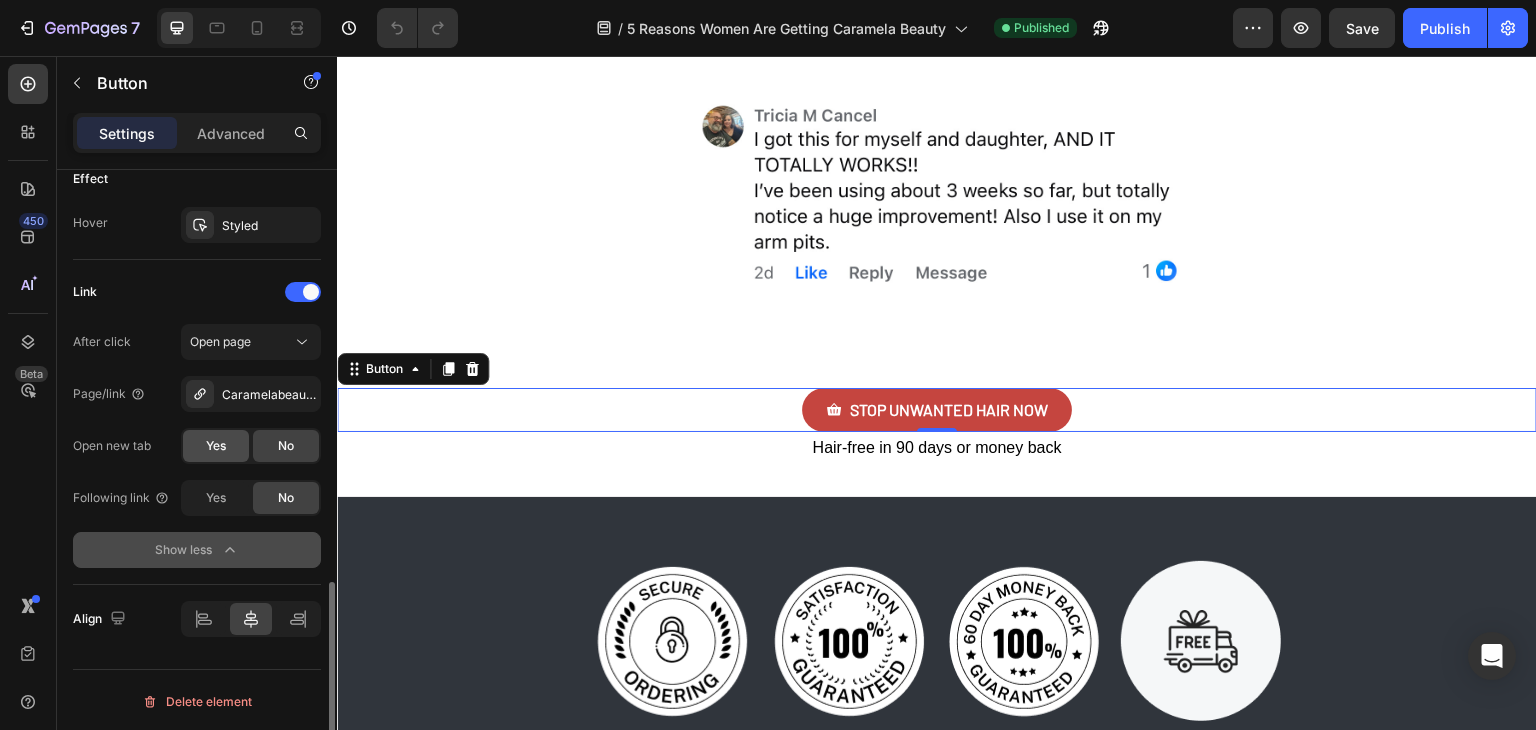 click on "Yes" 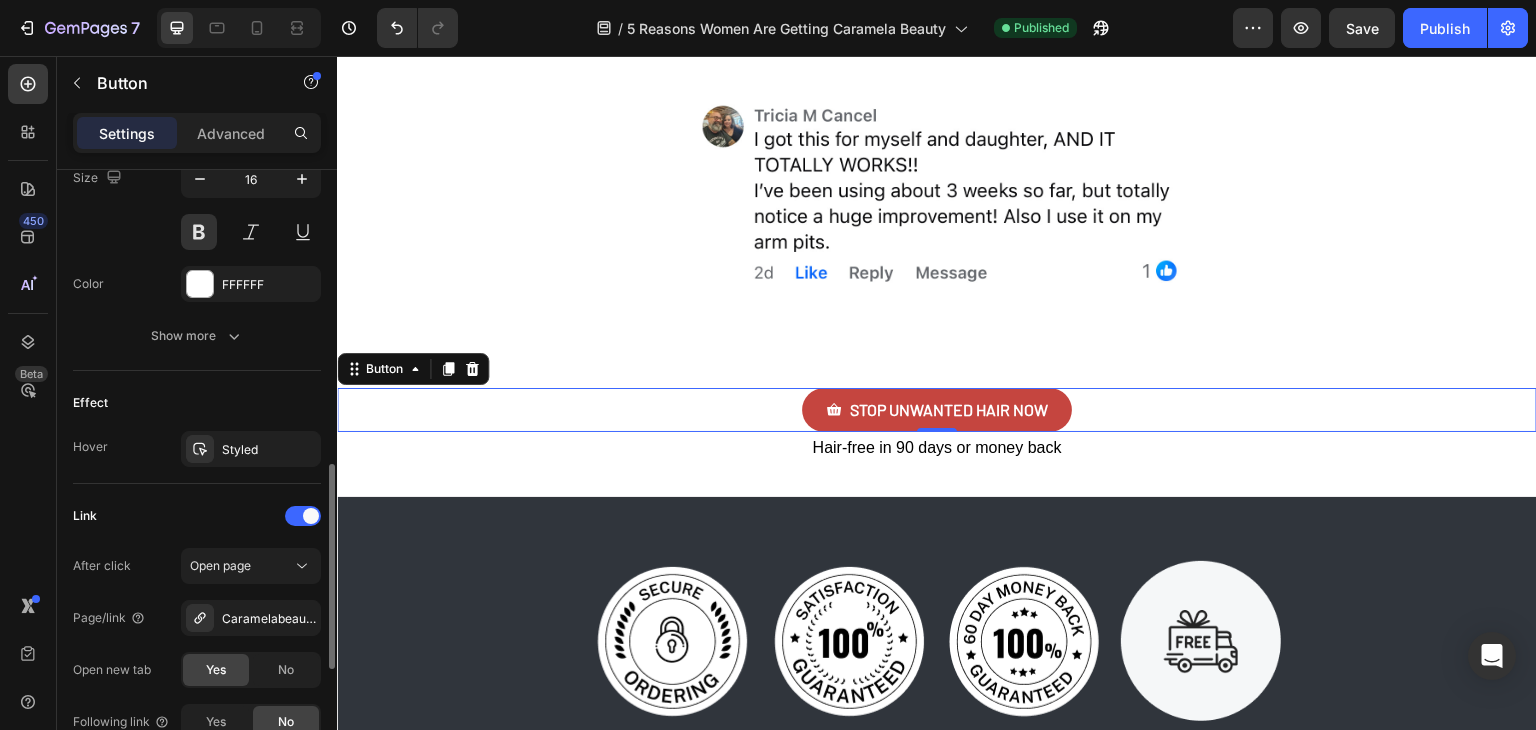 scroll, scrollTop: 975, scrollLeft: 0, axis: vertical 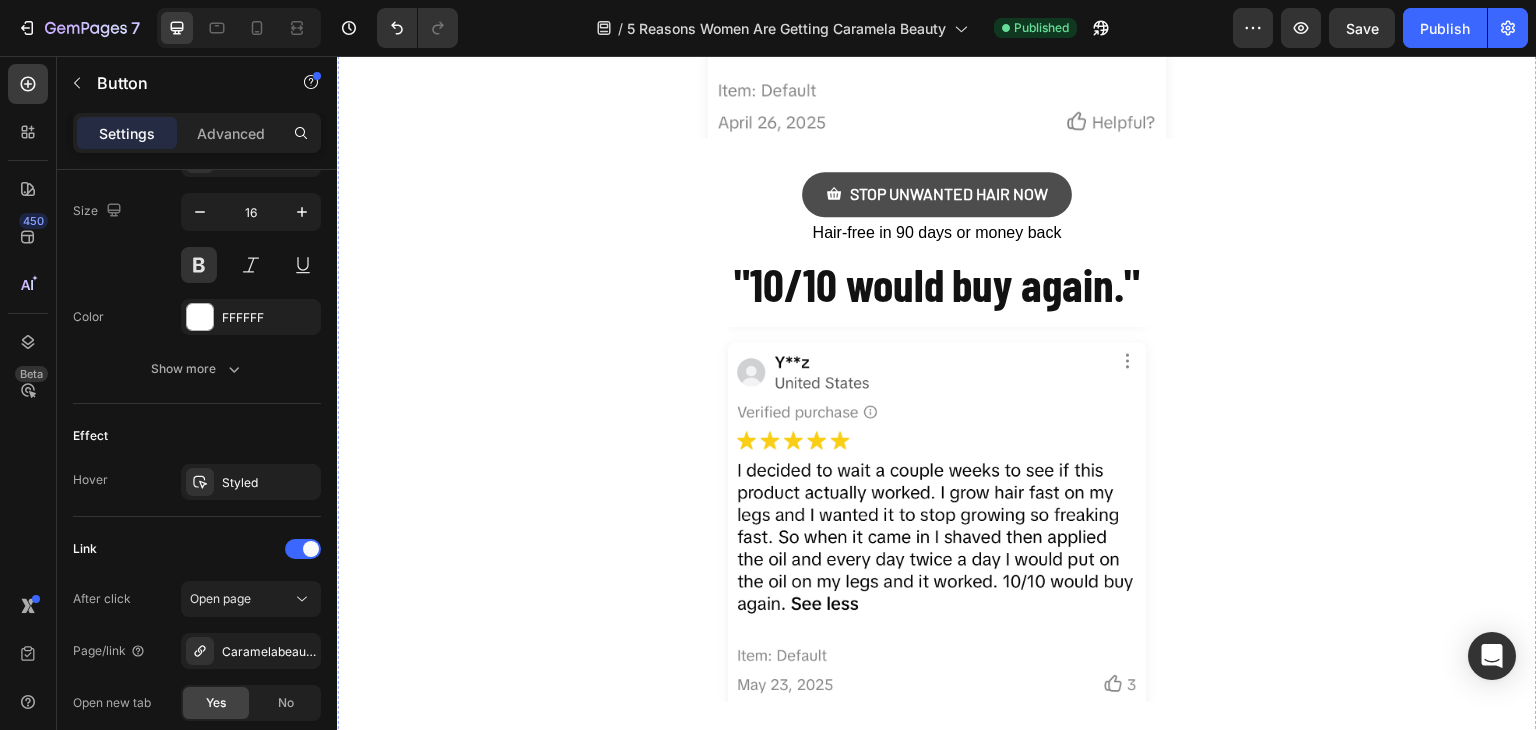 click on "STOP UNWANTED HAIR NOW" at bounding box center (937, 194) 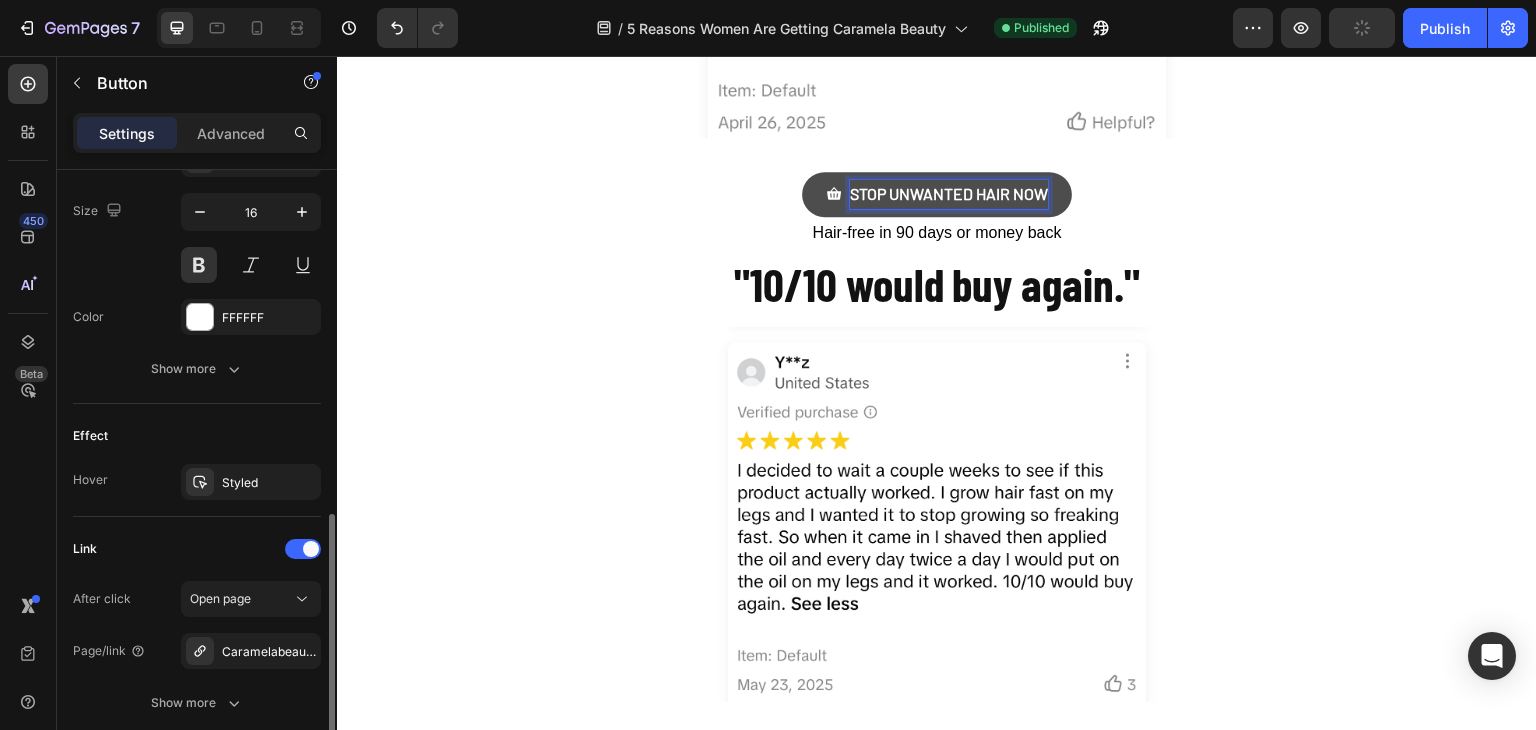 scroll, scrollTop: 1128, scrollLeft: 0, axis: vertical 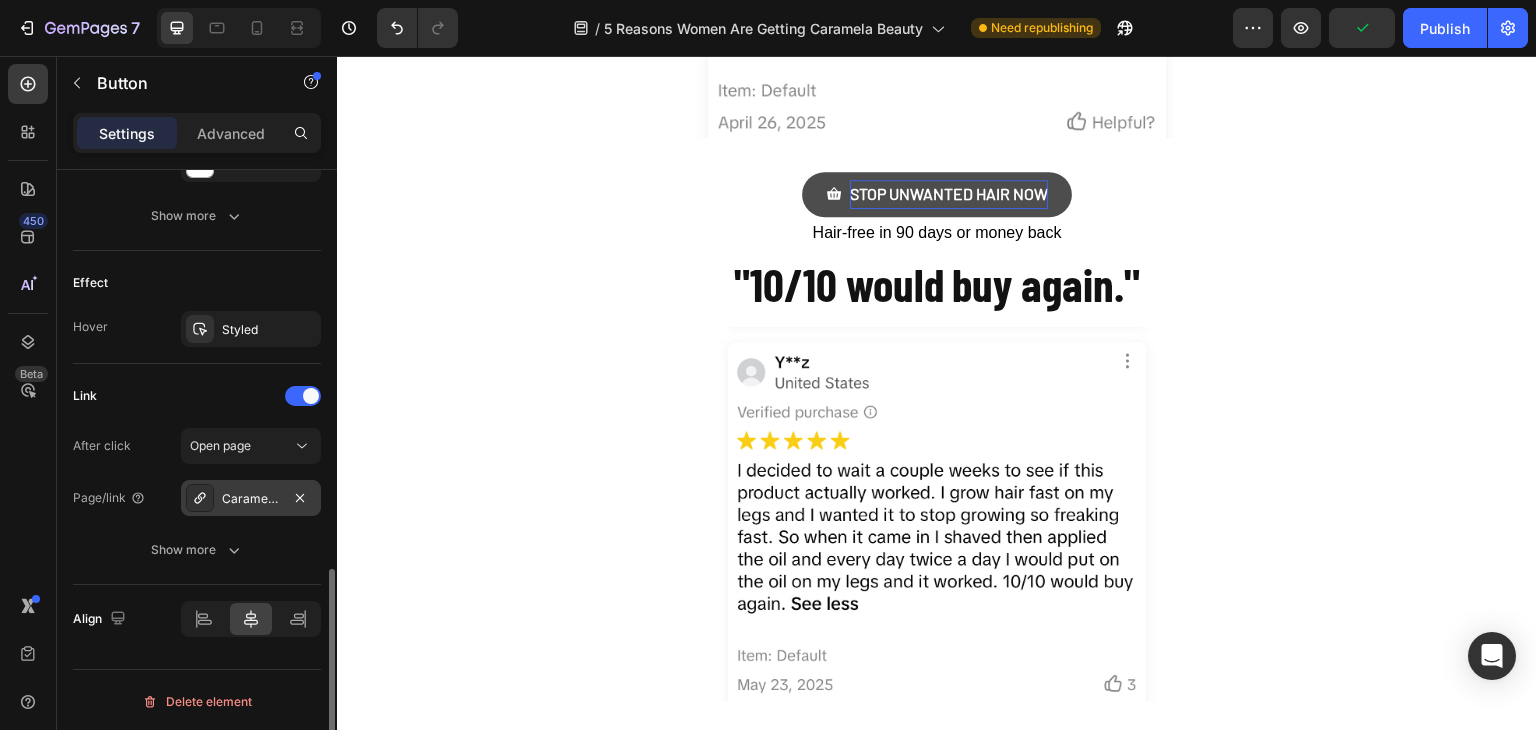 click on "Caramelabeauty.Com" at bounding box center (251, 498) 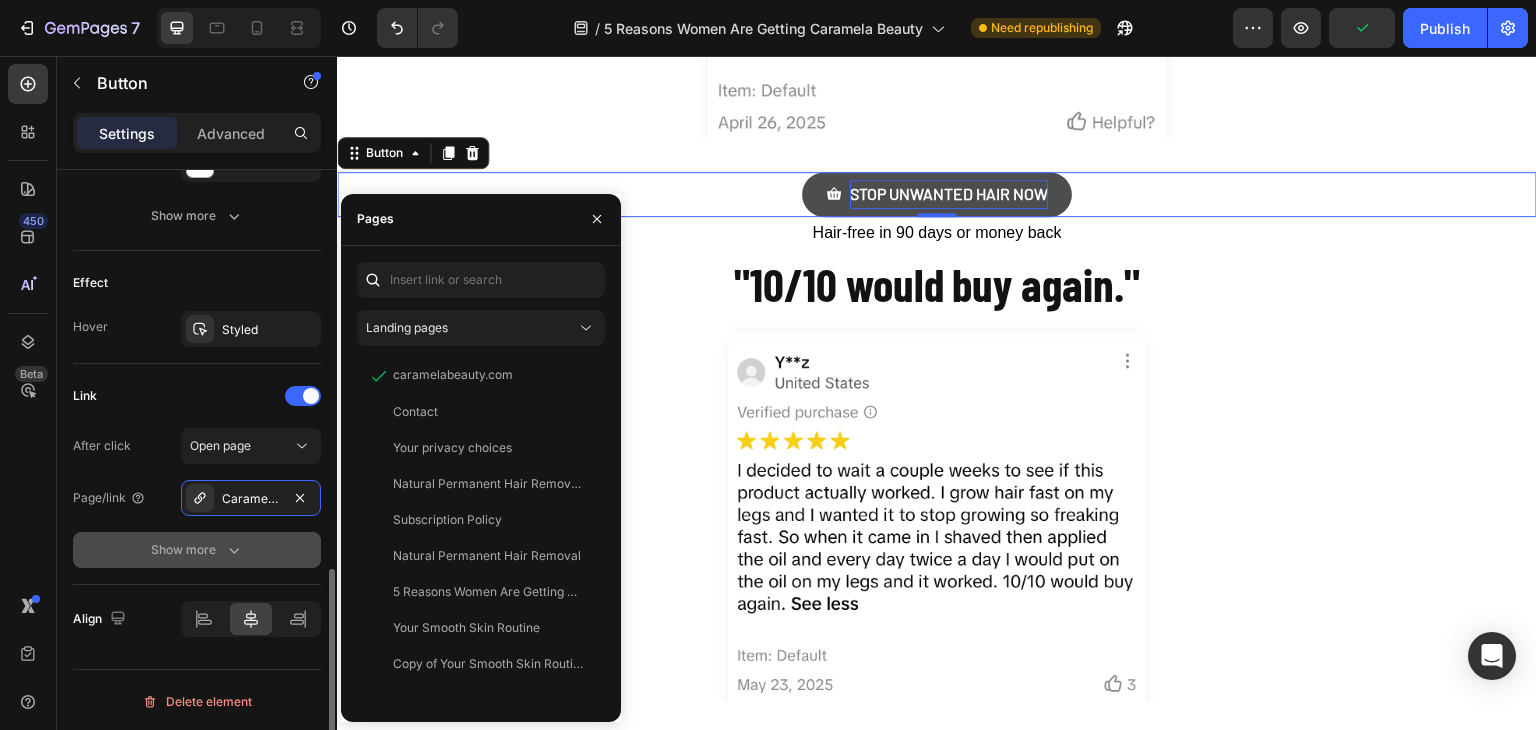 click on "Show more" at bounding box center (197, 550) 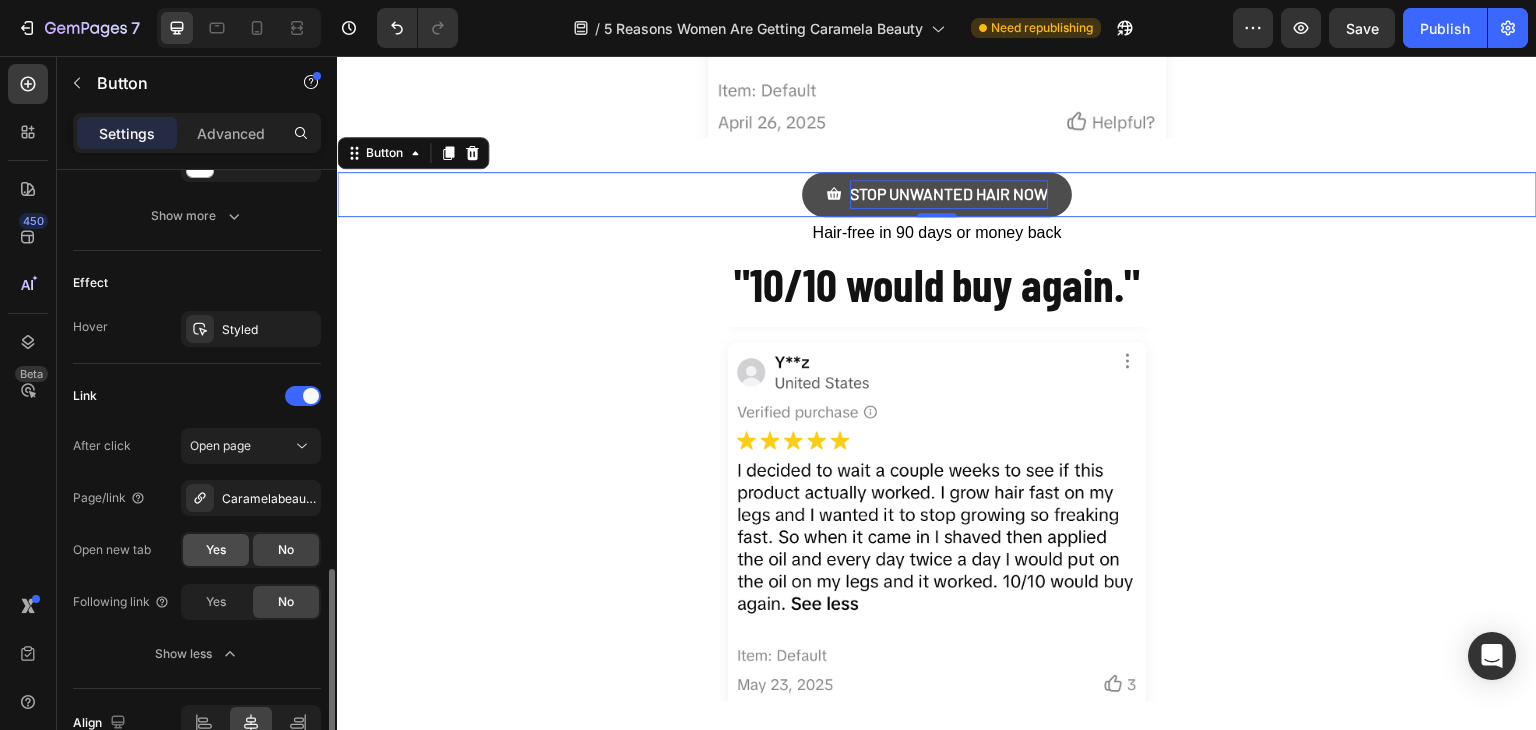 click on "Yes" 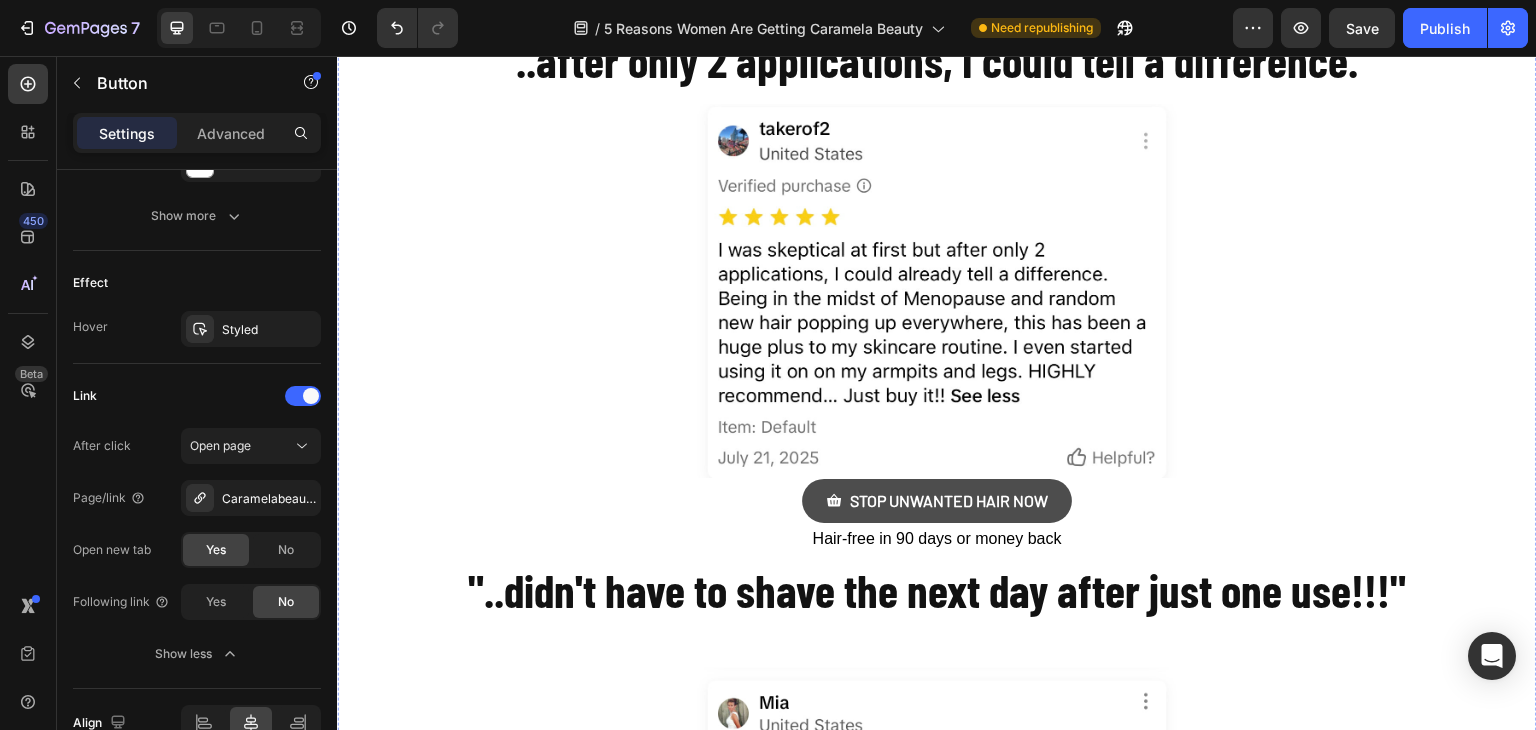 scroll, scrollTop: 5095, scrollLeft: 0, axis: vertical 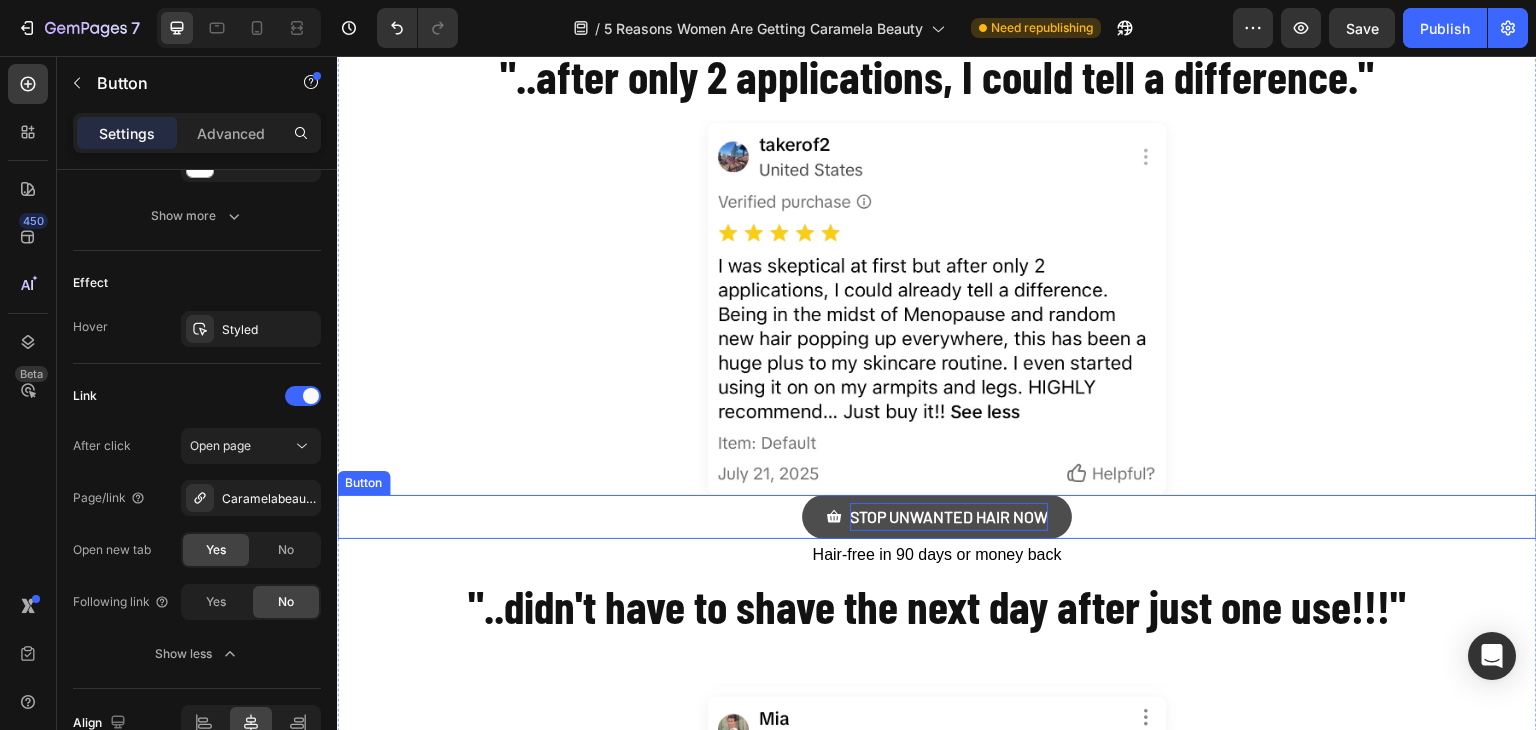 click on "STOP UNWANTED HAIR NOW" at bounding box center [949, 517] 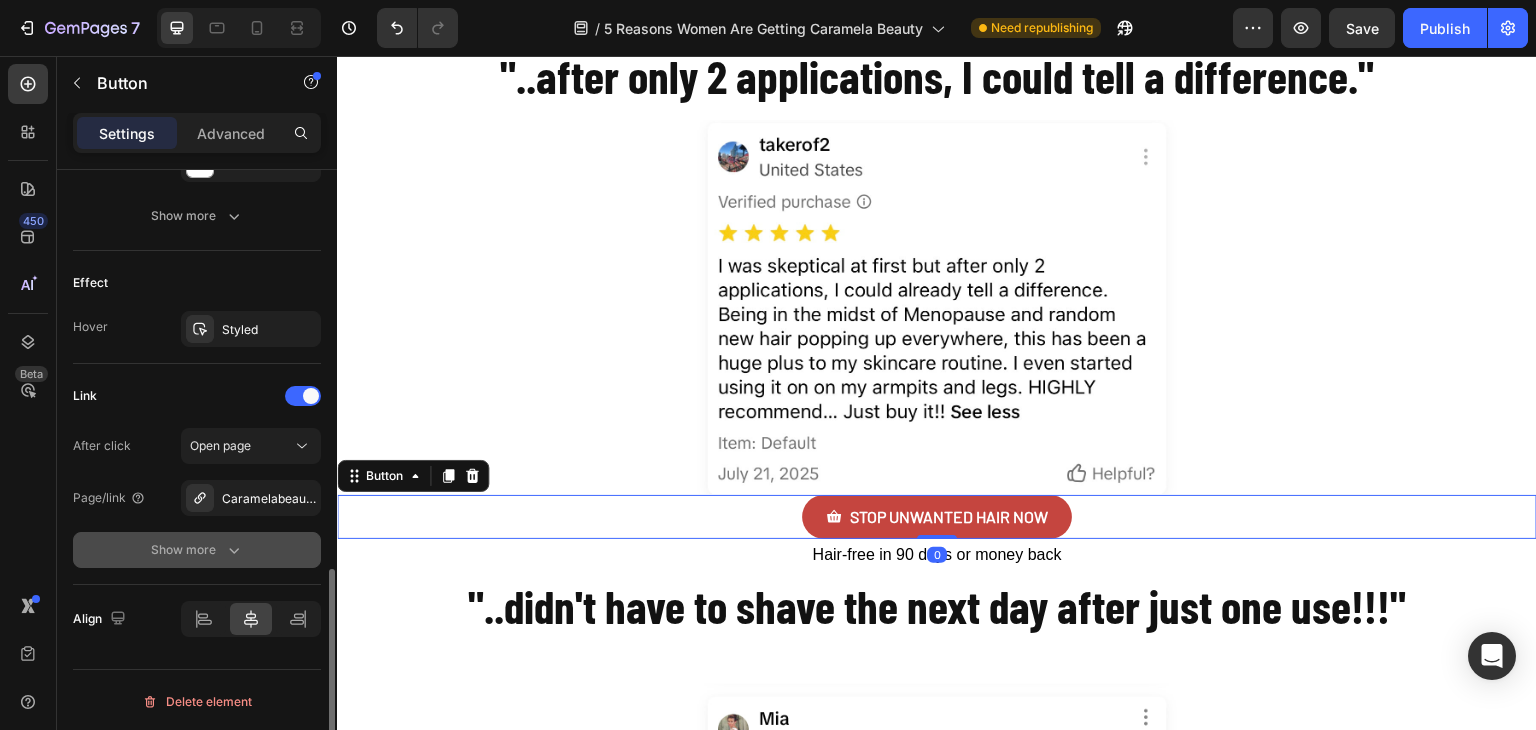 click on "Show more" at bounding box center [197, 550] 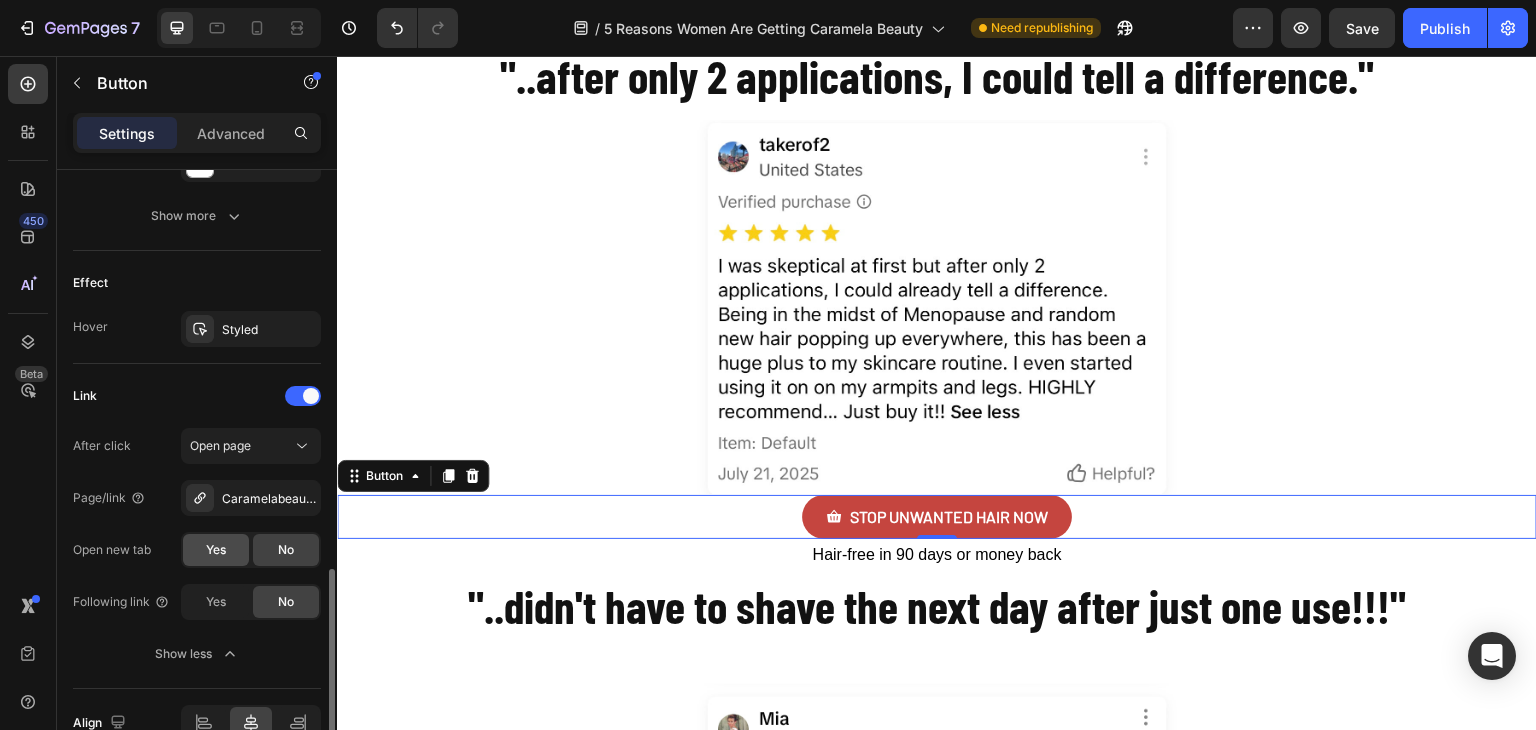click on "Yes" 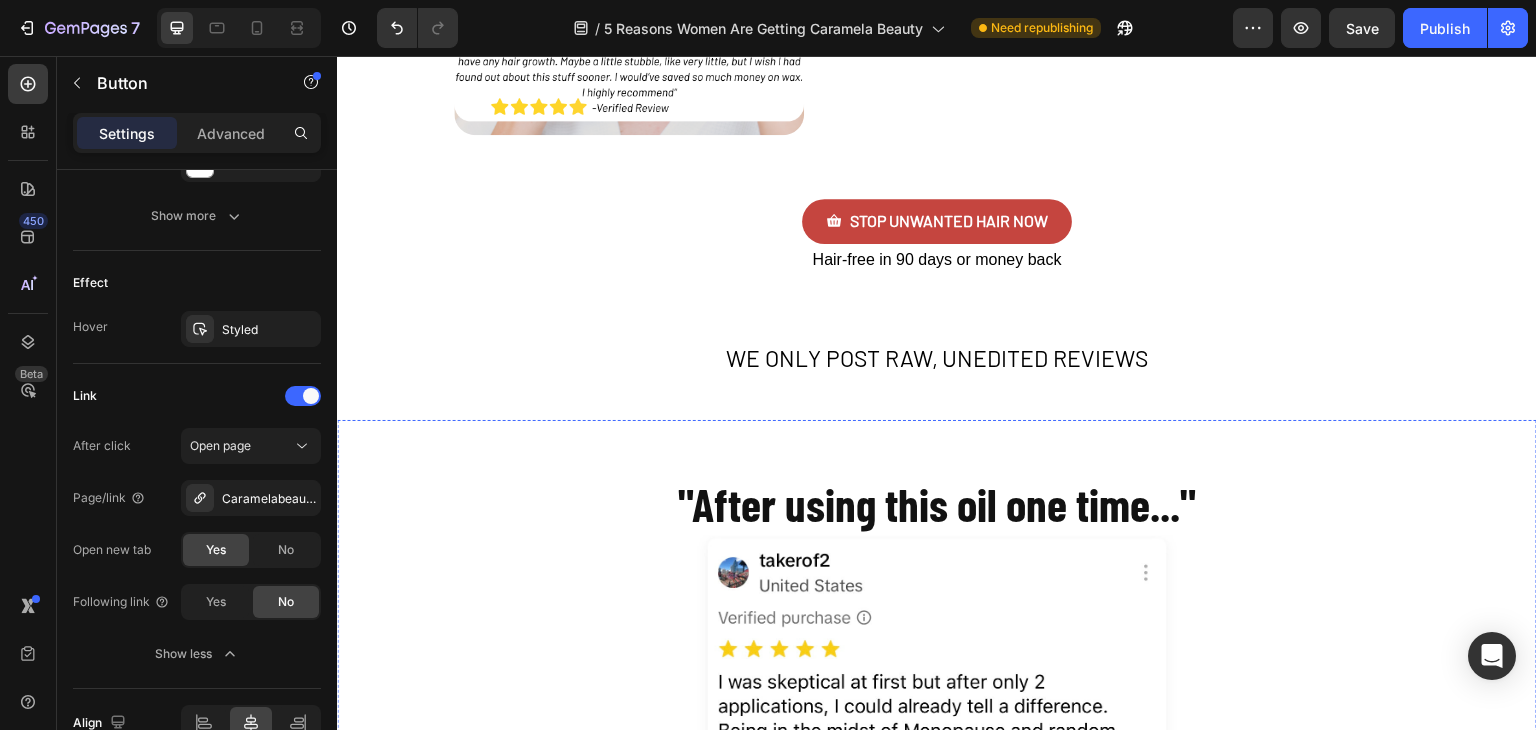 scroll, scrollTop: 3307, scrollLeft: 0, axis: vertical 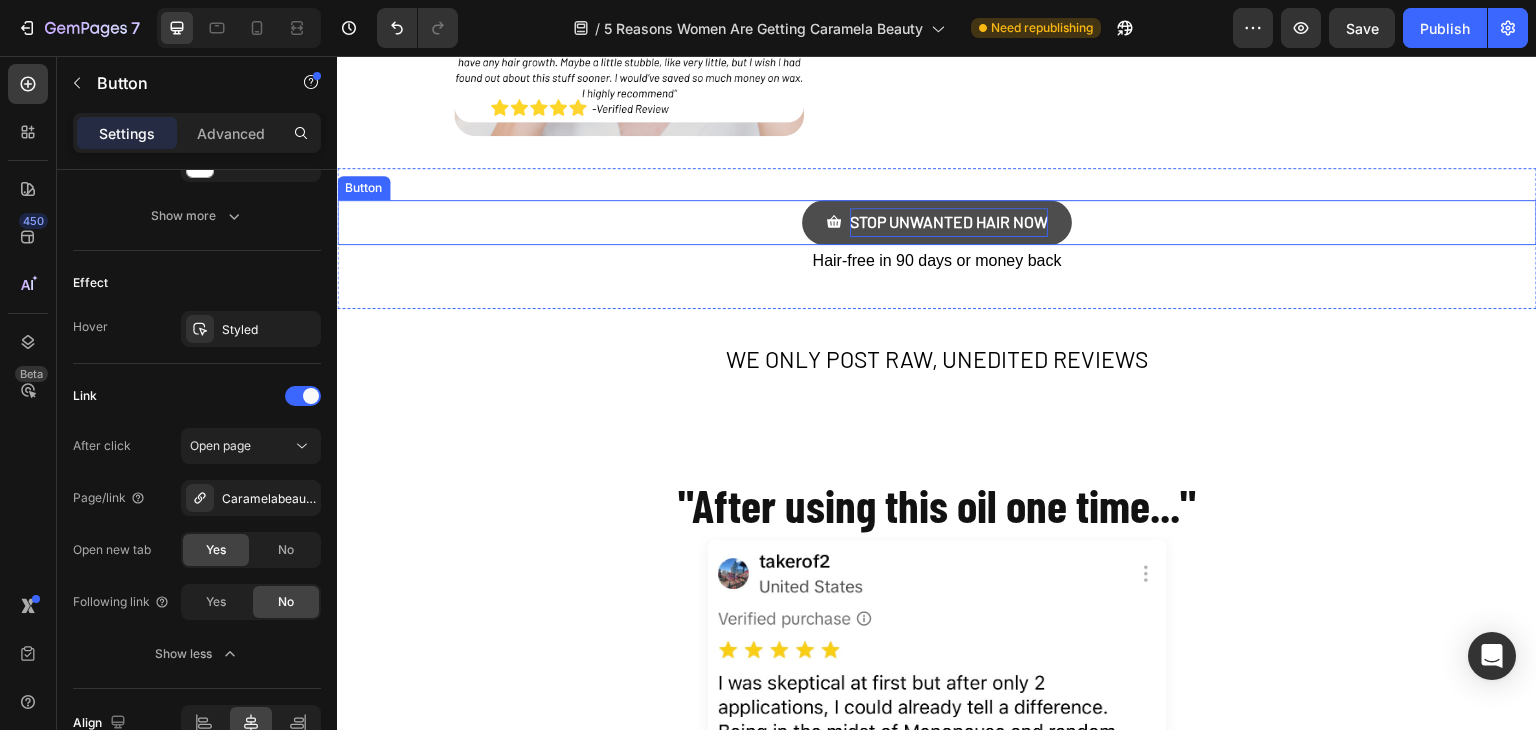 click on "STOP UNWANTED HAIR NOW" at bounding box center (949, 222) 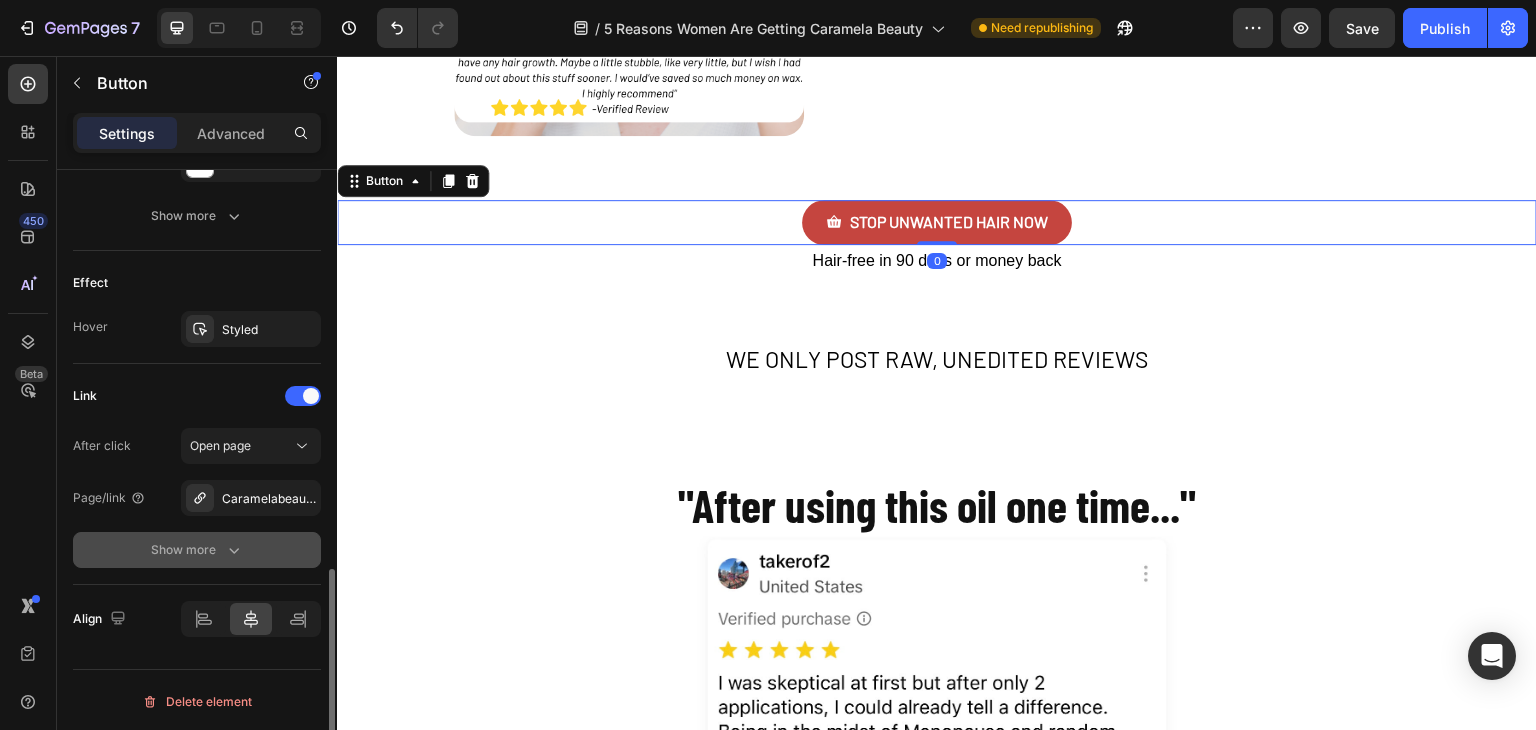 click on "Show more" at bounding box center [197, 550] 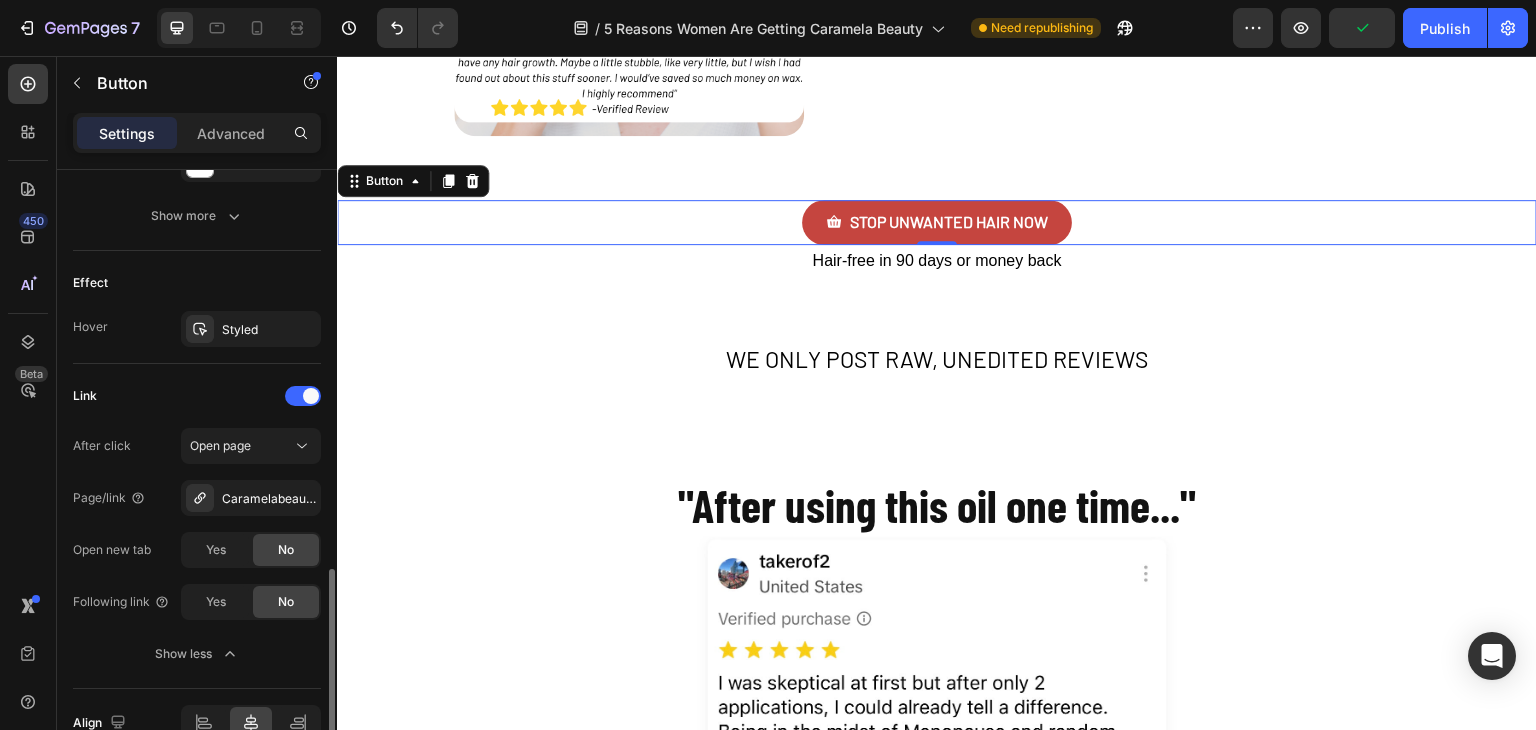 click on "After click Open page Page/link Caramelabeauty.Com Open new tab Yes No Following link Yes No Show less" at bounding box center (197, 550) 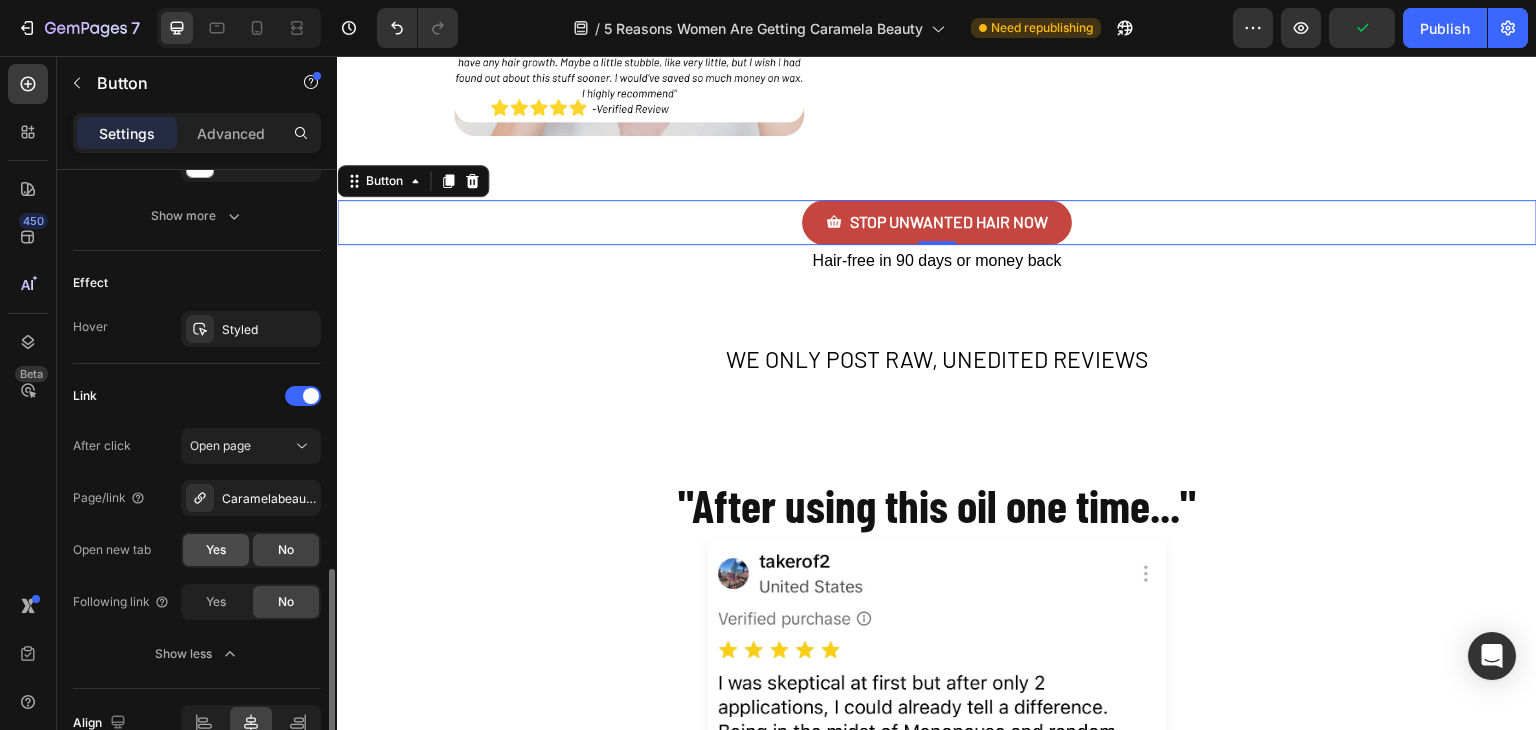 click on "Yes" 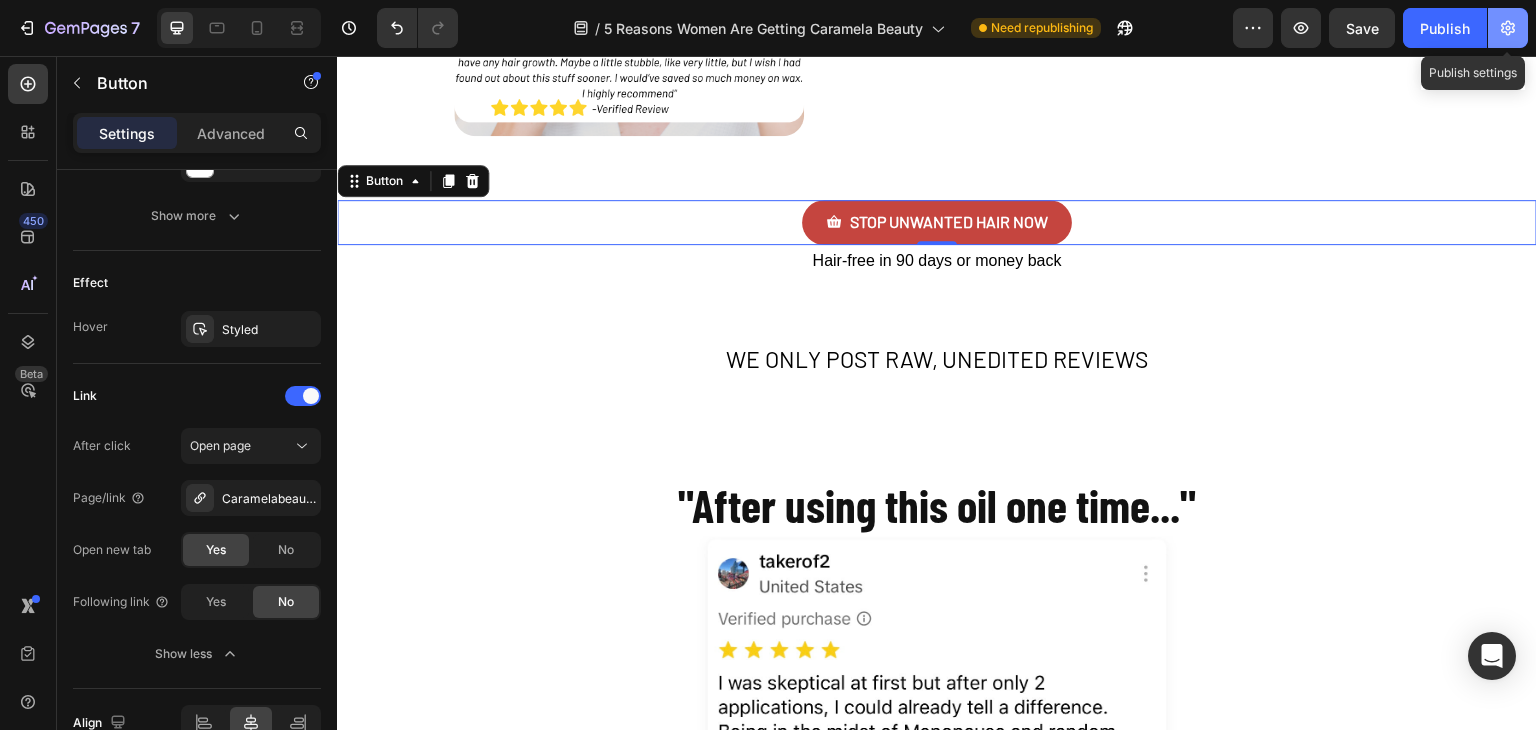 click 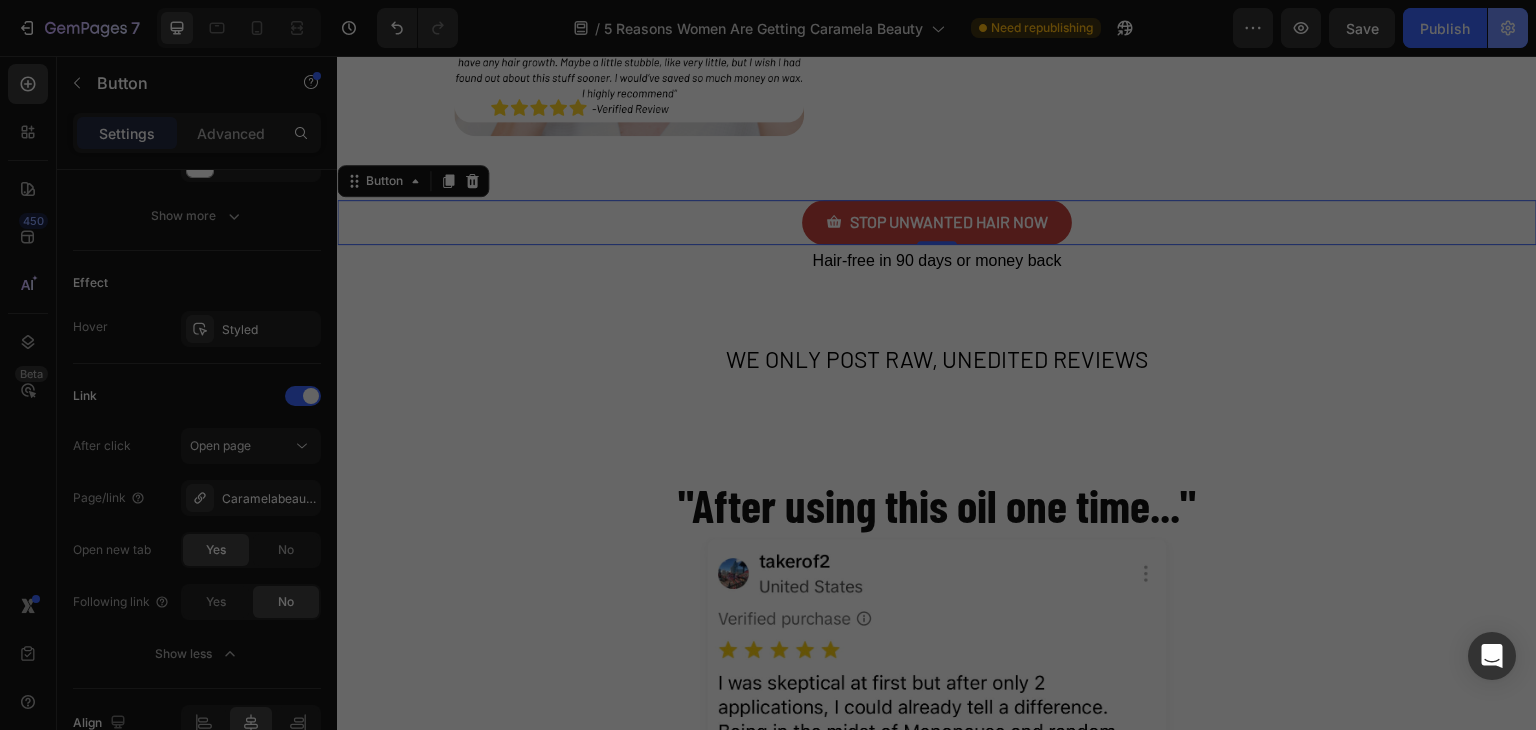 click at bounding box center (768, 365) 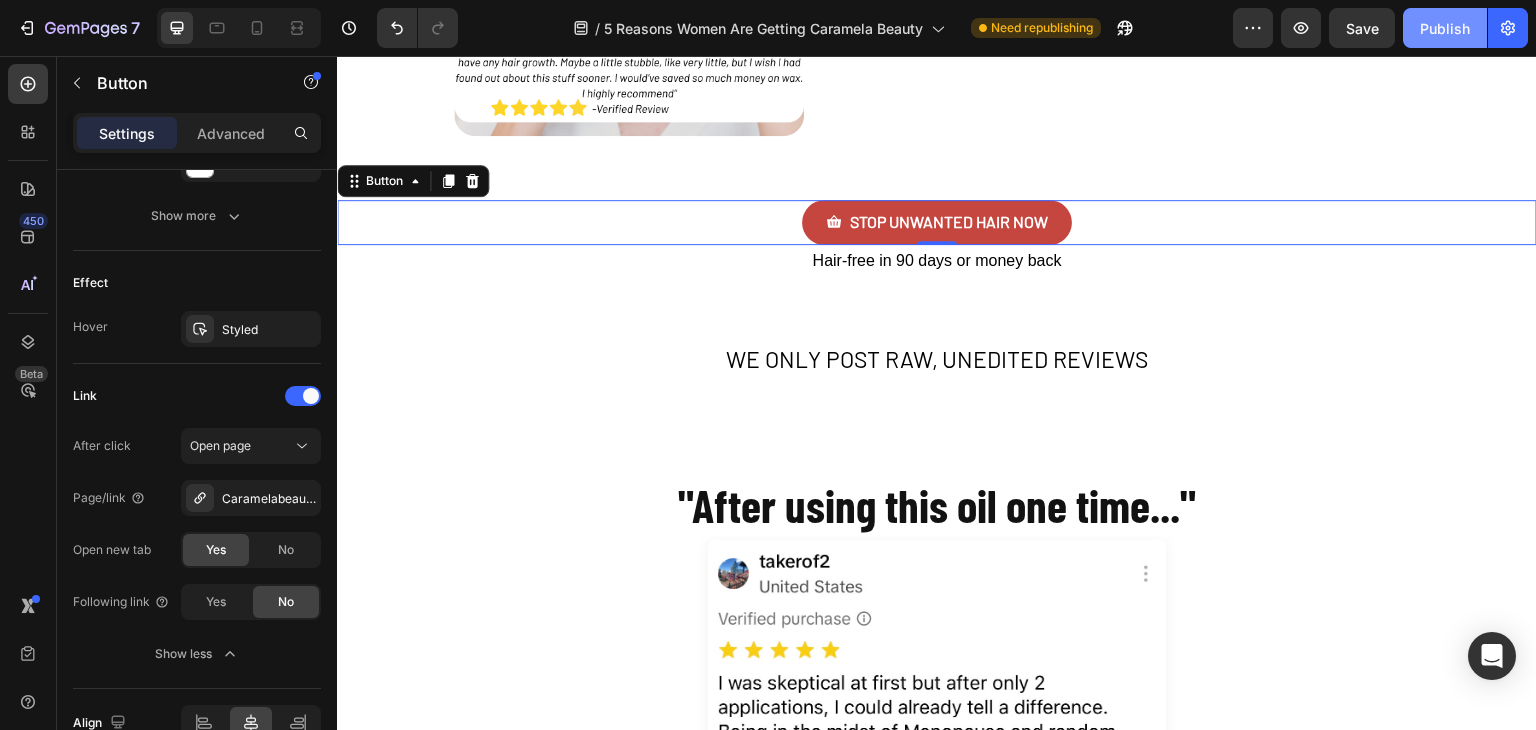 click on "Publish" at bounding box center [1445, 28] 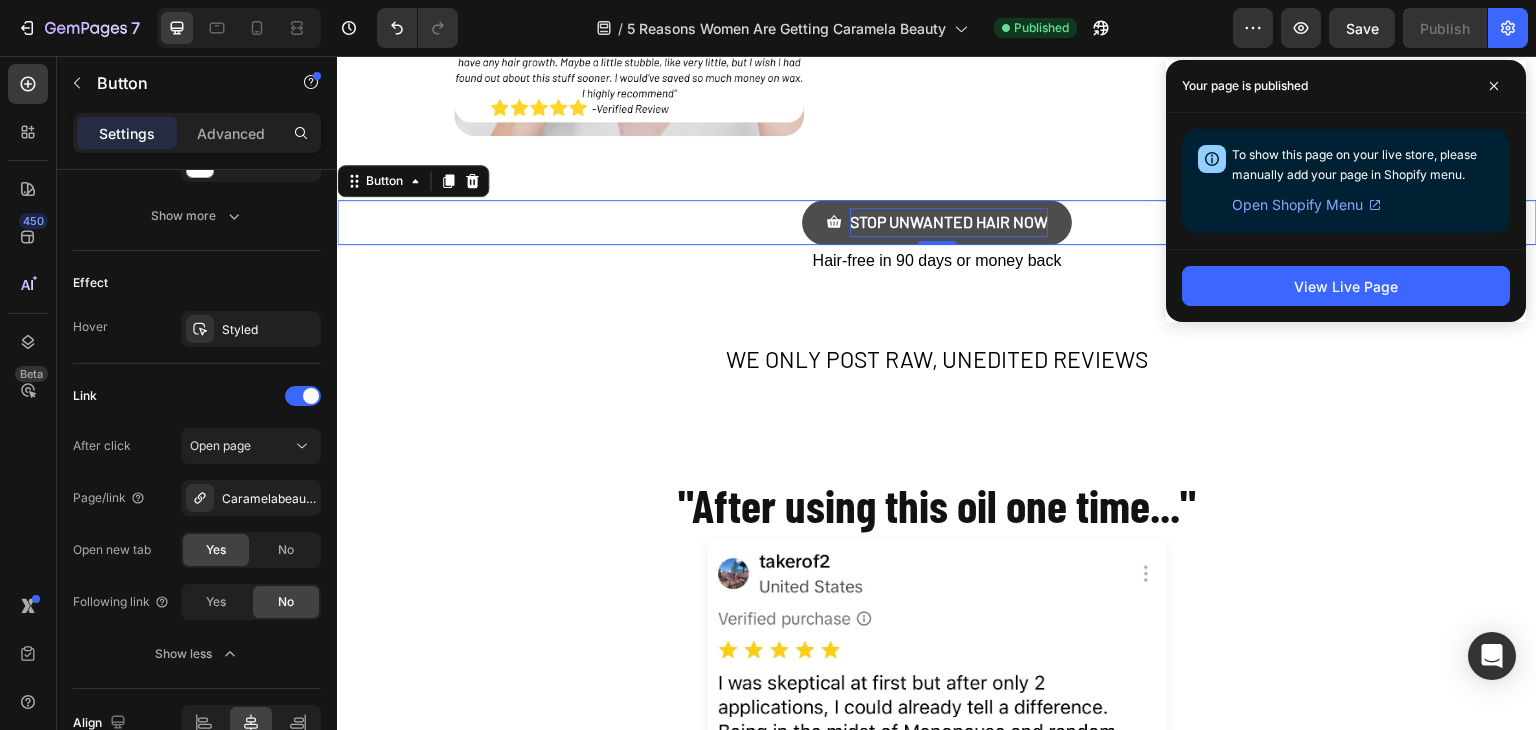click on "STOP UNWANTED HAIR NOW" at bounding box center [949, 222] 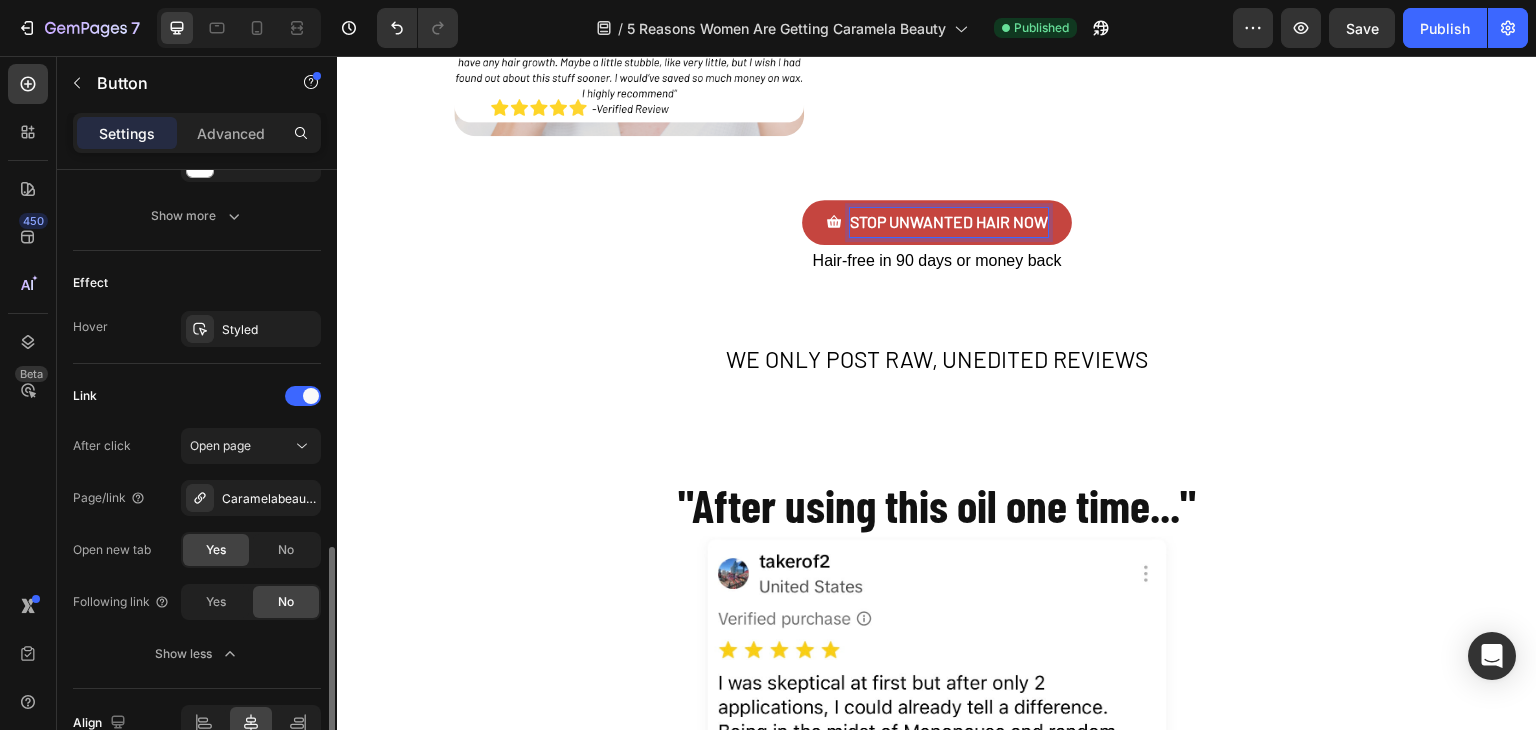 click on "Link" at bounding box center (197, 396) 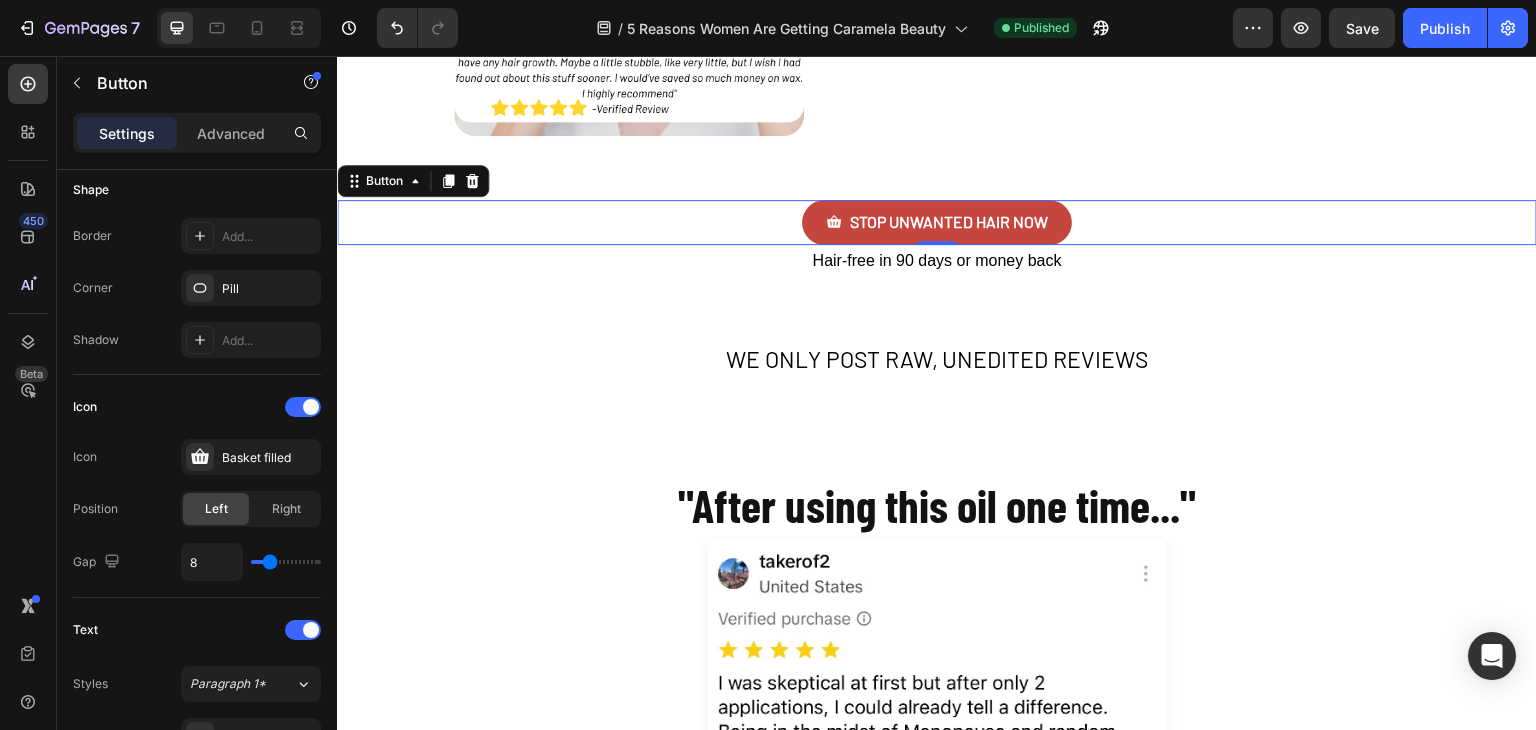 scroll, scrollTop: 0, scrollLeft: 0, axis: both 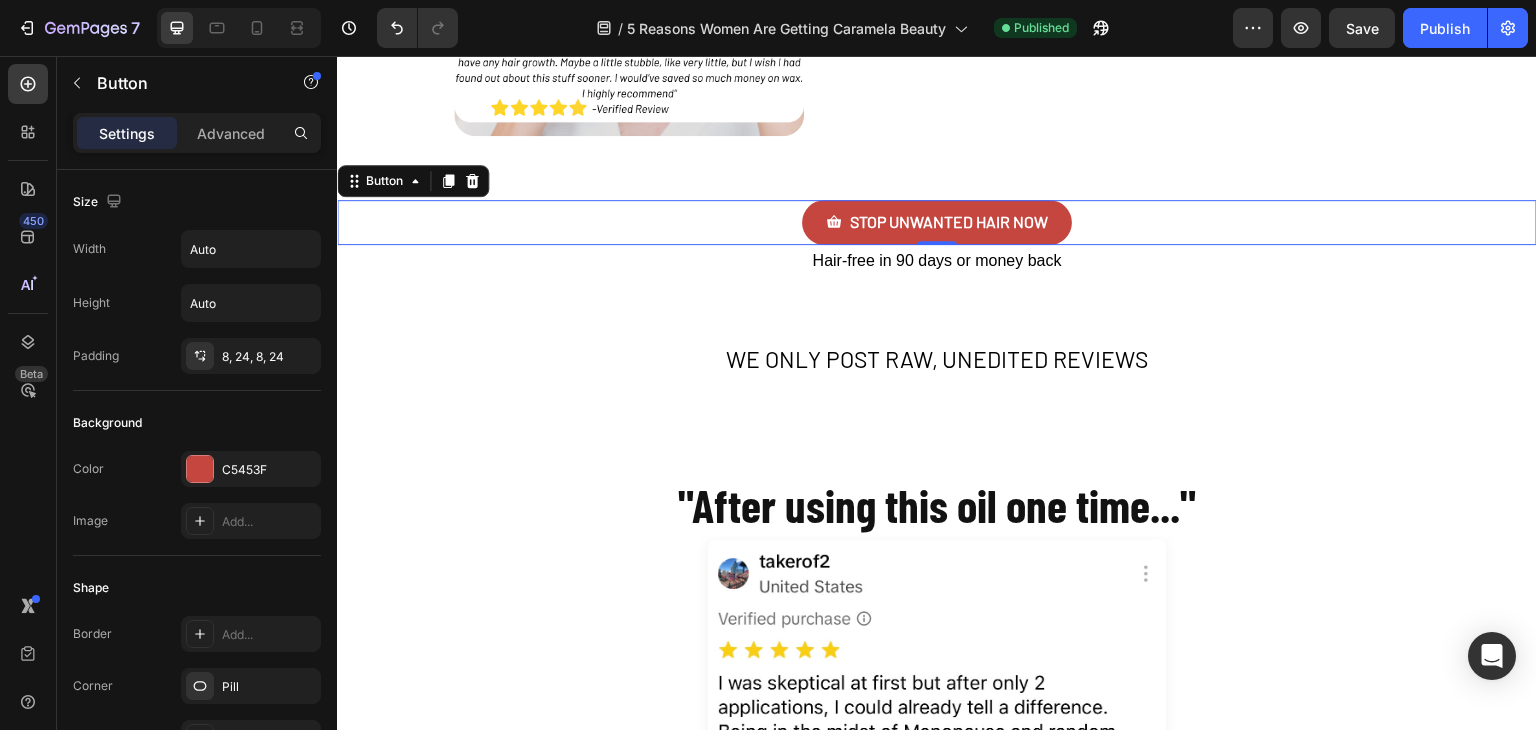 click on "Button" 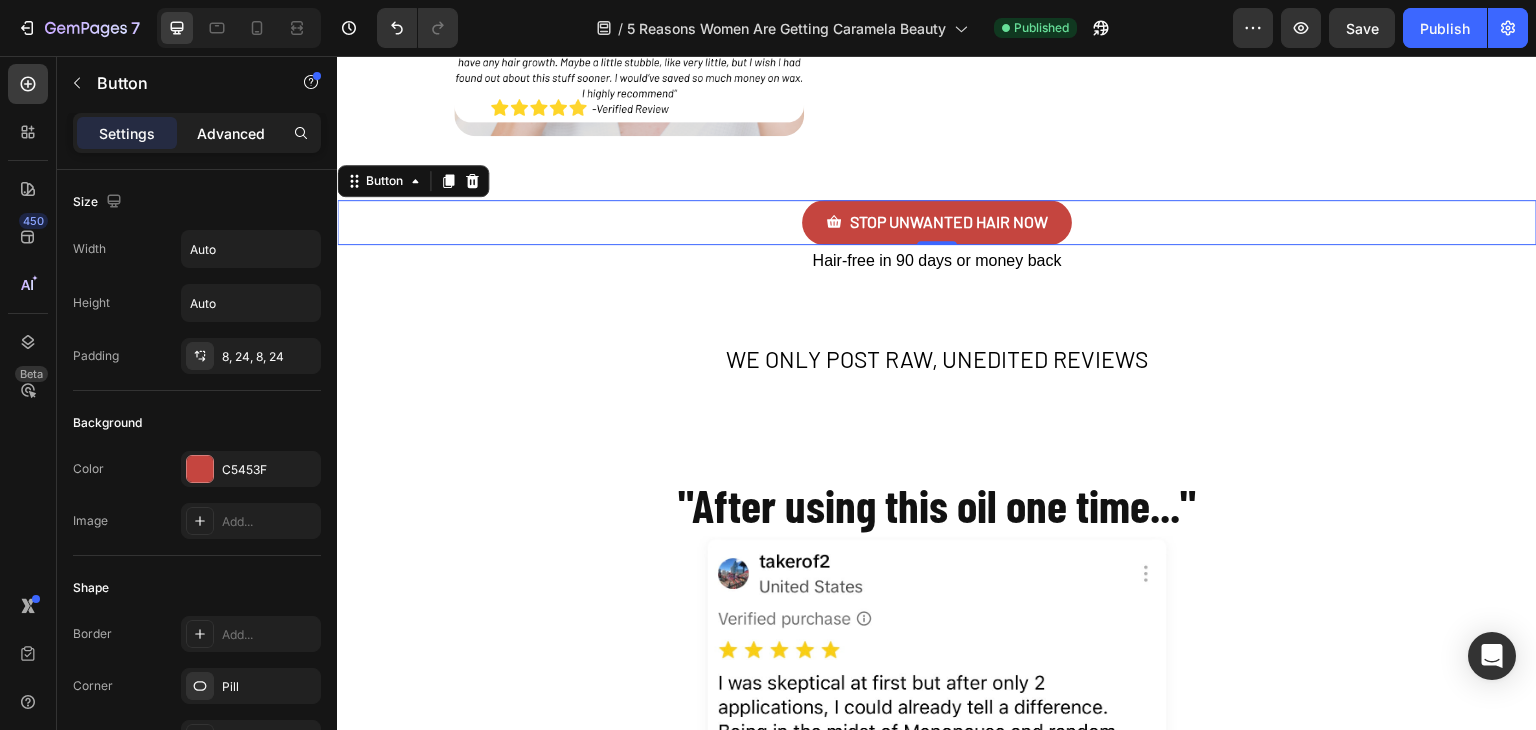 click on "Advanced" at bounding box center (231, 133) 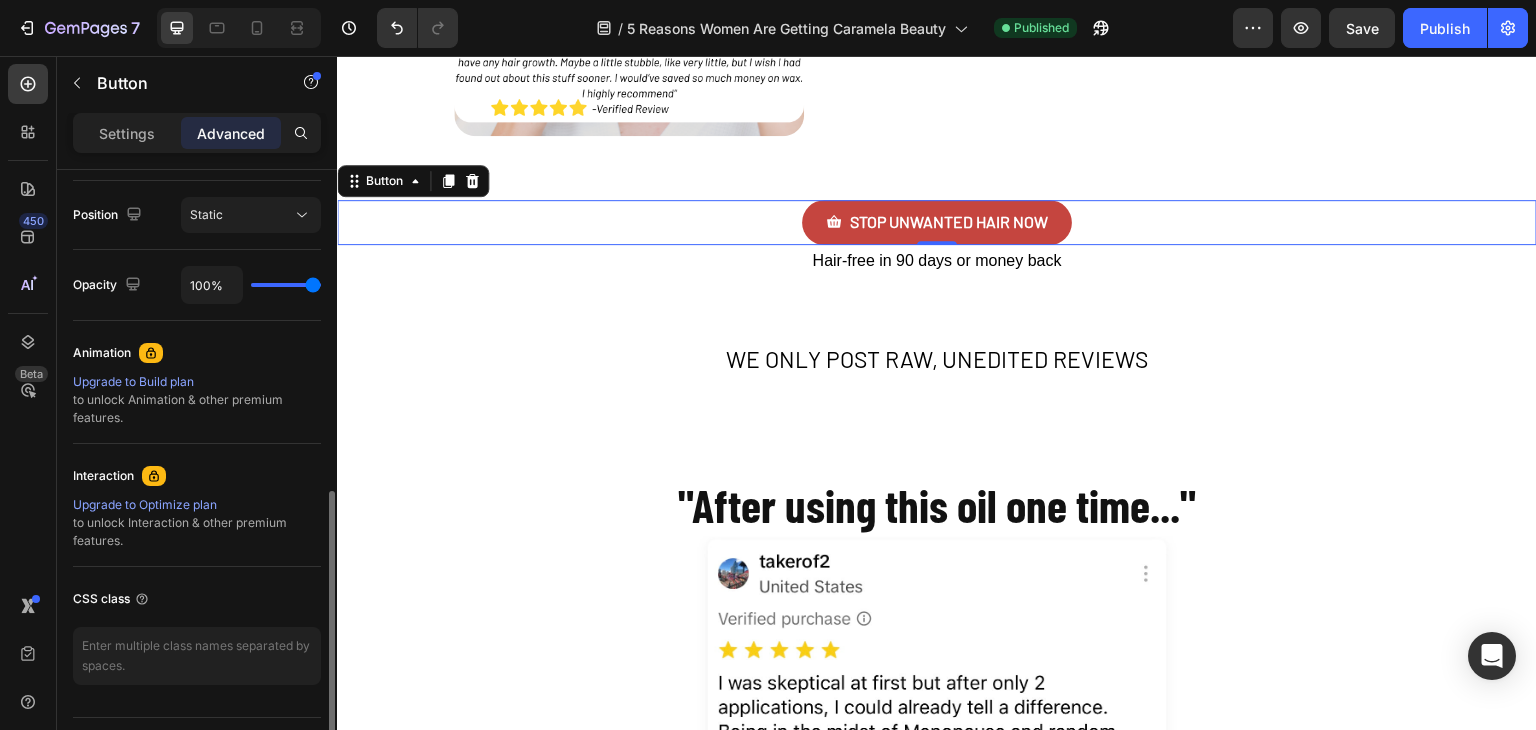 scroll, scrollTop: 721, scrollLeft: 0, axis: vertical 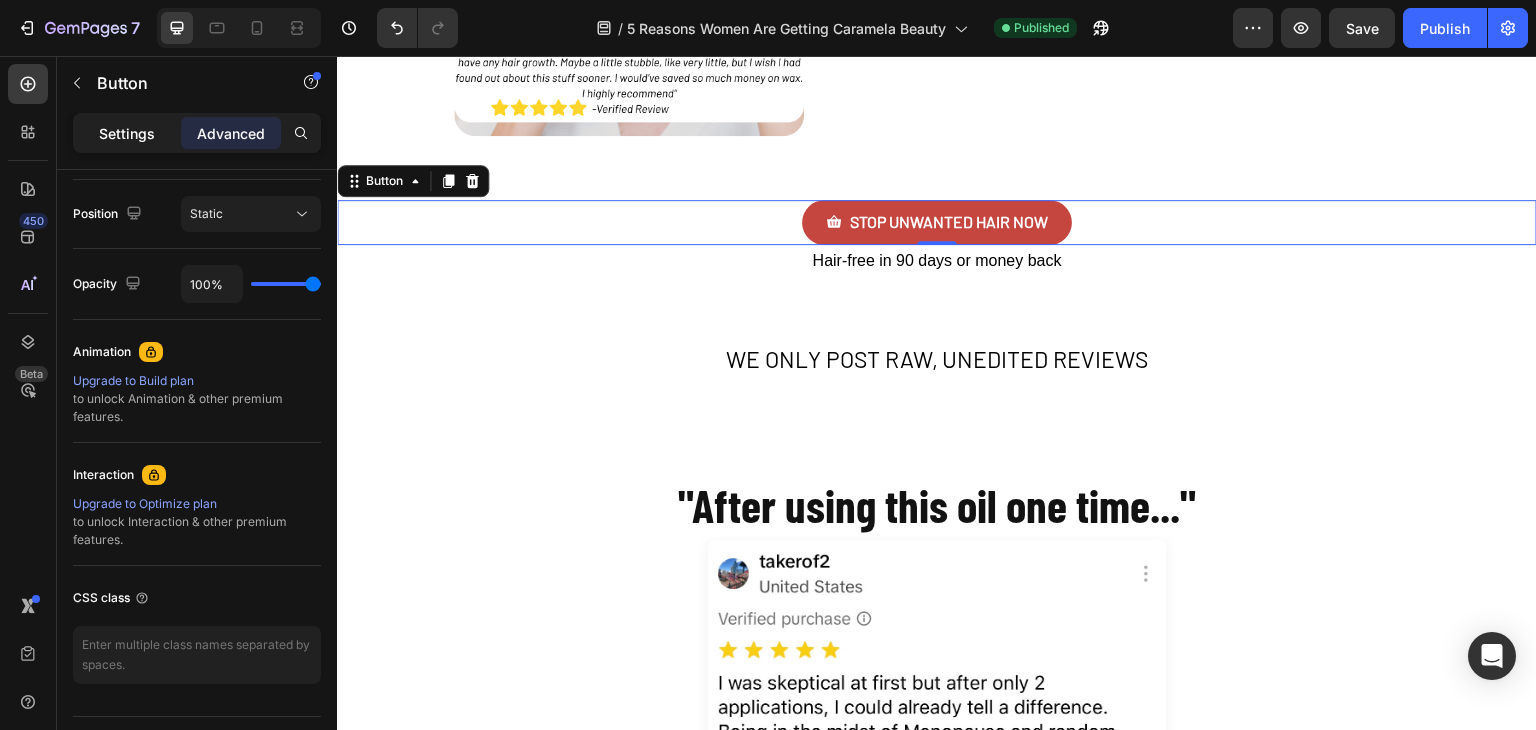click on "Settings" 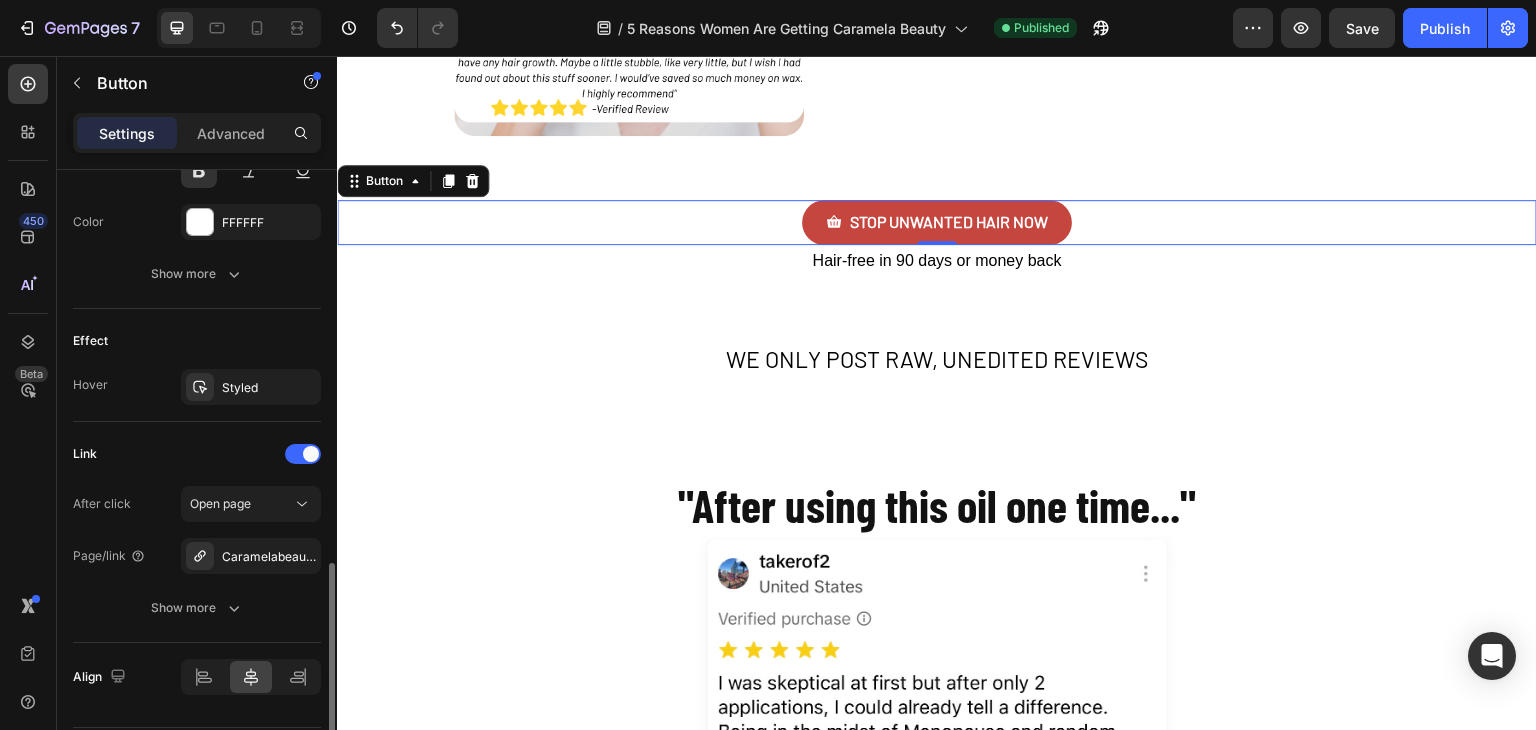 scroll, scrollTop: 1128, scrollLeft: 0, axis: vertical 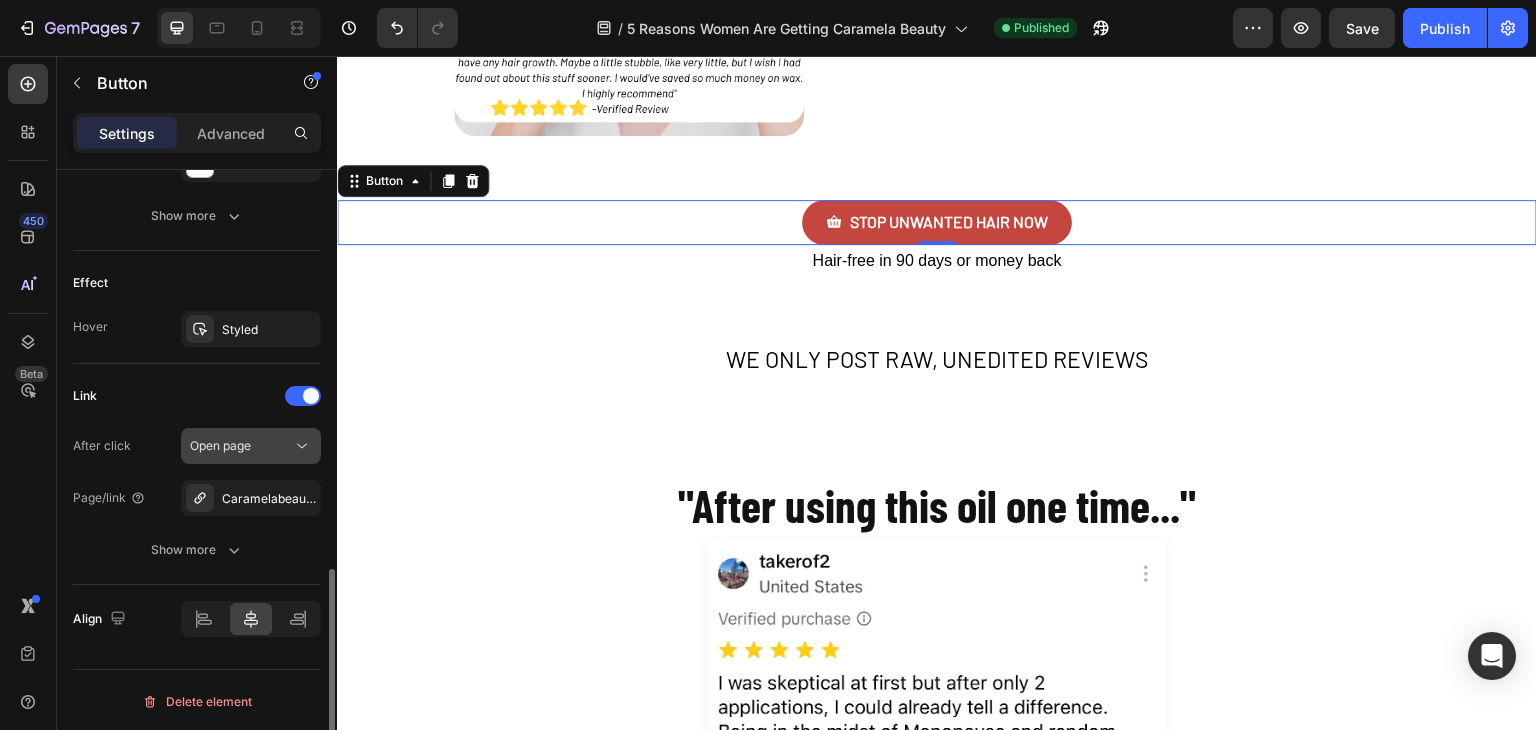 click on "Open page" at bounding box center [241, 446] 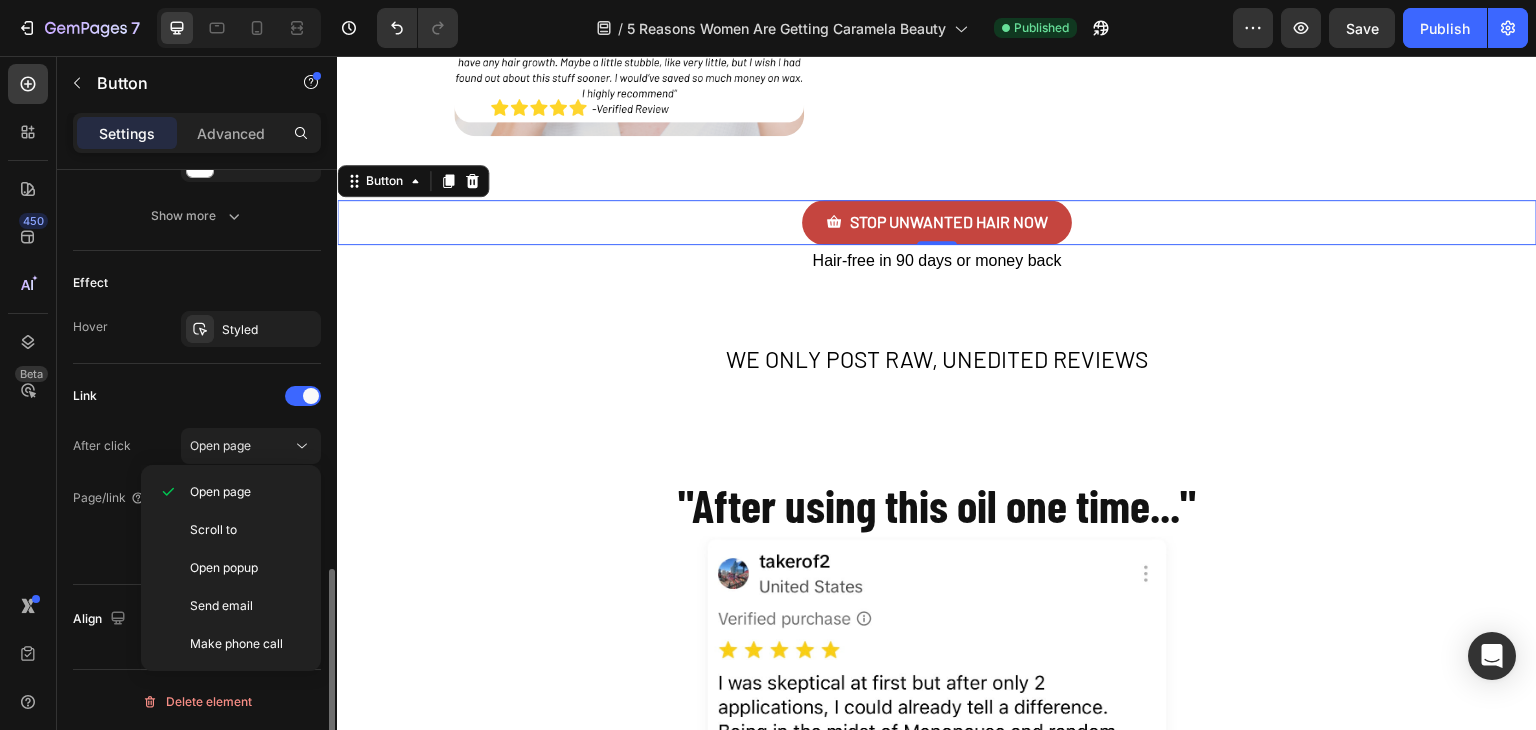 click on "Page/link" at bounding box center [109, 498] 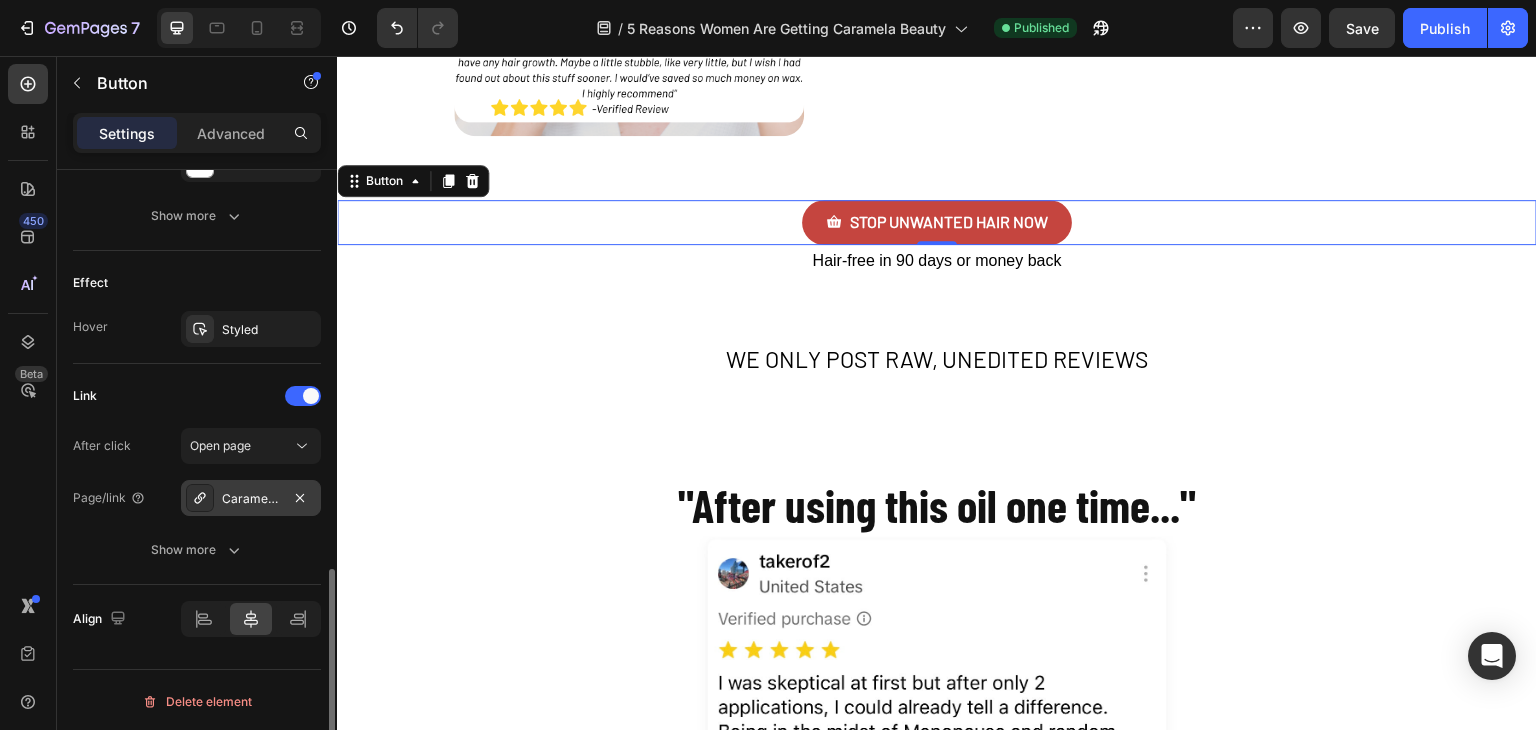 click on "Caramelabeauty.Com" at bounding box center [251, 499] 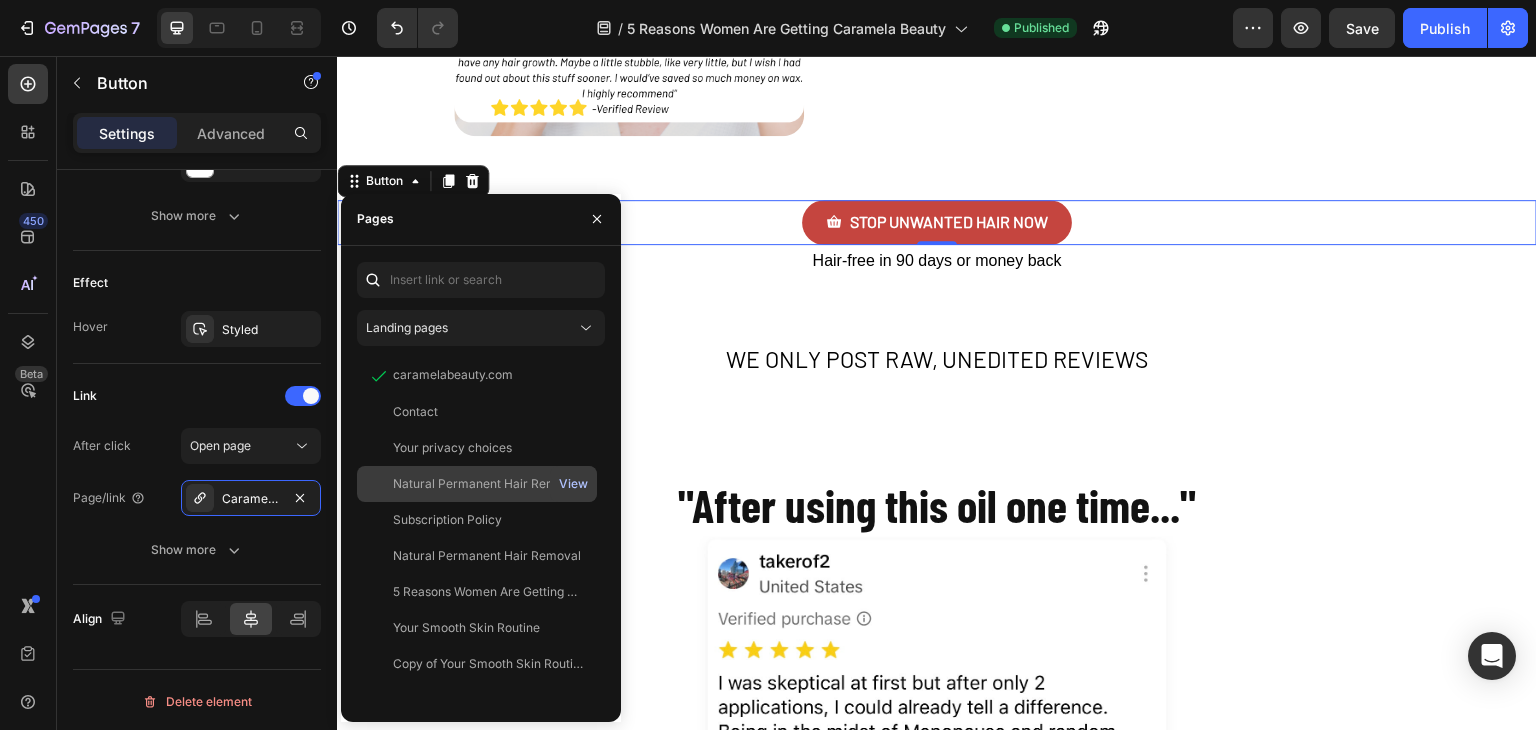 click on "View" at bounding box center (573, 484) 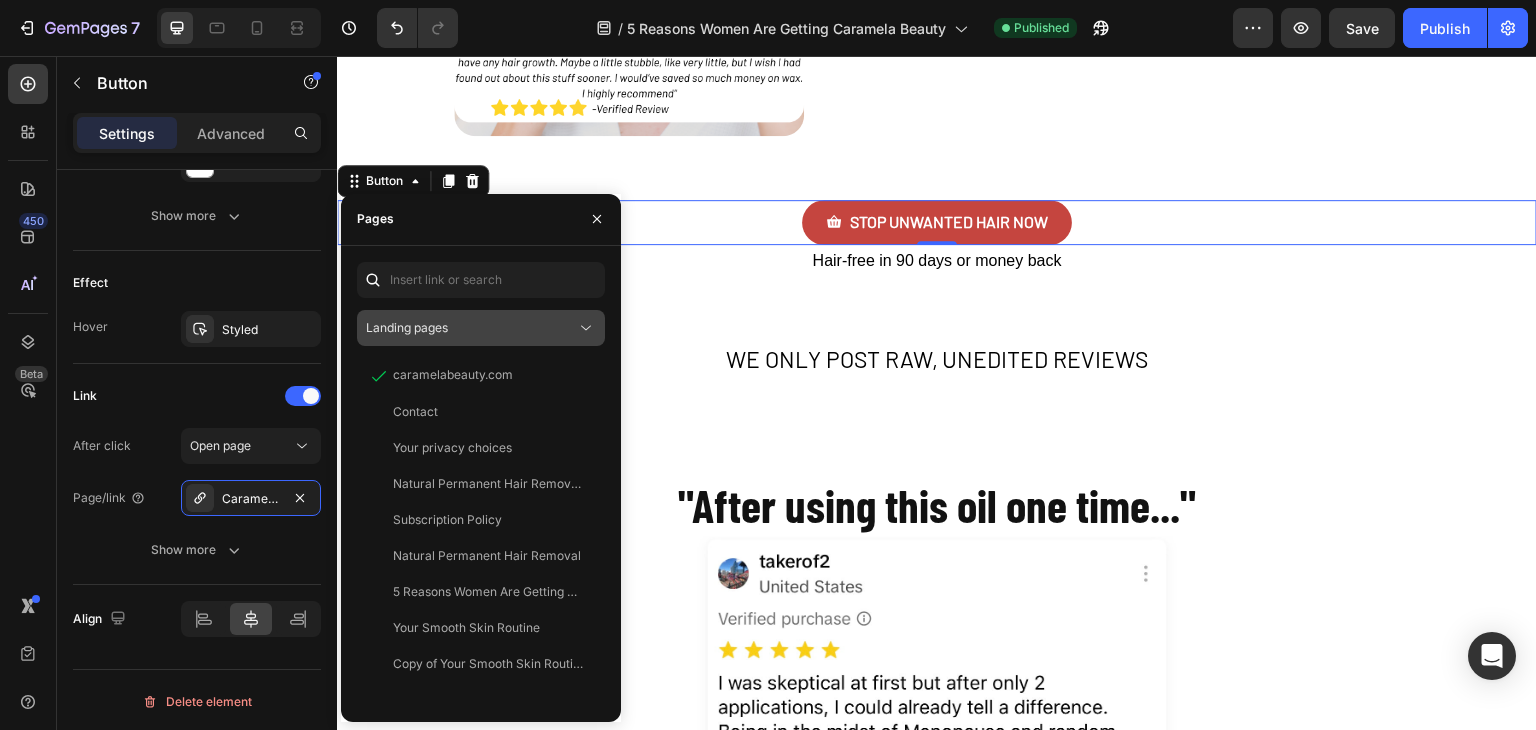 click on "Landing pages" at bounding box center (471, 328) 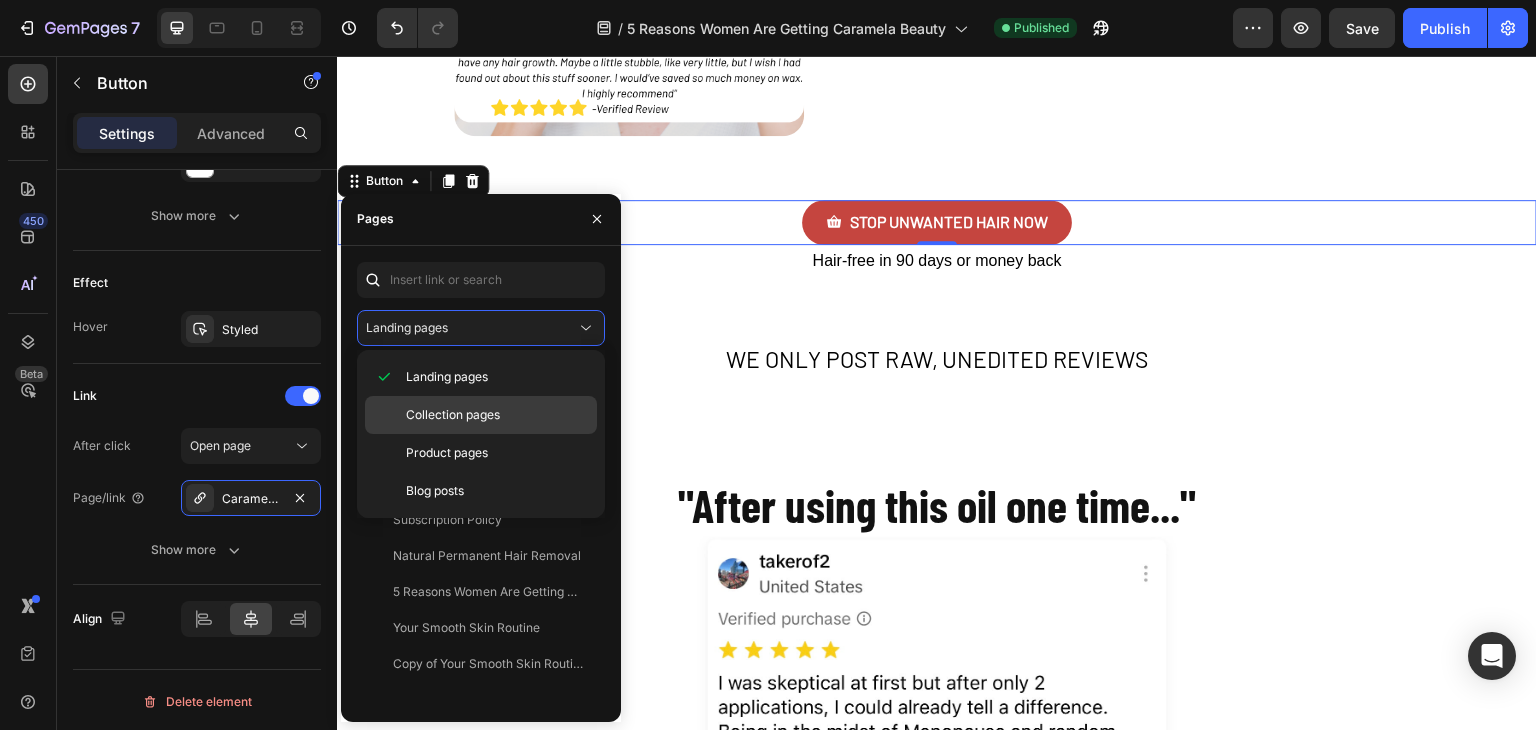 click on "Collection pages" 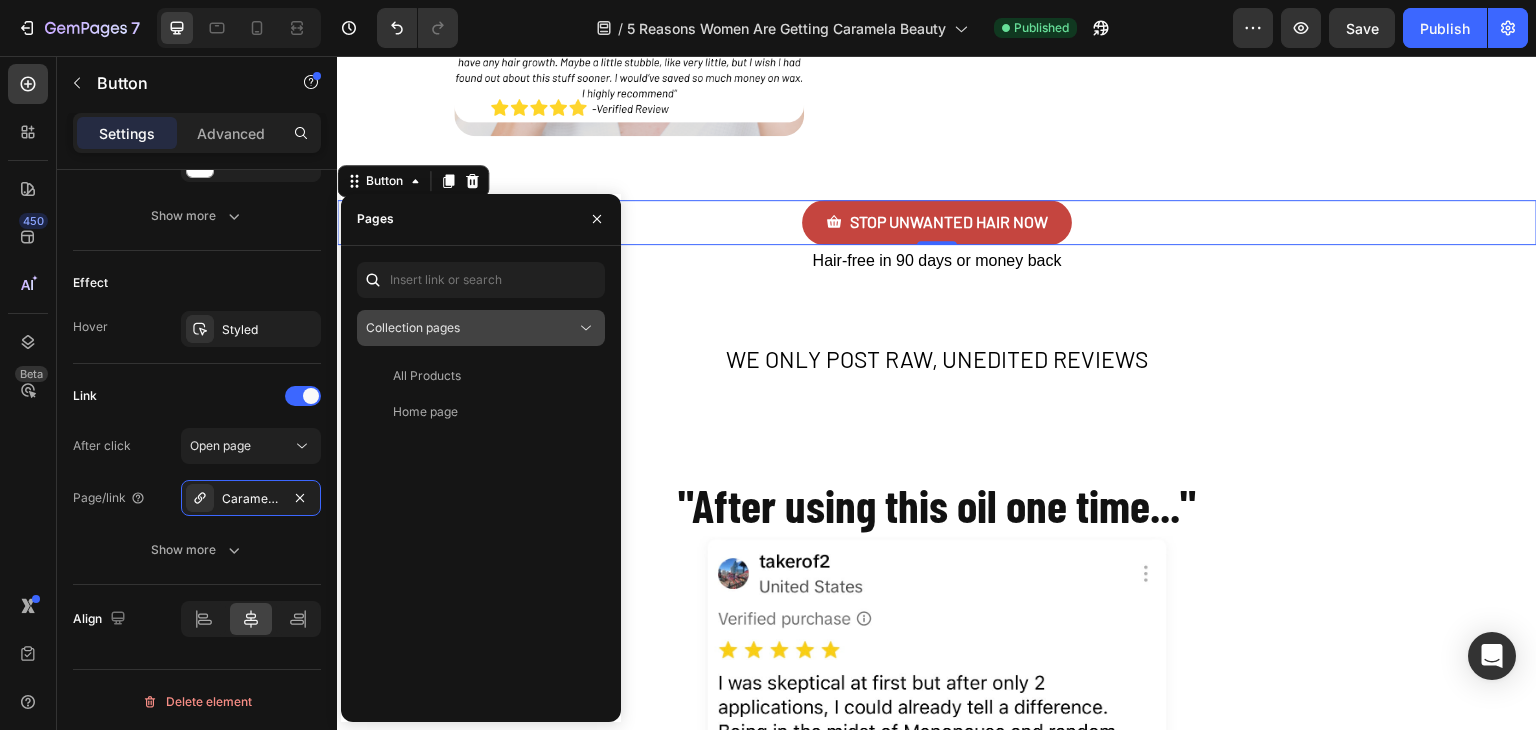 click on "Collection pages" at bounding box center (471, 328) 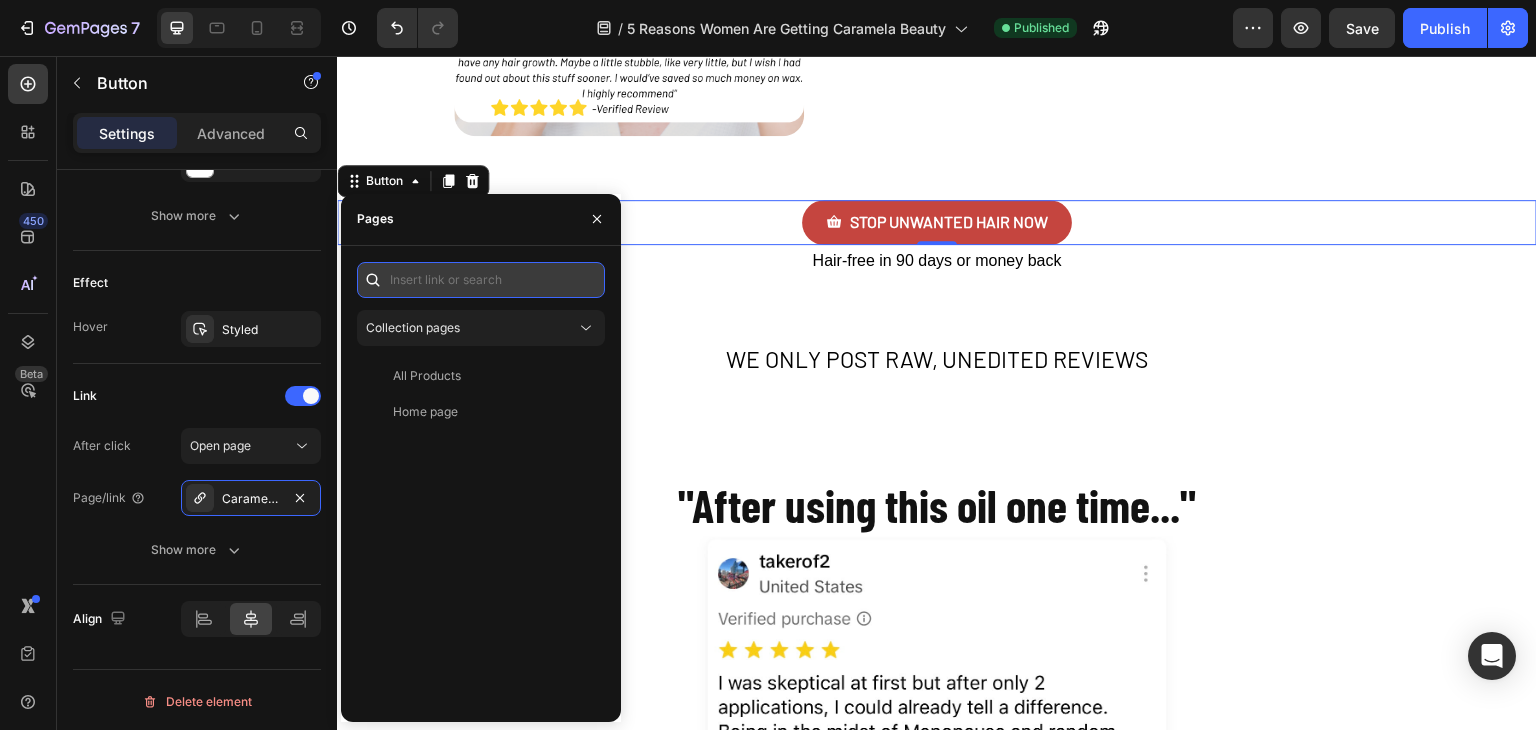 click at bounding box center [481, 280] 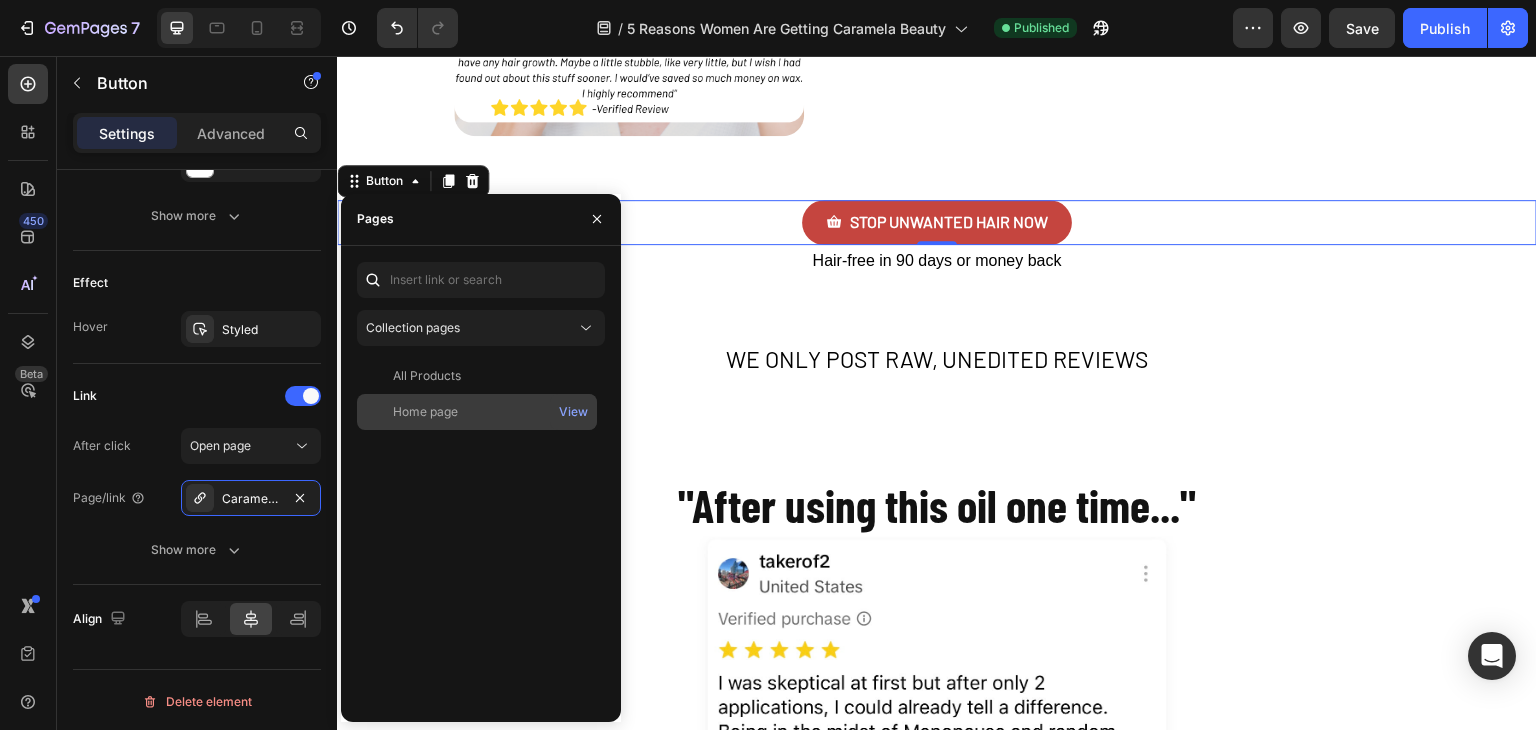 click on "Home page   View" 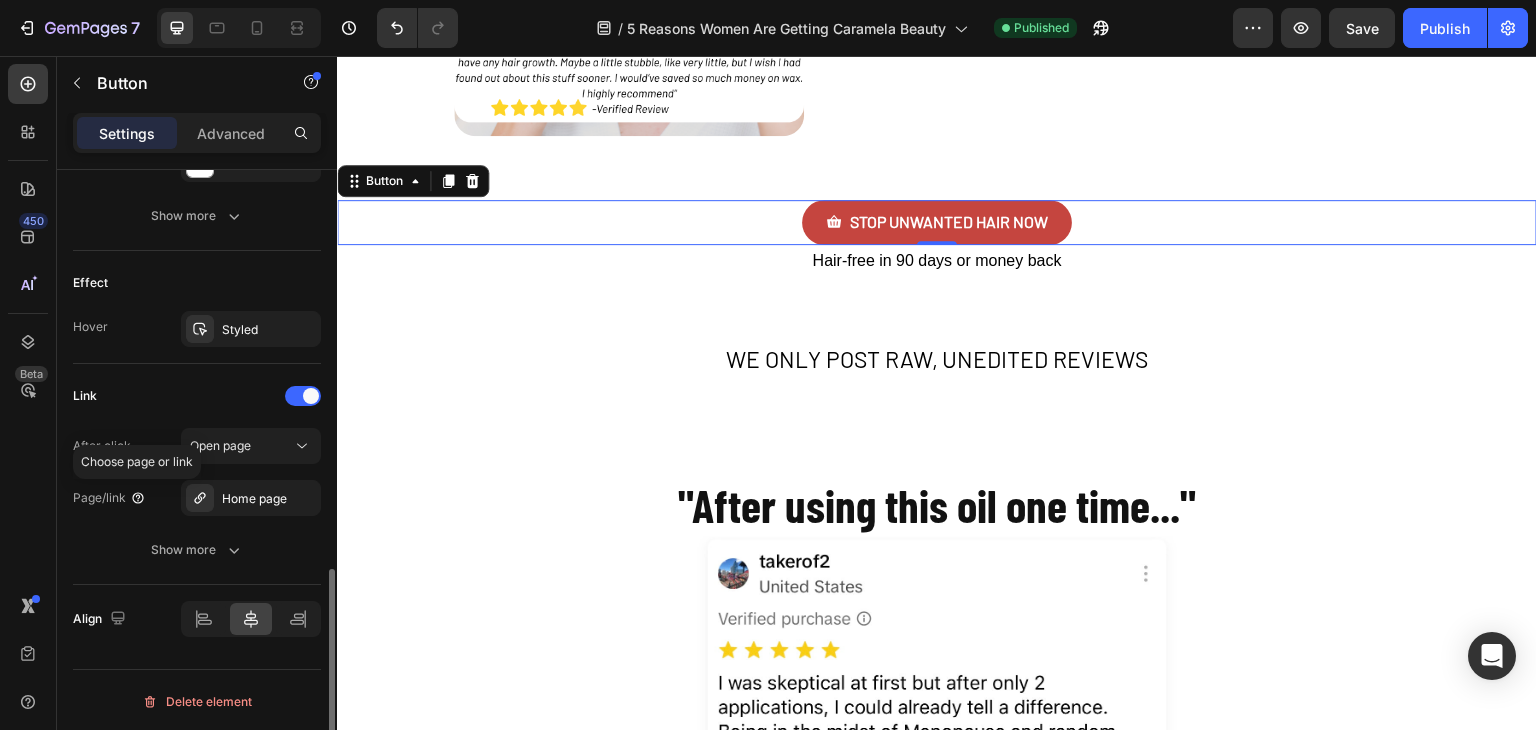 click 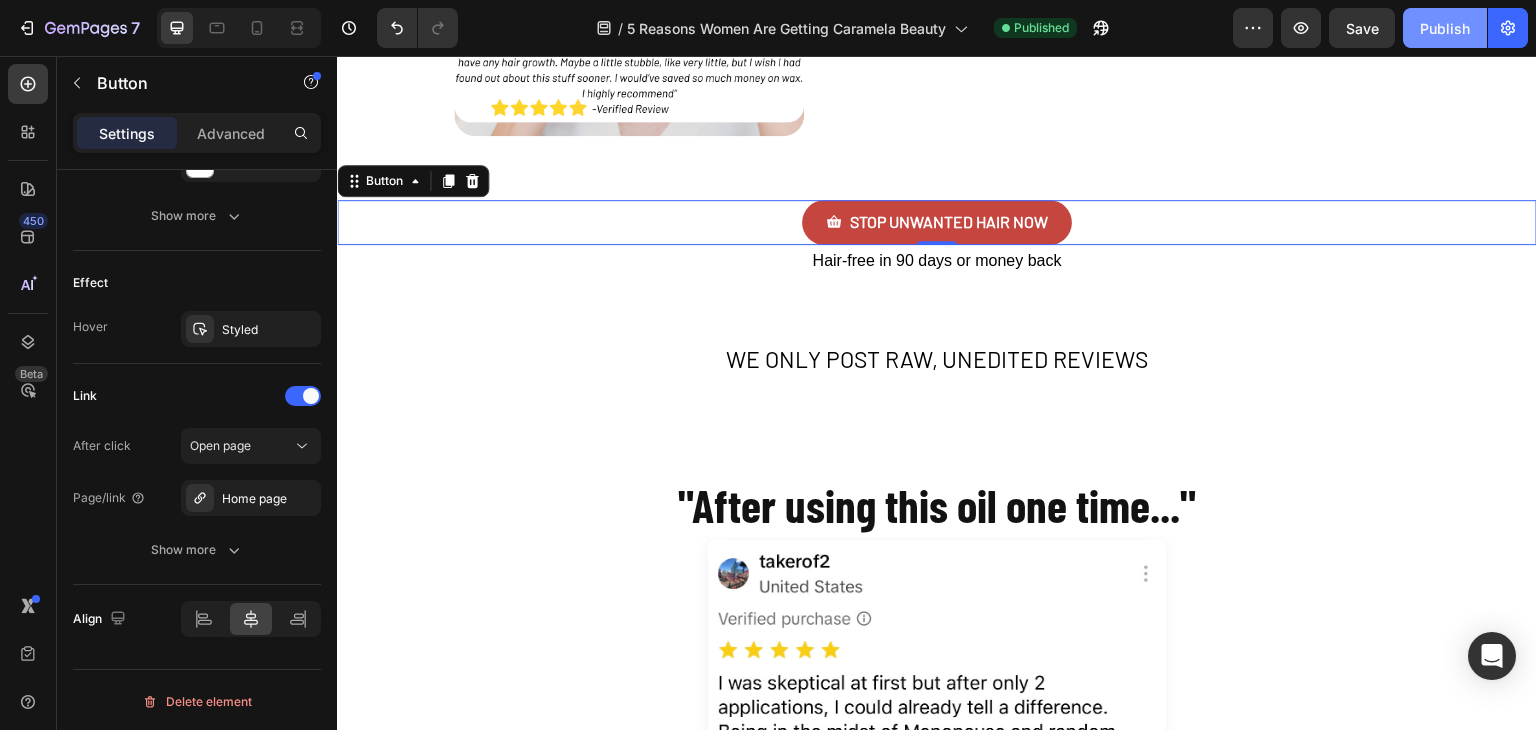 click on "Publish" at bounding box center [1445, 28] 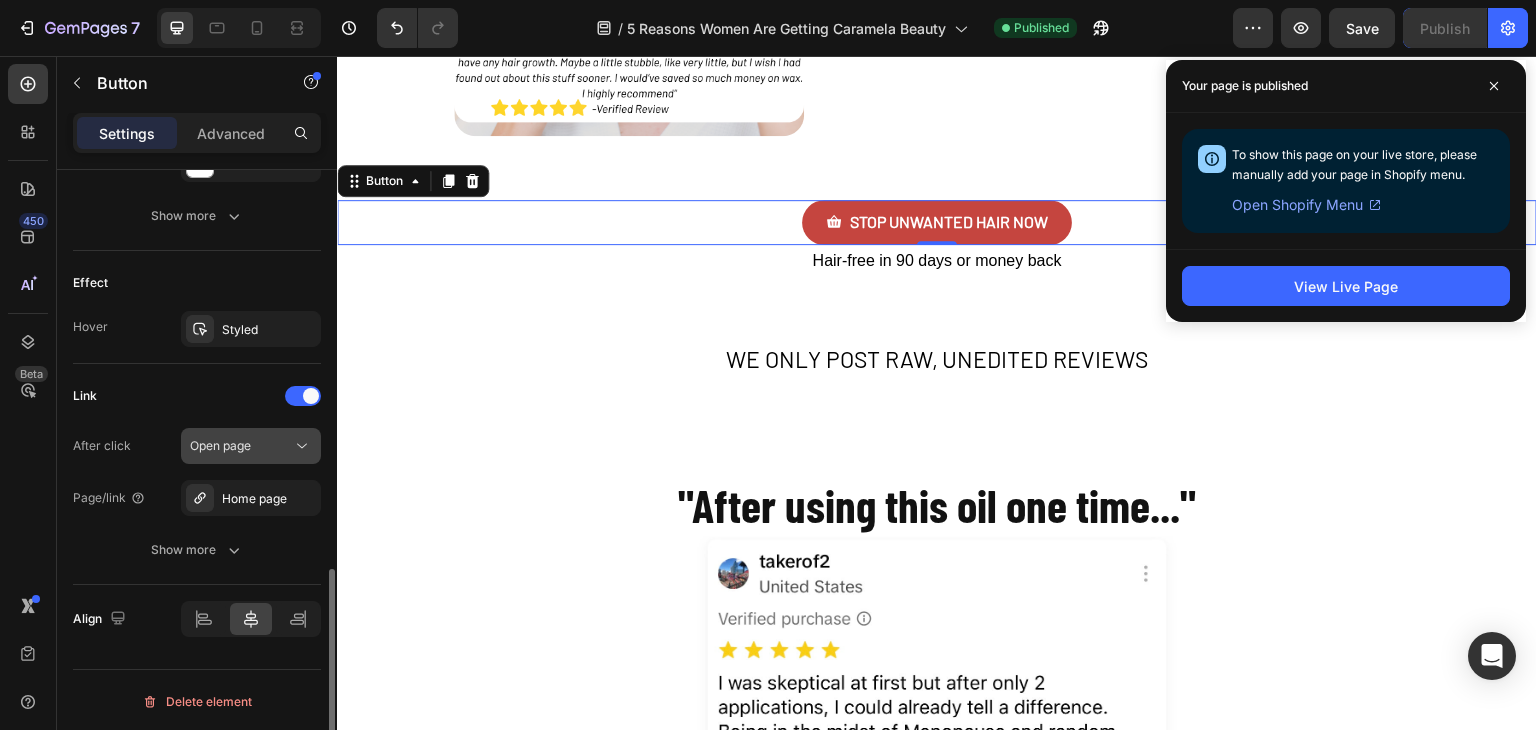 click on "Open page" at bounding box center (241, 446) 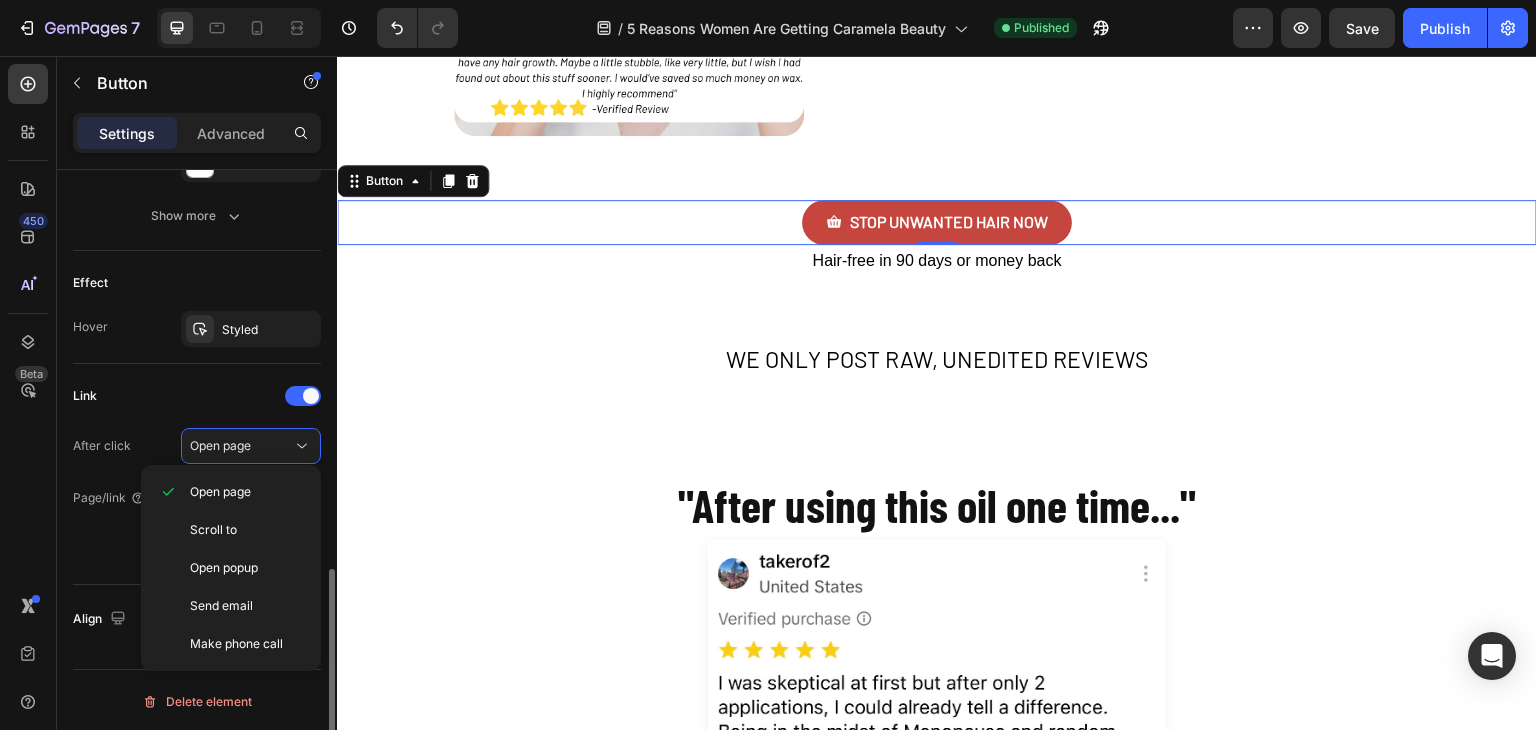 click on "Link After click Open page Page/link Home page Show more" at bounding box center (197, 474) 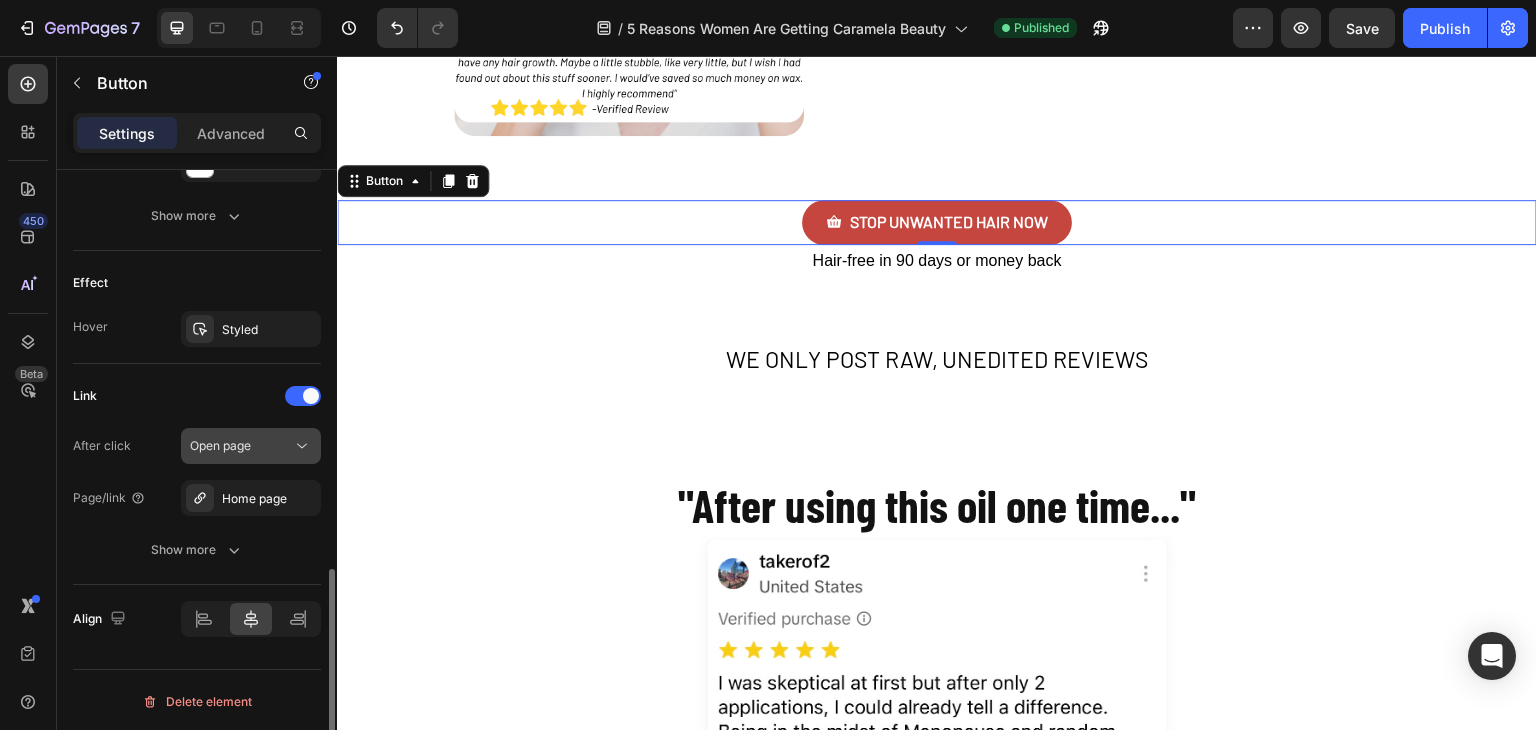 click on "Open page" 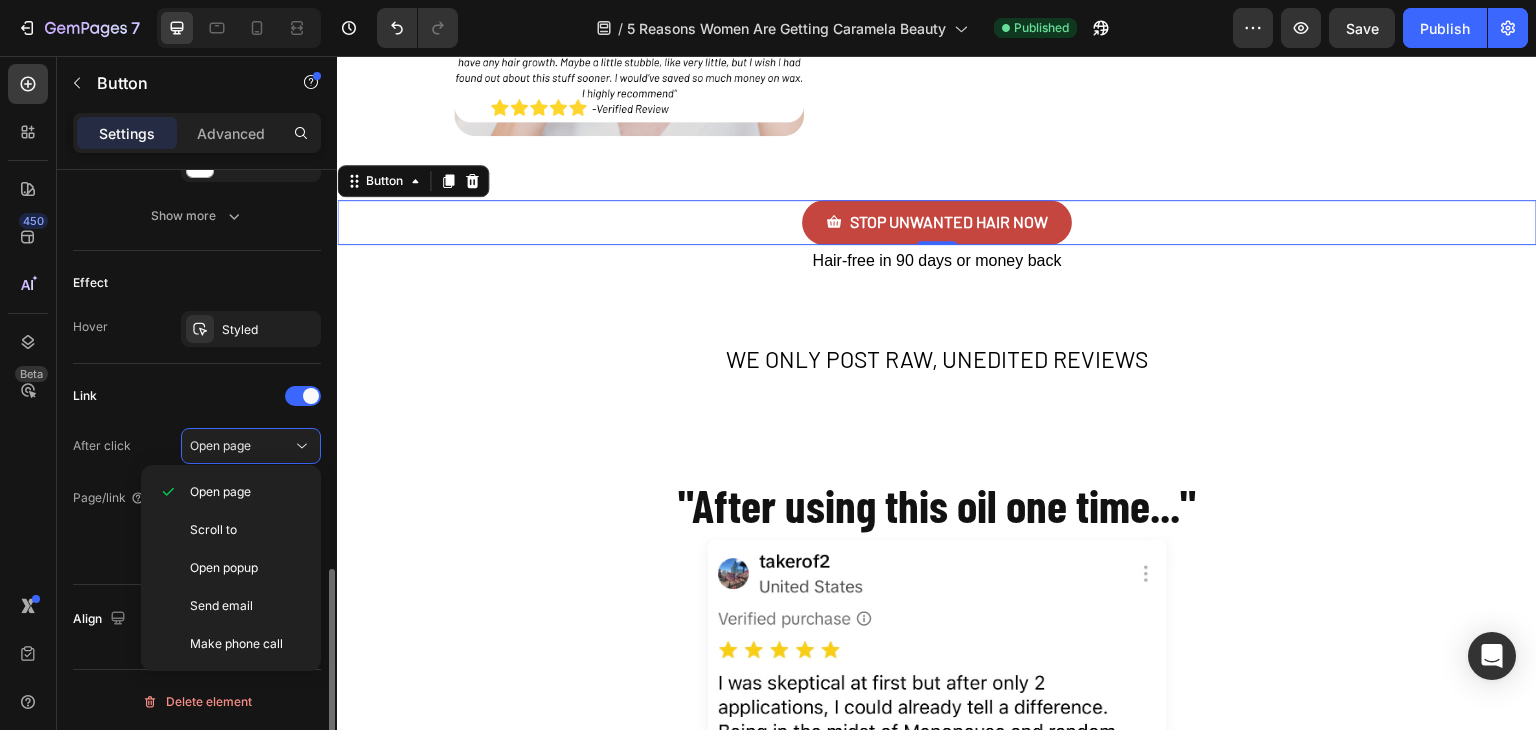 click on "After click" at bounding box center [102, 446] 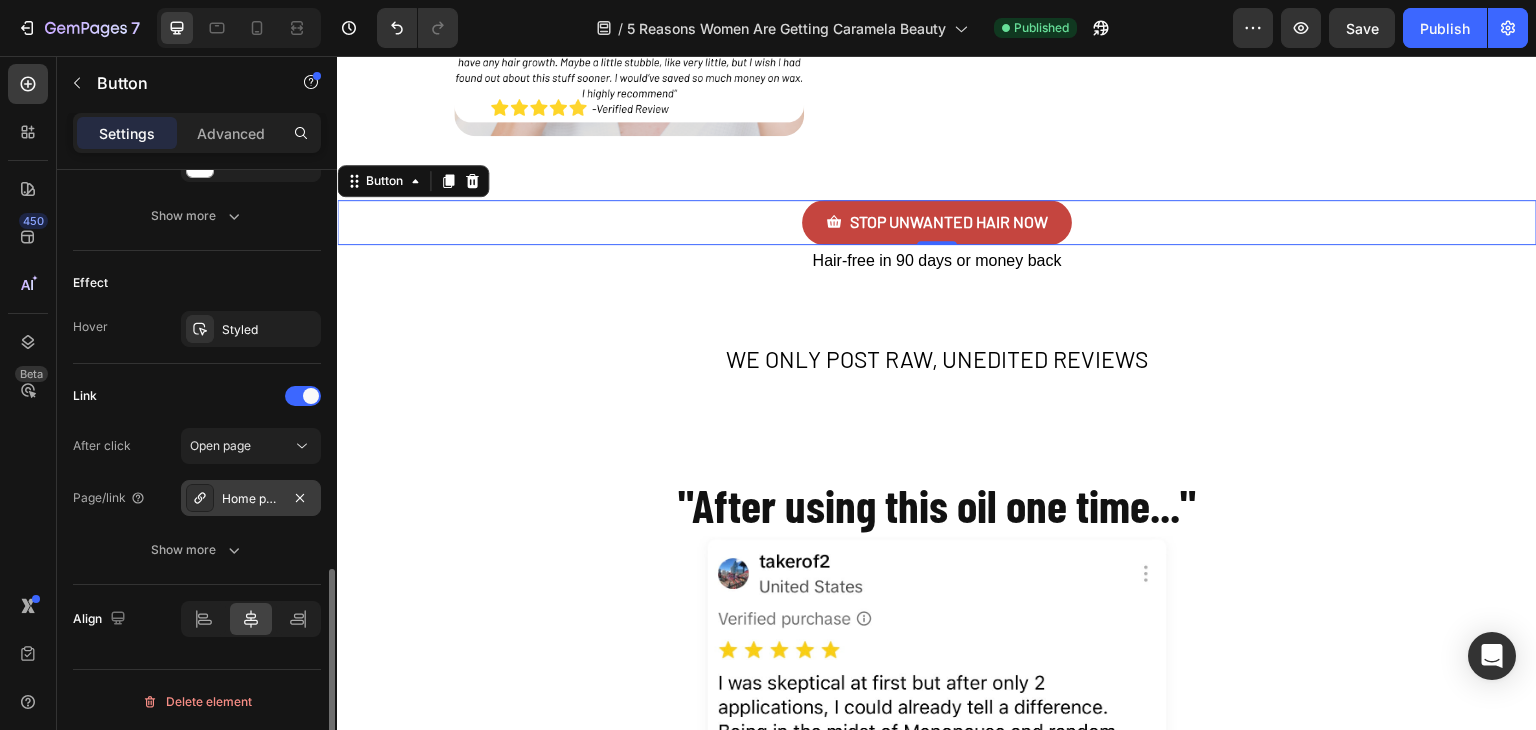 click on "Home page" at bounding box center (251, 499) 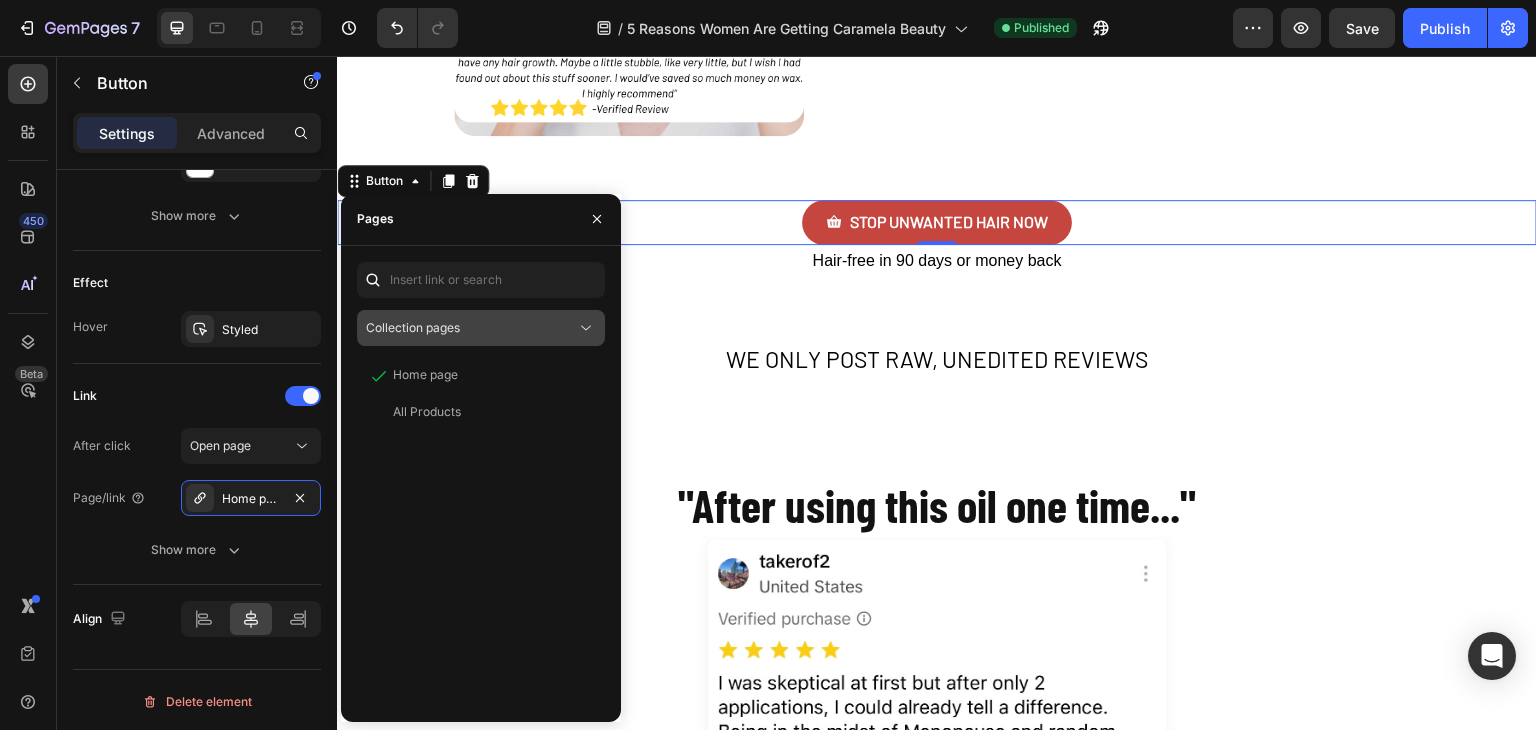 click on "Collection pages" at bounding box center (471, 328) 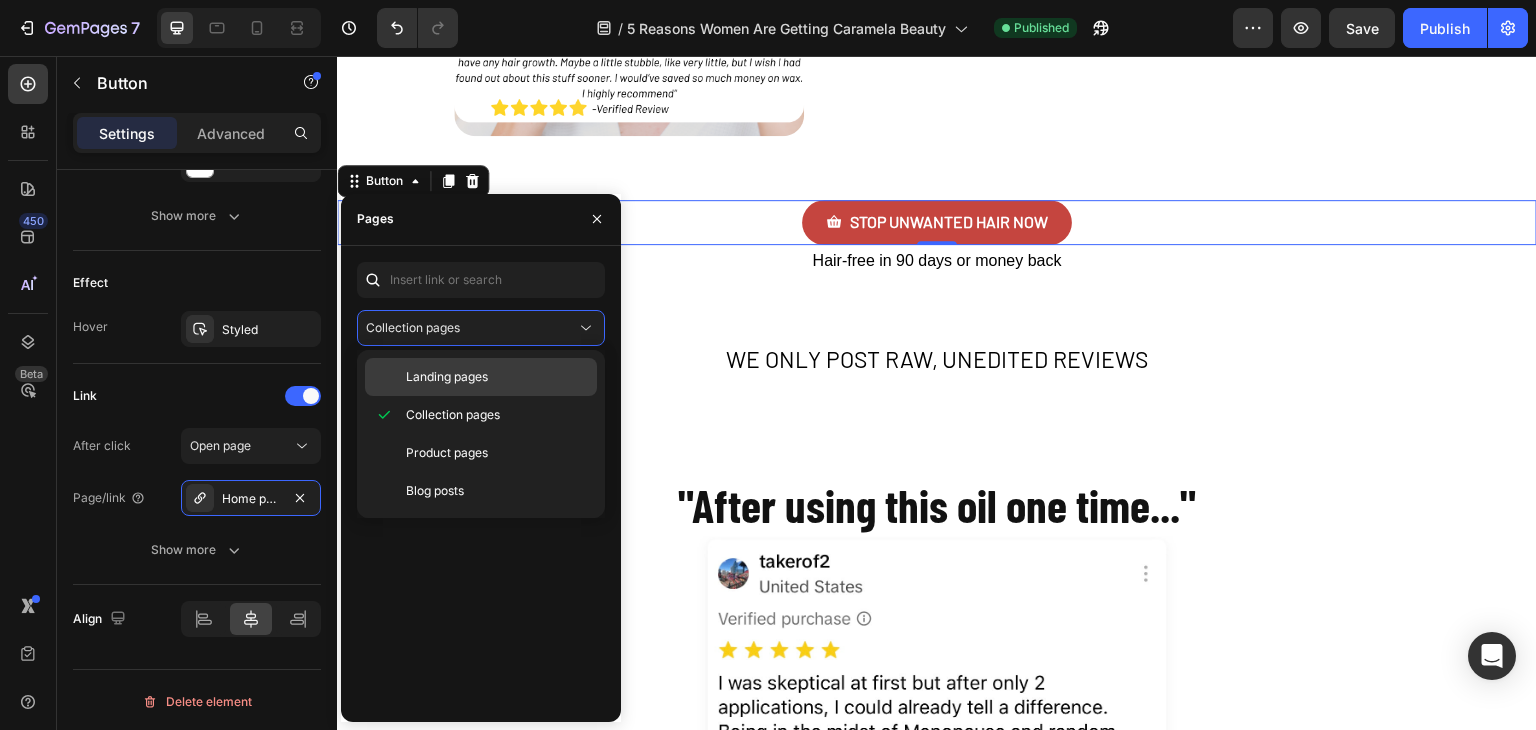 click on "Landing pages" 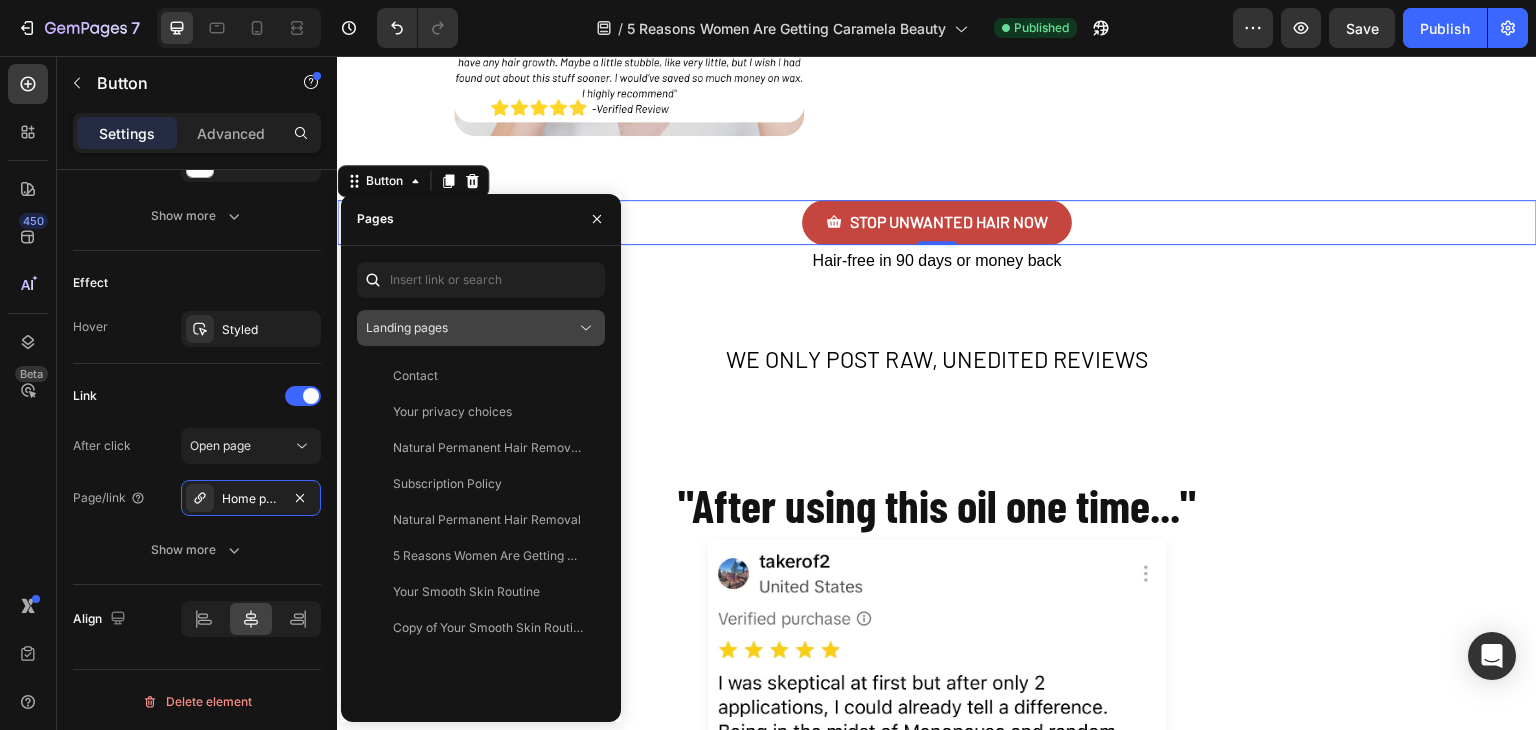 click on "Landing pages" at bounding box center [471, 328] 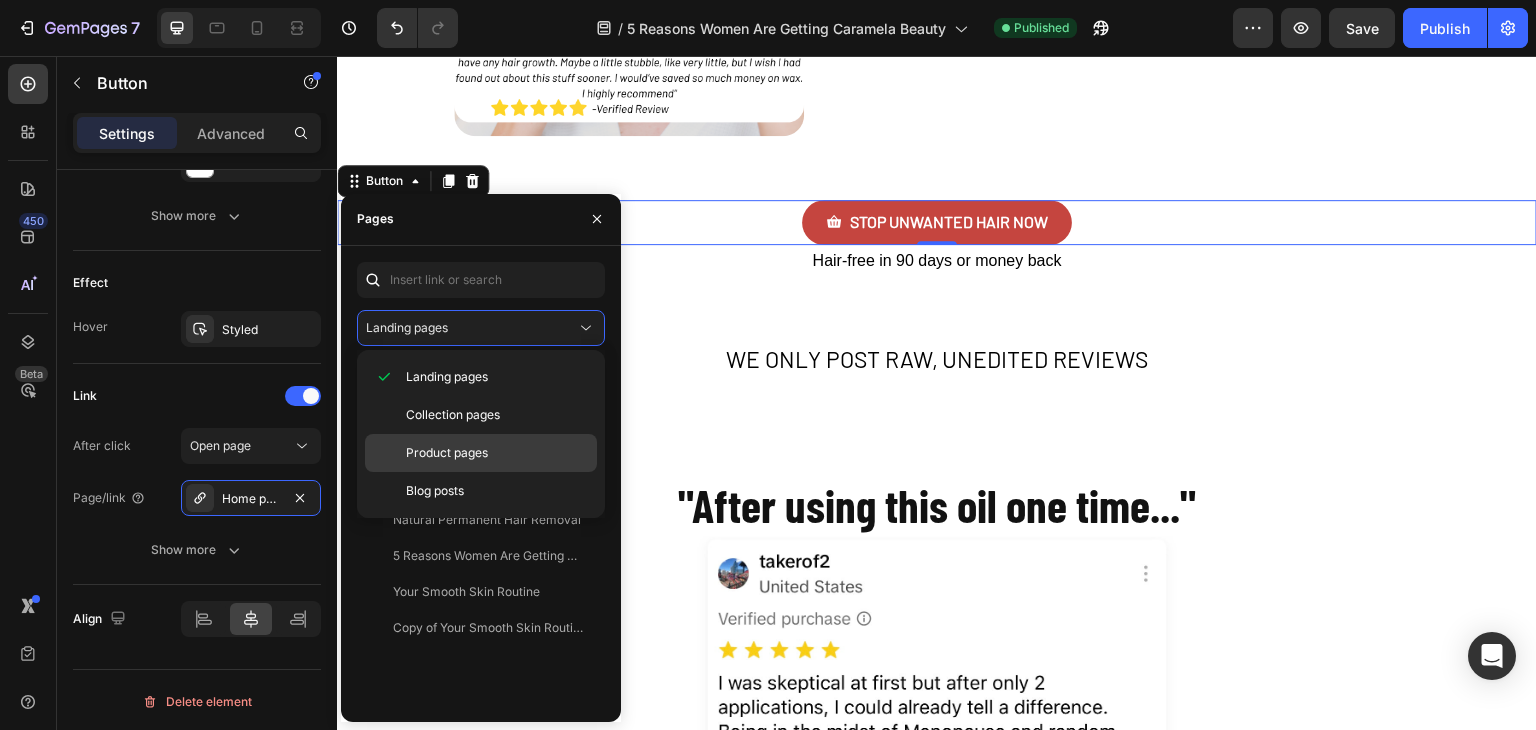 click on "Product pages" 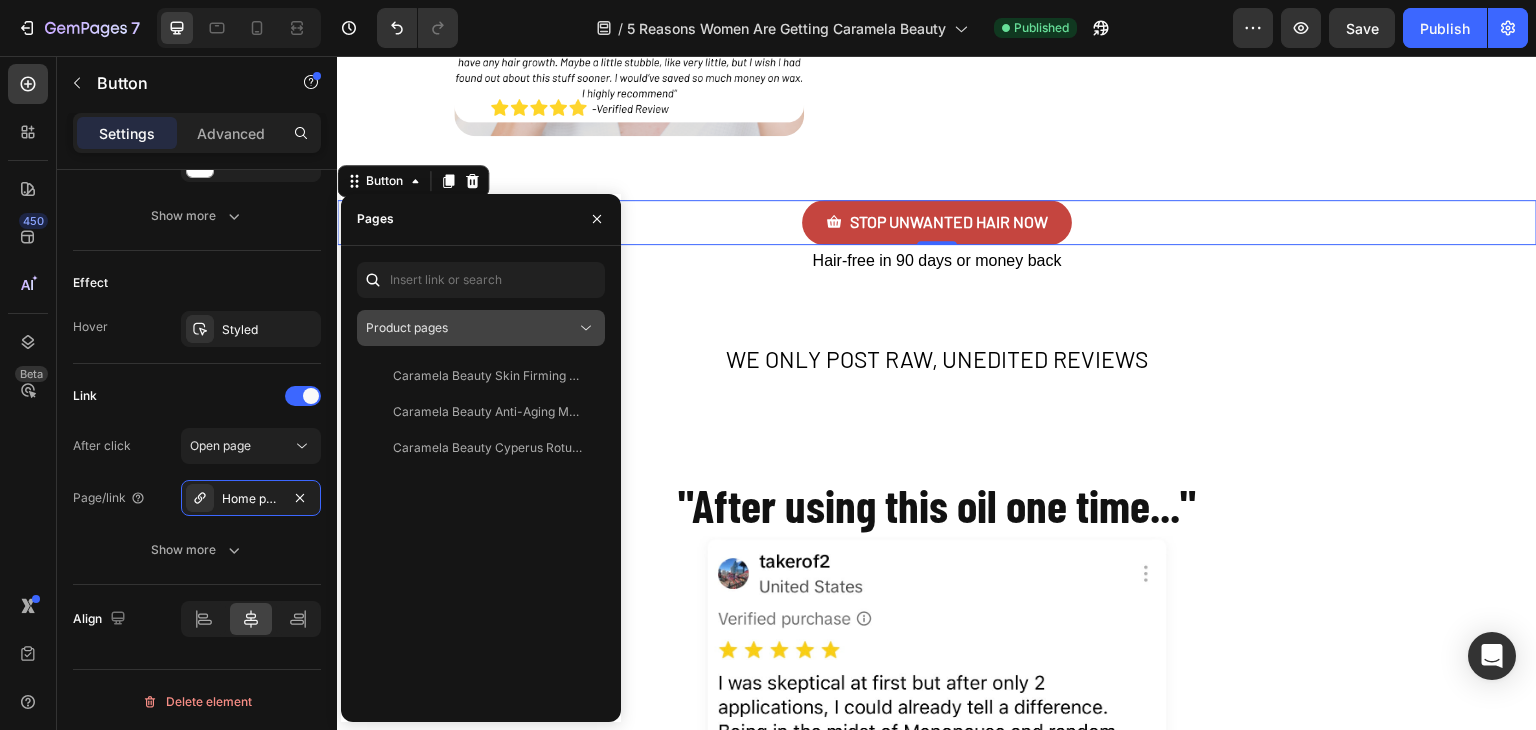 click on "Product pages" at bounding box center (471, 328) 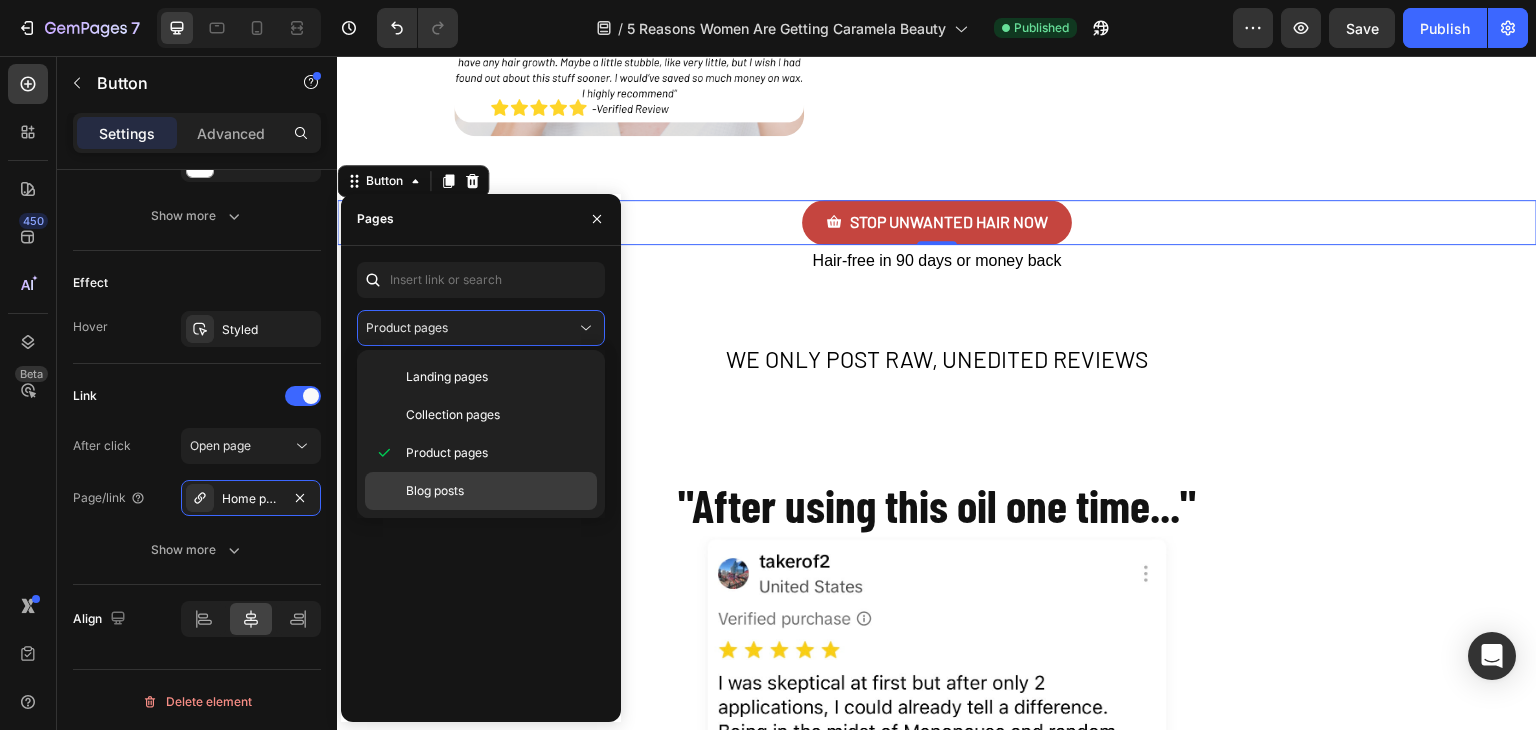 click on "Blog posts" at bounding box center (435, 491) 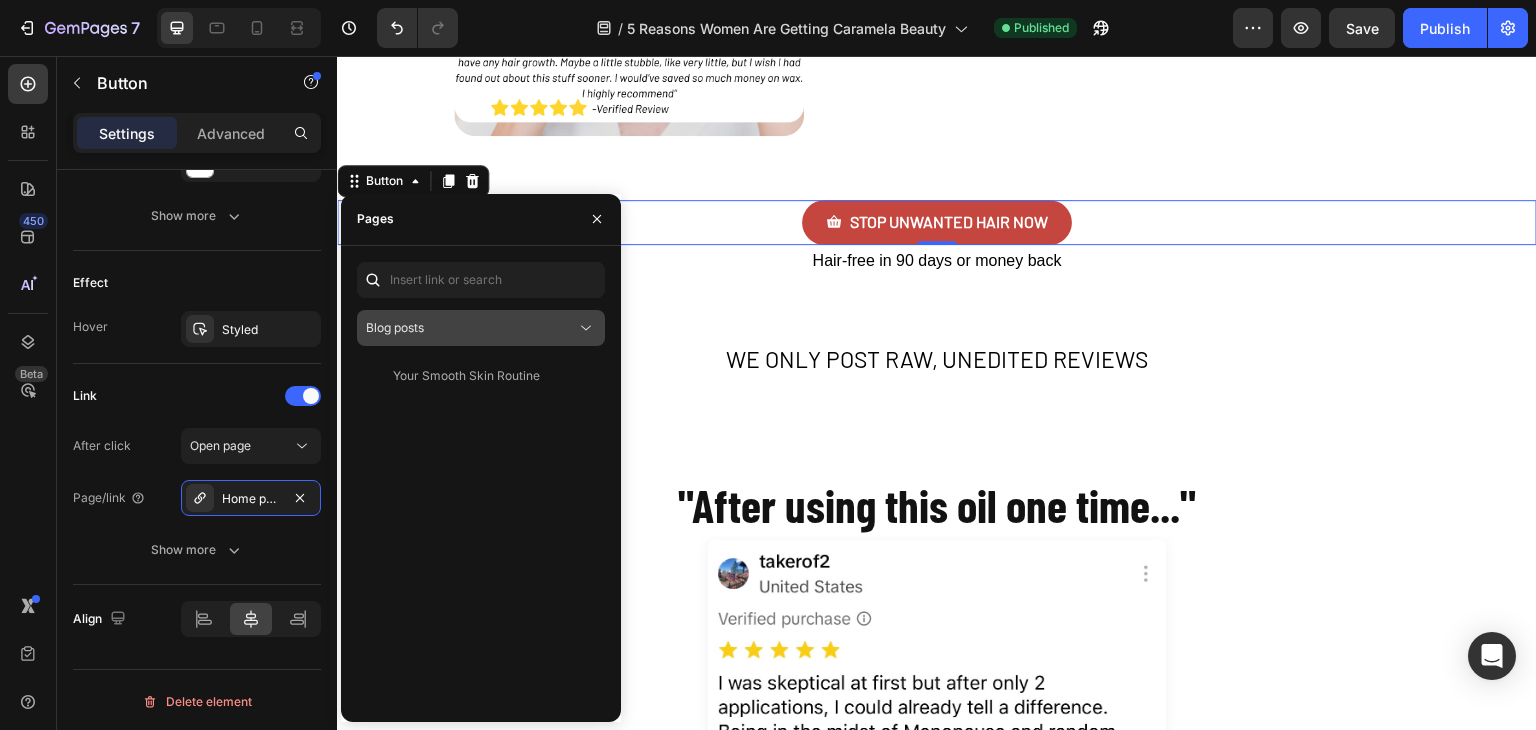 click on "Blog posts" at bounding box center (471, 328) 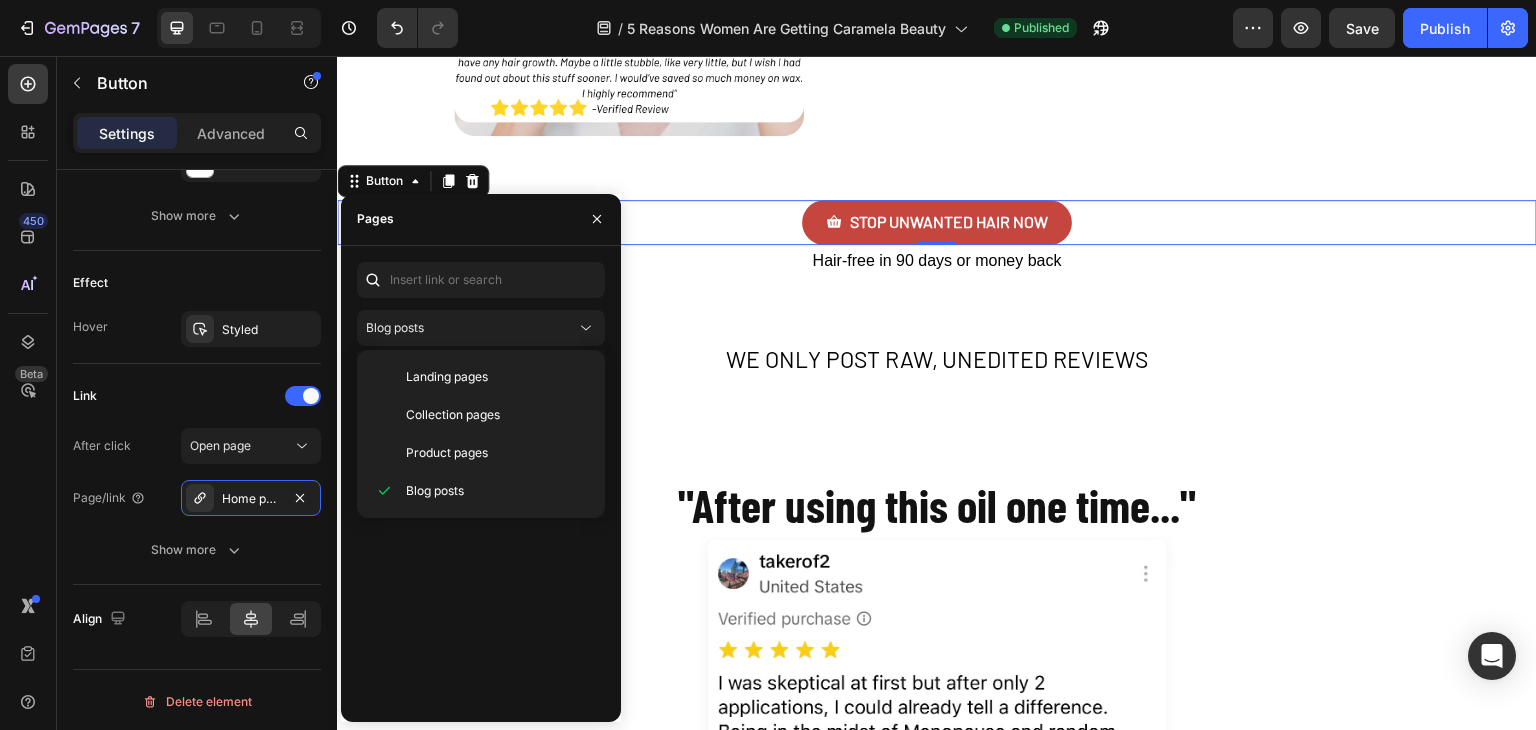click on "Blog posts Your Smooth Skin Routine   View" at bounding box center [481, 484] 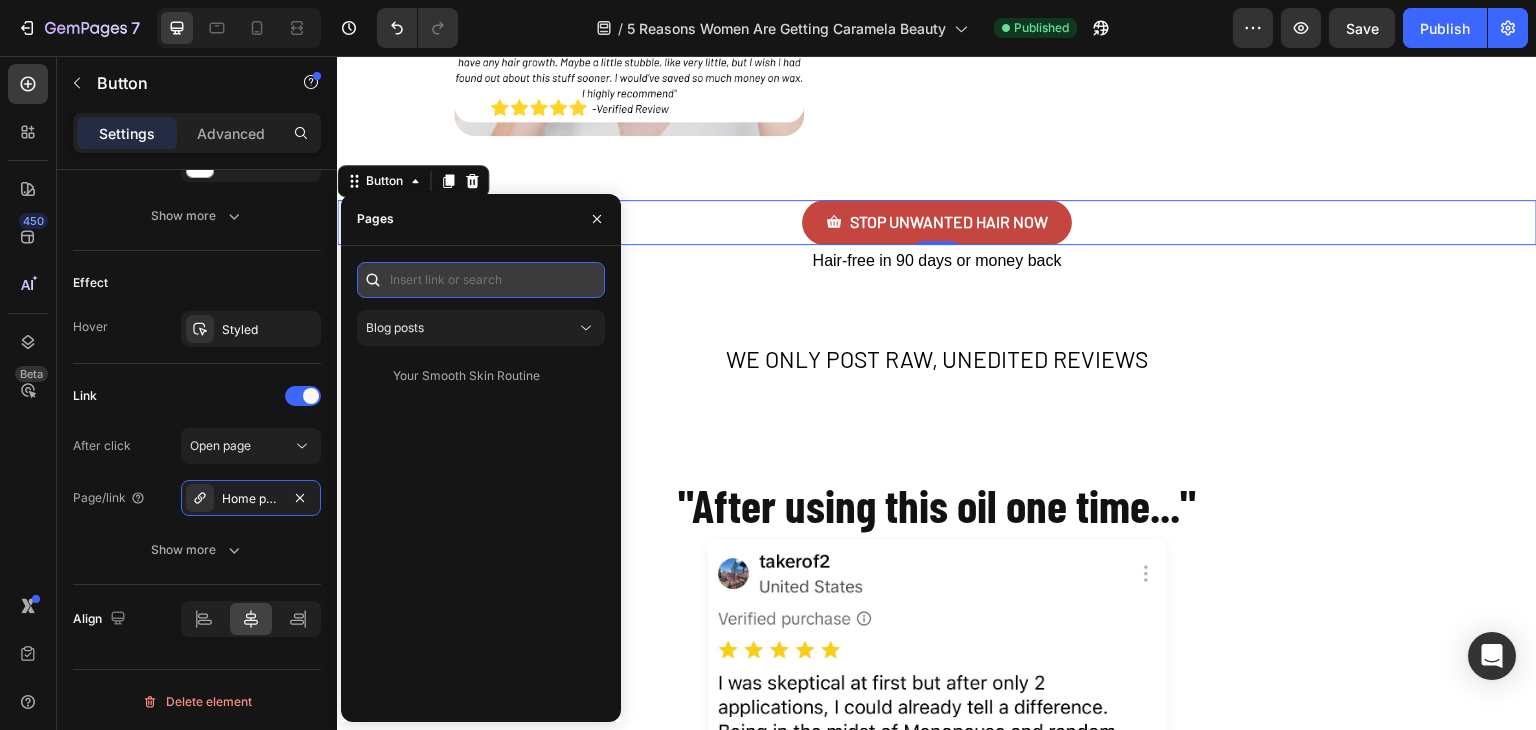 click at bounding box center (481, 280) 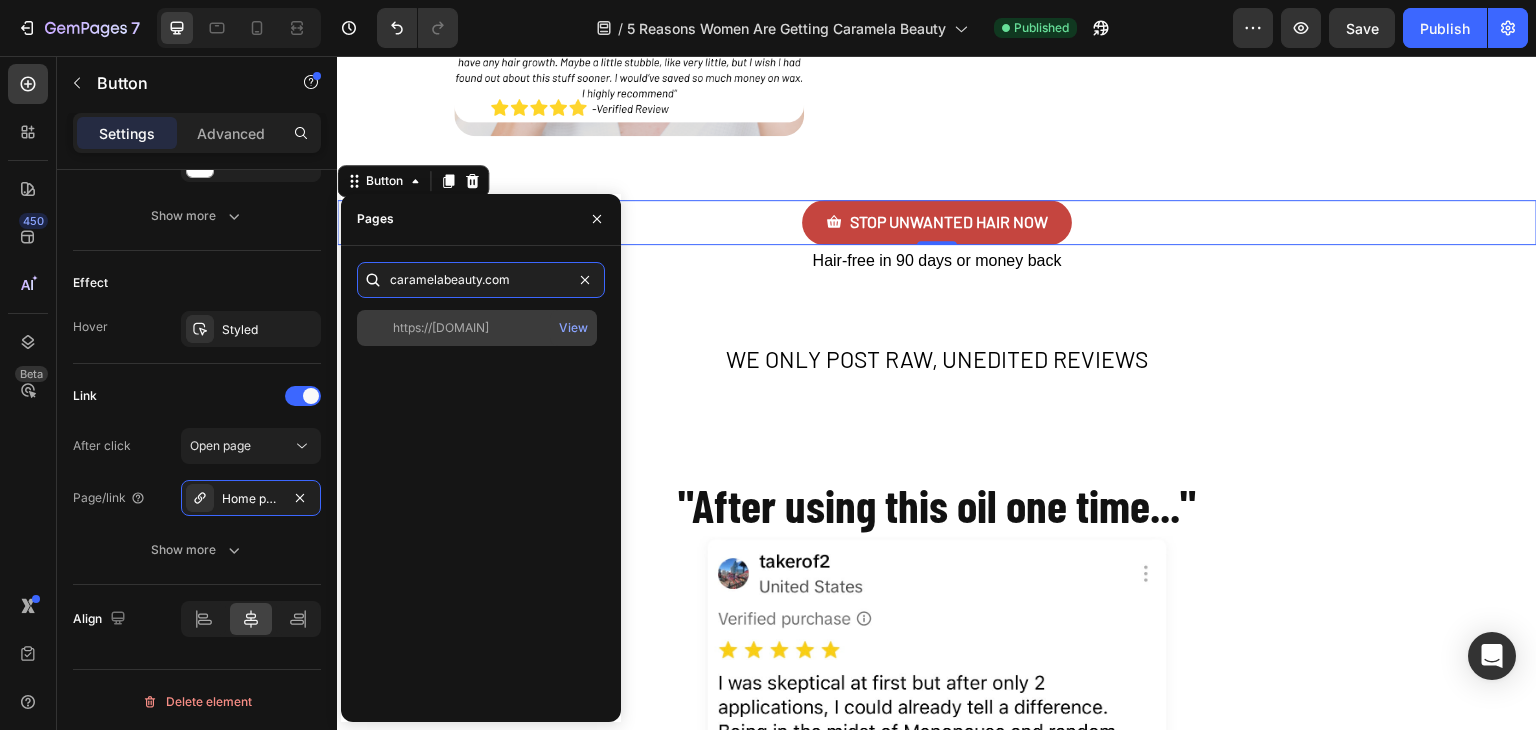 type on "caramelabeauty.com" 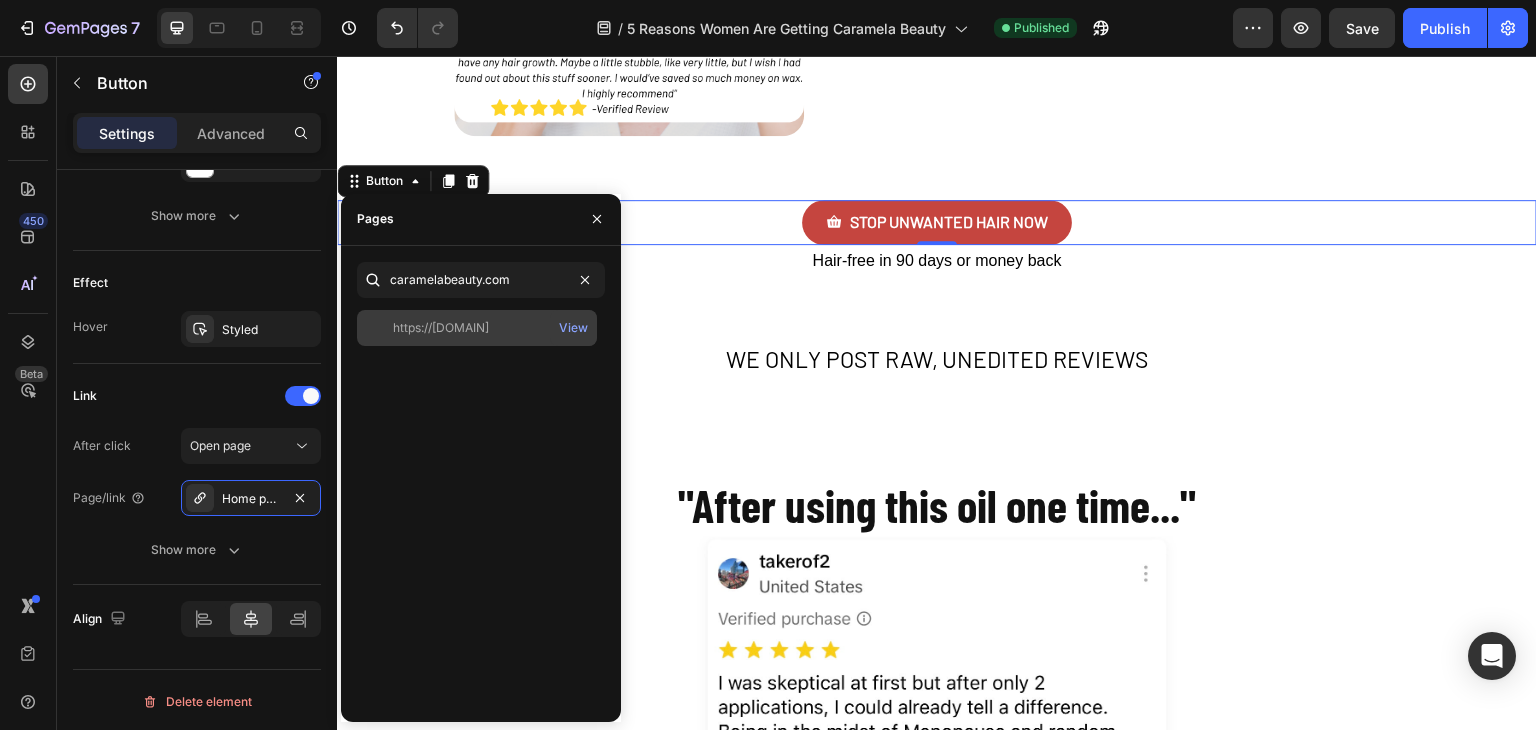click on "https://caramelabeauty.com" 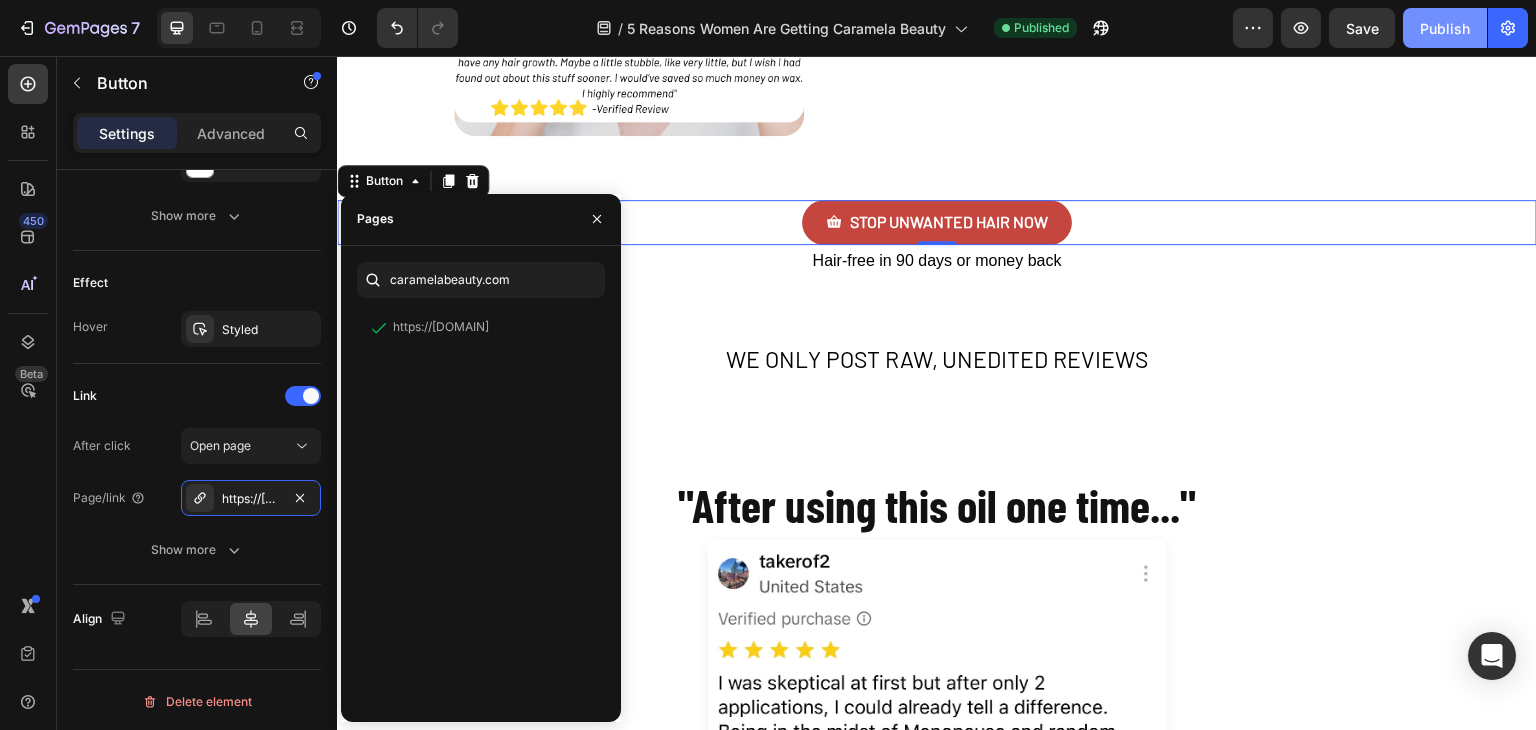 click on "Publish" at bounding box center [1445, 28] 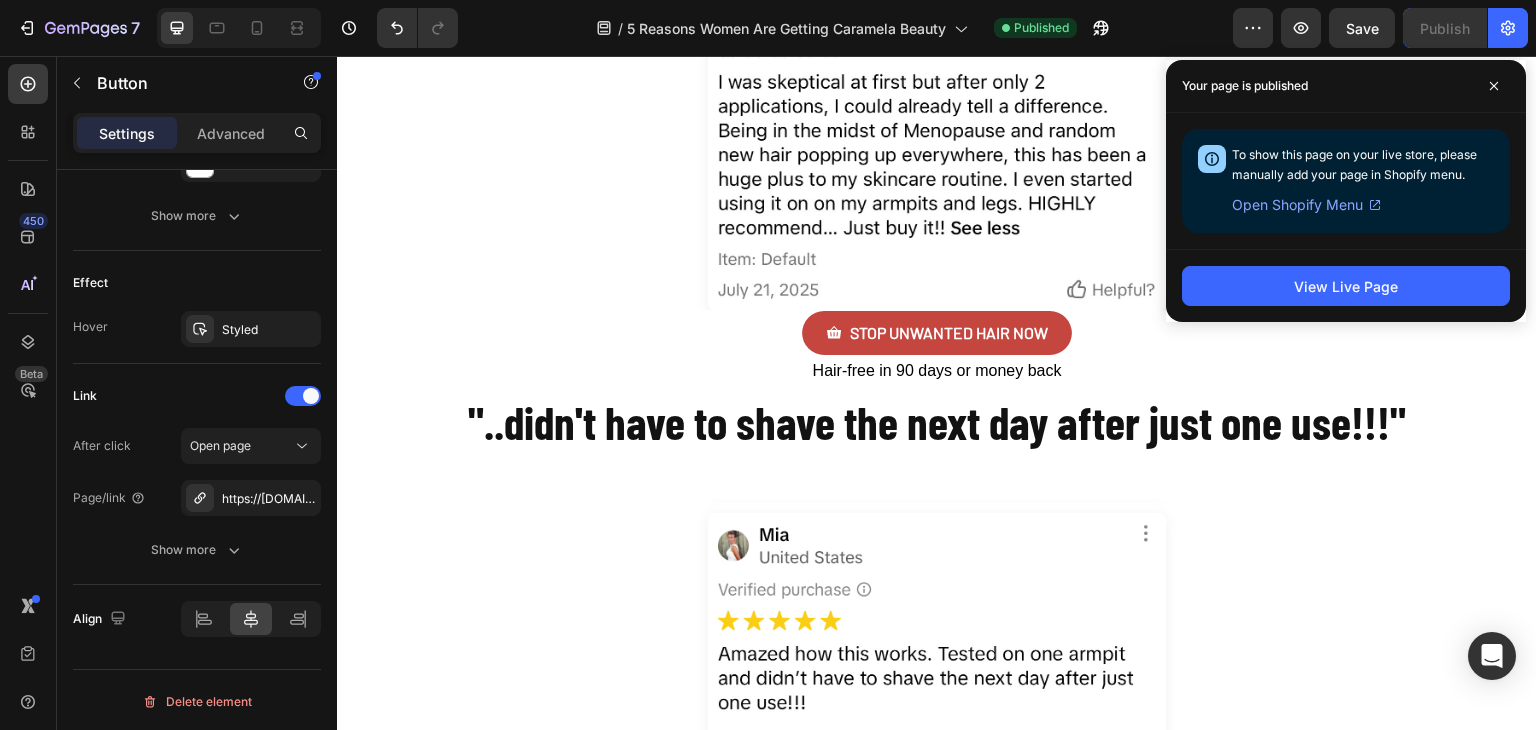 scroll, scrollTop: 5312, scrollLeft: 0, axis: vertical 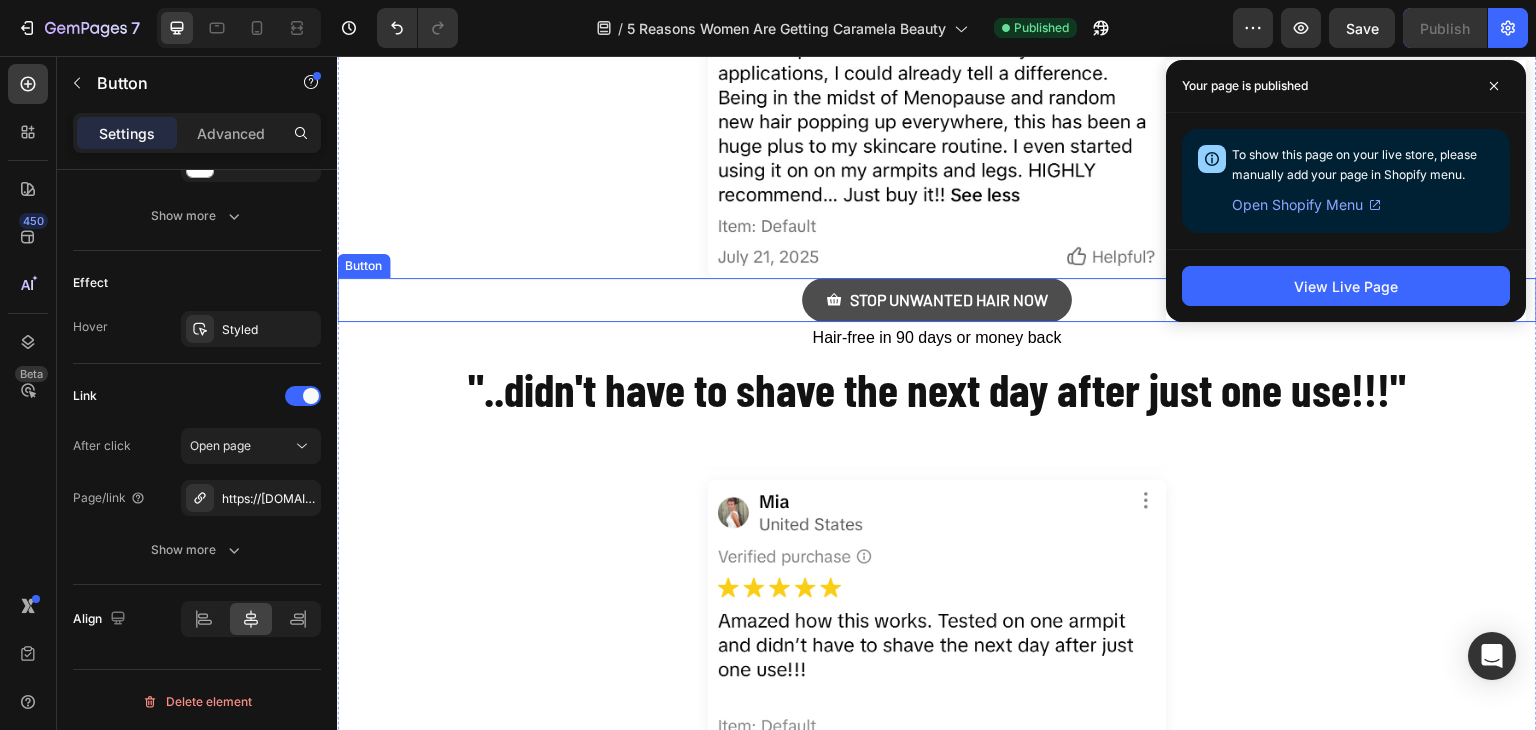 click on "STOP UNWANTED HAIR NOW" at bounding box center (937, 300) 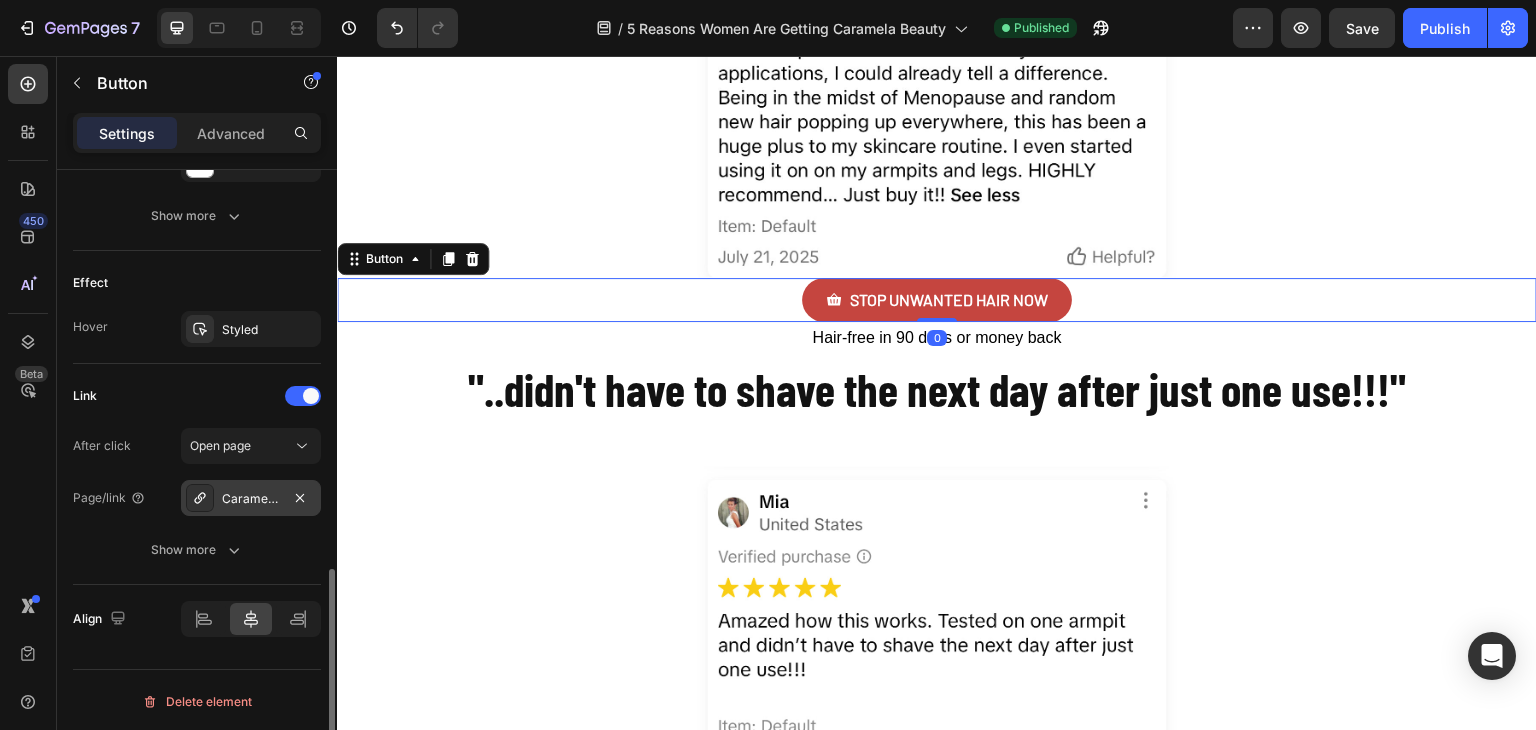 click on "Caramelabeauty.Com" at bounding box center (251, 499) 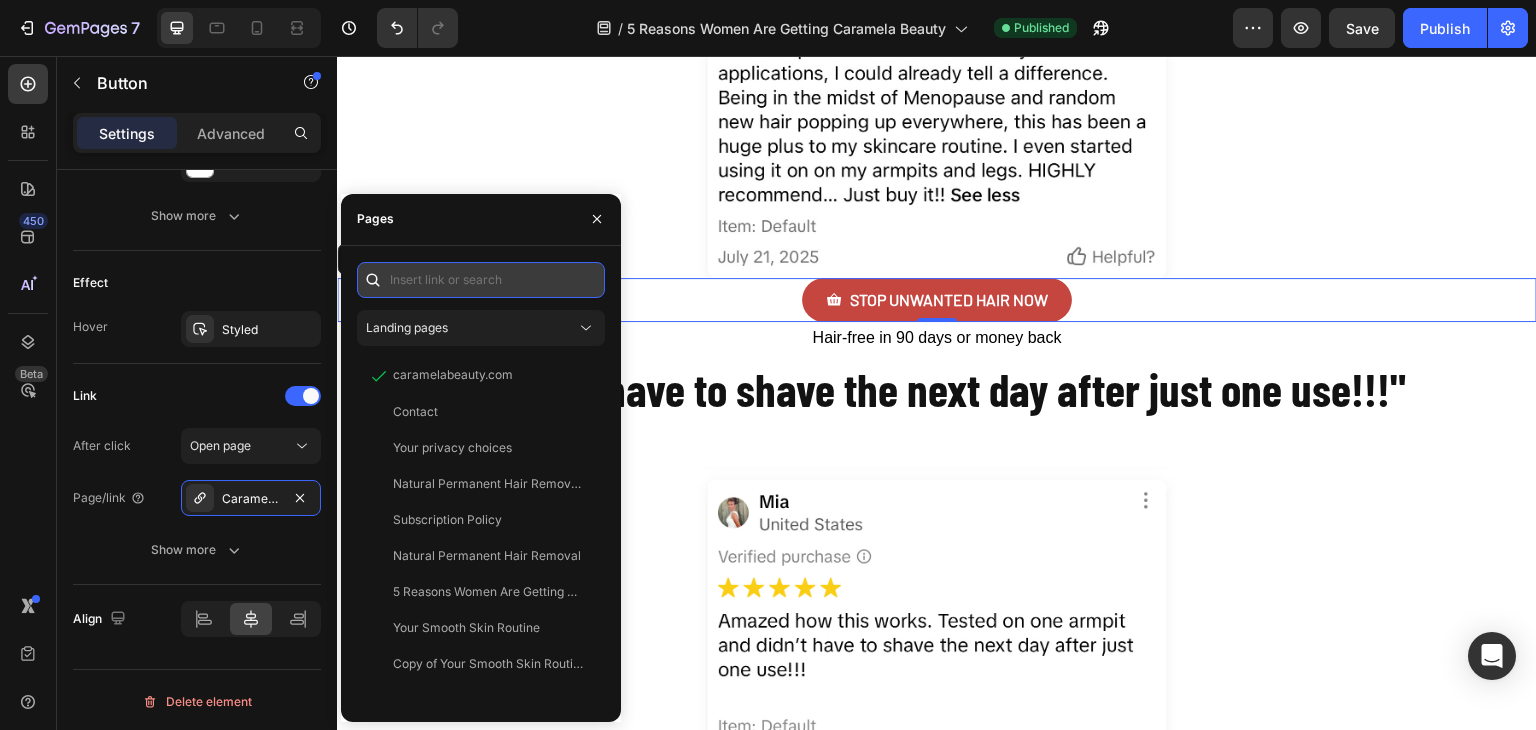 click at bounding box center (481, 280) 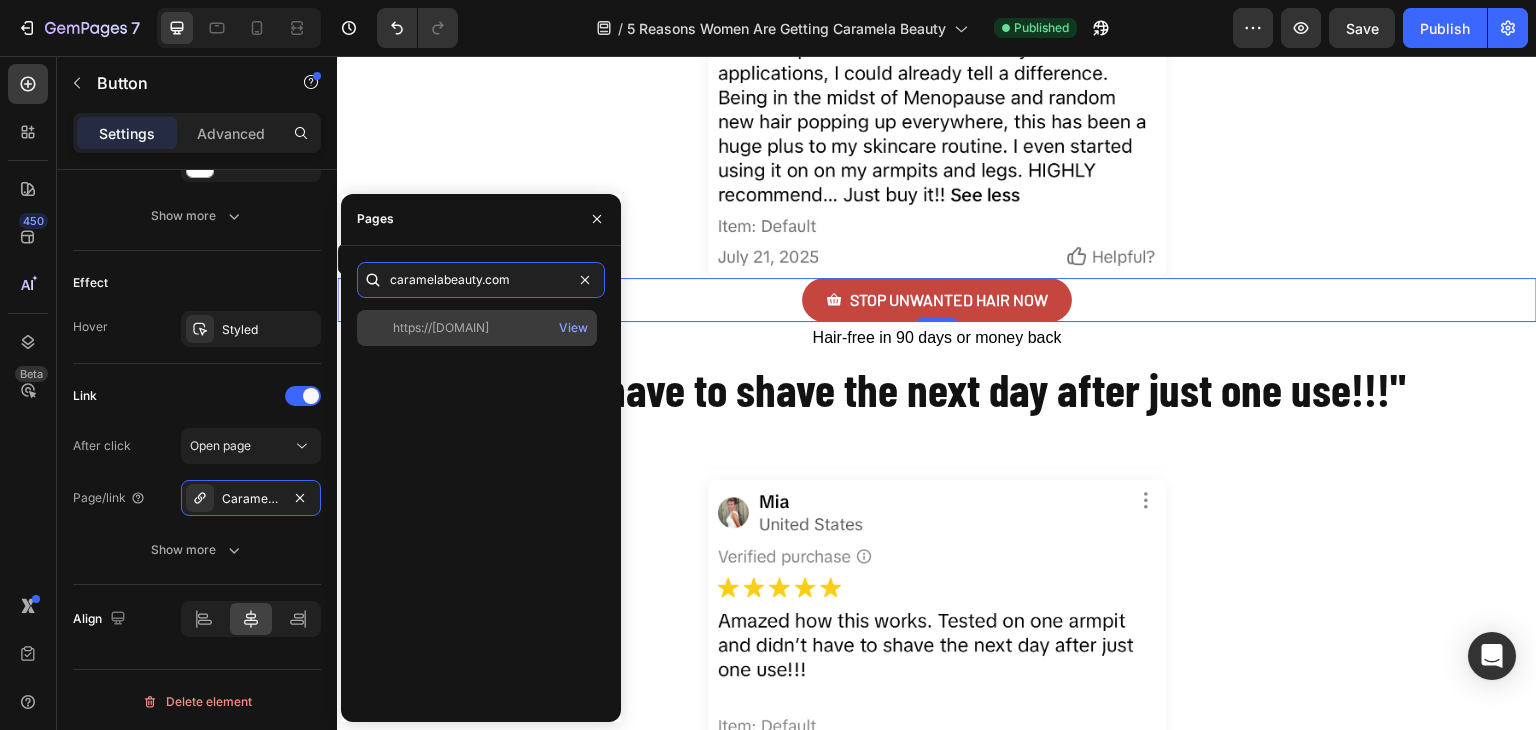 type on "caramelabeauty.com" 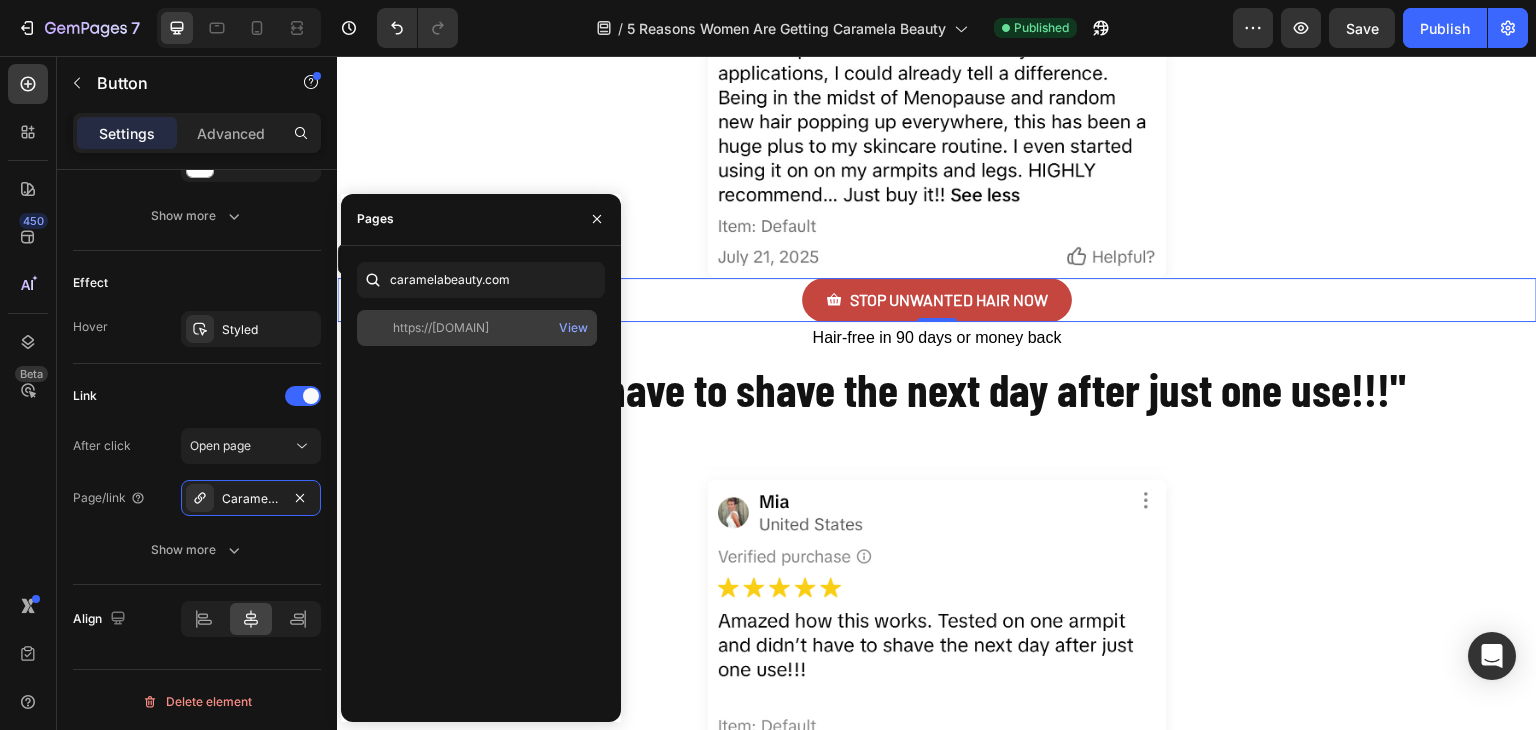 click on "https://caramelabeauty.com" 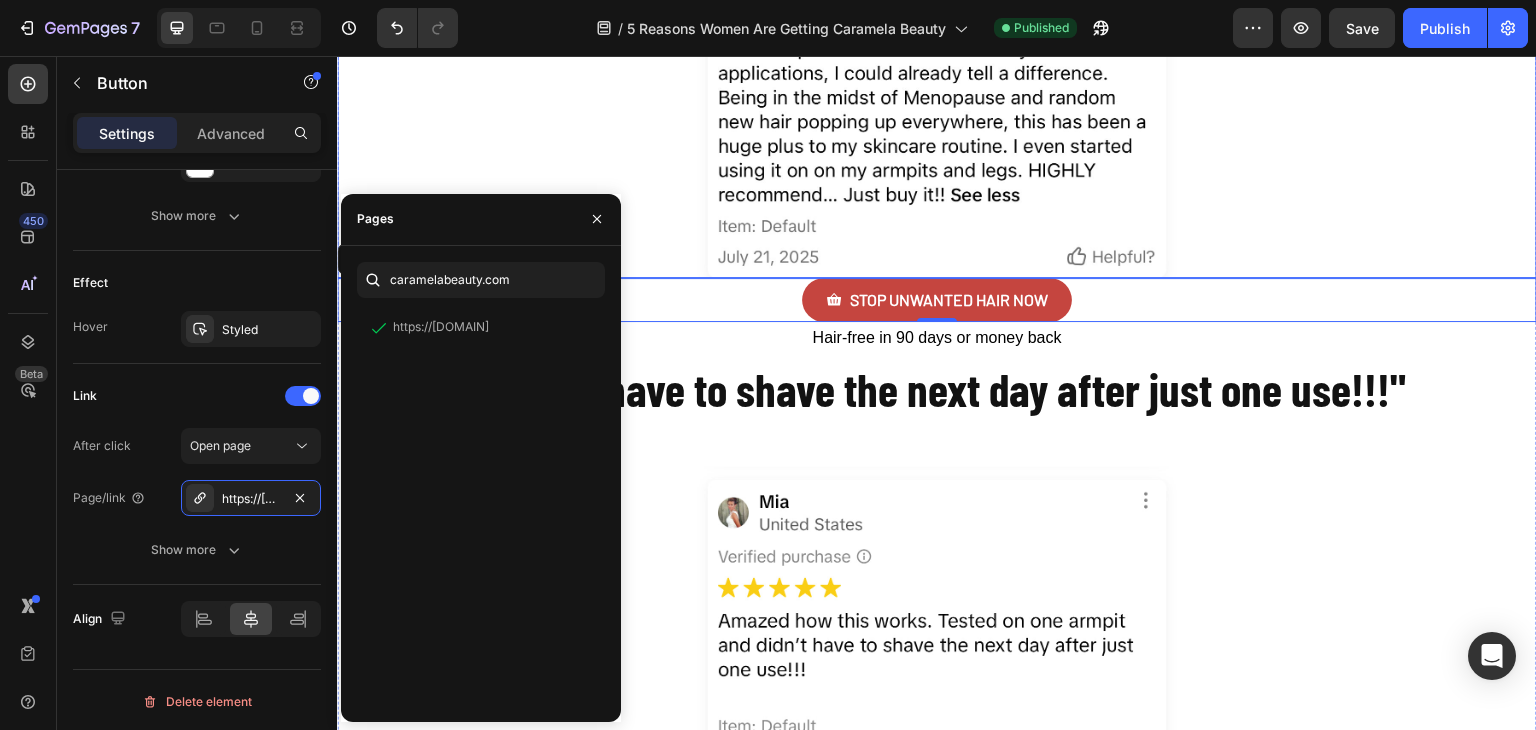 click at bounding box center (937, 90) 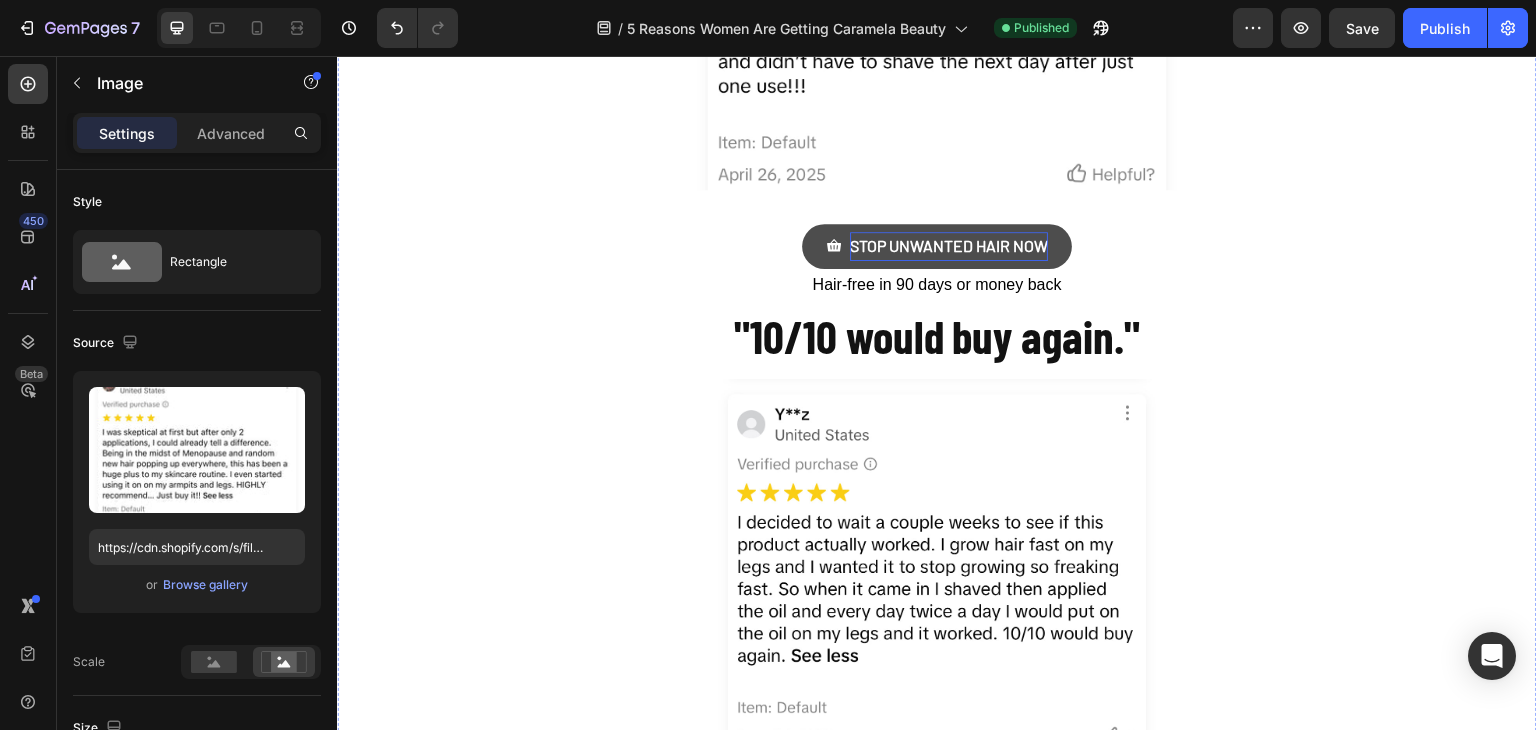 scroll, scrollTop: 5896, scrollLeft: 0, axis: vertical 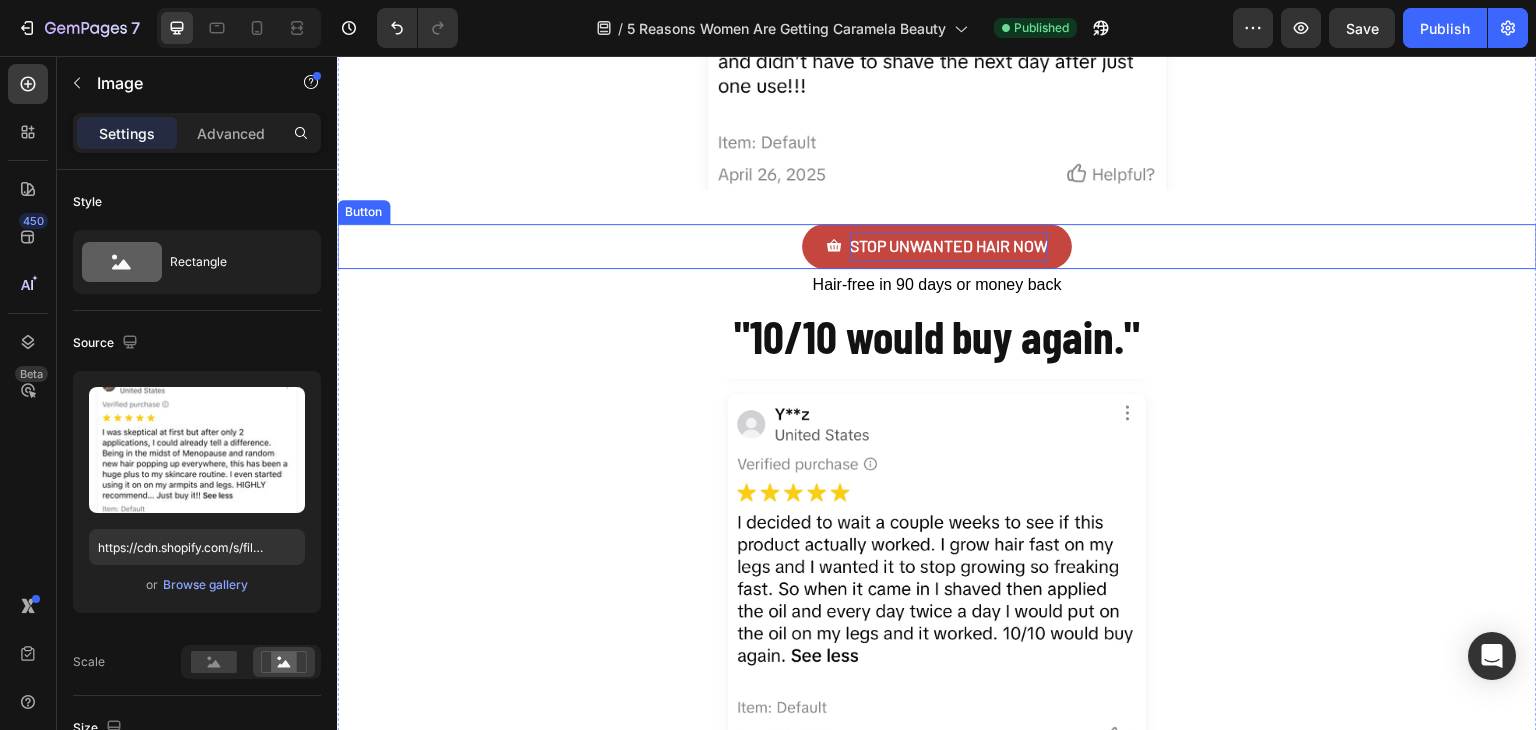 click on "STOP UNWANTED HAIR NOW Button" at bounding box center (937, 246) 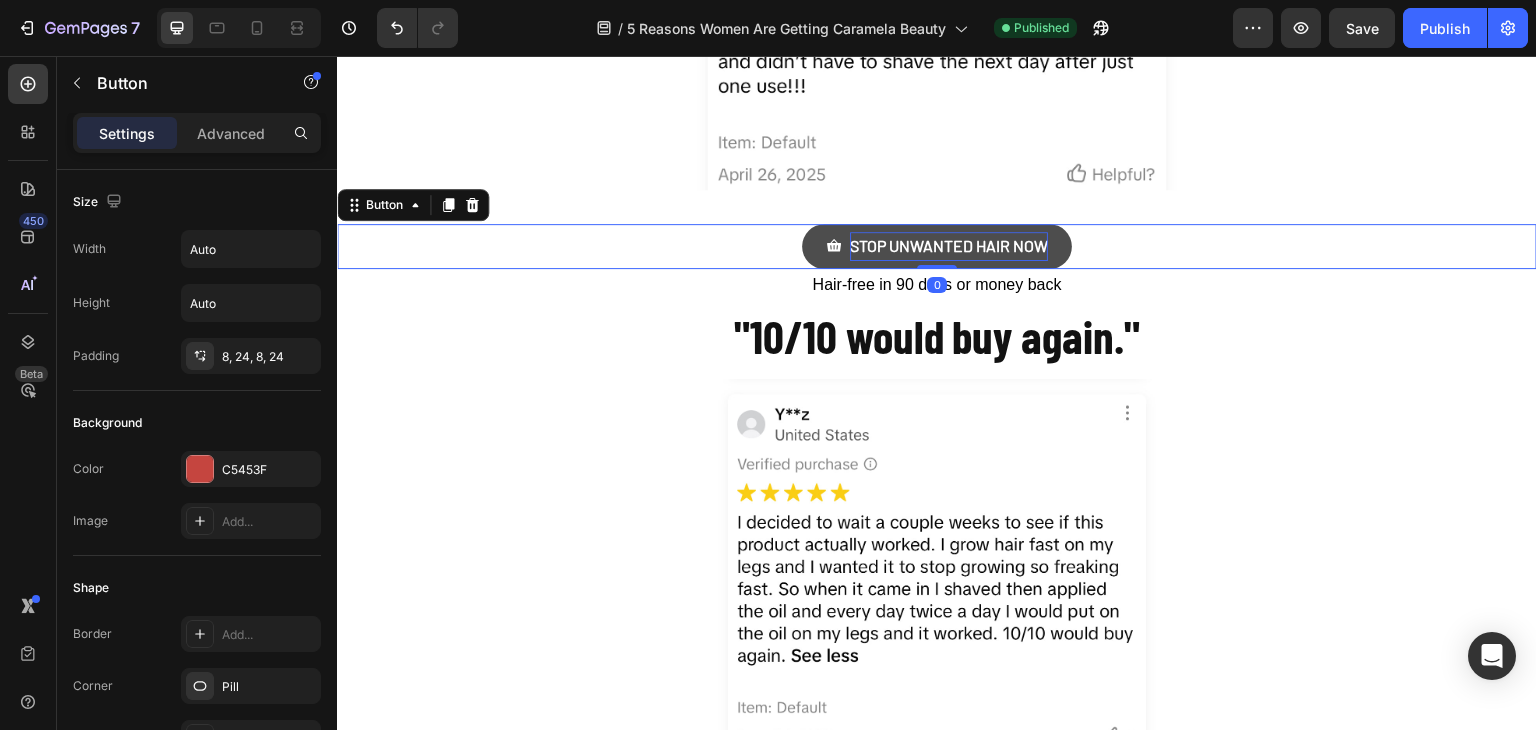 click on "STOP UNWANTED HAIR NOW" at bounding box center [937, 246] 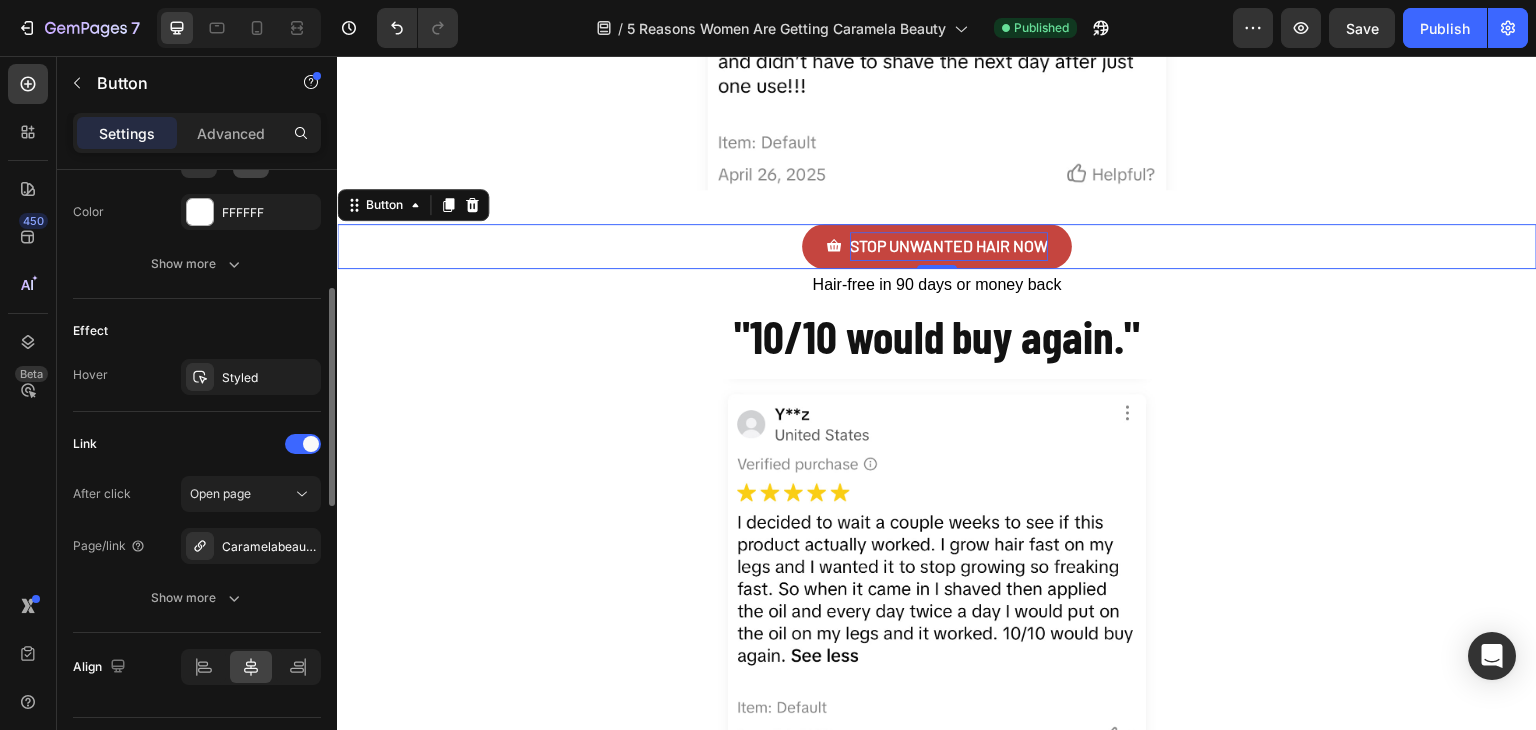 scroll, scrollTop: 1128, scrollLeft: 0, axis: vertical 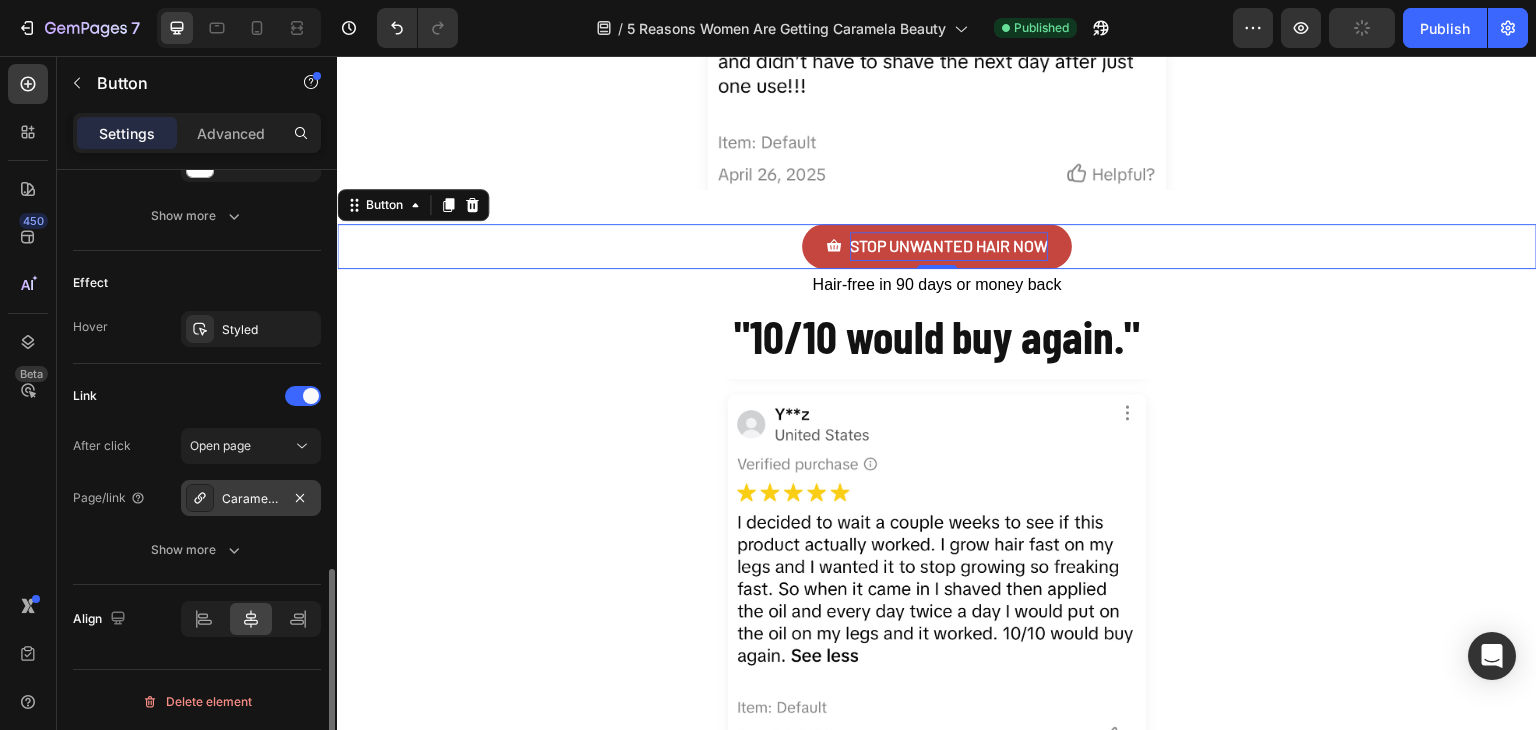 click on "Caramelabeauty.Com" at bounding box center [251, 499] 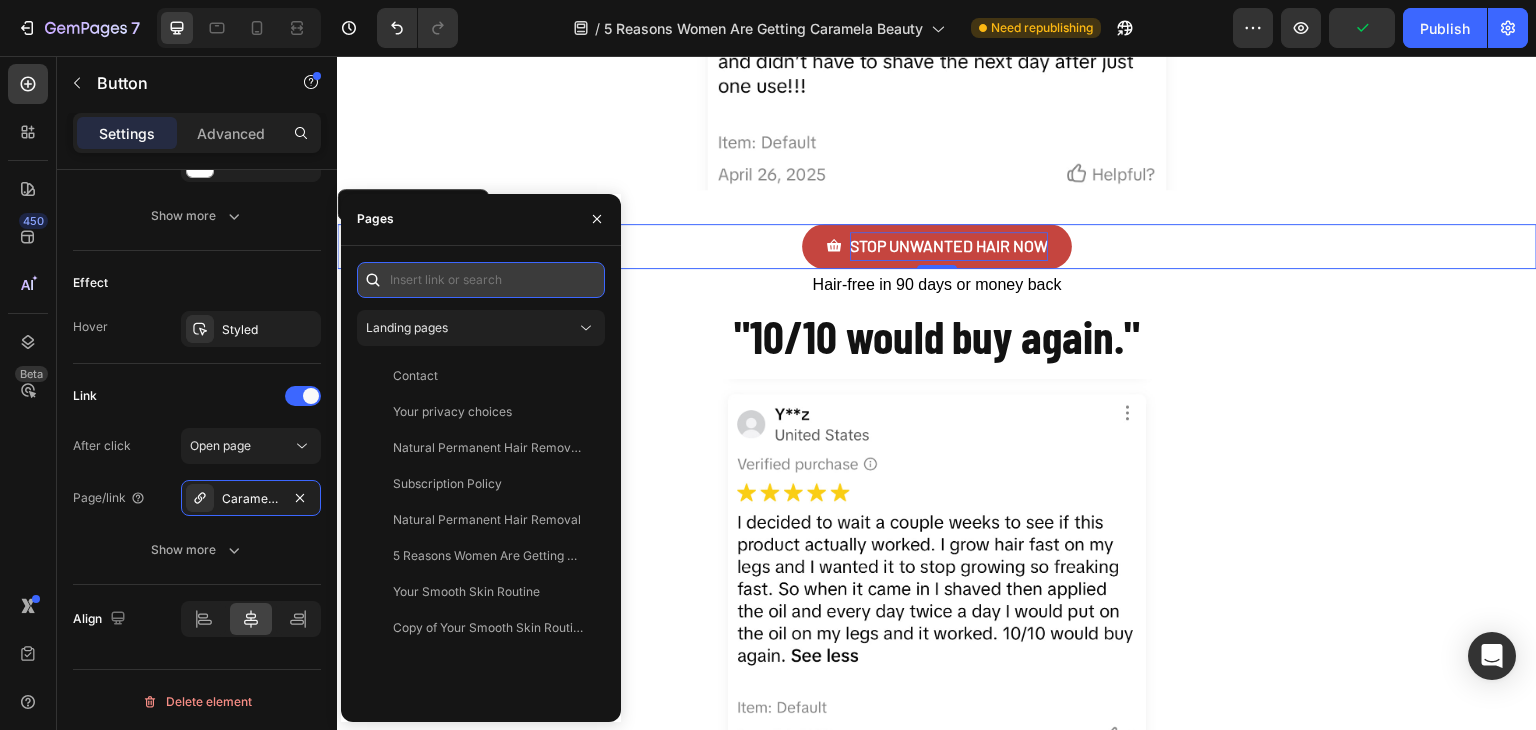 click at bounding box center [481, 280] 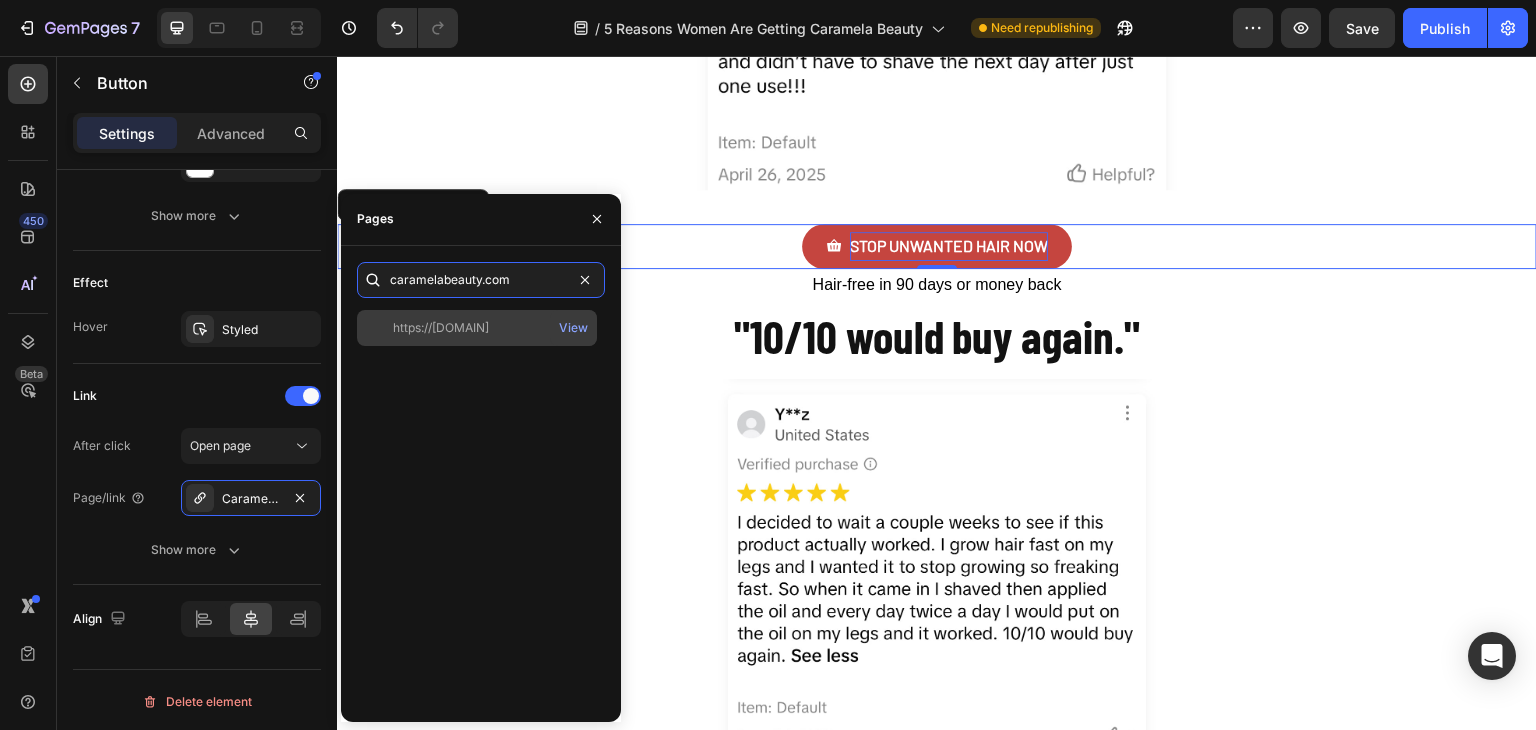 type on "caramelabeauty.com" 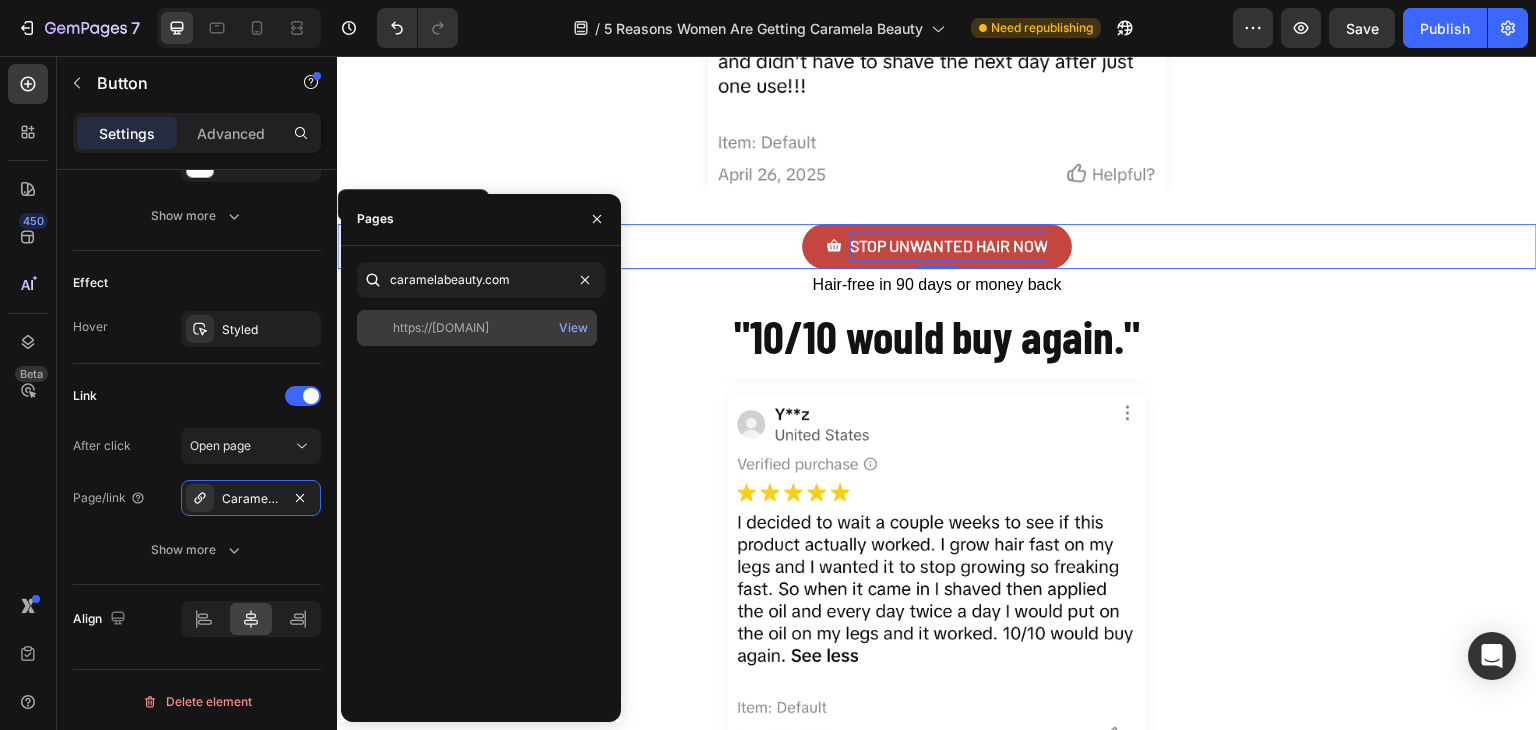 click on "https://caramelabeauty.com   View" 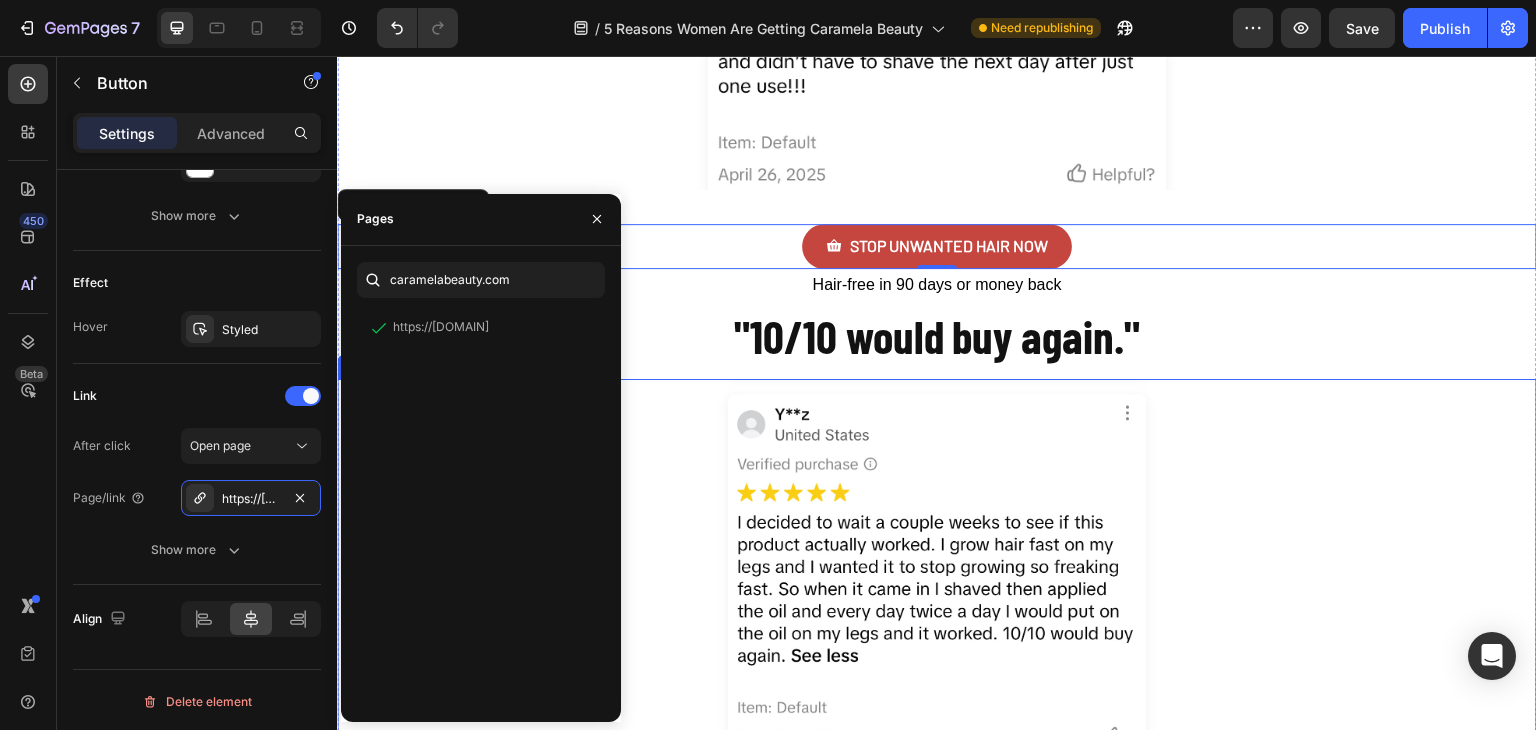 click at bounding box center [937, 566] 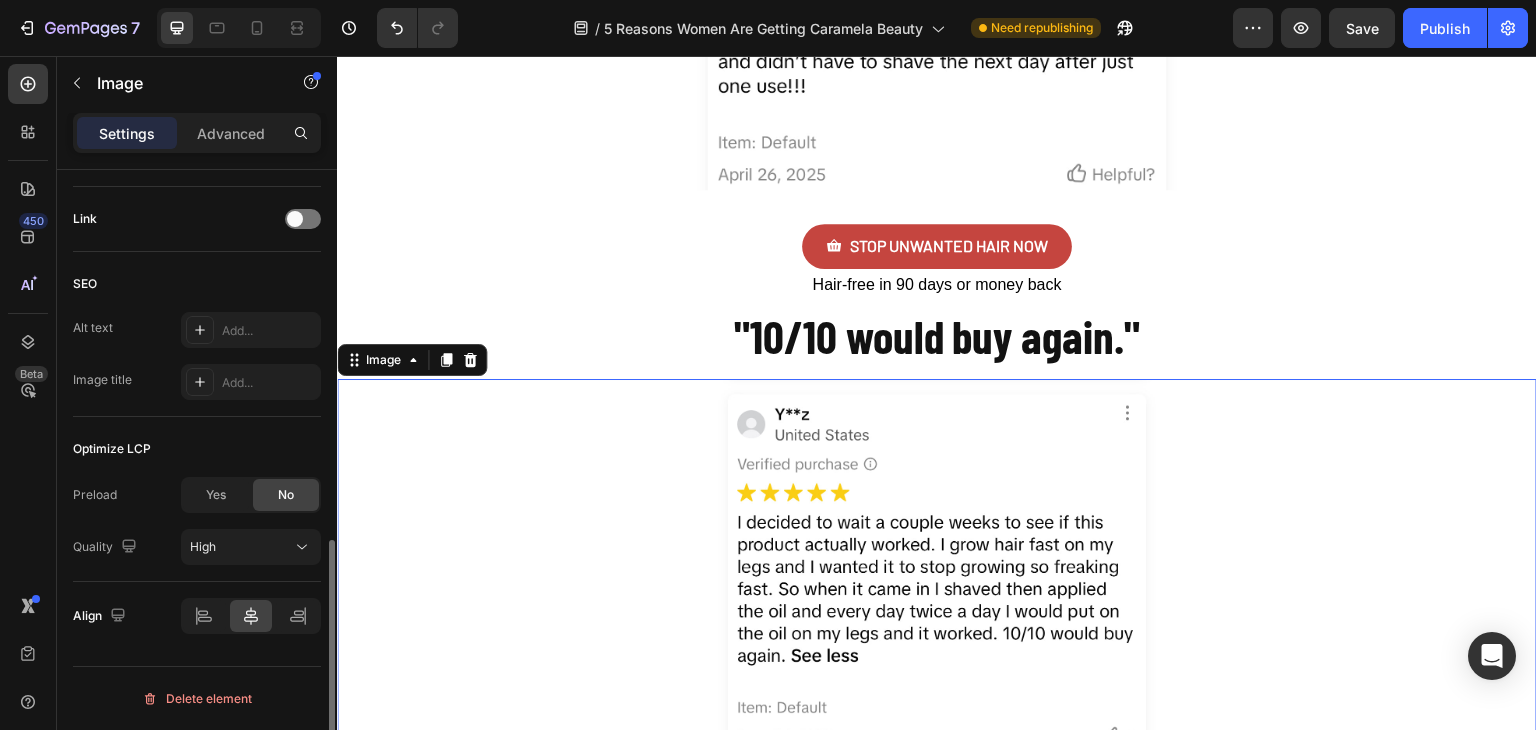 scroll, scrollTop: 0, scrollLeft: 0, axis: both 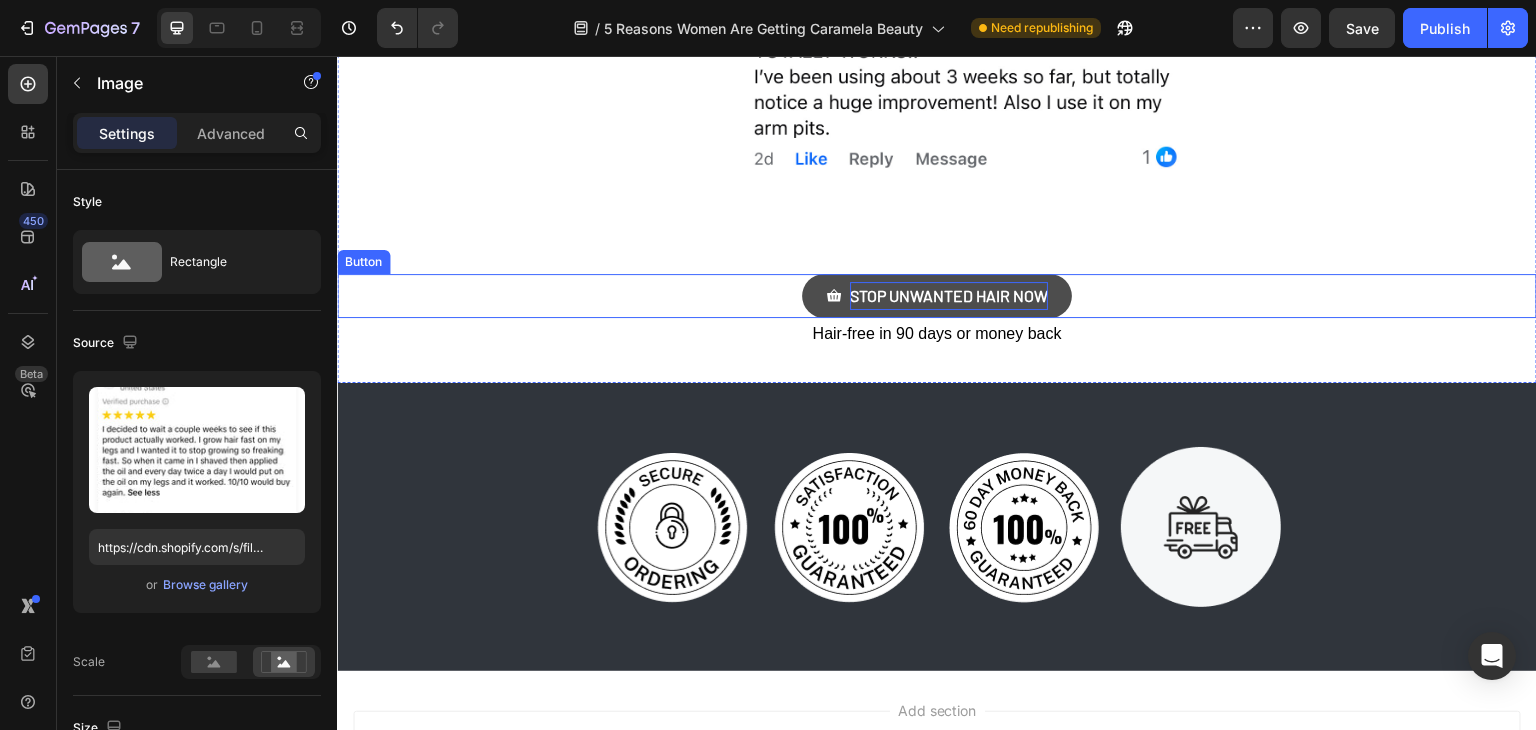 click on "STOP UNWANTED HAIR NOW" at bounding box center (949, 296) 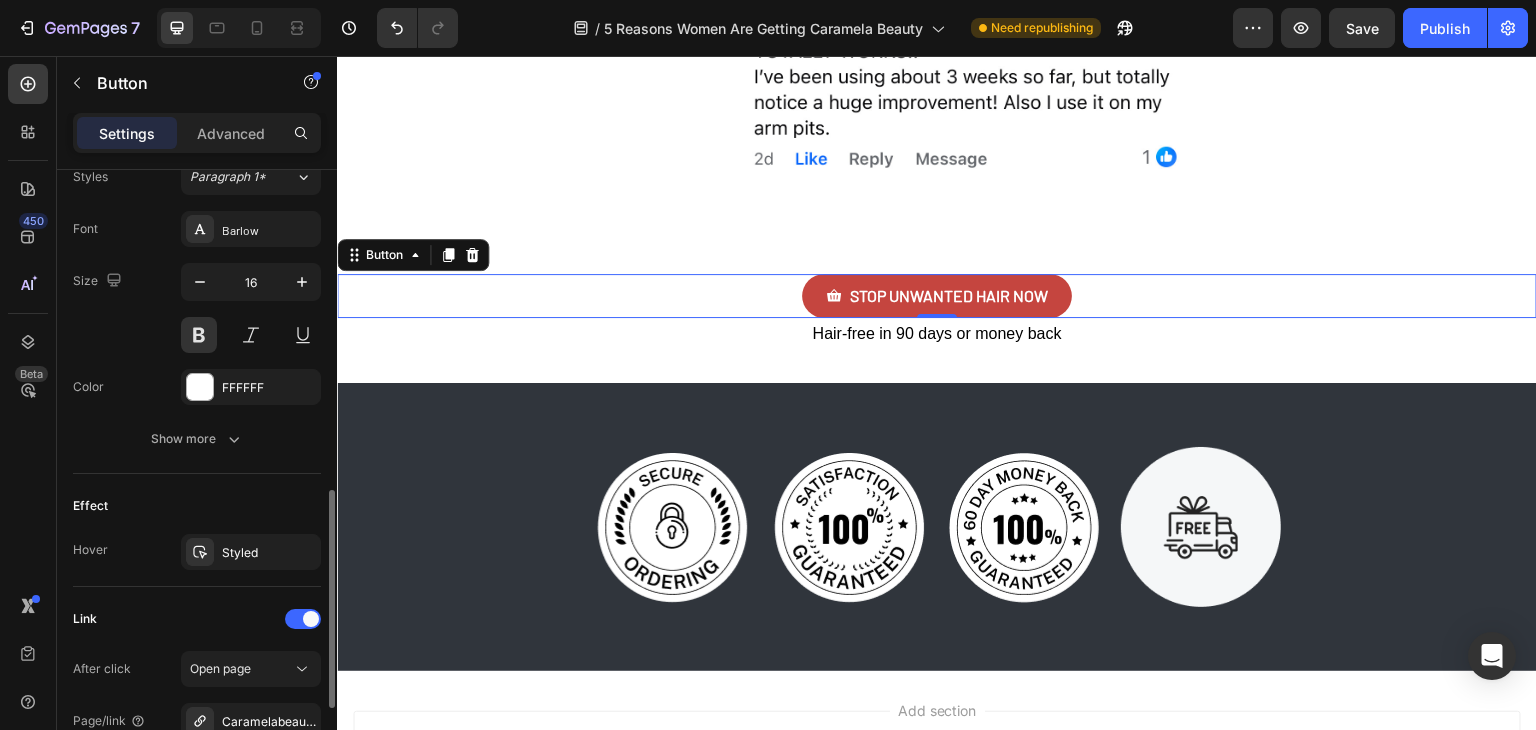 scroll, scrollTop: 1128, scrollLeft: 0, axis: vertical 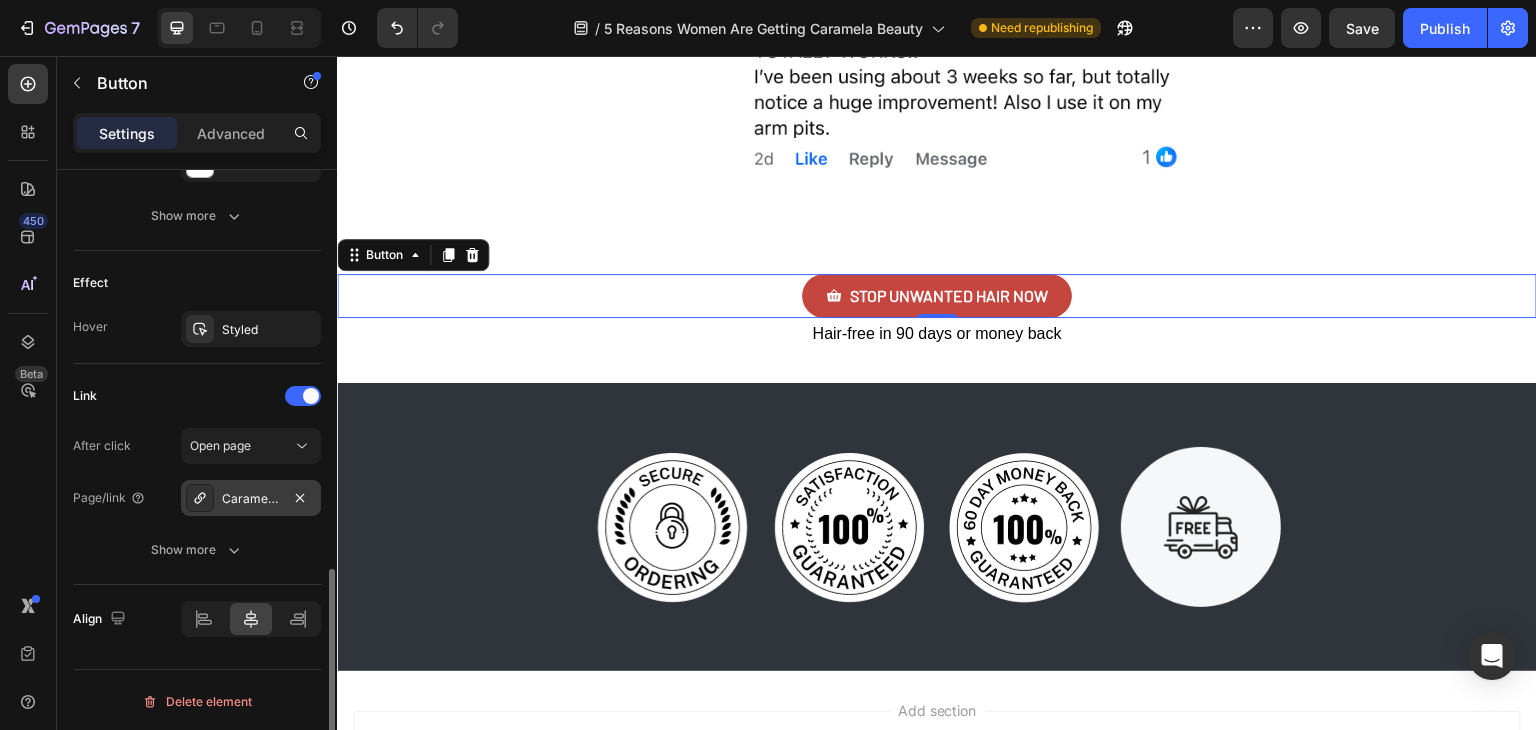click on "Caramelabeauty.Com" at bounding box center (251, 499) 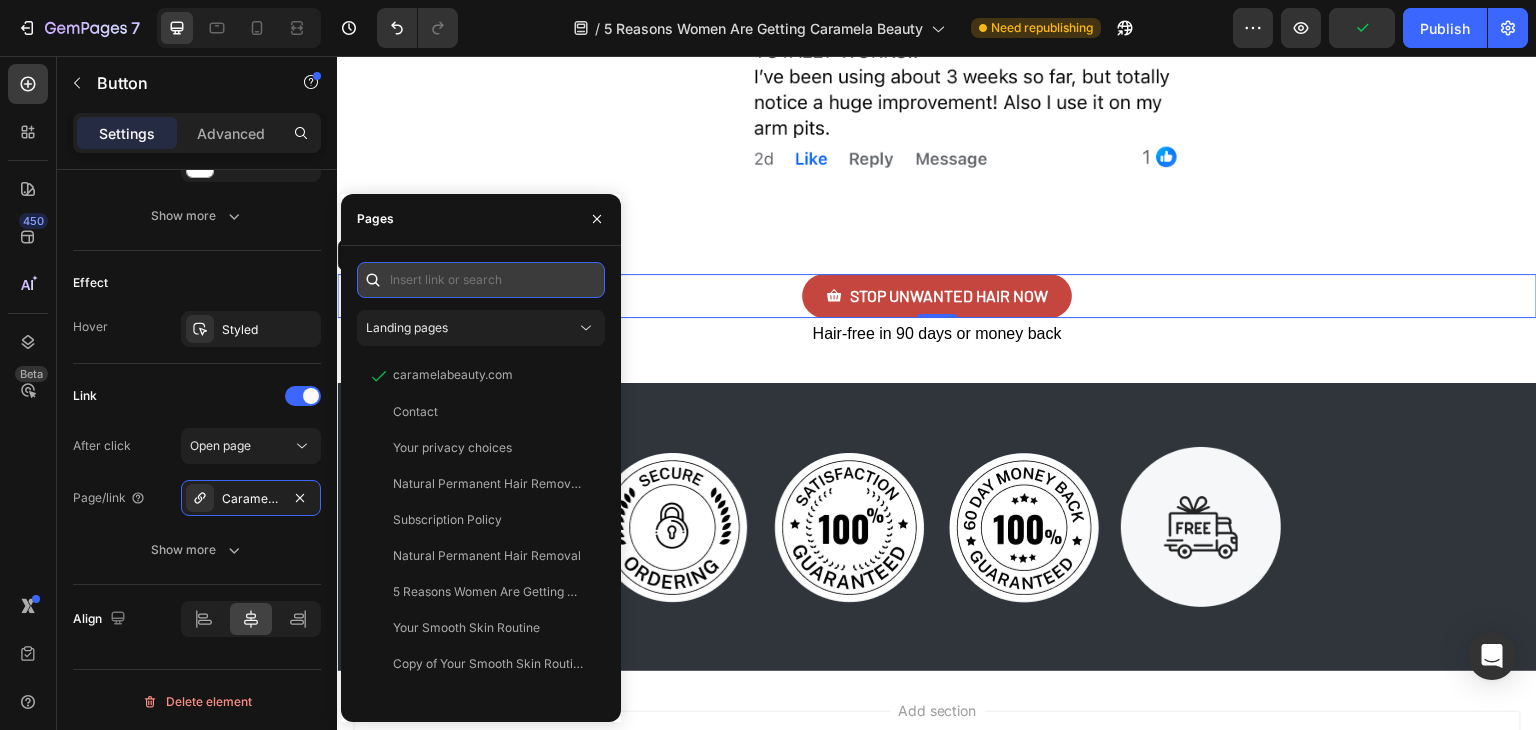 click at bounding box center (481, 280) 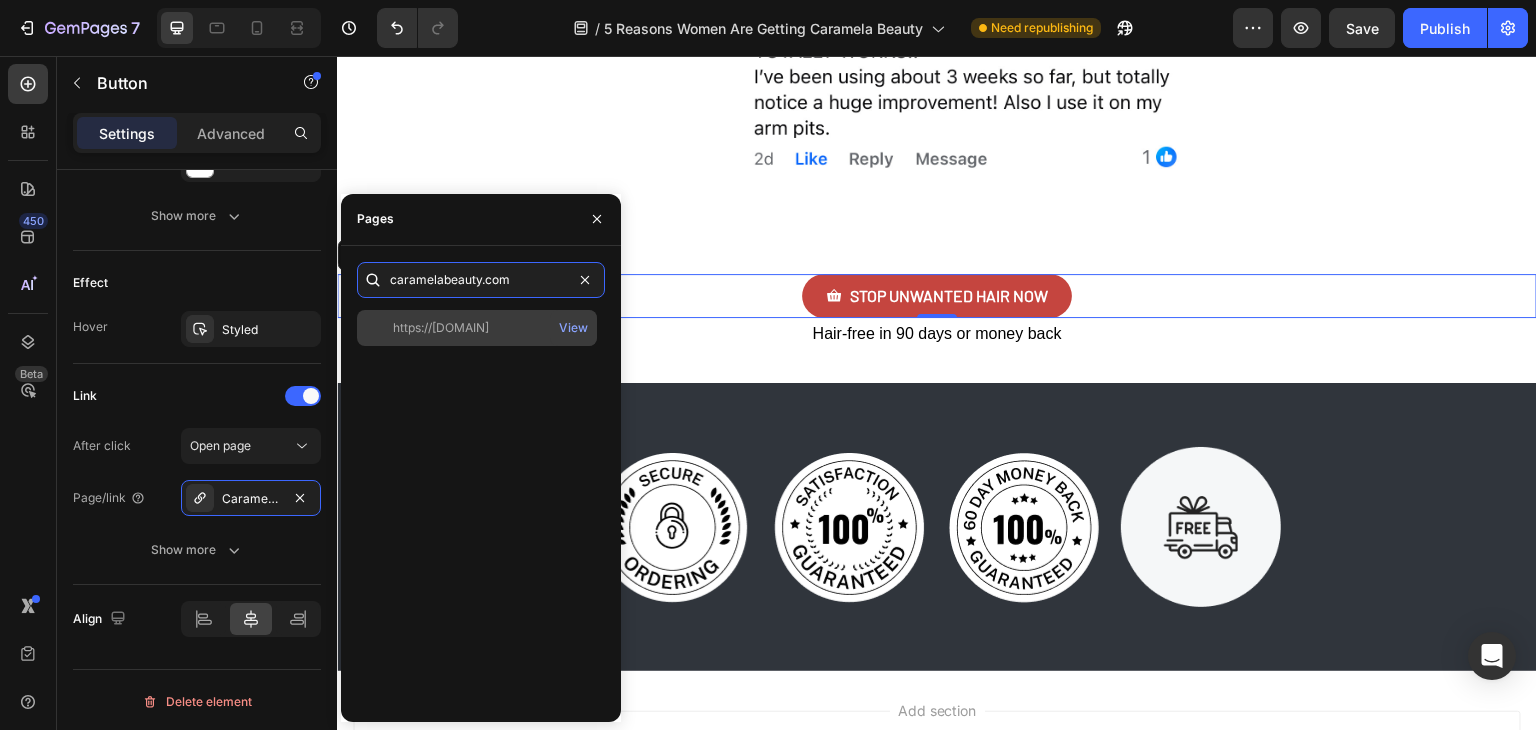 type on "caramelabeauty.com" 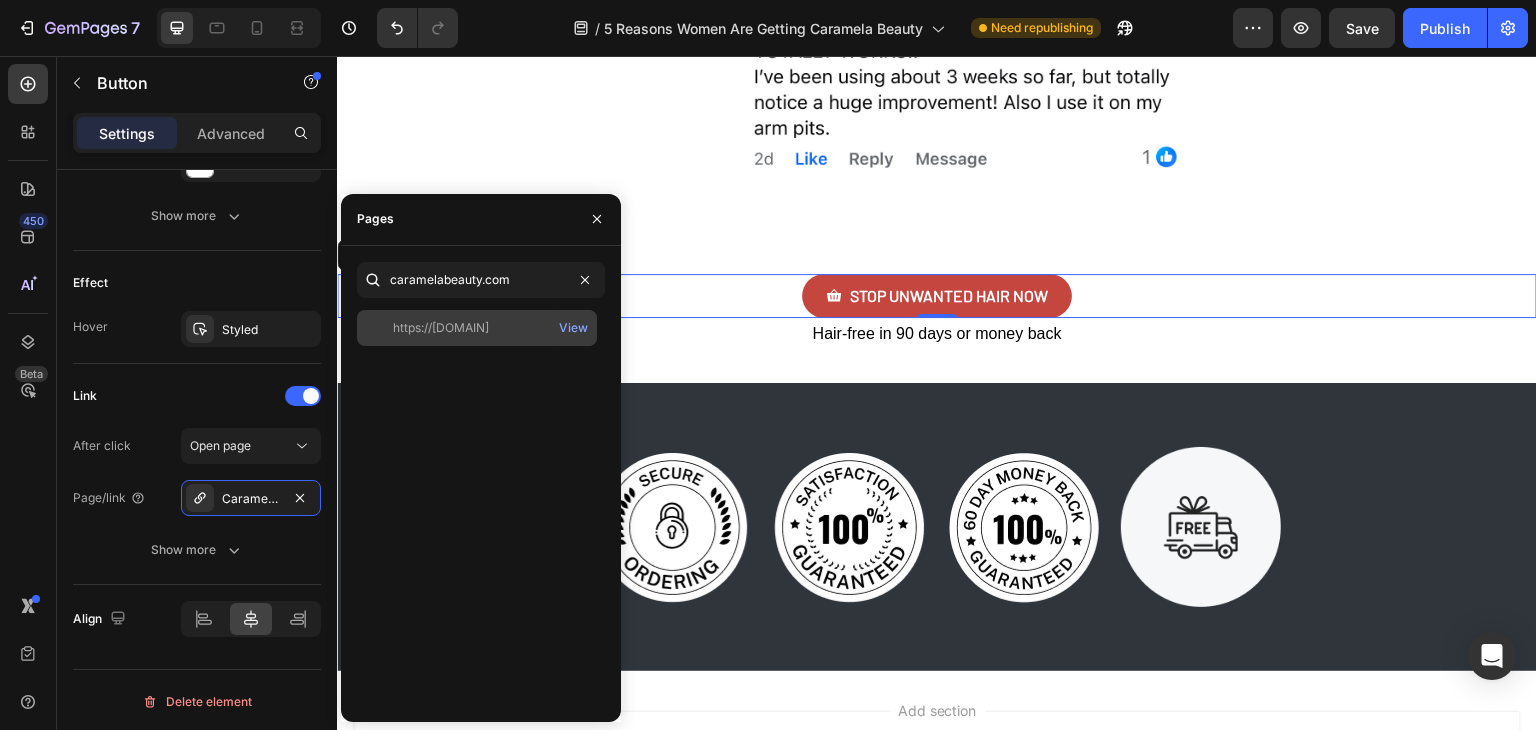 click on "https://caramelabeauty.com" 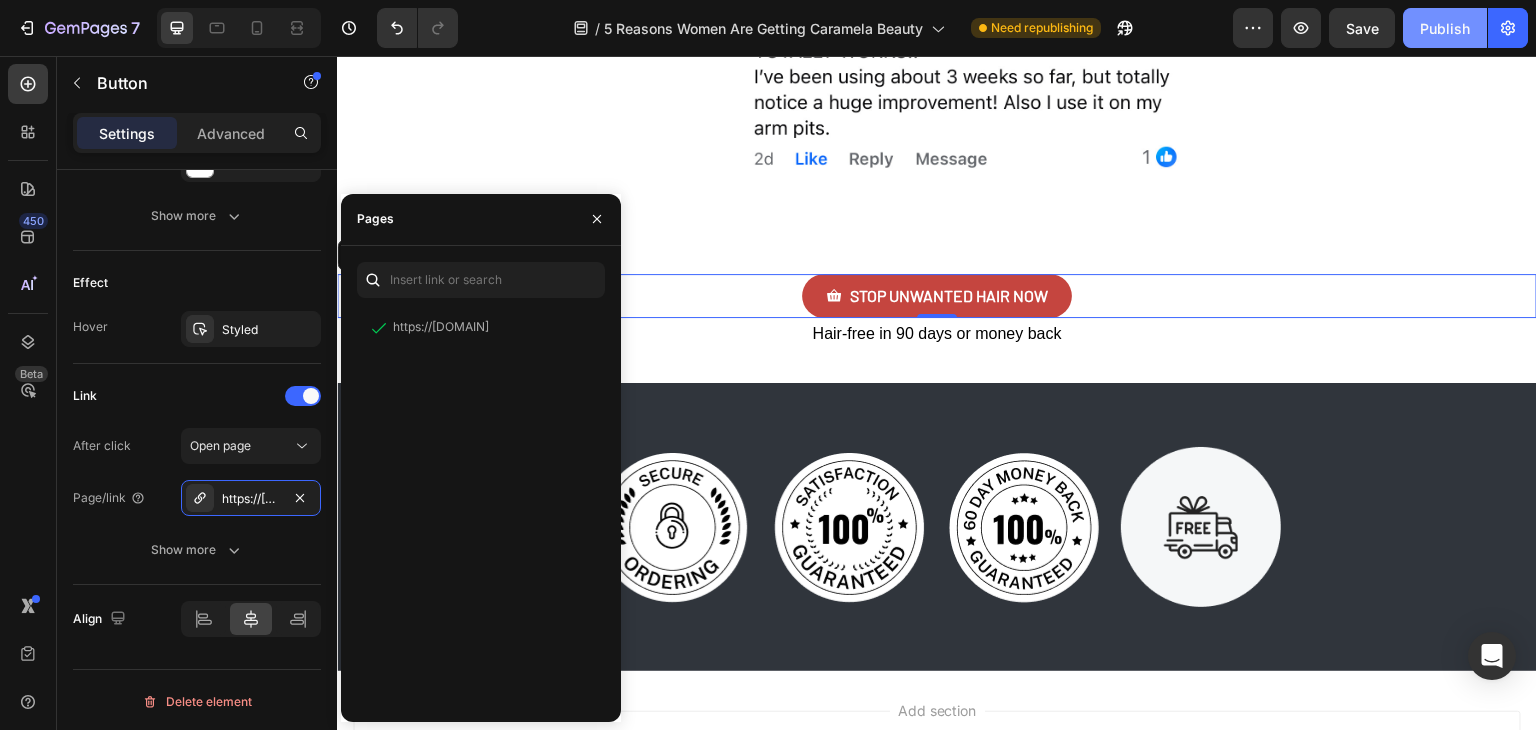 click on "Publish" at bounding box center [1445, 28] 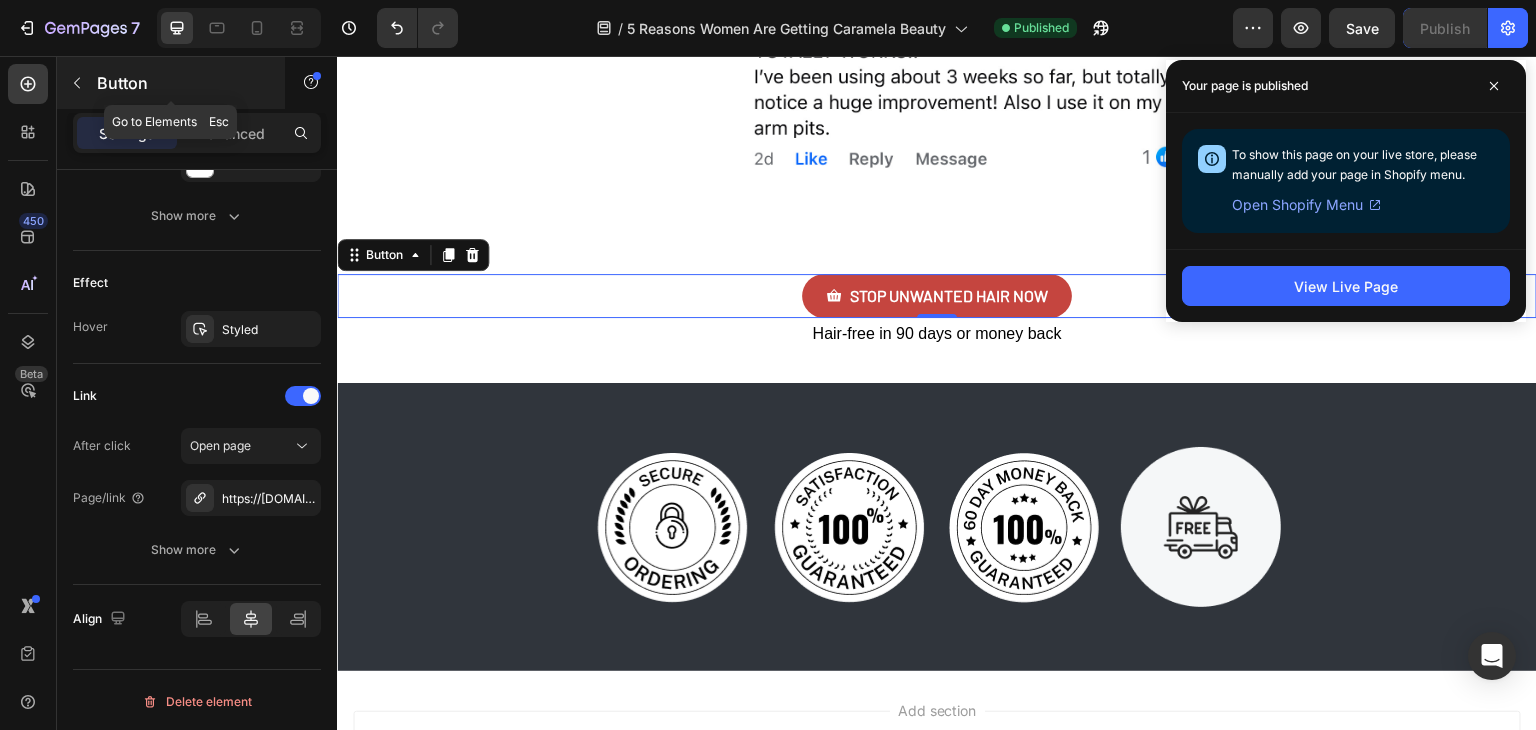 click on "Button" at bounding box center (182, 83) 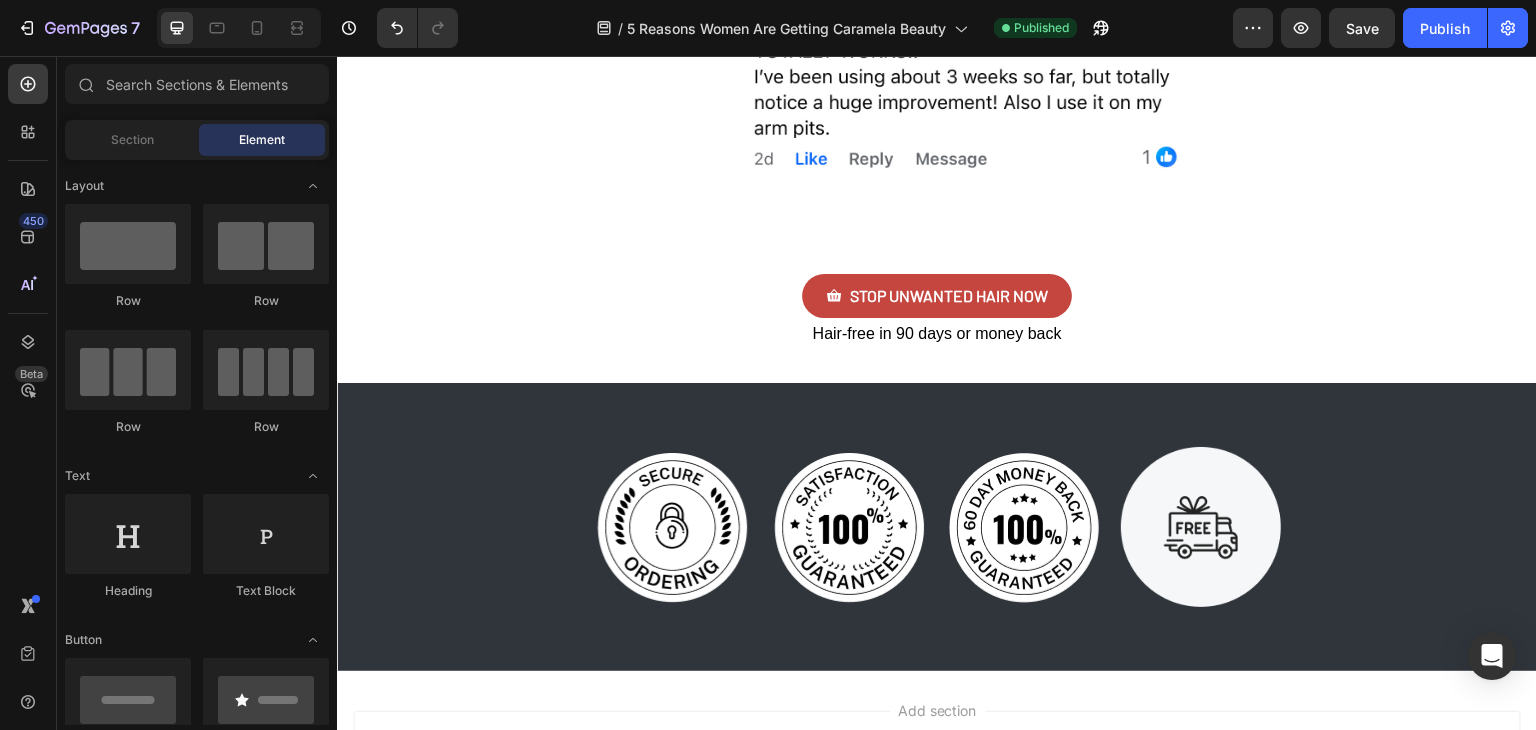 click at bounding box center [239, 28] 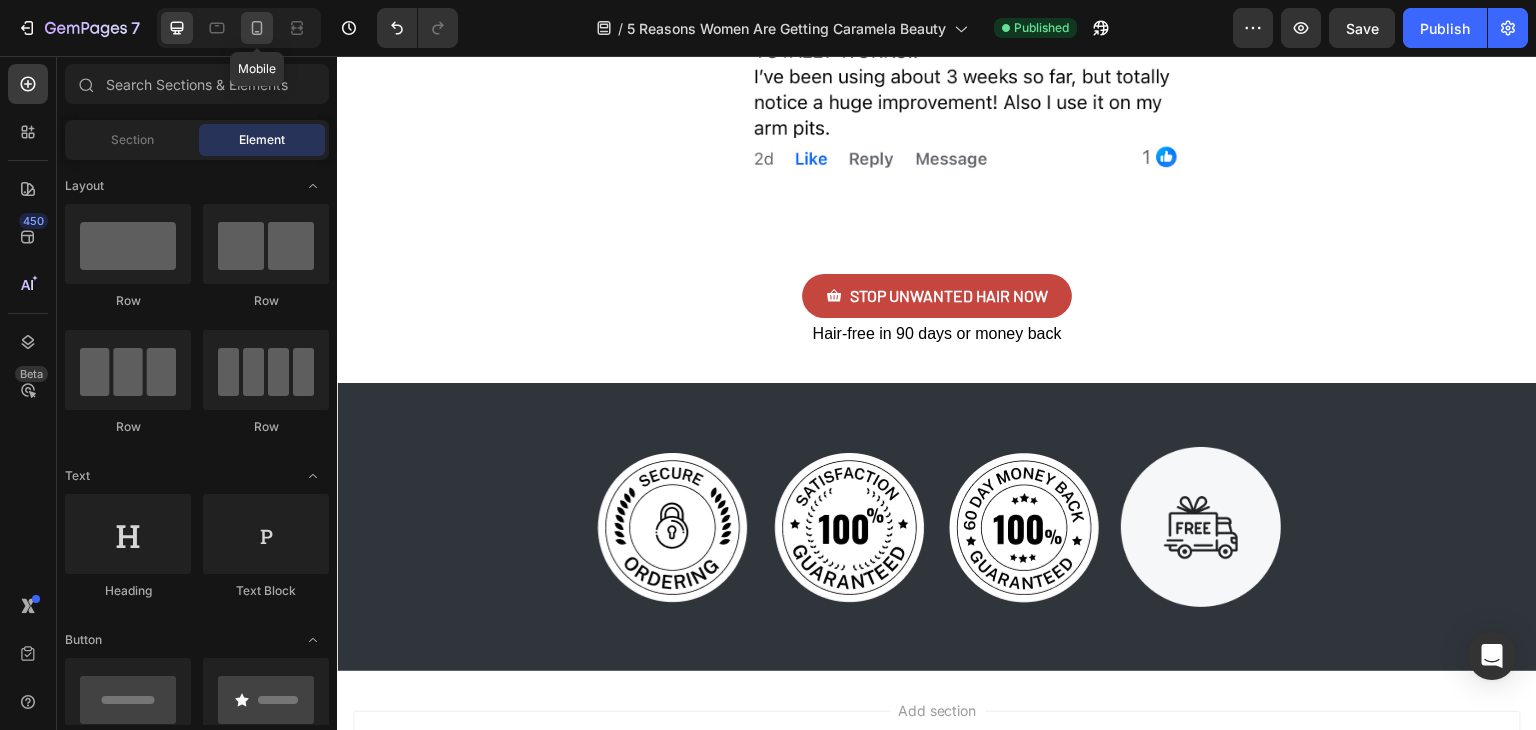 click 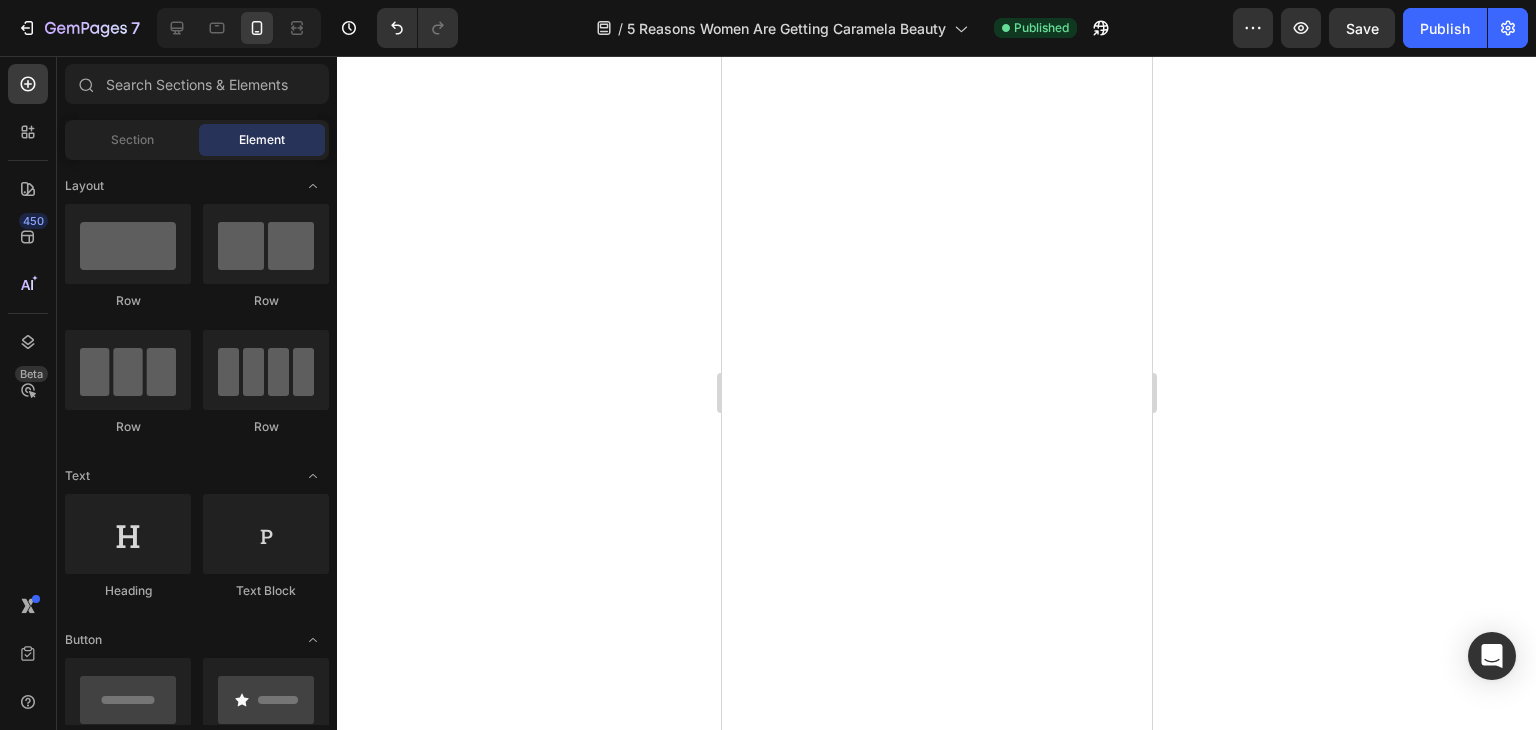scroll, scrollTop: 0, scrollLeft: 0, axis: both 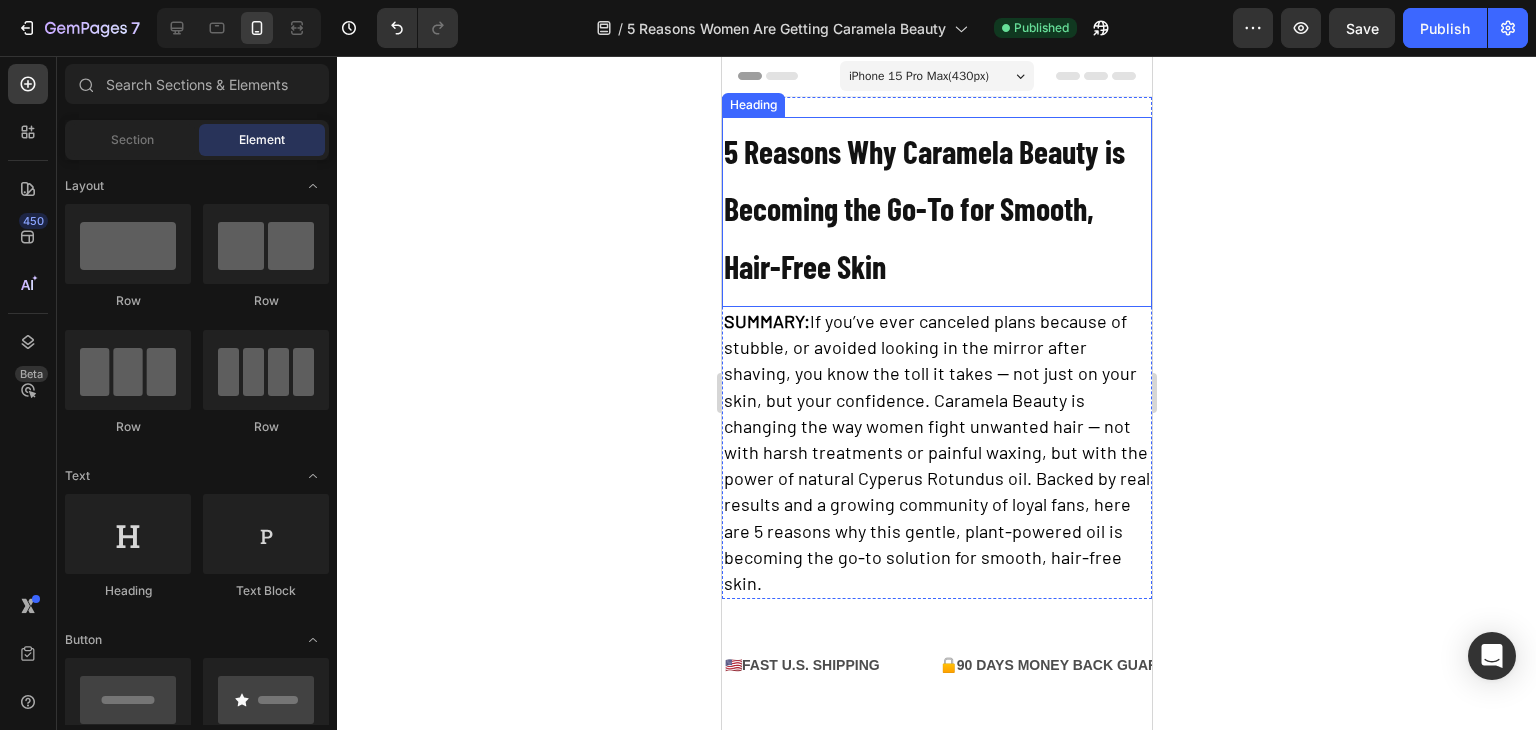 click on "5 Reasons Why Caramela Beauty is Becoming the Go-To for Smooth, Hair-Free Skin" at bounding box center [923, 208] 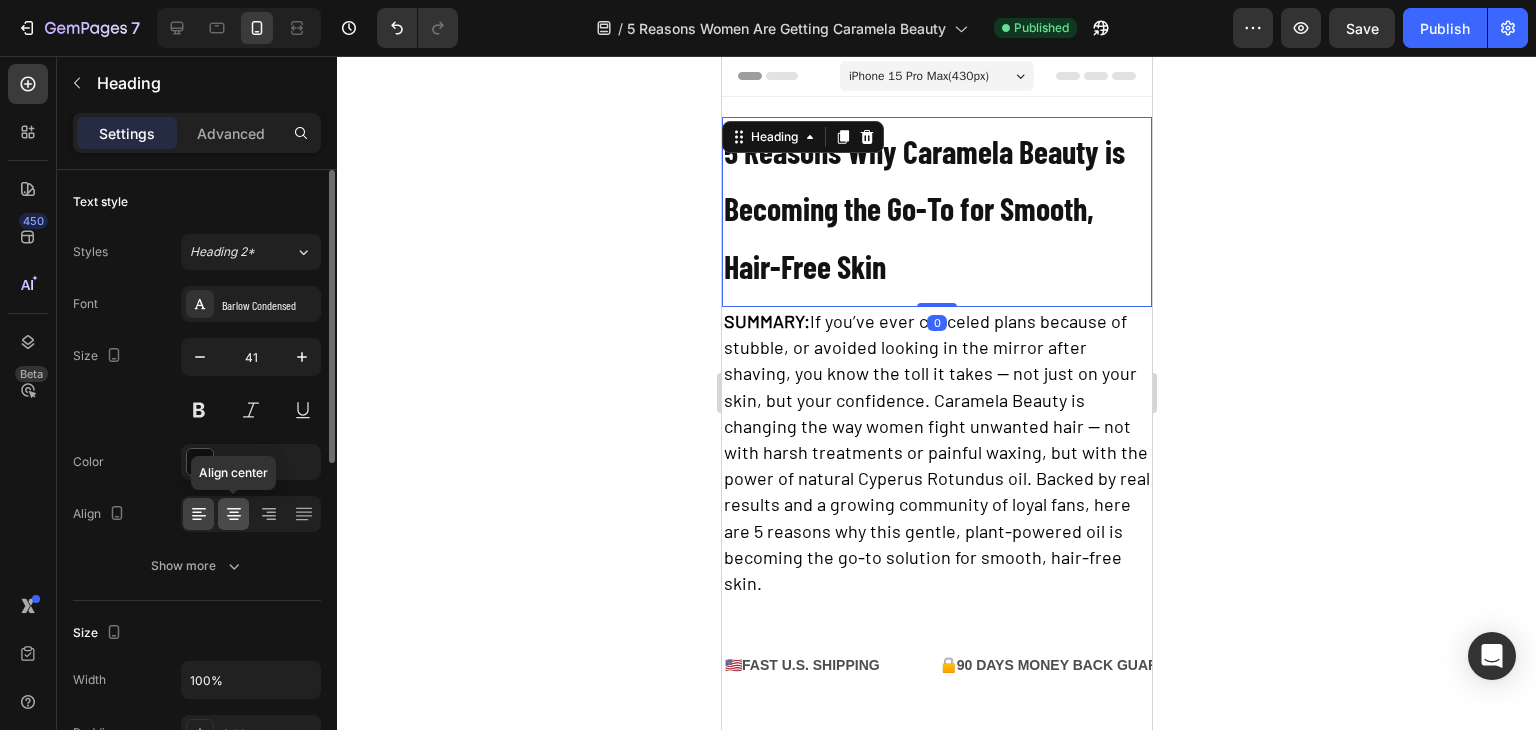 click 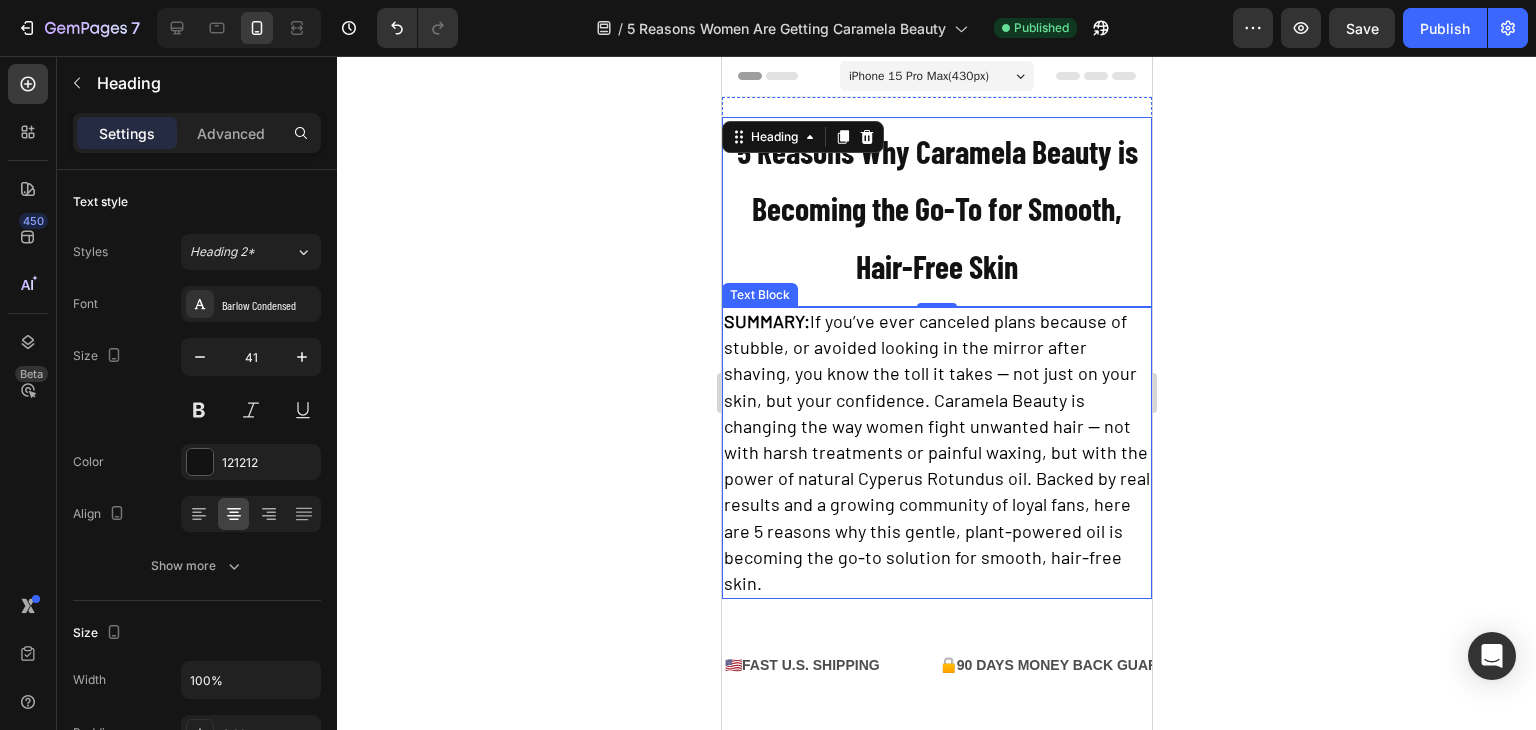 click on "SUMMARY:  If you’ve ever canceled plans because of stubble, or avoided looking in the mirror after shaving, you know the toll it takes — not just on your skin, but your confidence. Caramela Beauty is changing the way women fight unwanted hair — not with harsh treatments or painful waxing, but with the power of natural Cyperus Rotundus oil. Backed by real results and a growing community of loyal fans, here are 5 reasons why this gentle, plant-powered oil is becoming the go-to solution for smooth, hair-free skin." at bounding box center [936, 452] 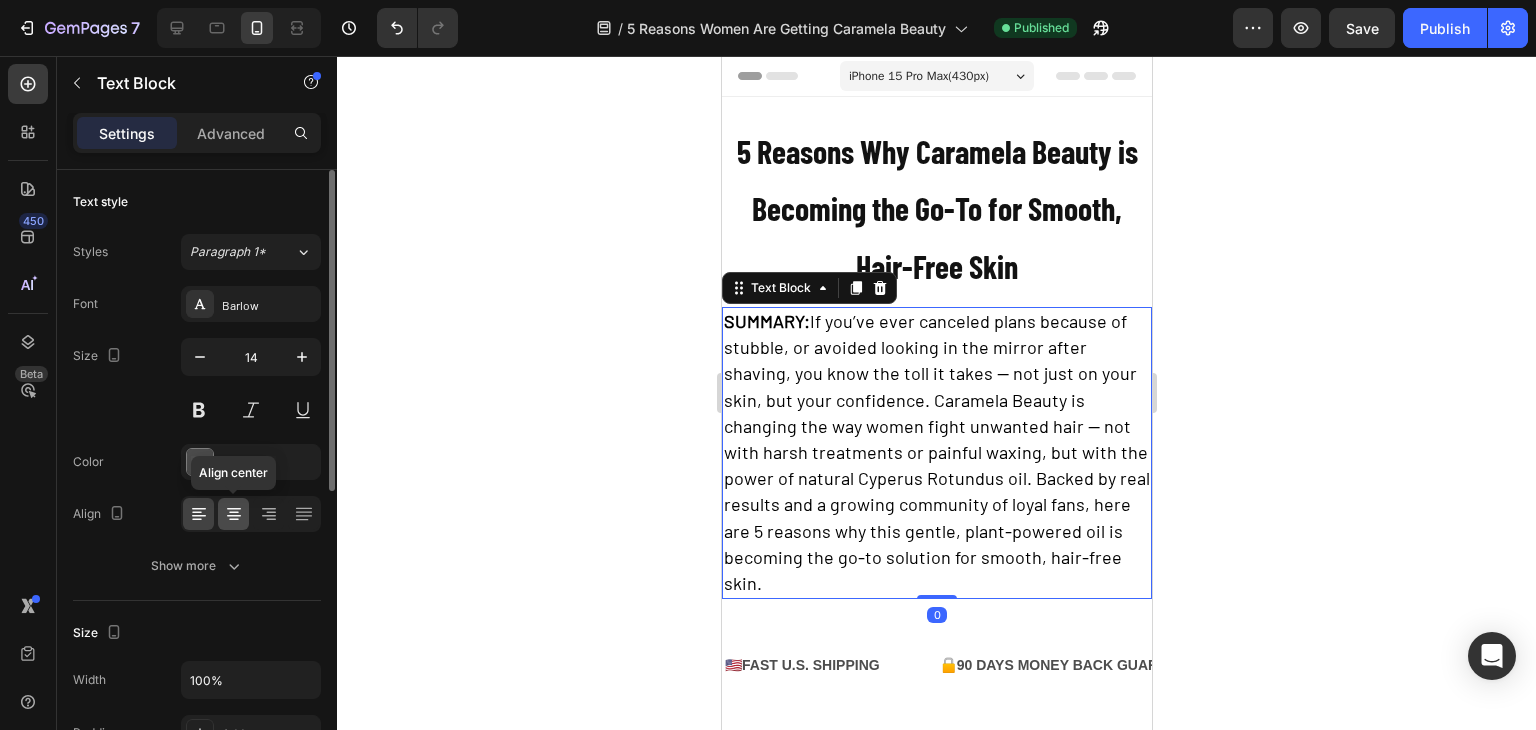 click 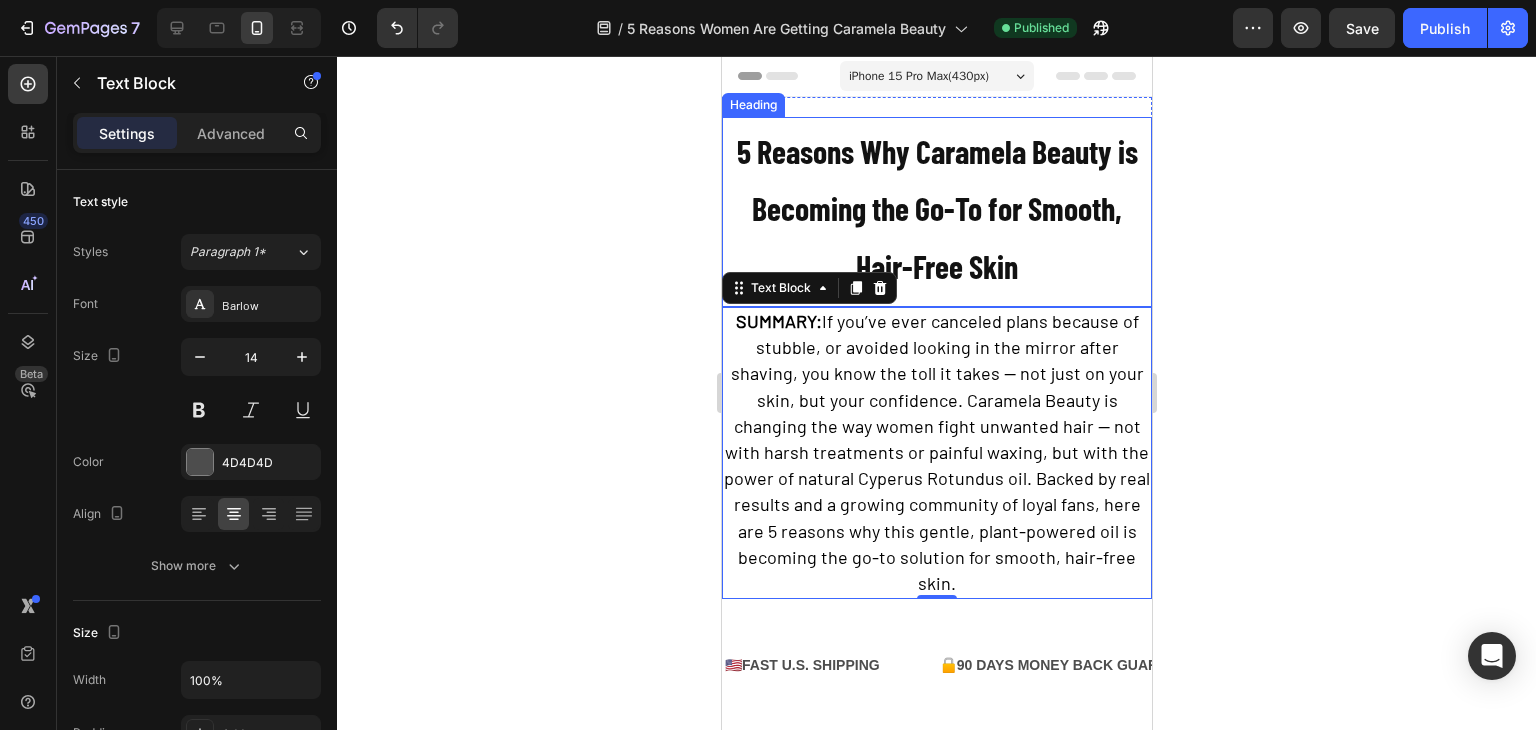 click on "5 Reasons Why Caramela Beauty is Becoming the Go-To for Smooth, Hair-Free Skin" at bounding box center (936, 207) 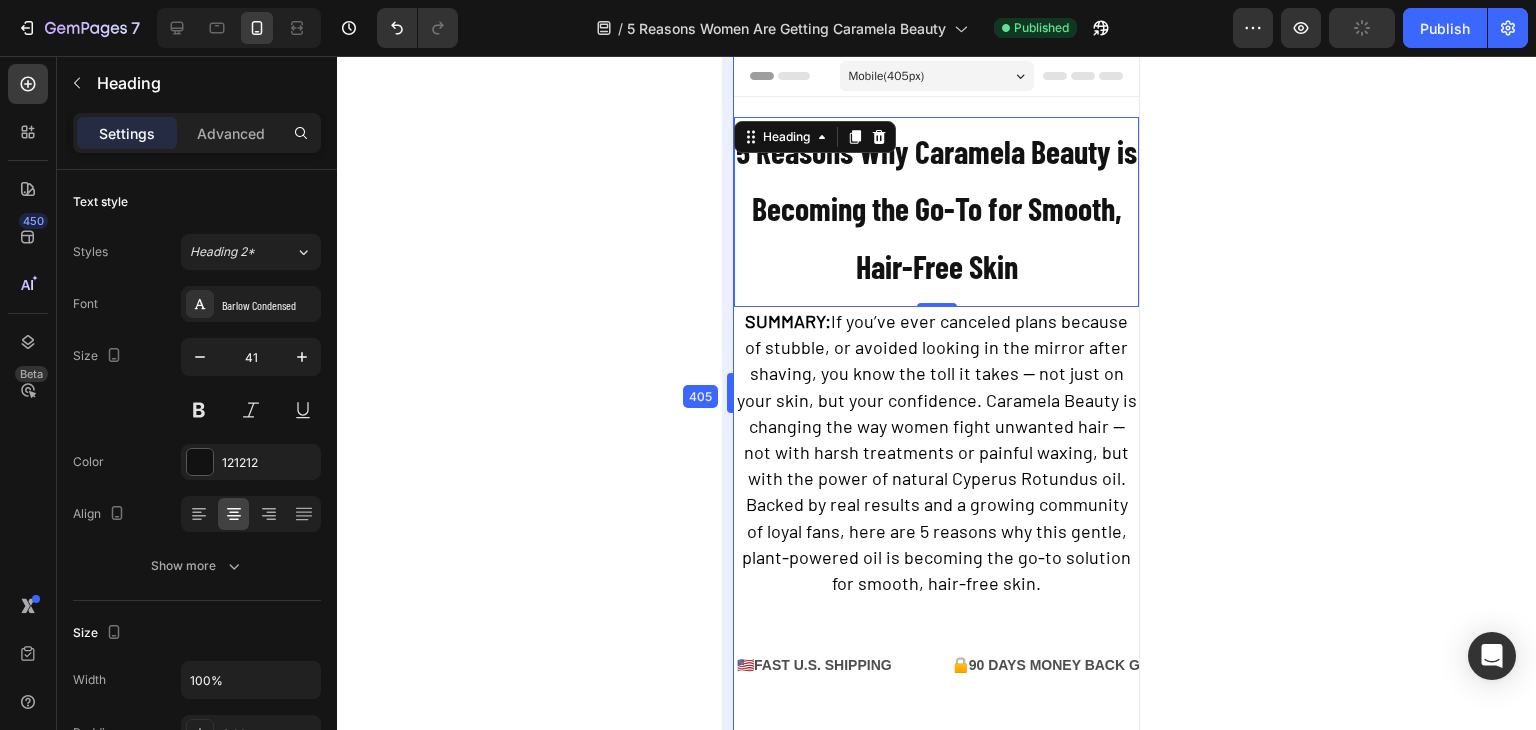 drag, startPoint x: 719, startPoint y: 244, endPoint x: 736, endPoint y: 249, distance: 17.720045 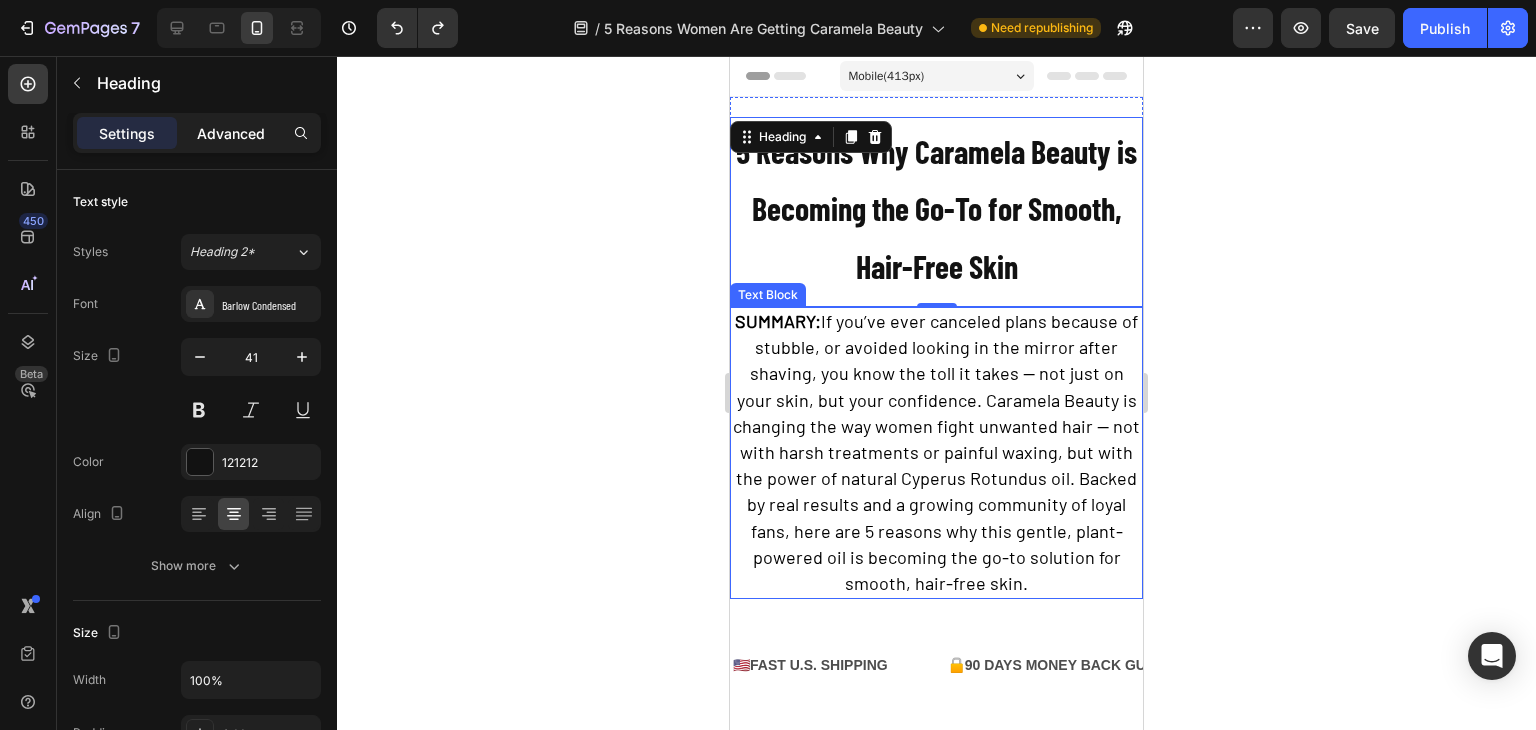 click on "Advanced" at bounding box center (231, 133) 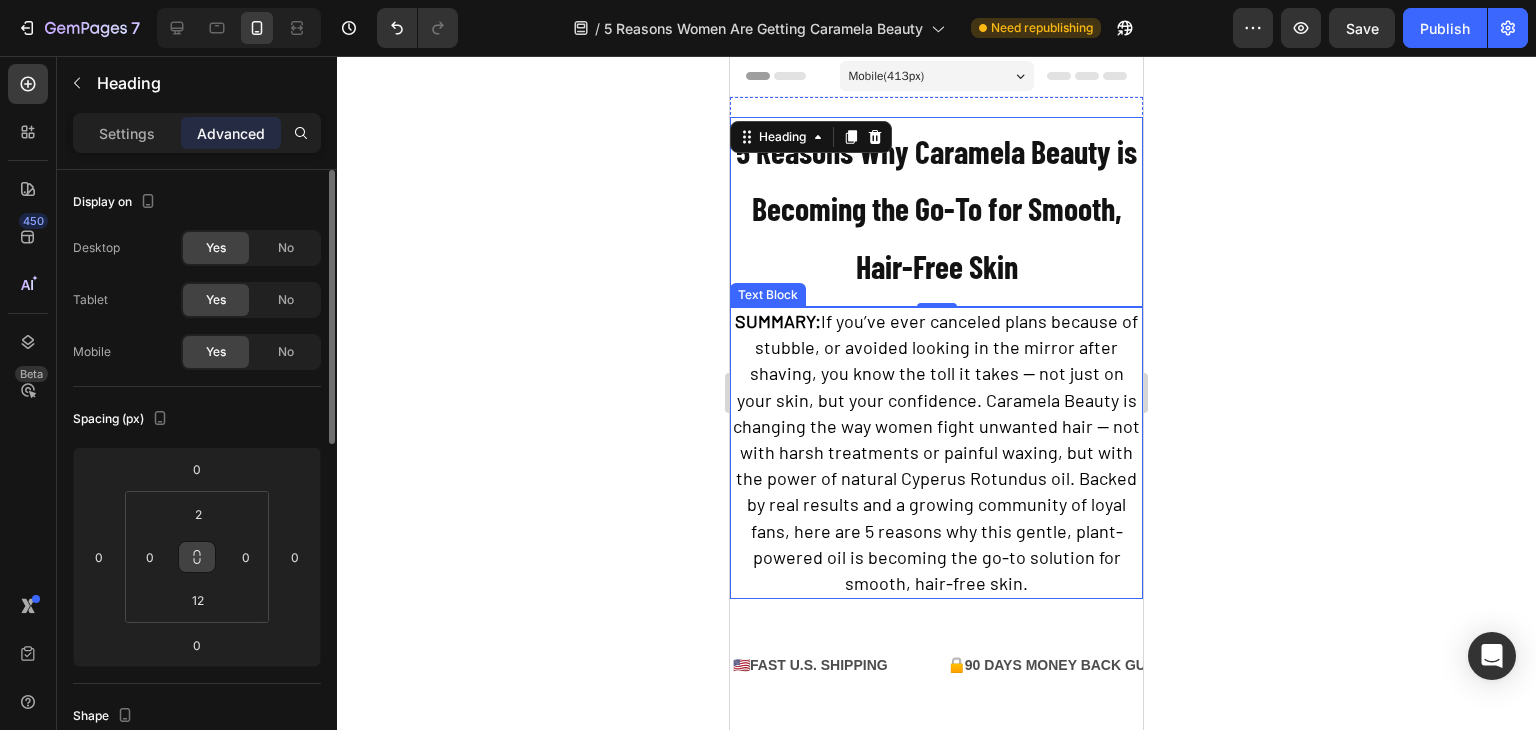 click 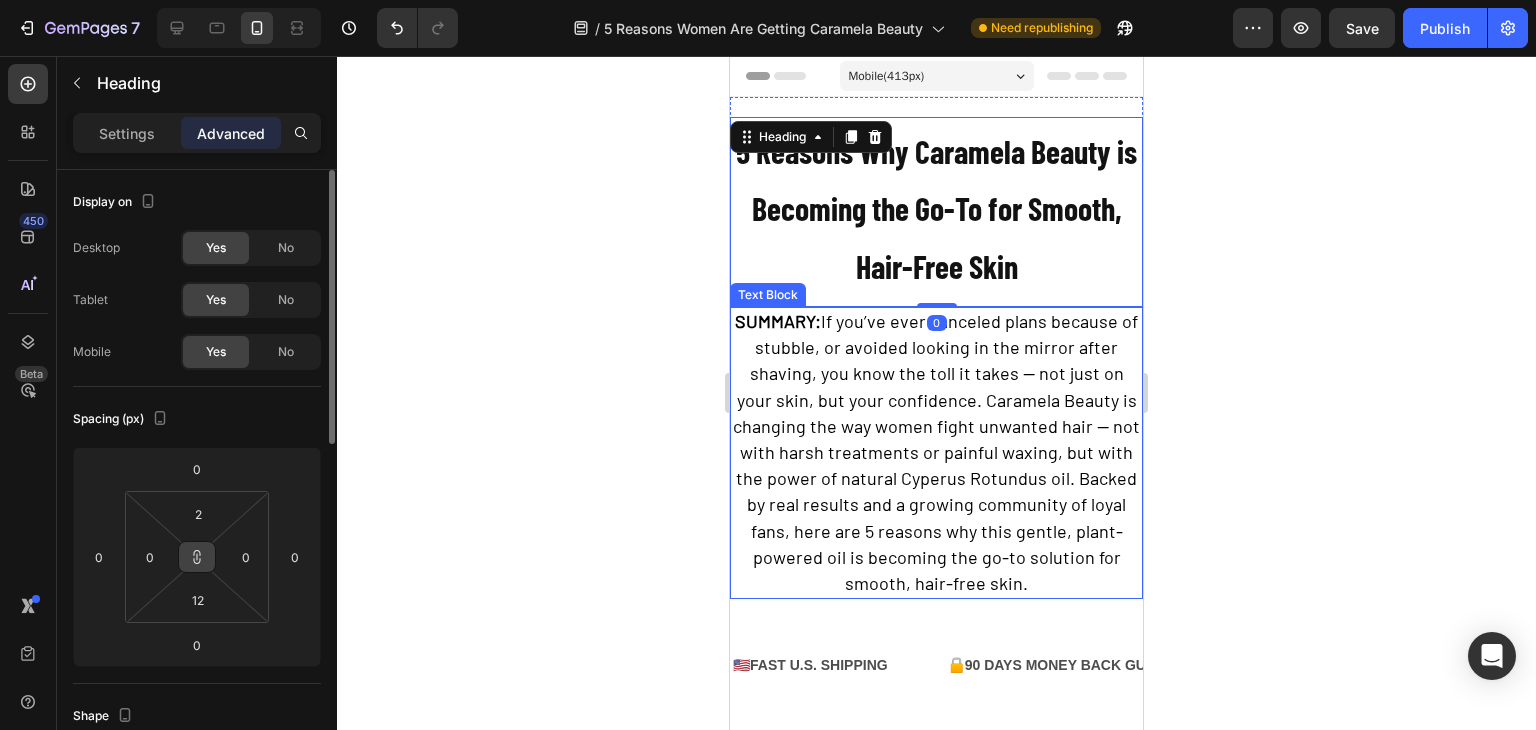 click 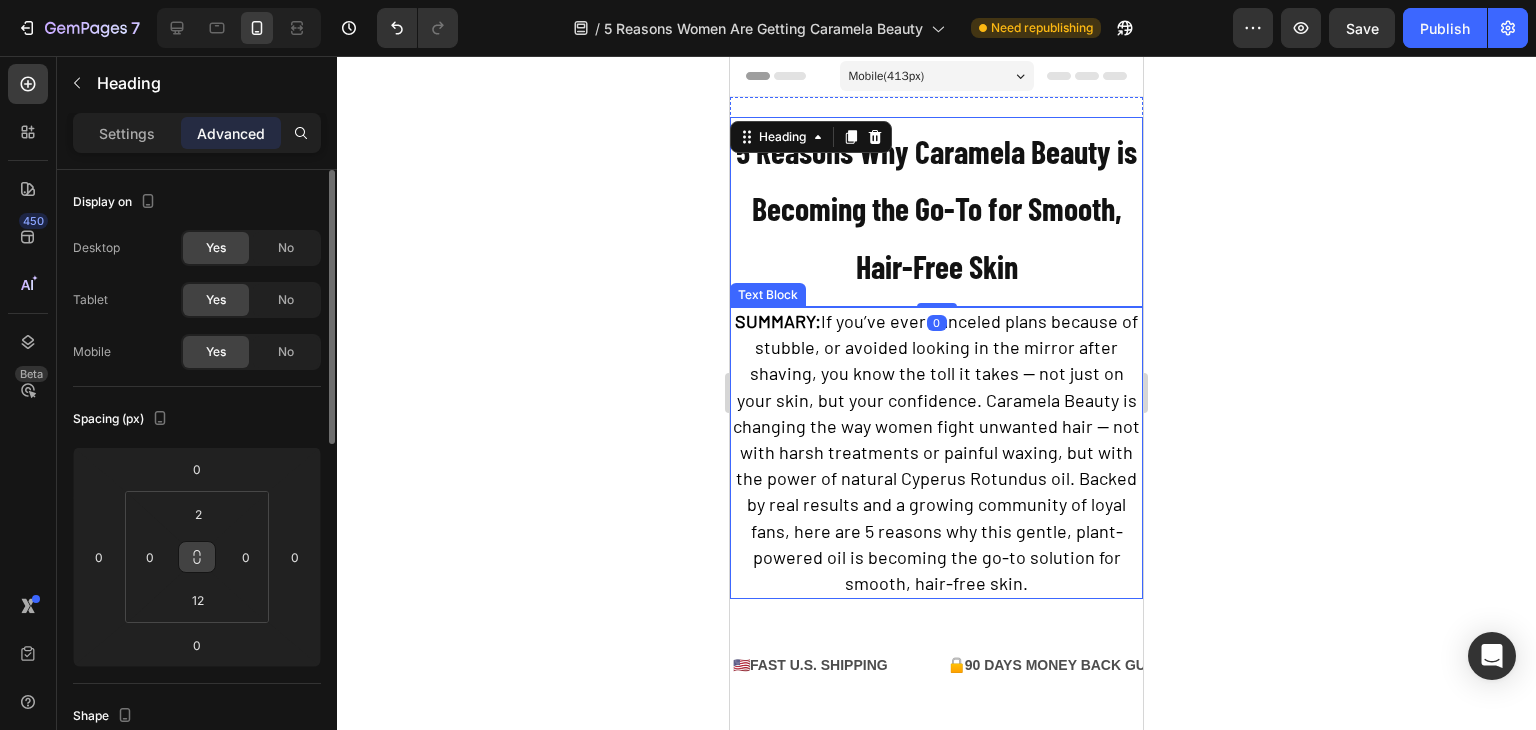click 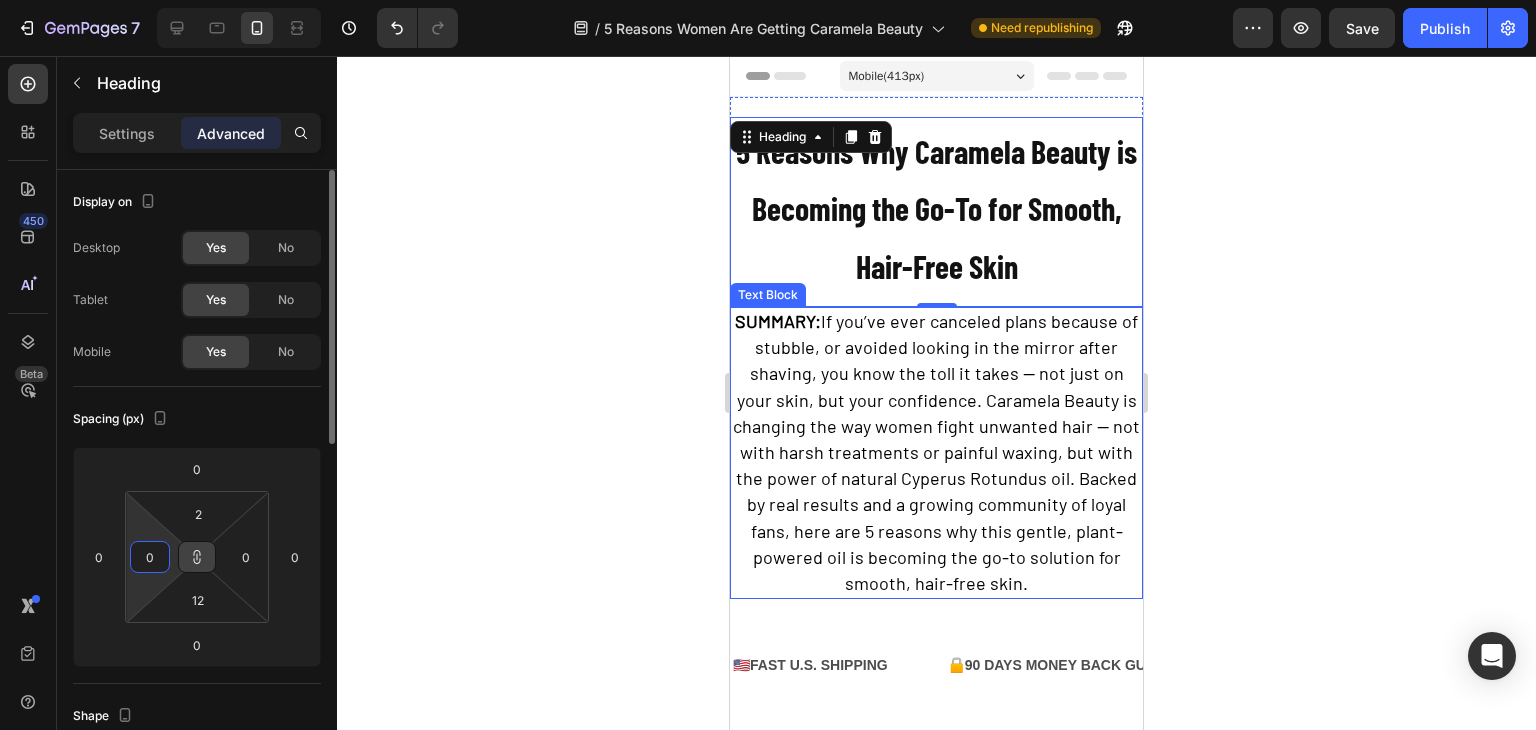 click on "0" at bounding box center [150, 557] 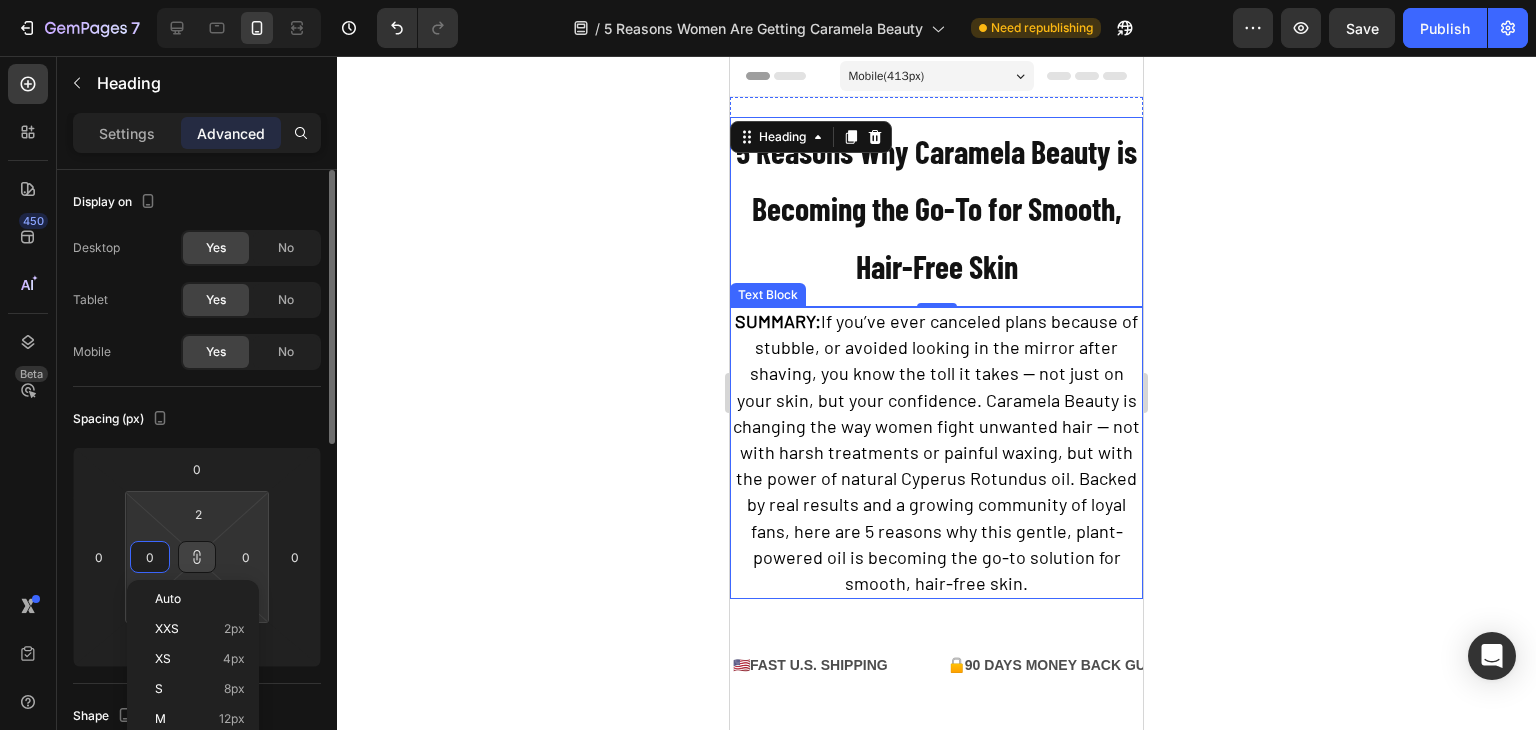 type on "1" 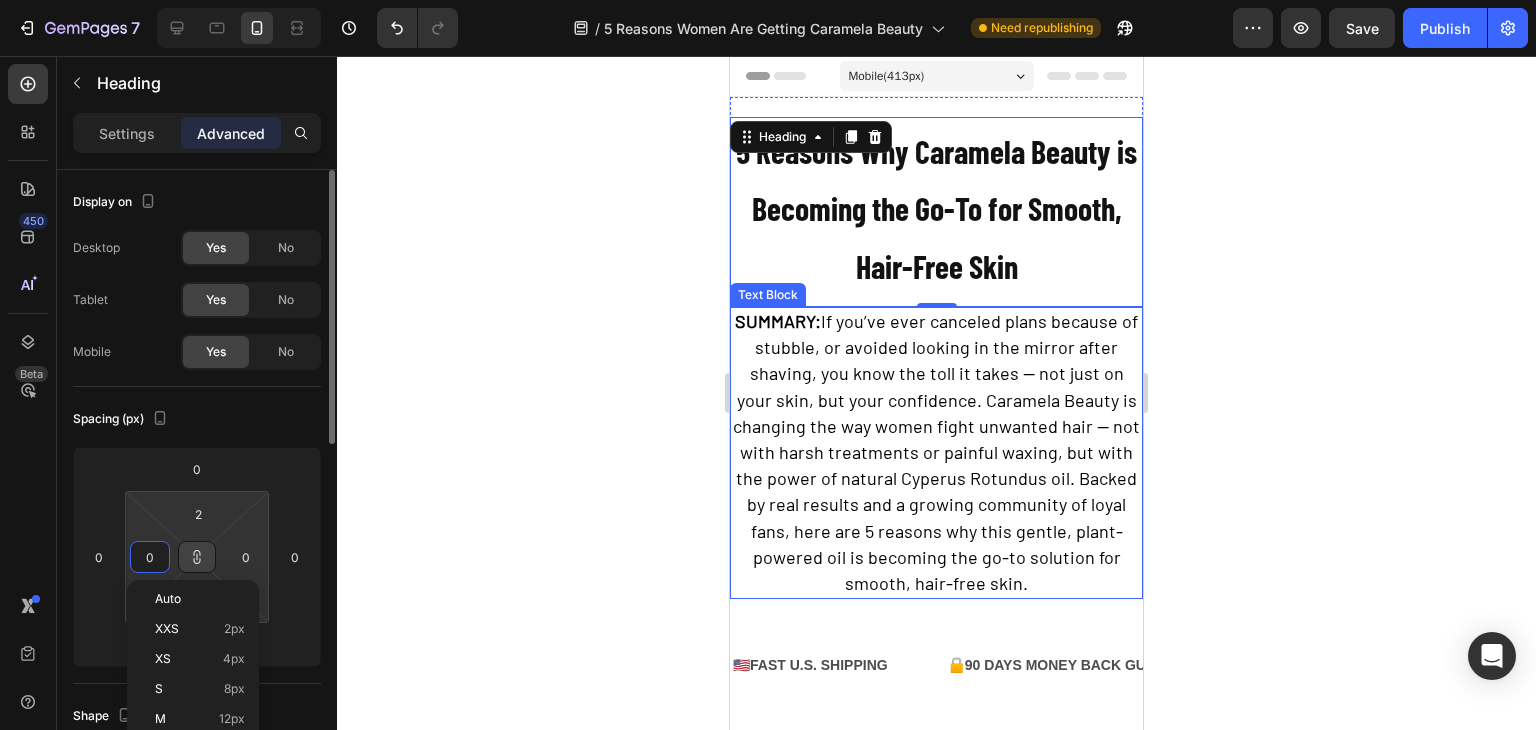 type on "1" 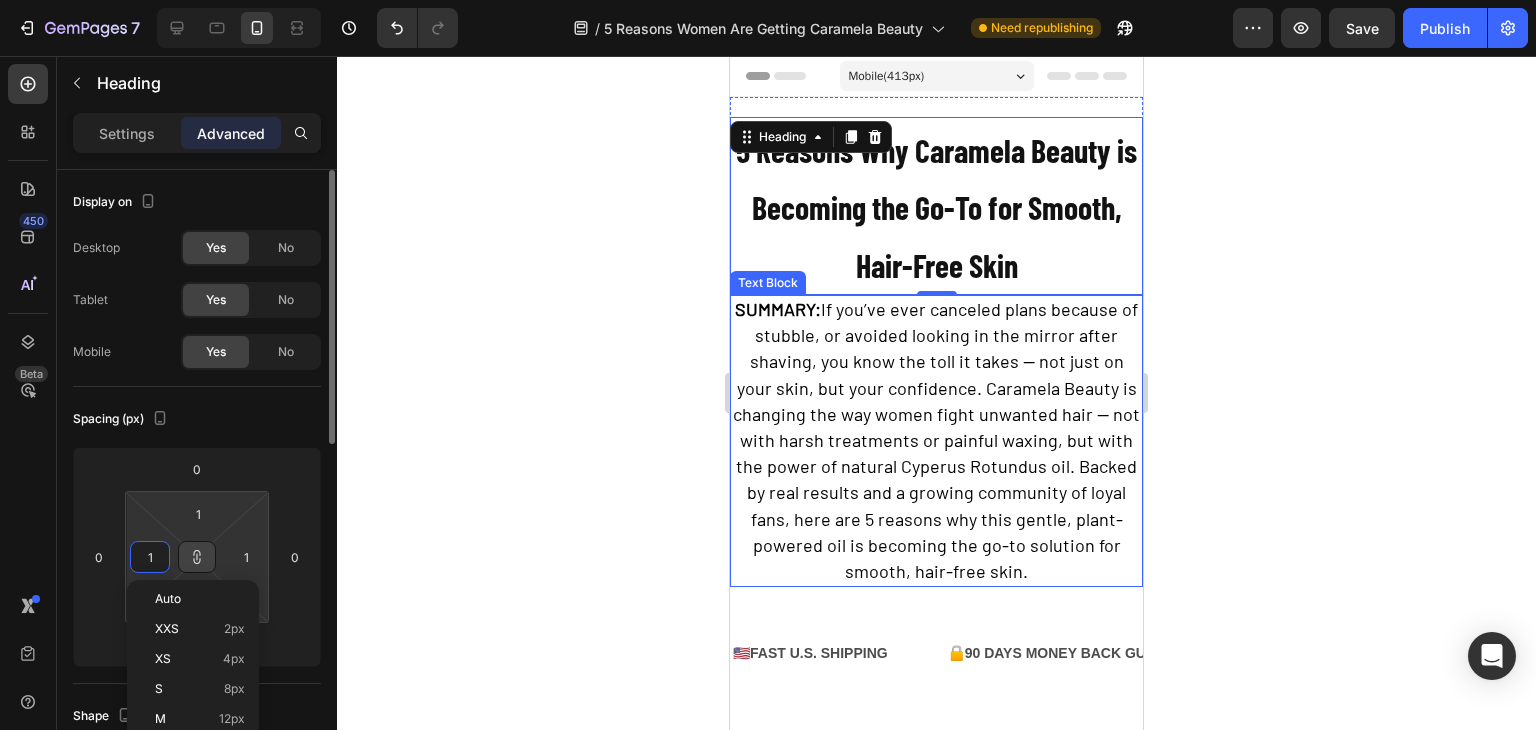 type on "2" 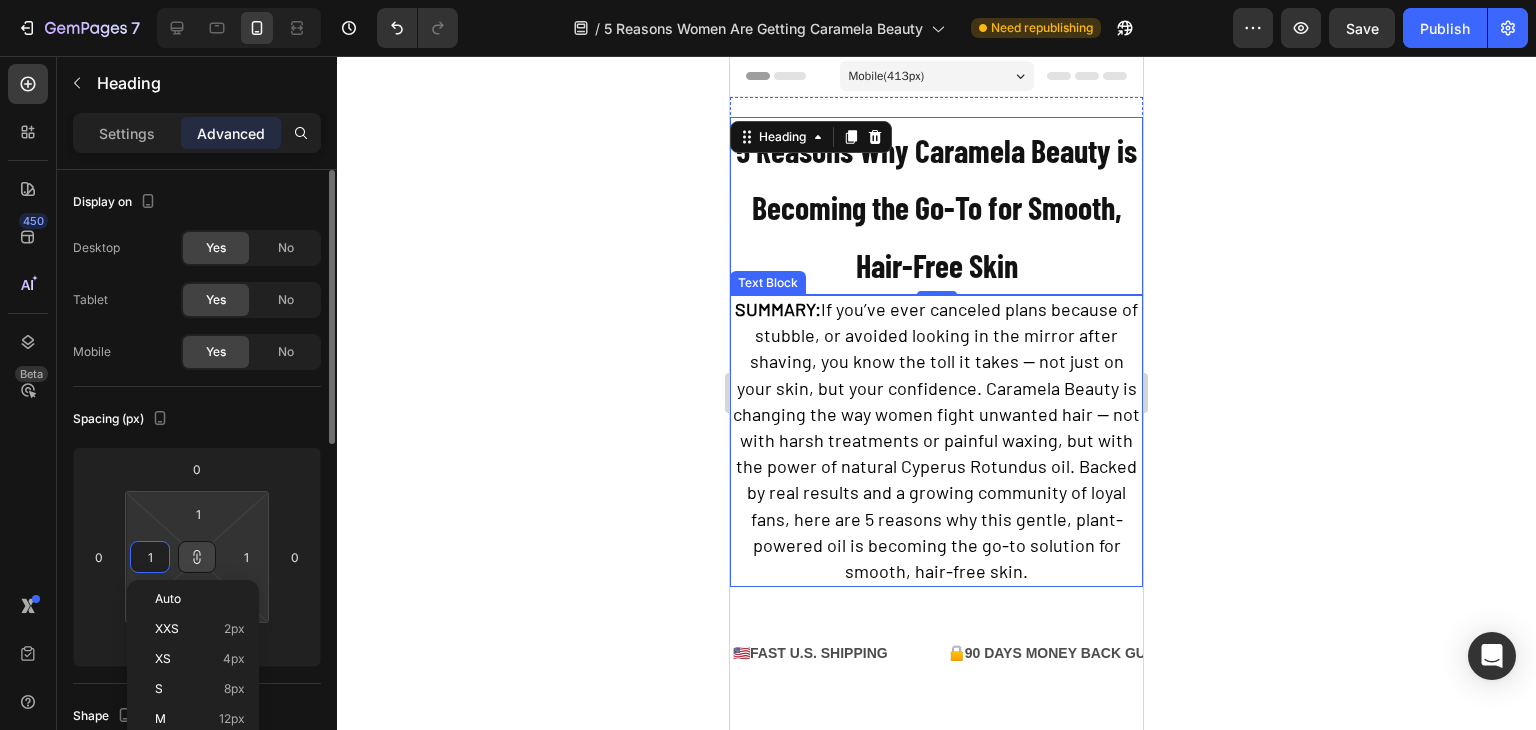 type on "2" 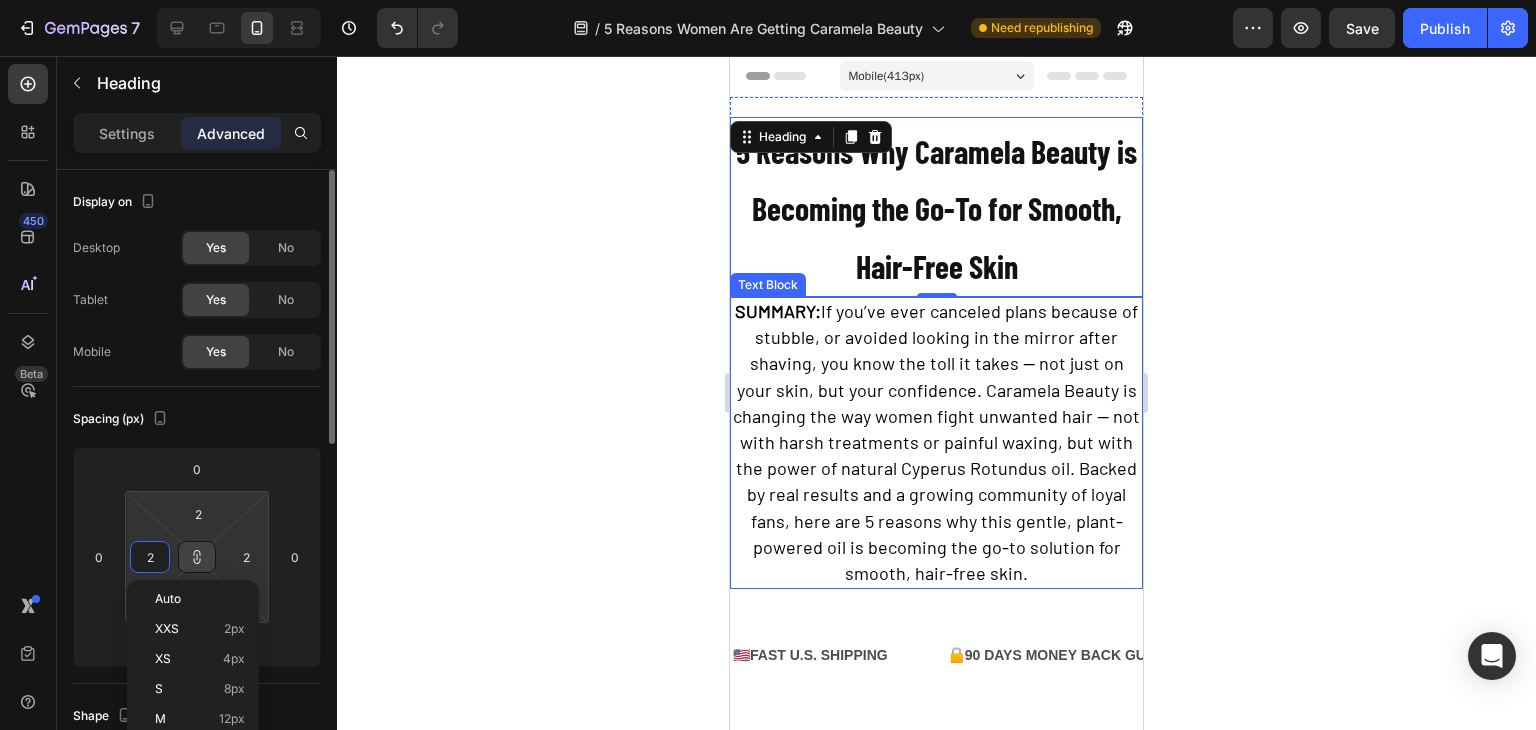 type on "3" 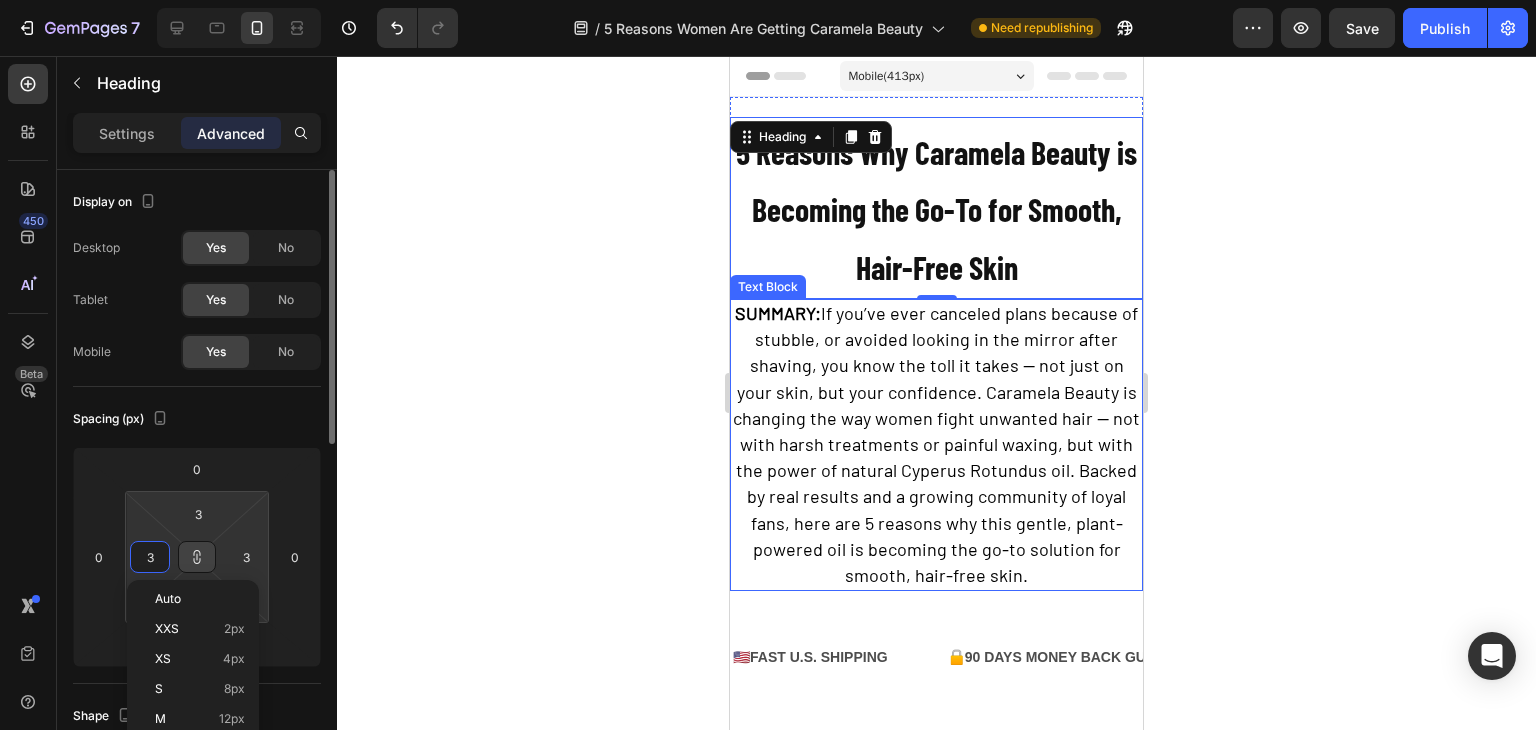 type on "4" 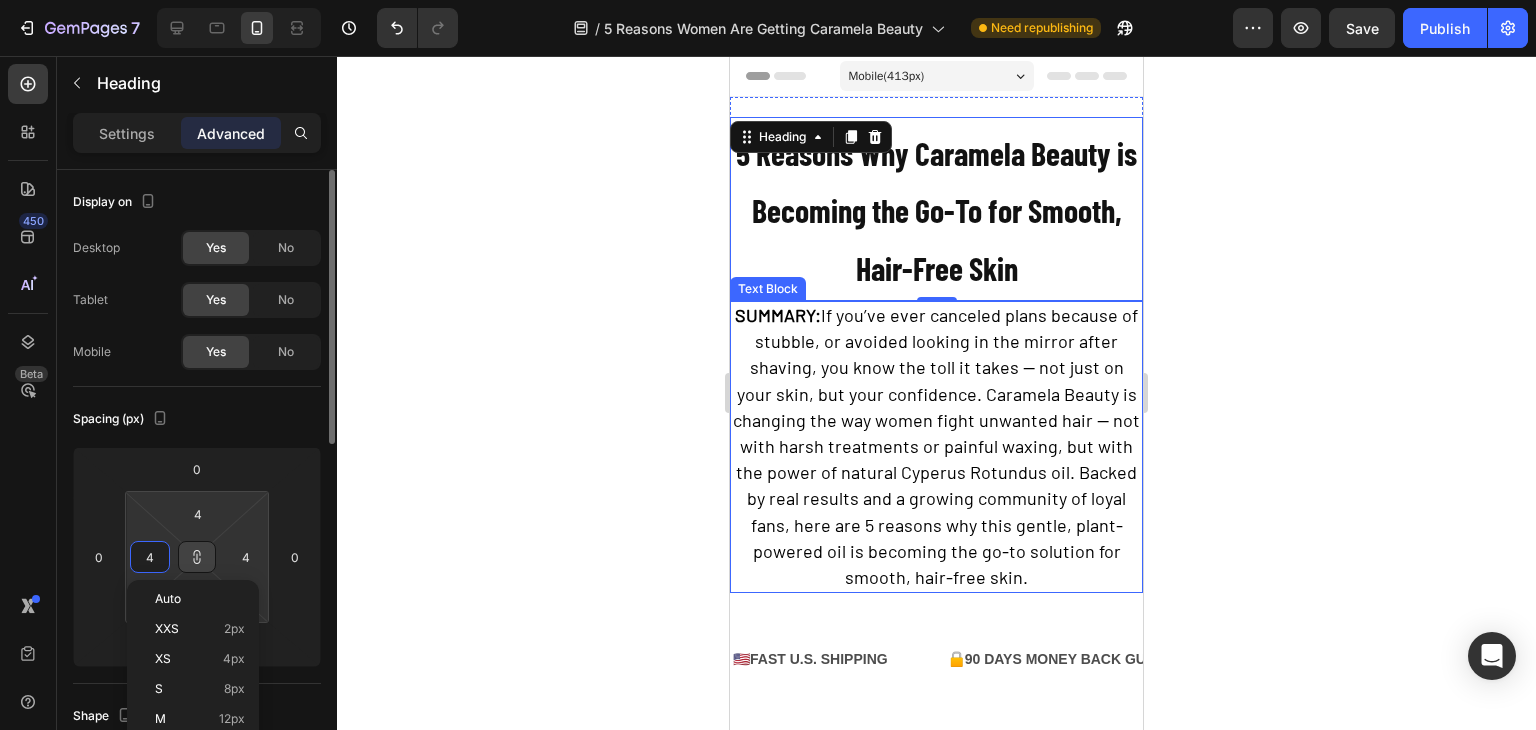 type on "5" 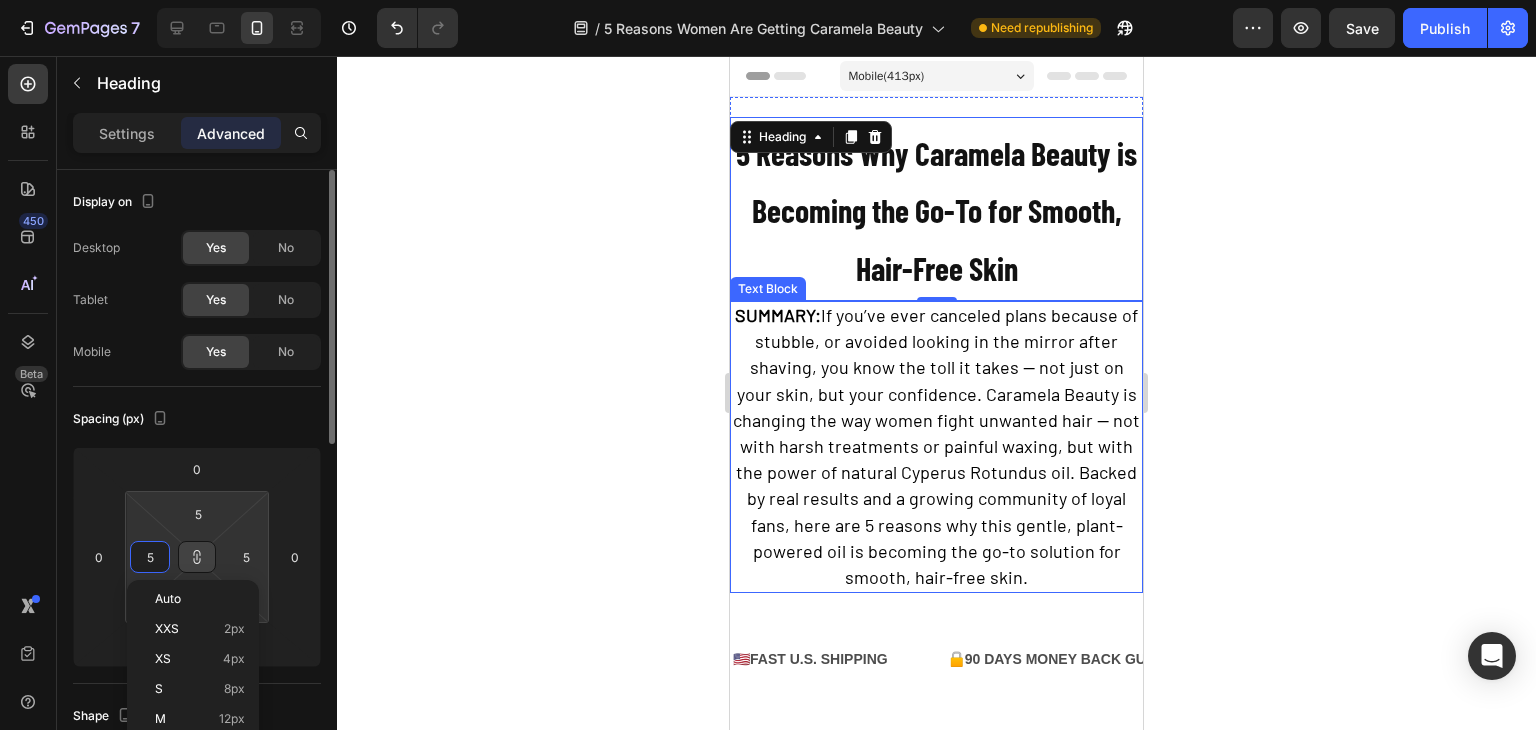 type on "6" 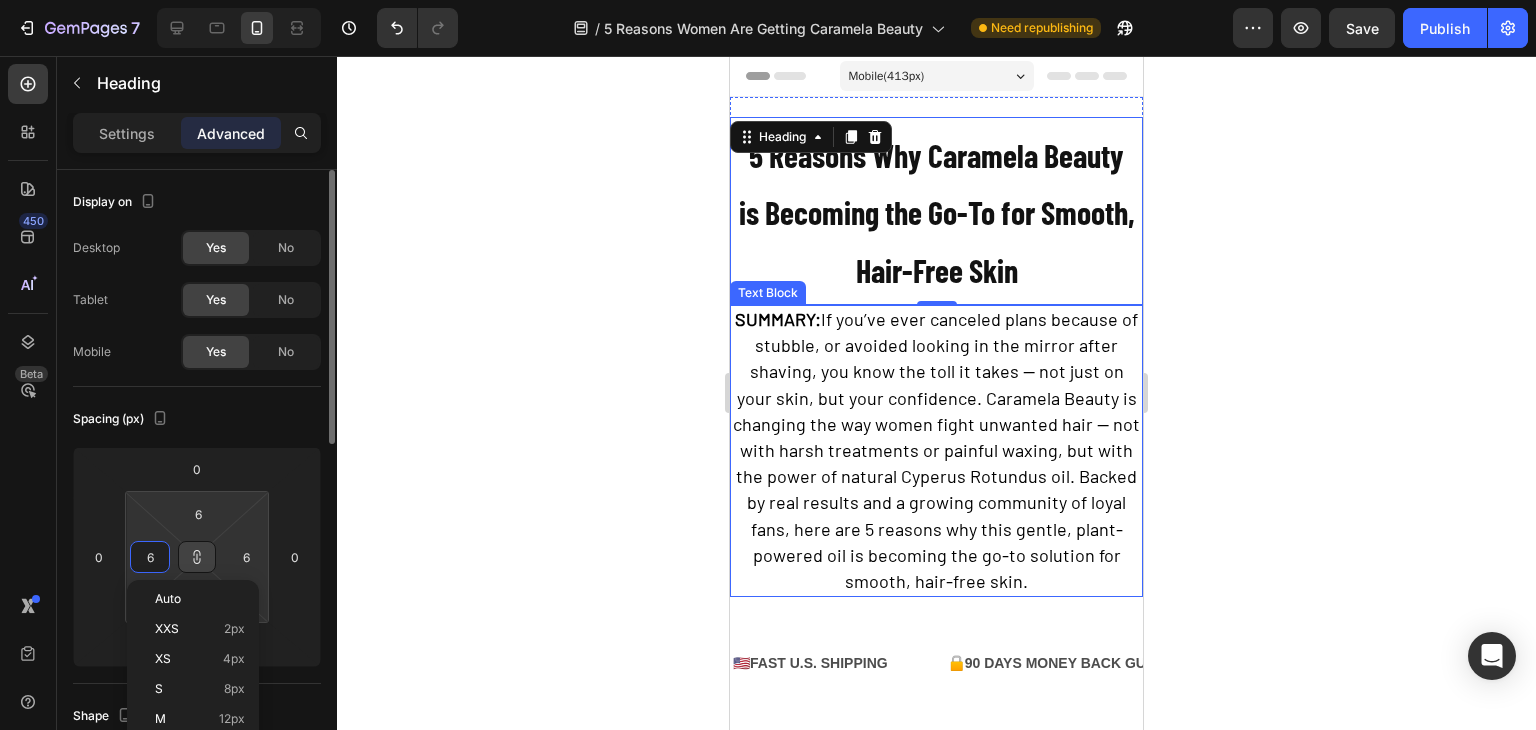 type on "5" 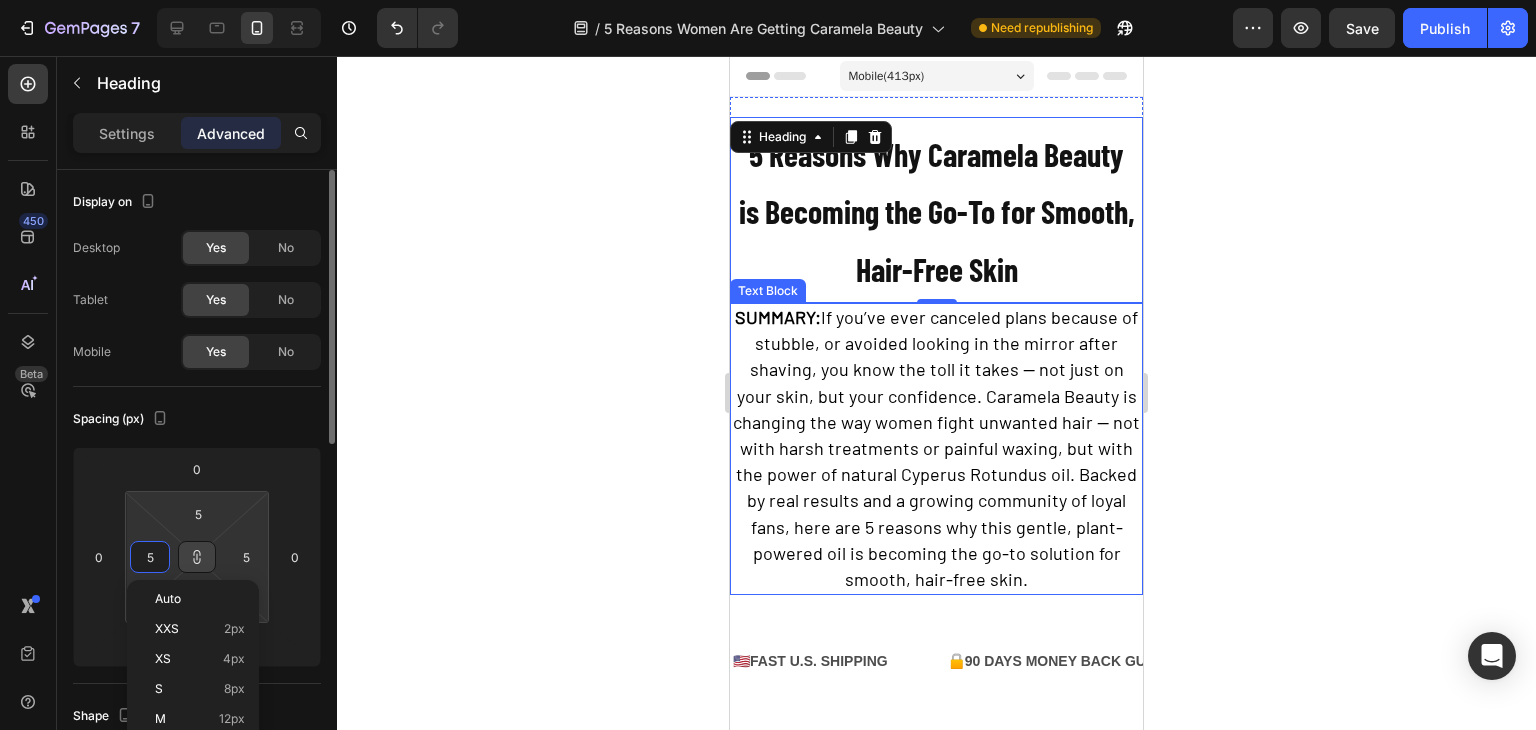 type on "4" 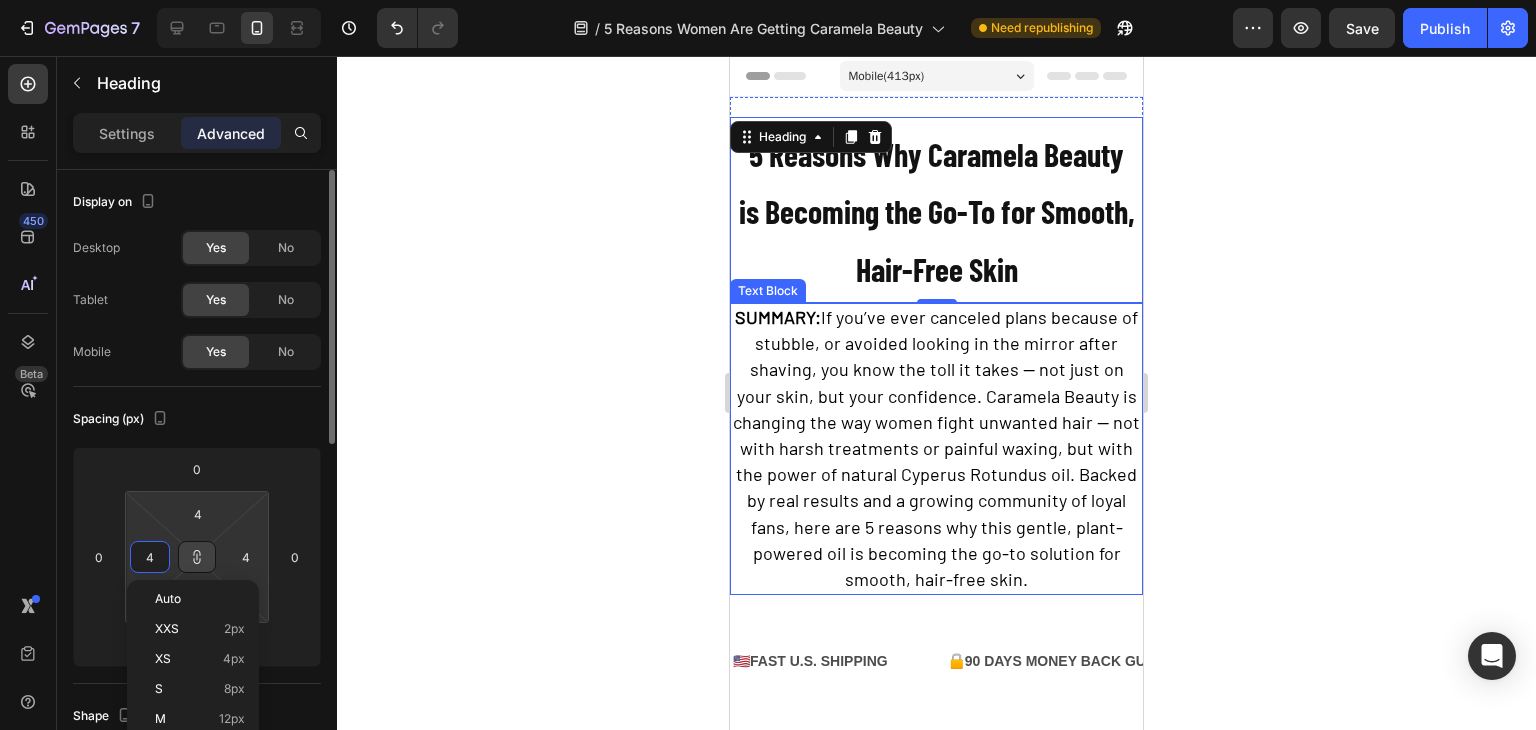 type on "3" 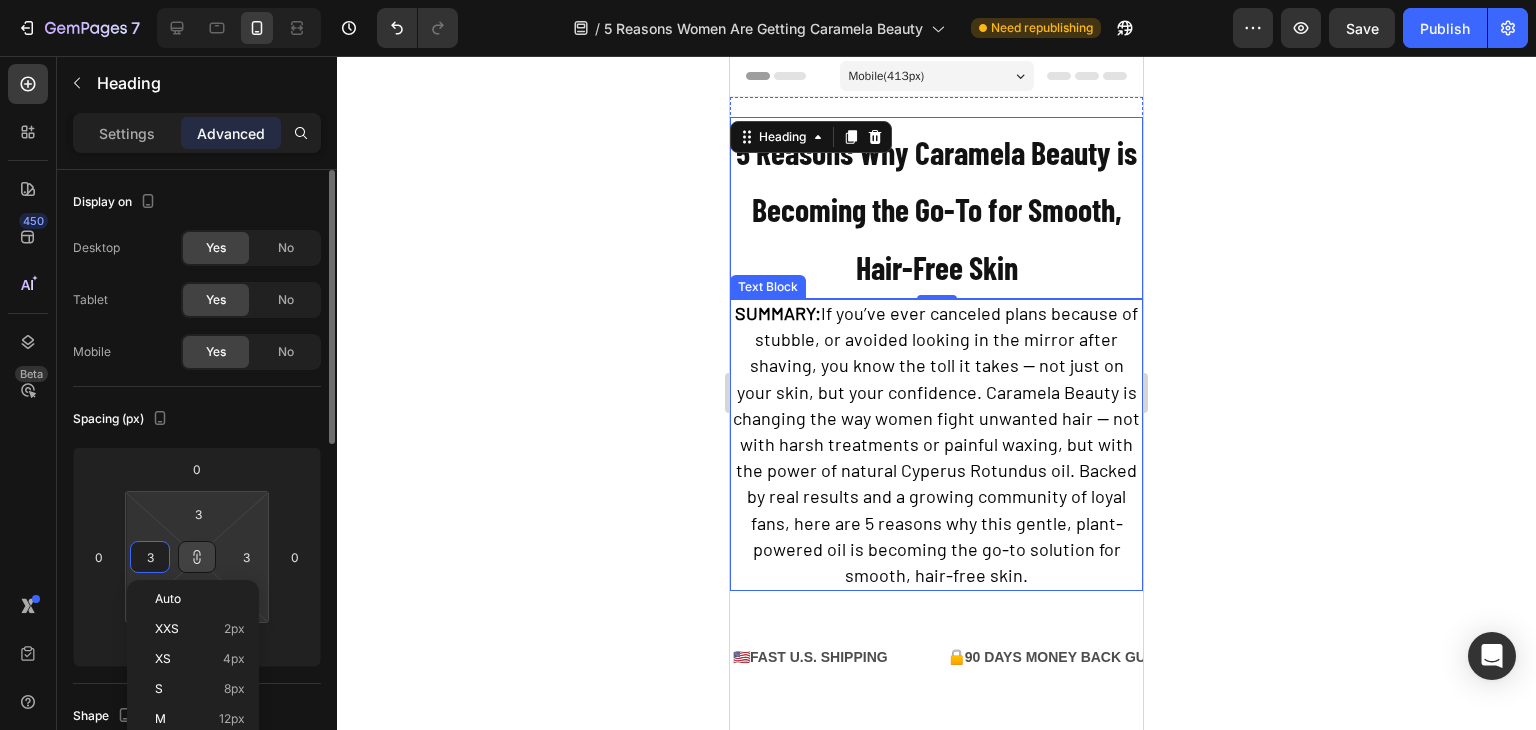 type on "2" 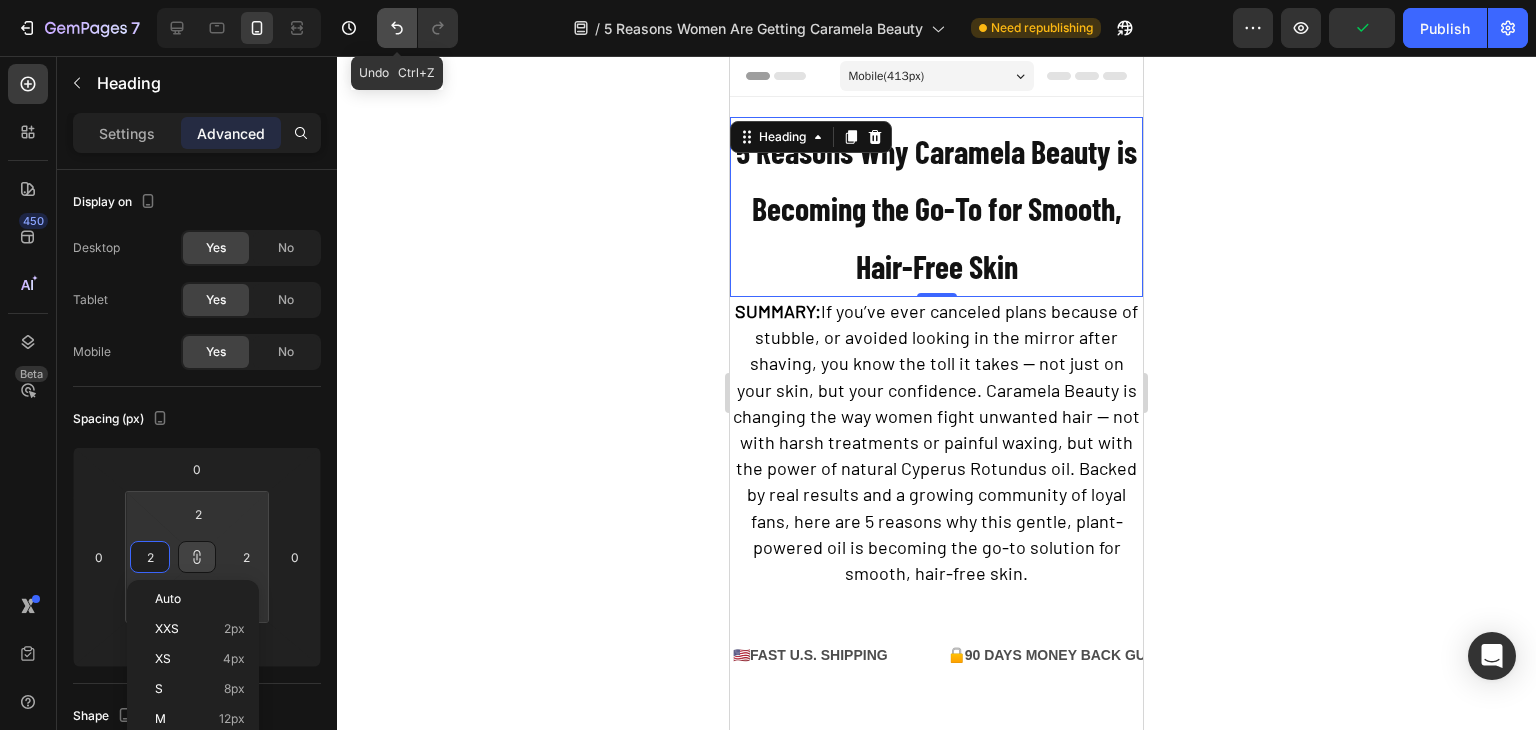 click 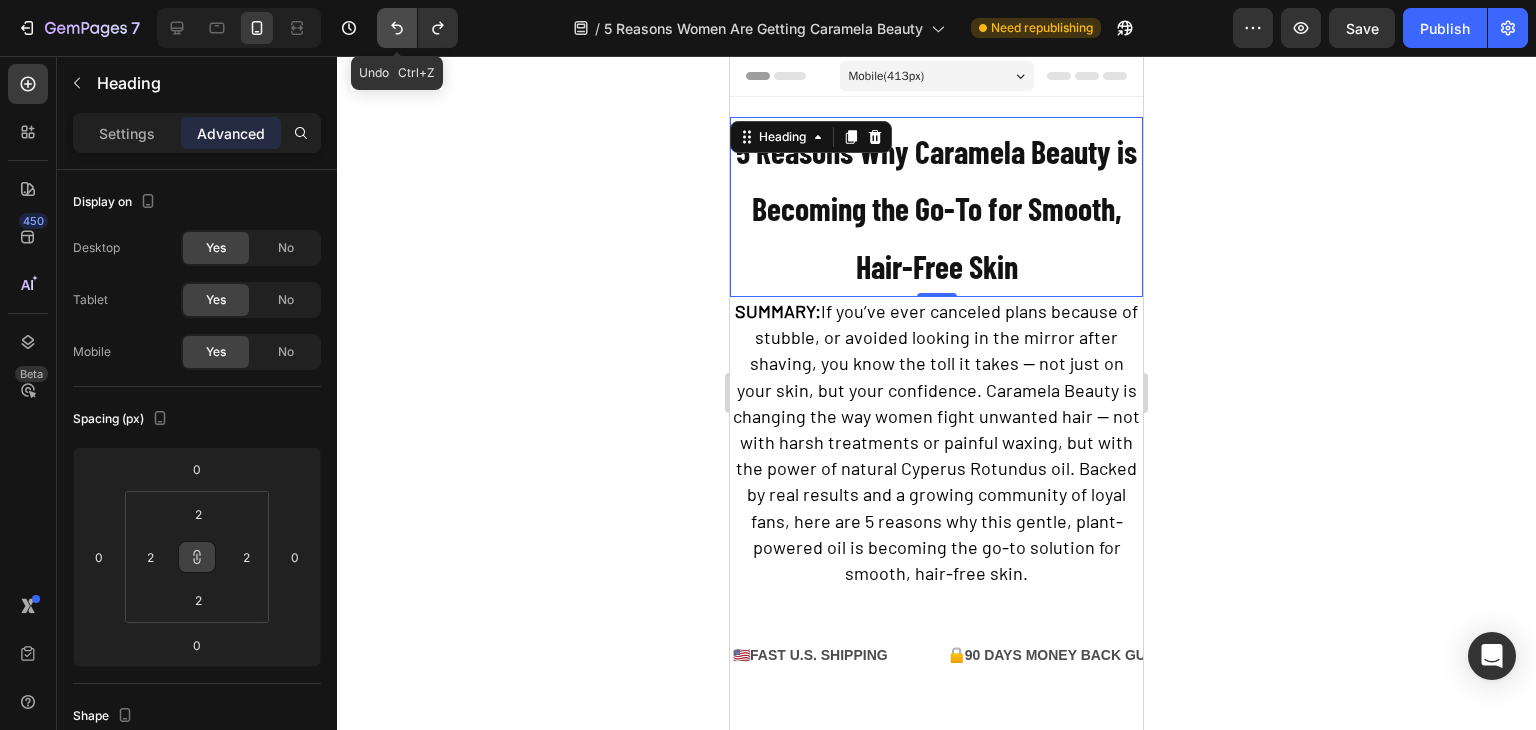 type on "0" 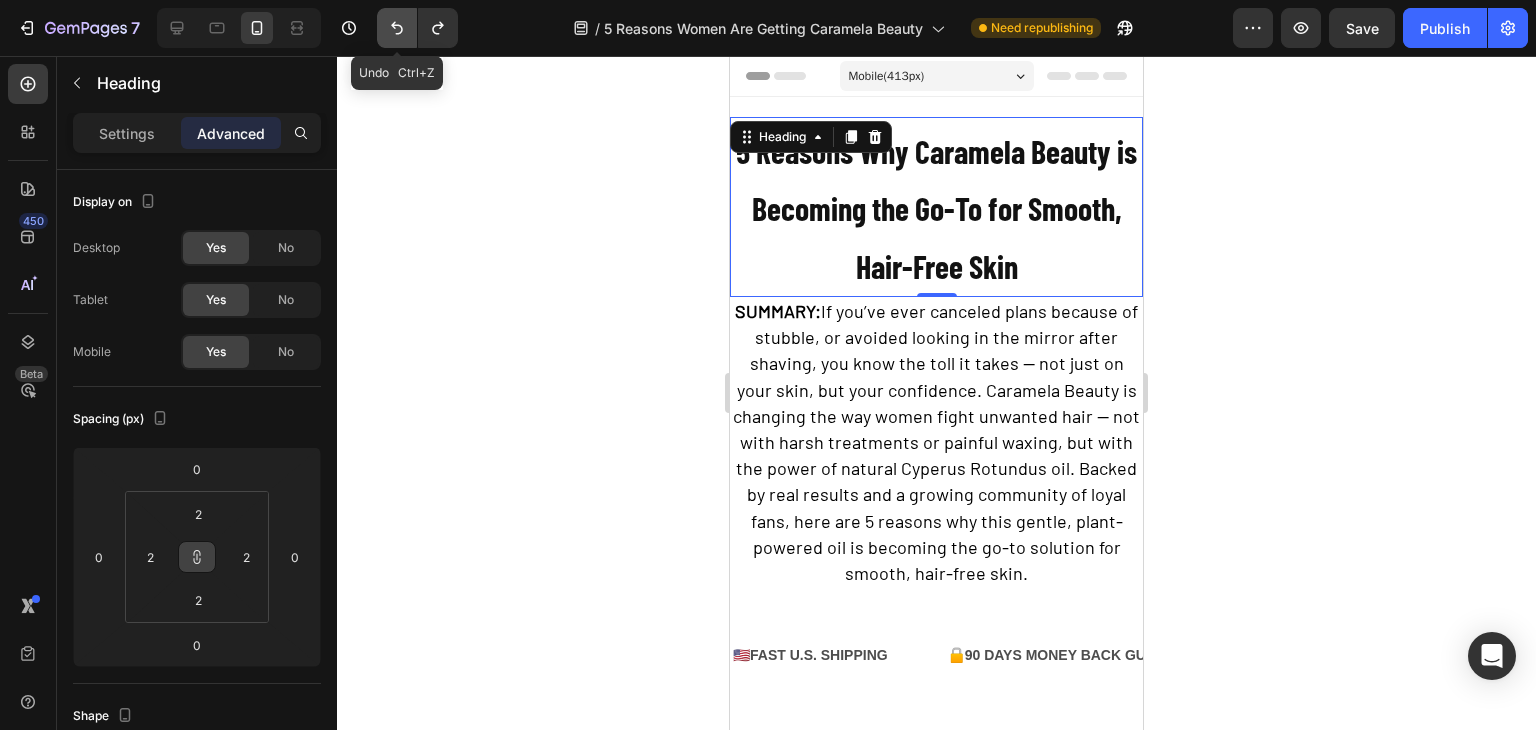 type on "12" 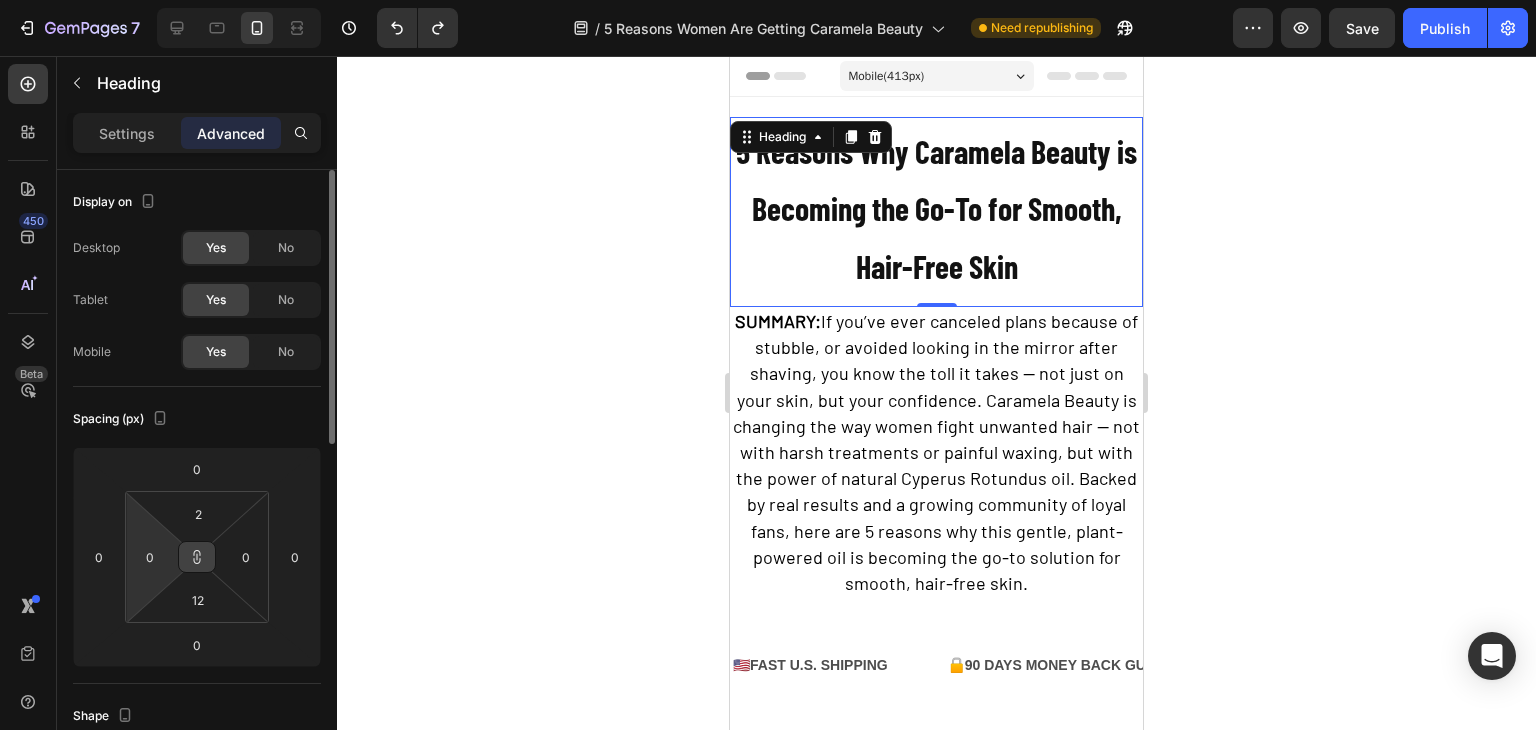 click on "7   /  5 Reasons Women Are Getting Caramela Beauty Need republishing Preview  Save   Publish  450 Beta Sections(18) Elements(83) Section Element Hero Section Product Detail Brands Trusted Badges Guarantee Product Breakdown How to use Testimonials Compare Bundle FAQs Social Proof Brand Story Product List Collection Blog List Contact Sticky Add to Cart Custom Footer Browse Library 450 Layout
Row
Row
Row
Row Text
Heading
Text Block Button
Button
Button Media
Image
Image" at bounding box center (768, 0) 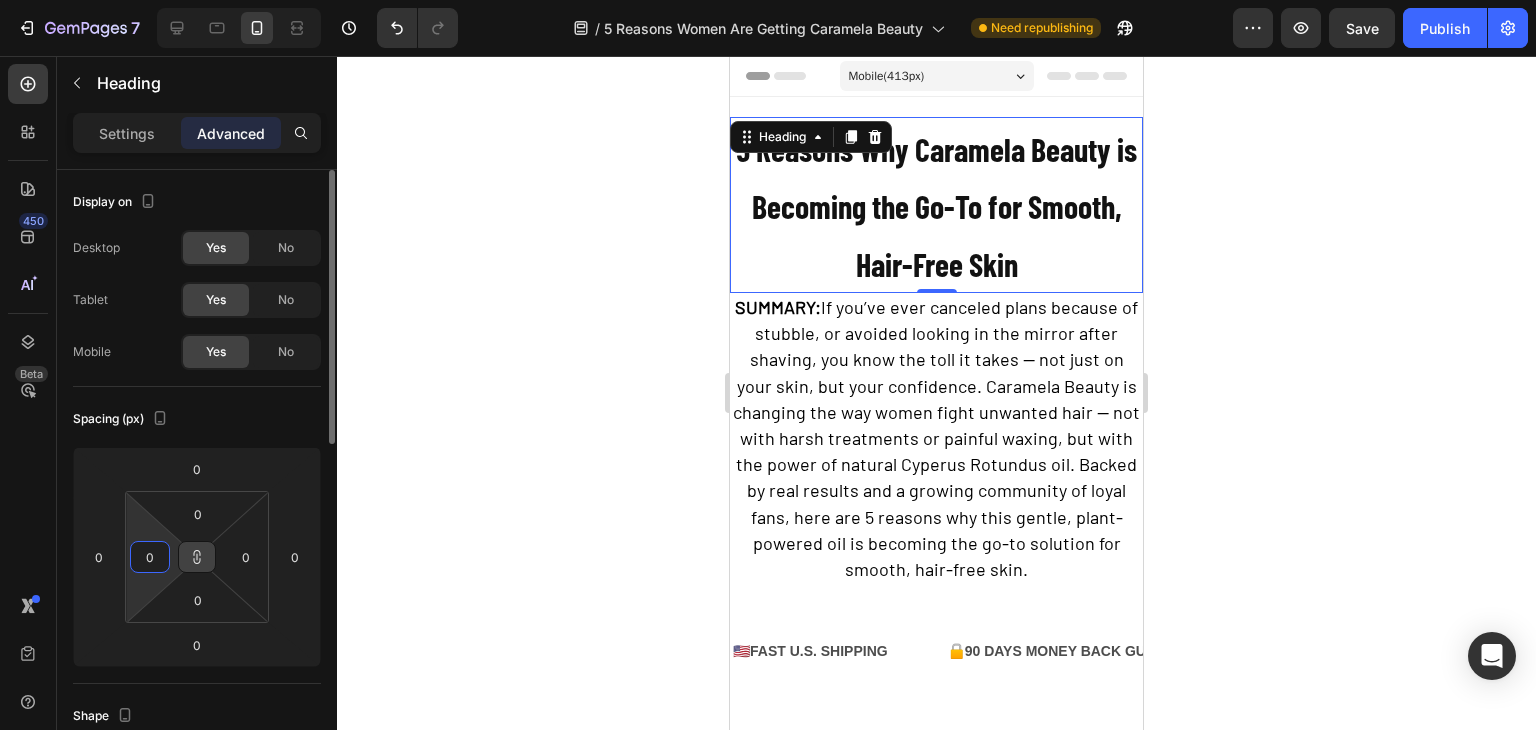 type on "1" 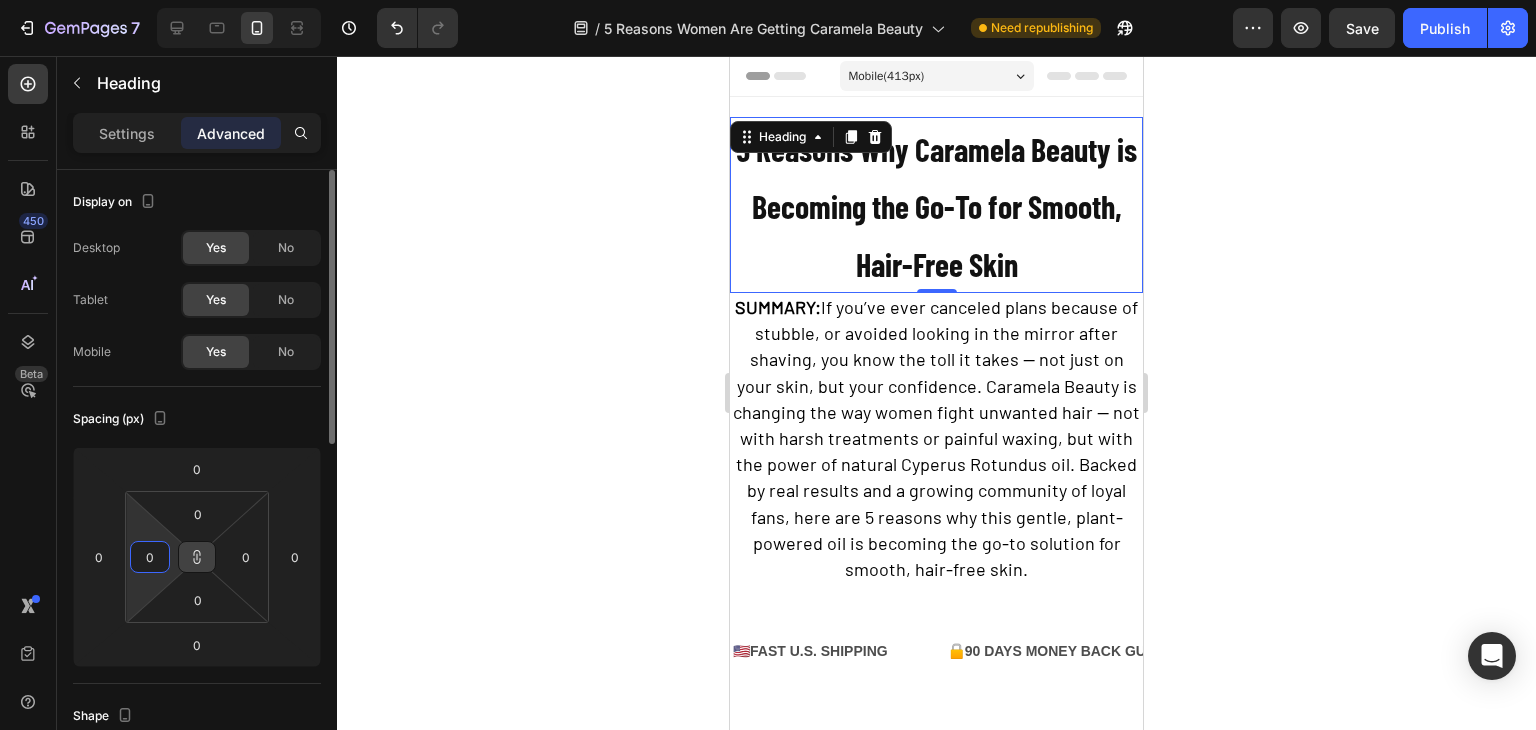 type on "1" 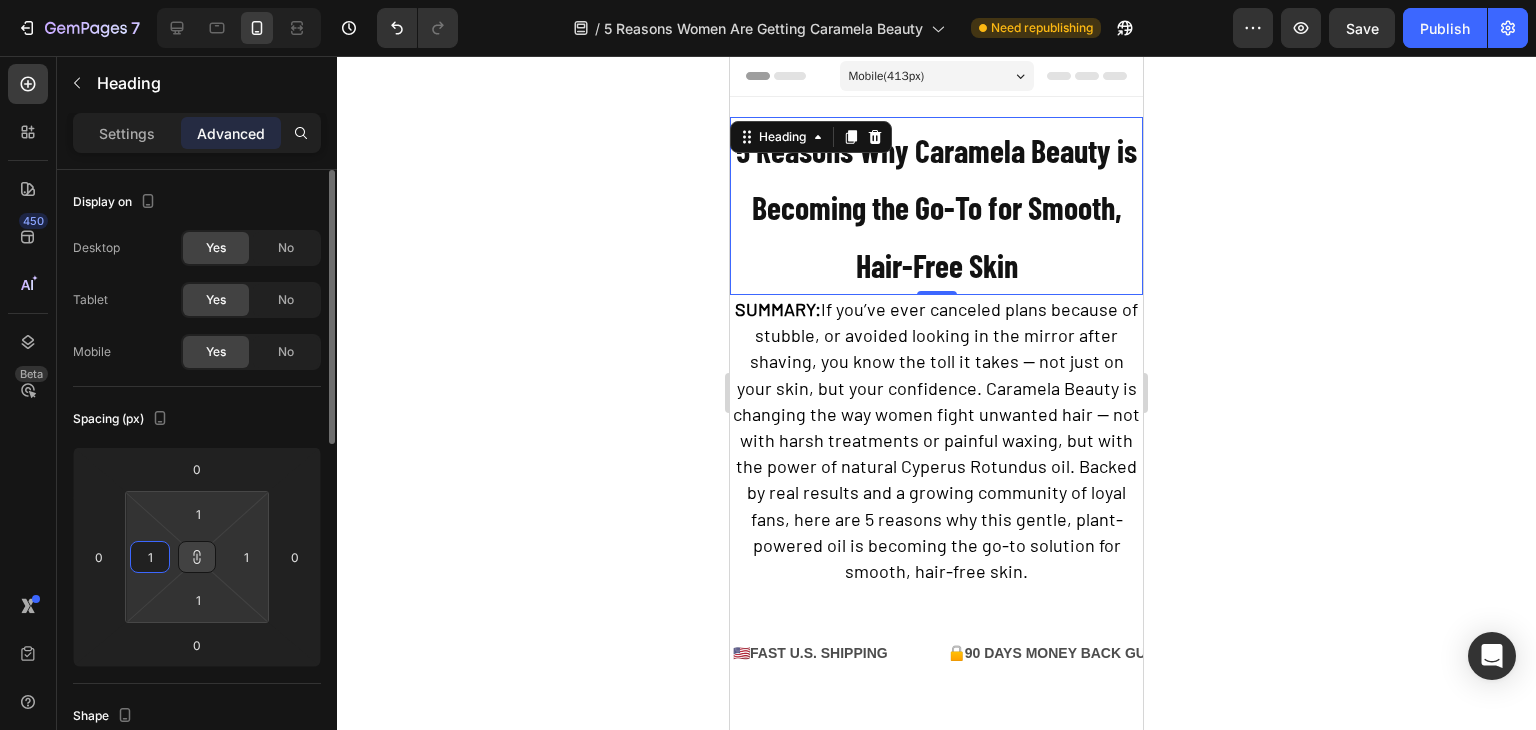 type on "2" 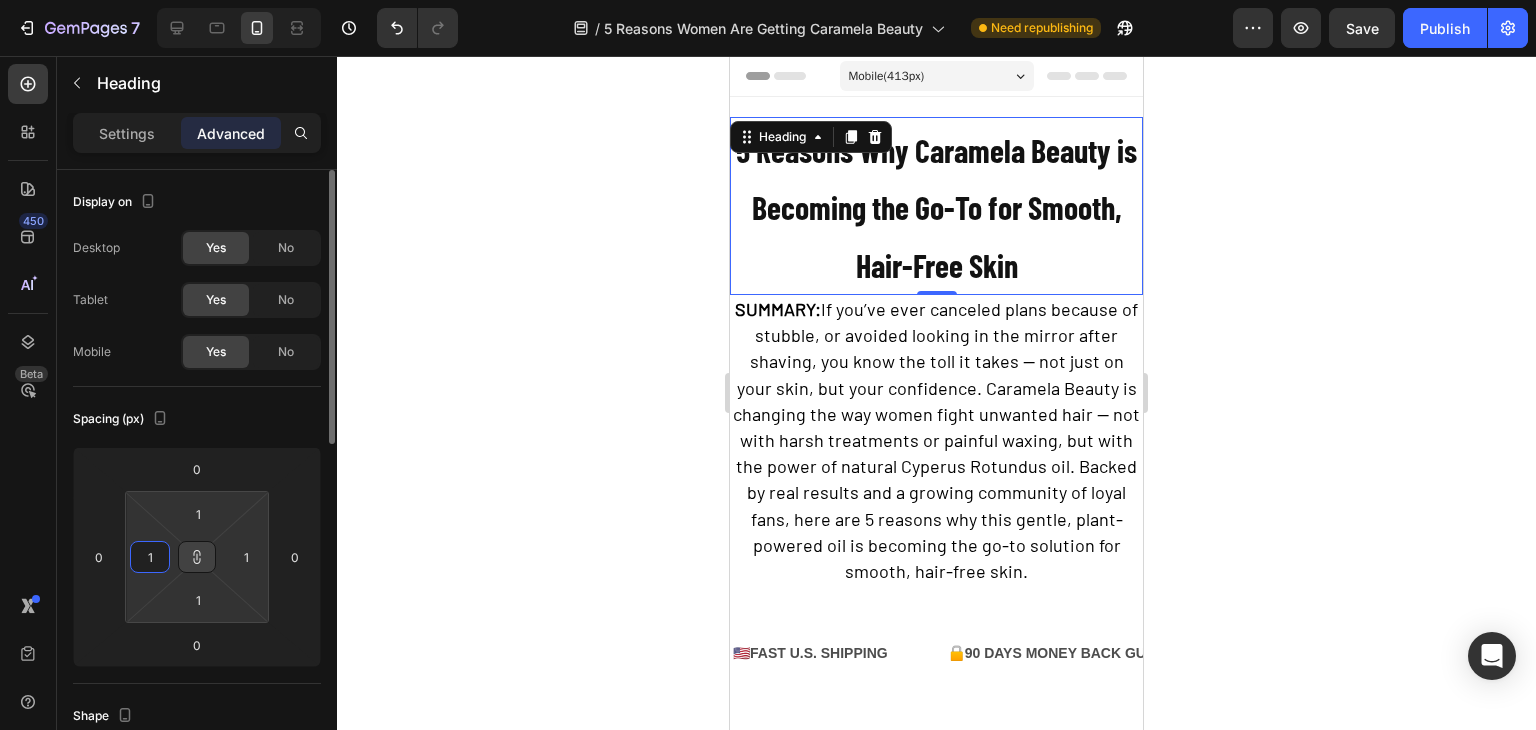 type on "2" 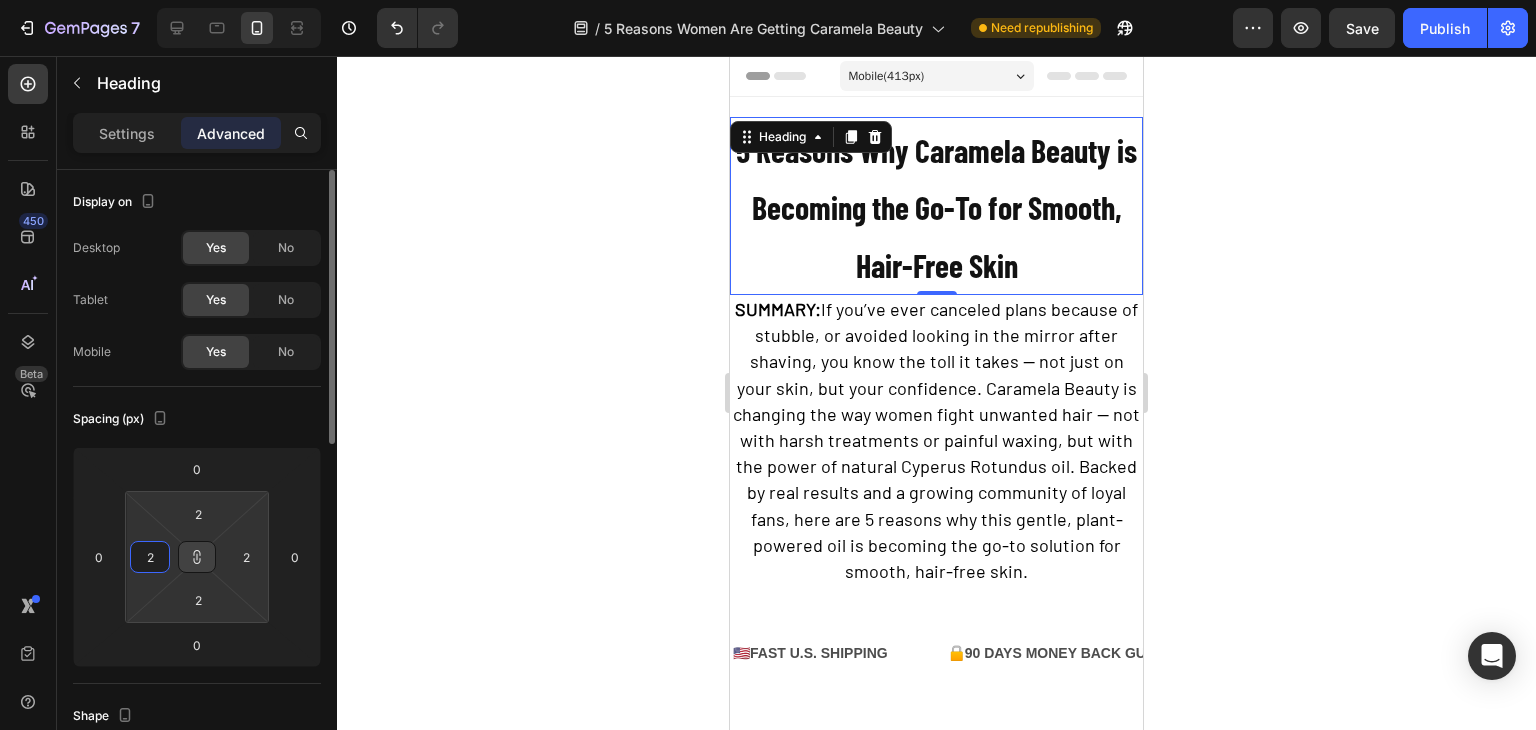 type on "3" 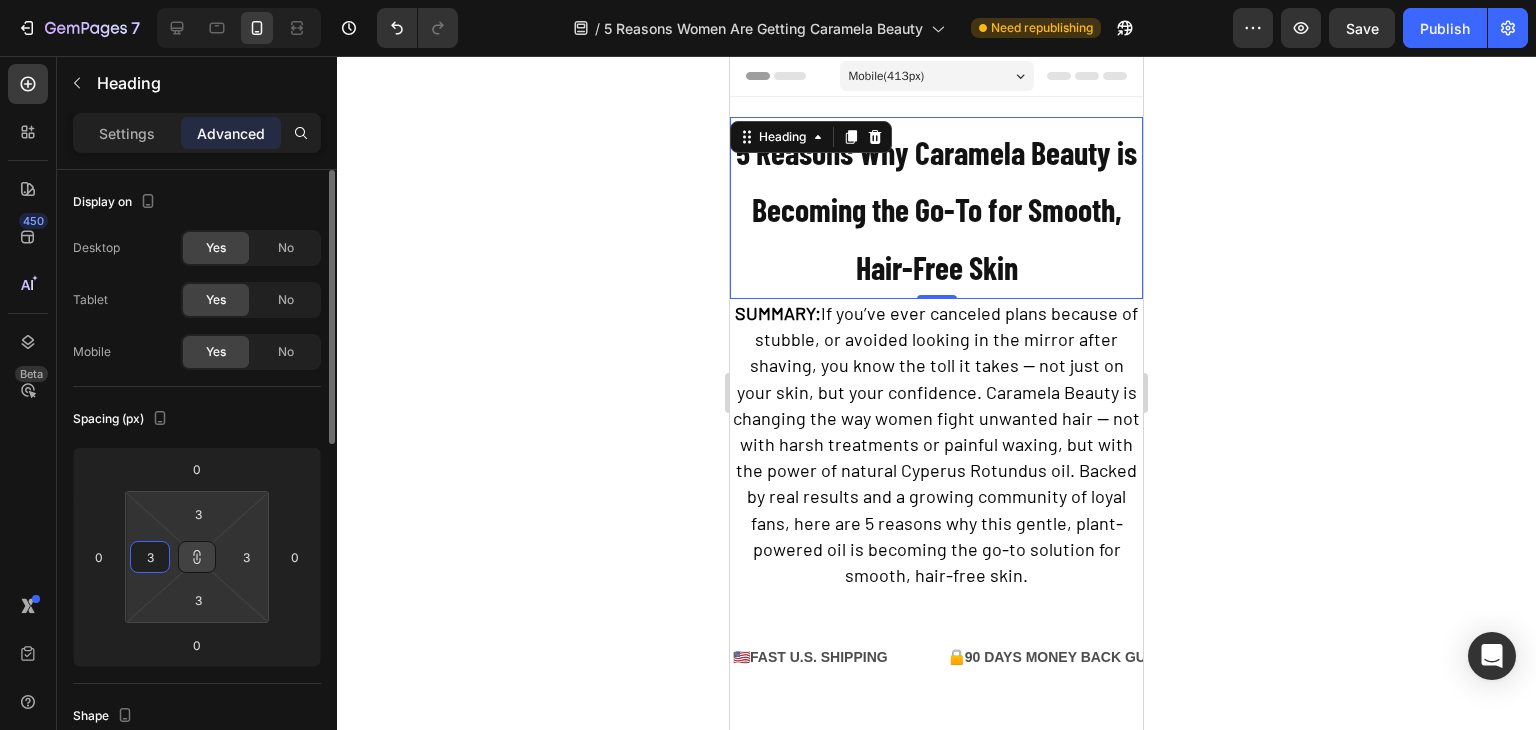 type on "4" 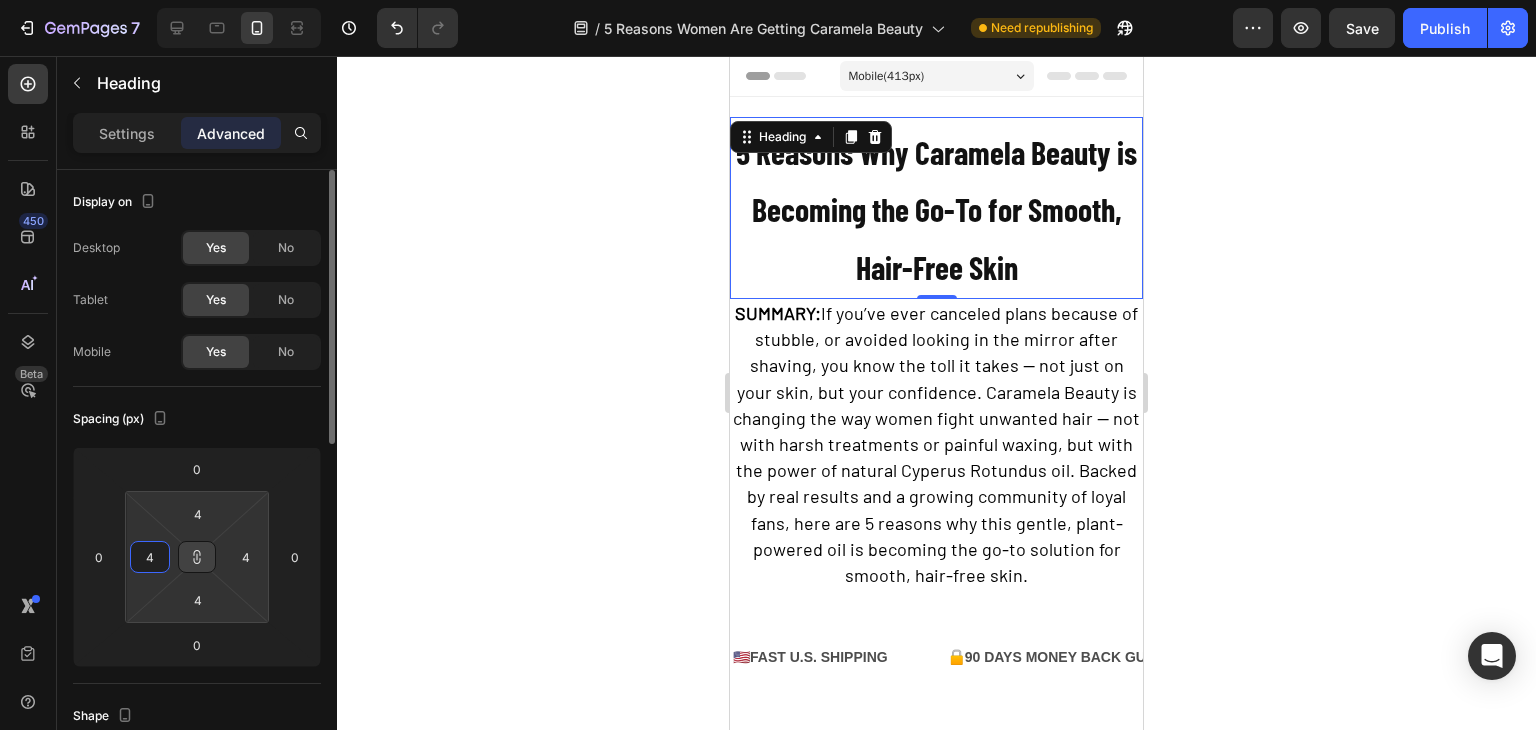 type on "5" 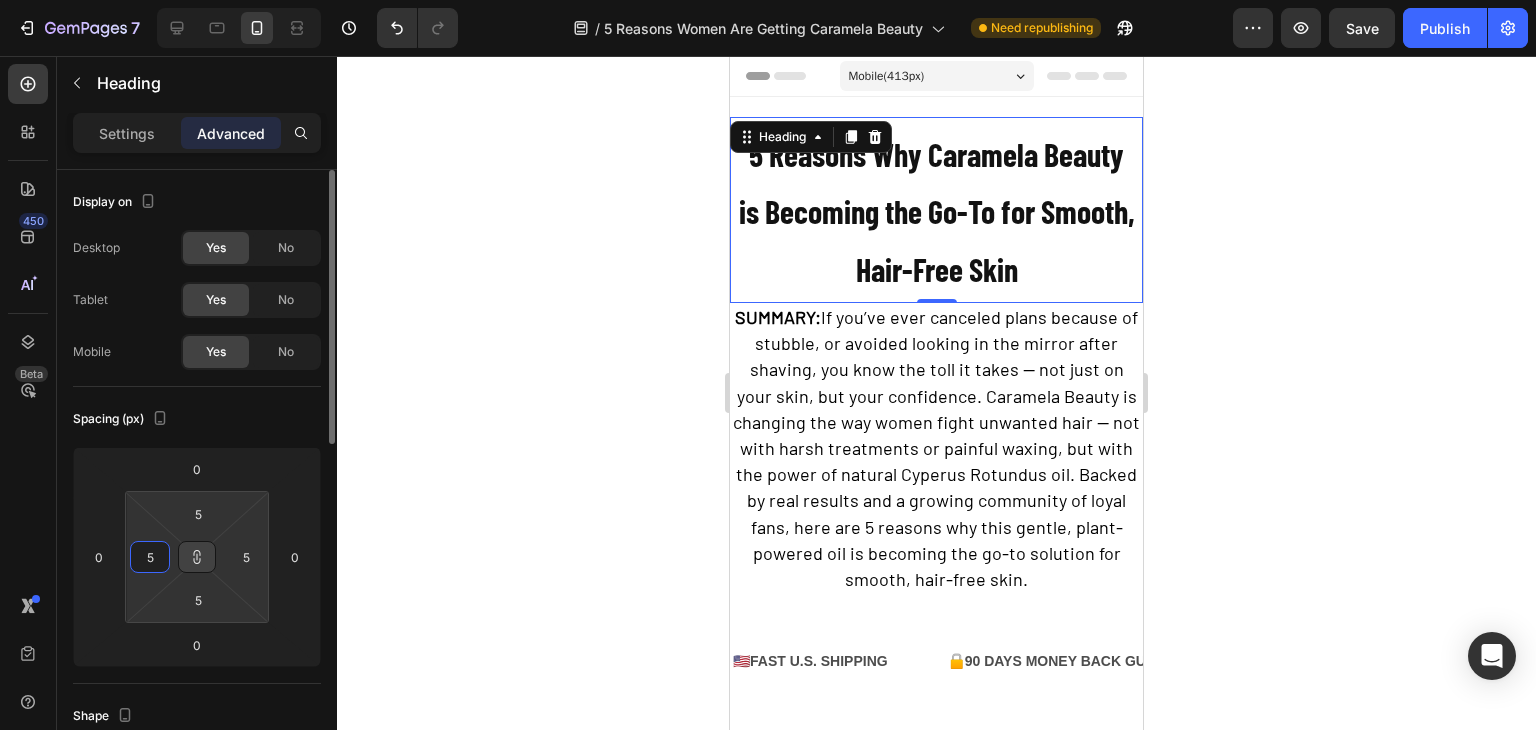 type on "6" 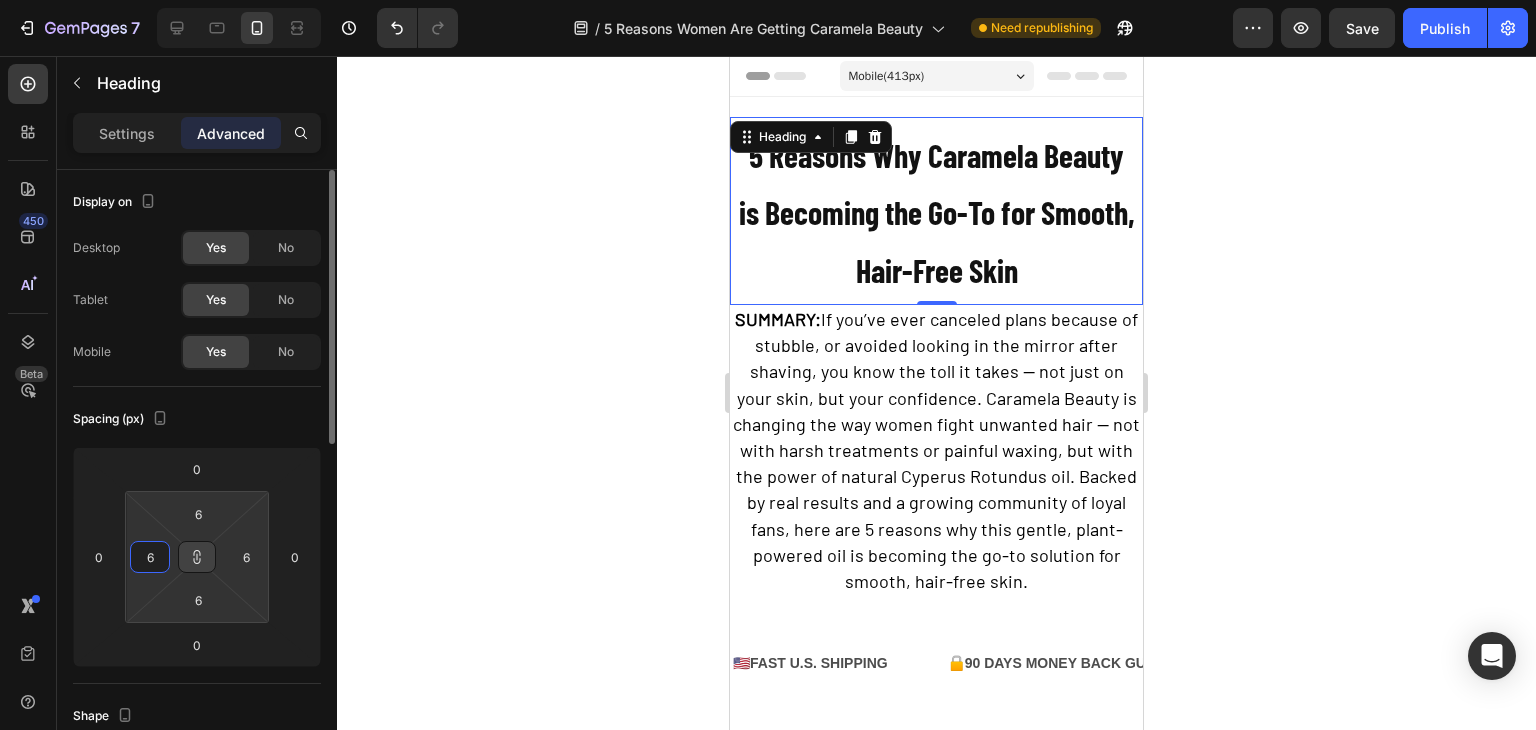 type on "7" 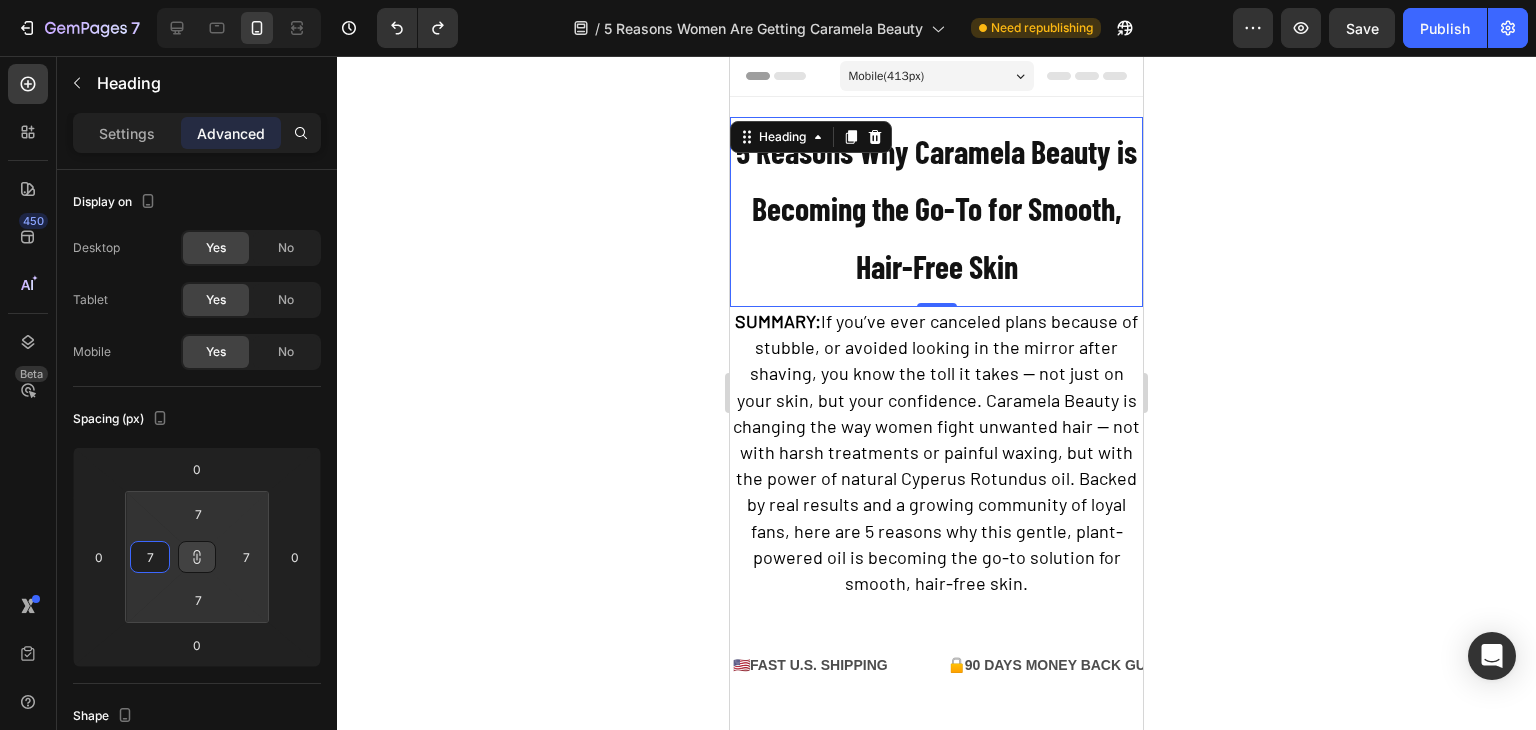 click 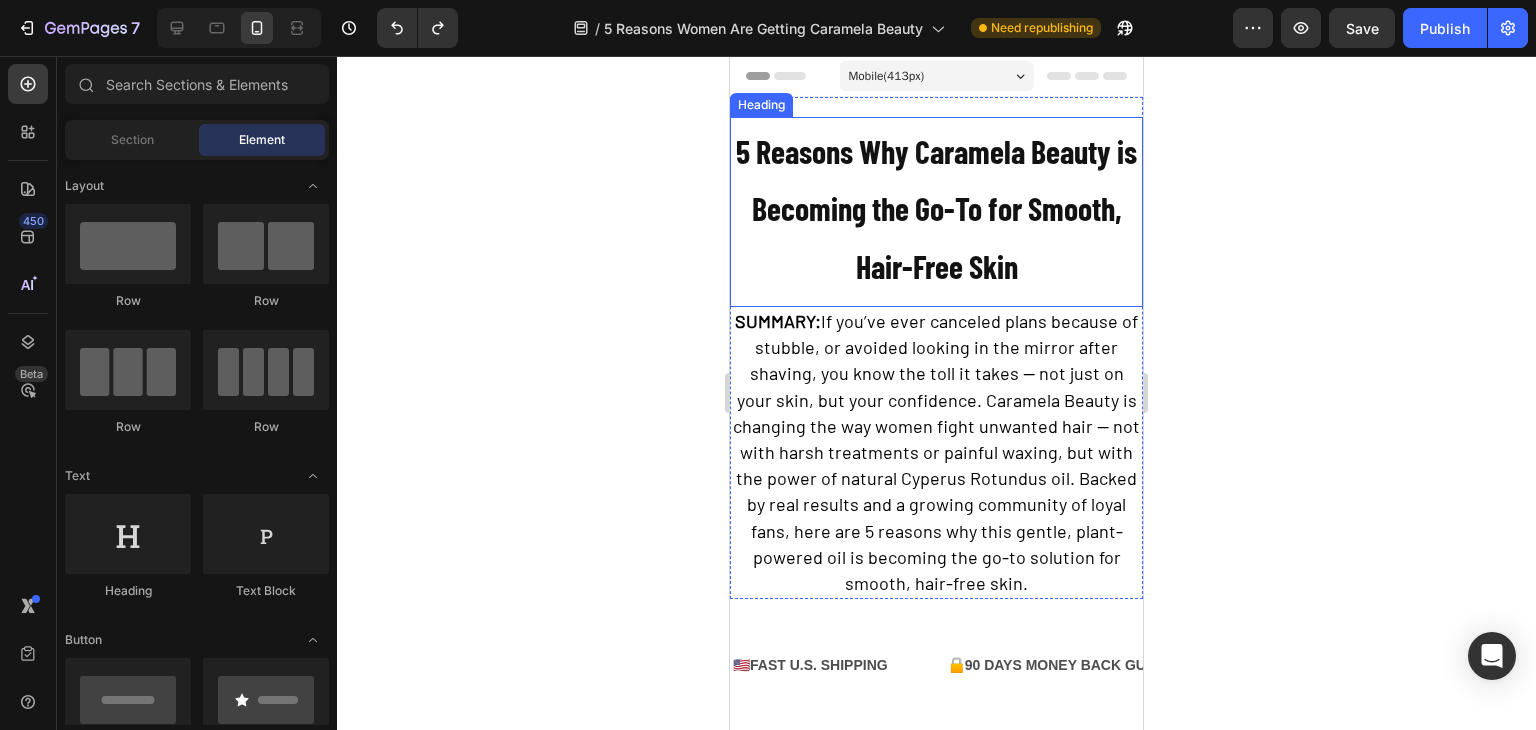 click on "5 Reasons Why Caramela Beauty is Becoming the Go-To for Smooth, Hair-Free Skin" at bounding box center [936, 208] 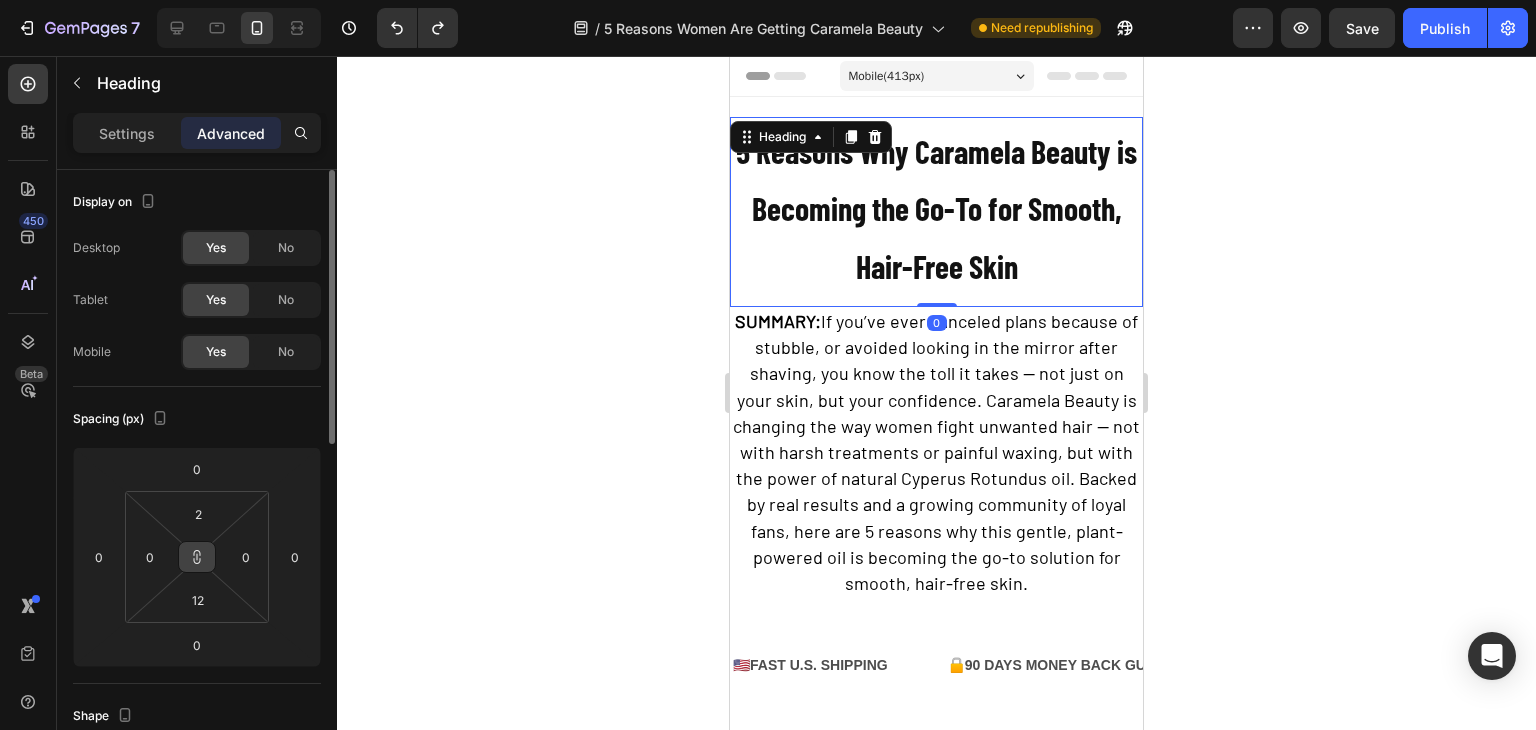 click at bounding box center (197, 557) 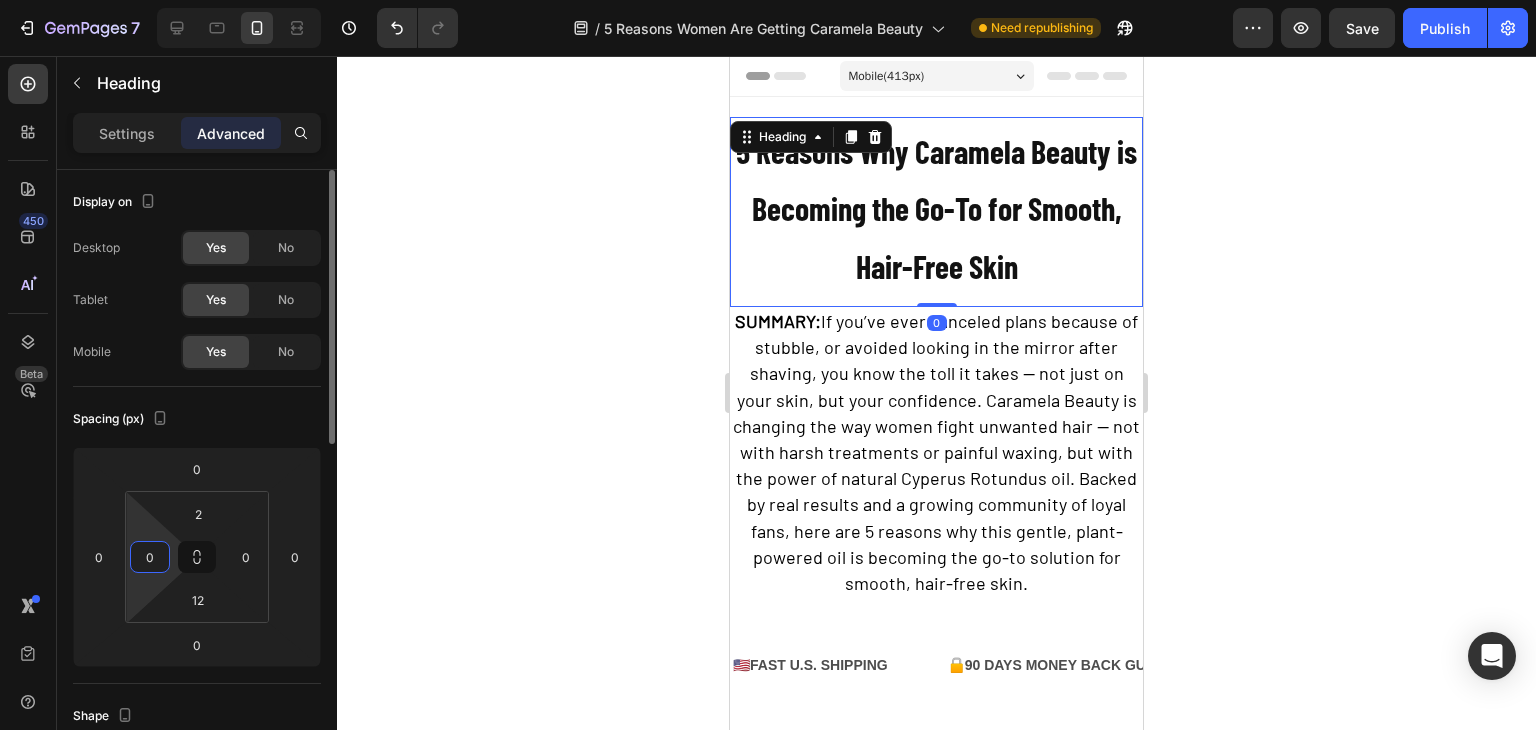 click on "0" at bounding box center (150, 557) 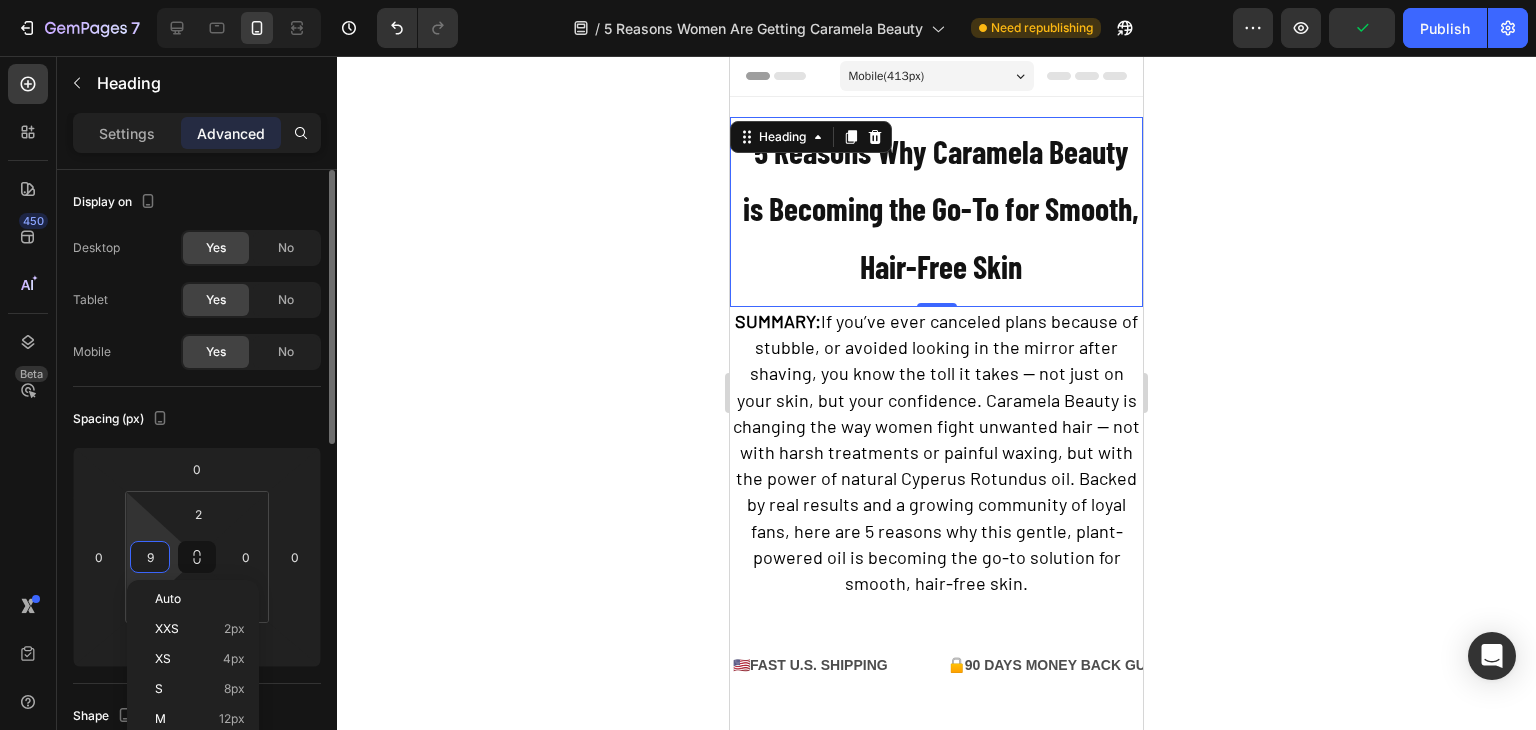 type on "10" 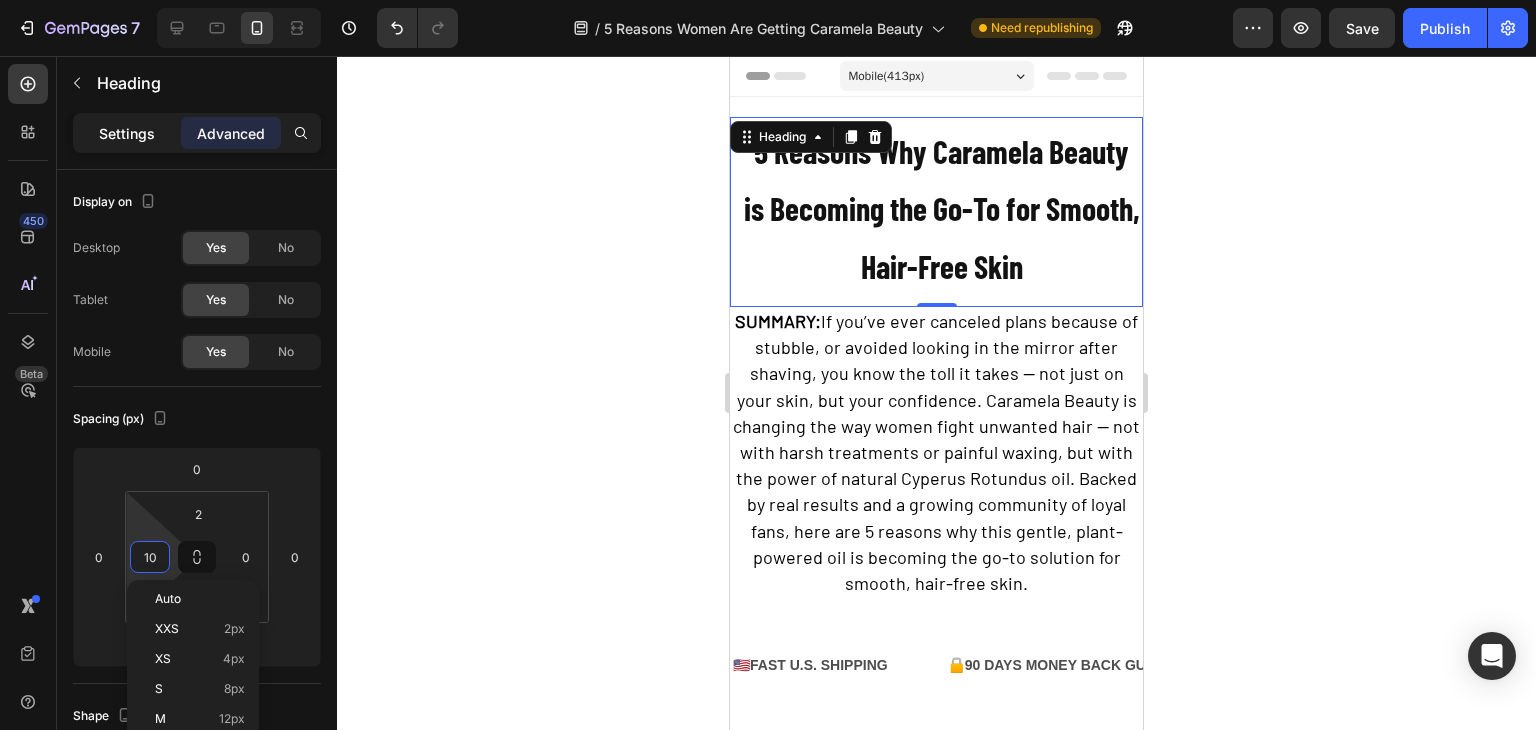 click on "Settings" at bounding box center (127, 133) 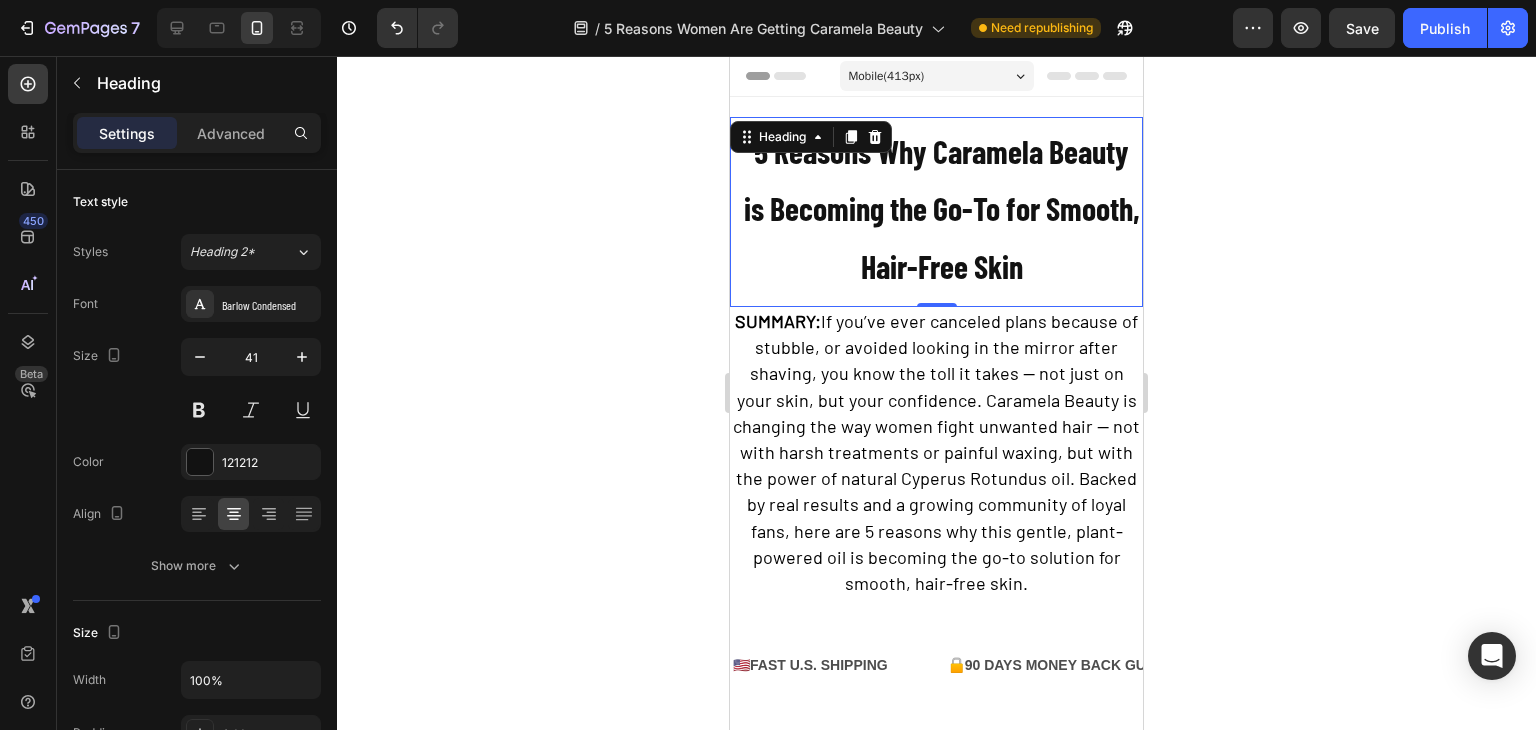 click on "Settings" at bounding box center [127, 133] 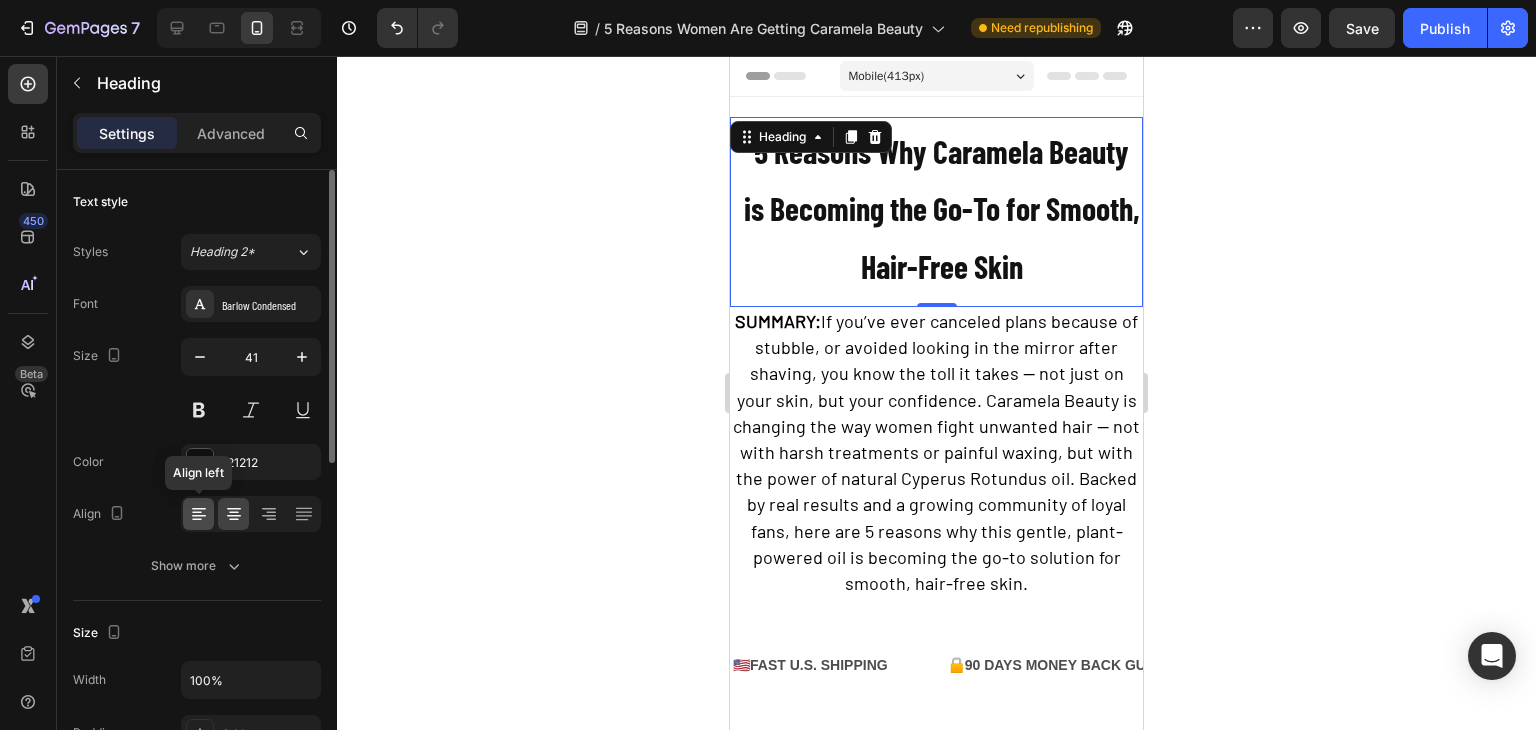 click 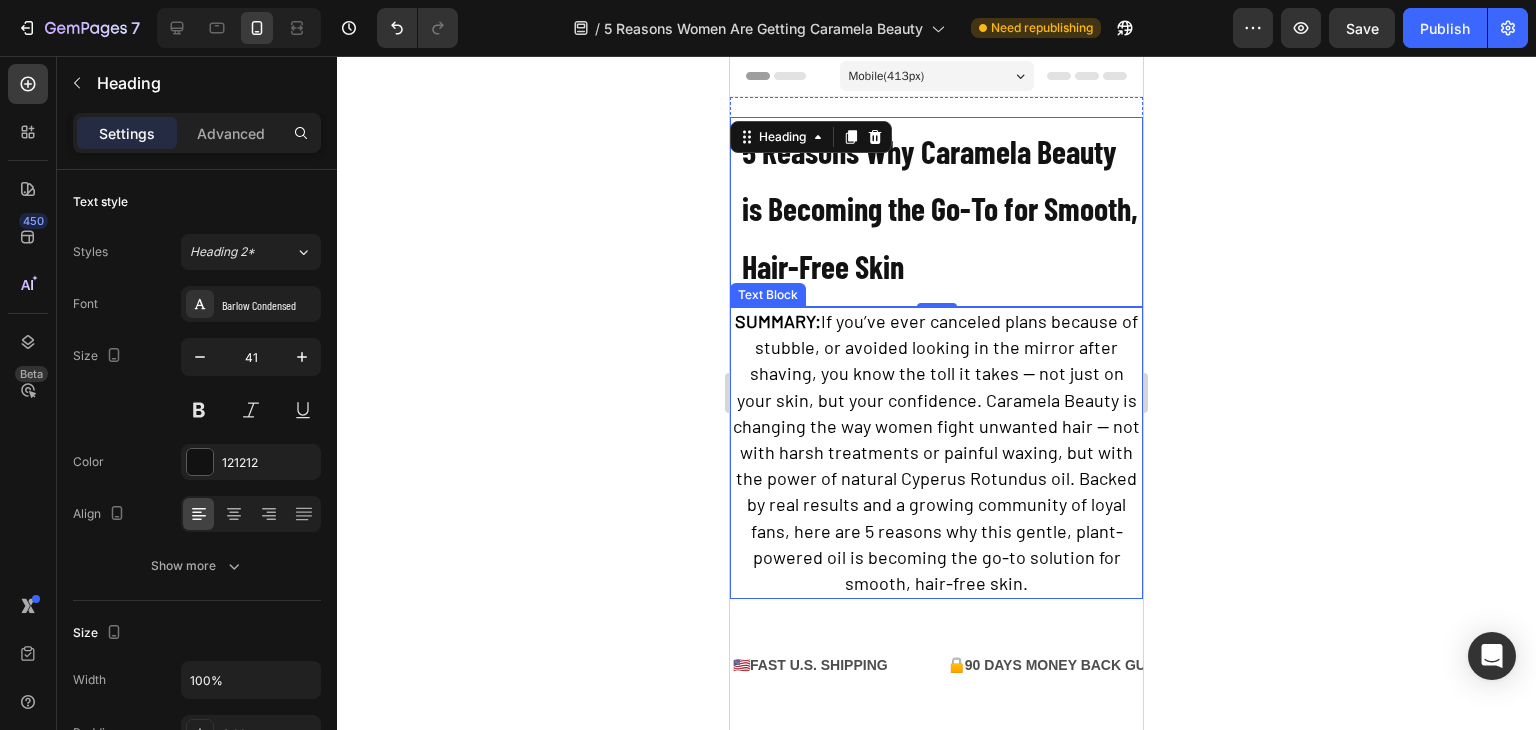 click on "SUMMARY:  If you’ve ever canceled plans because of stubble, or avoided looking in the mirror after shaving, you know the toll it takes — not just on your skin, but your confidence. Caramela Beauty is changing the way women fight unwanted hair — not with harsh treatments or painful waxing, but with the power of natural Cyperus Rotundus oil. Backed by real results and a growing community of loyal fans, here are 5 reasons why this gentle, plant-powered oil is becoming the go-to solution for smooth, hair-free skin." at bounding box center [936, 452] 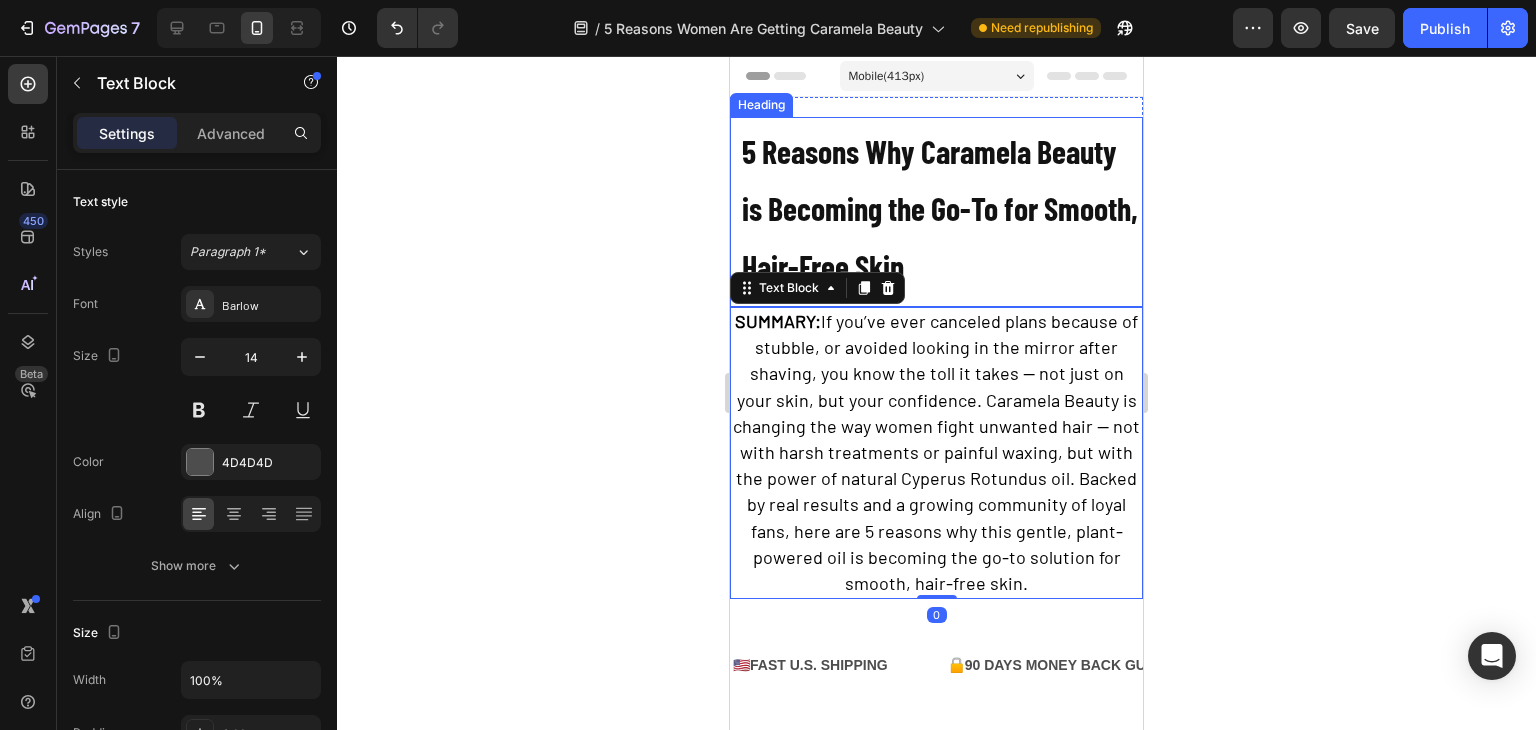 click on "5 Reasons Why Caramela Beauty is Becoming the Go-To for Smooth, Hair-Free Skin Heading" at bounding box center (936, 212) 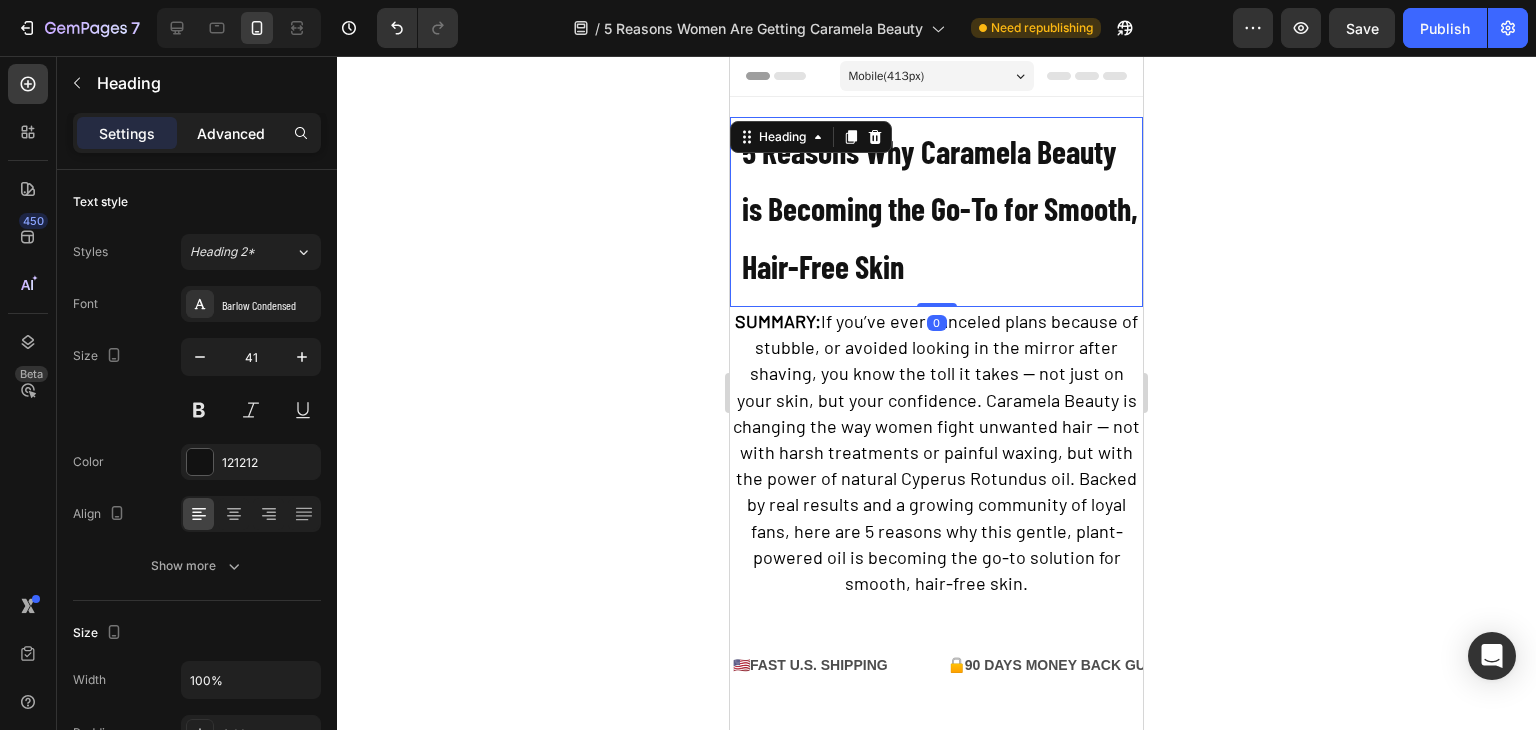 click on "Advanced" 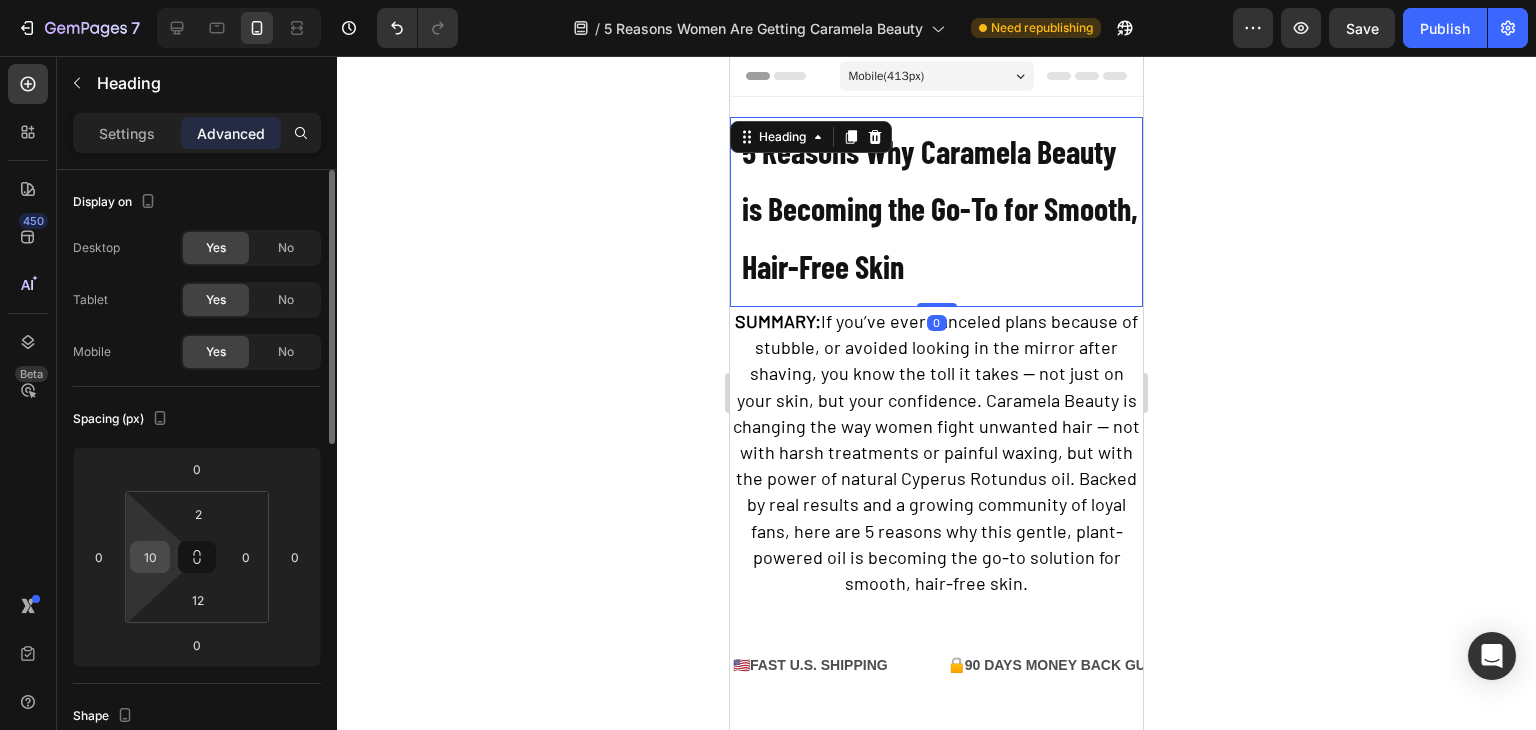 click on "10" at bounding box center (150, 557) 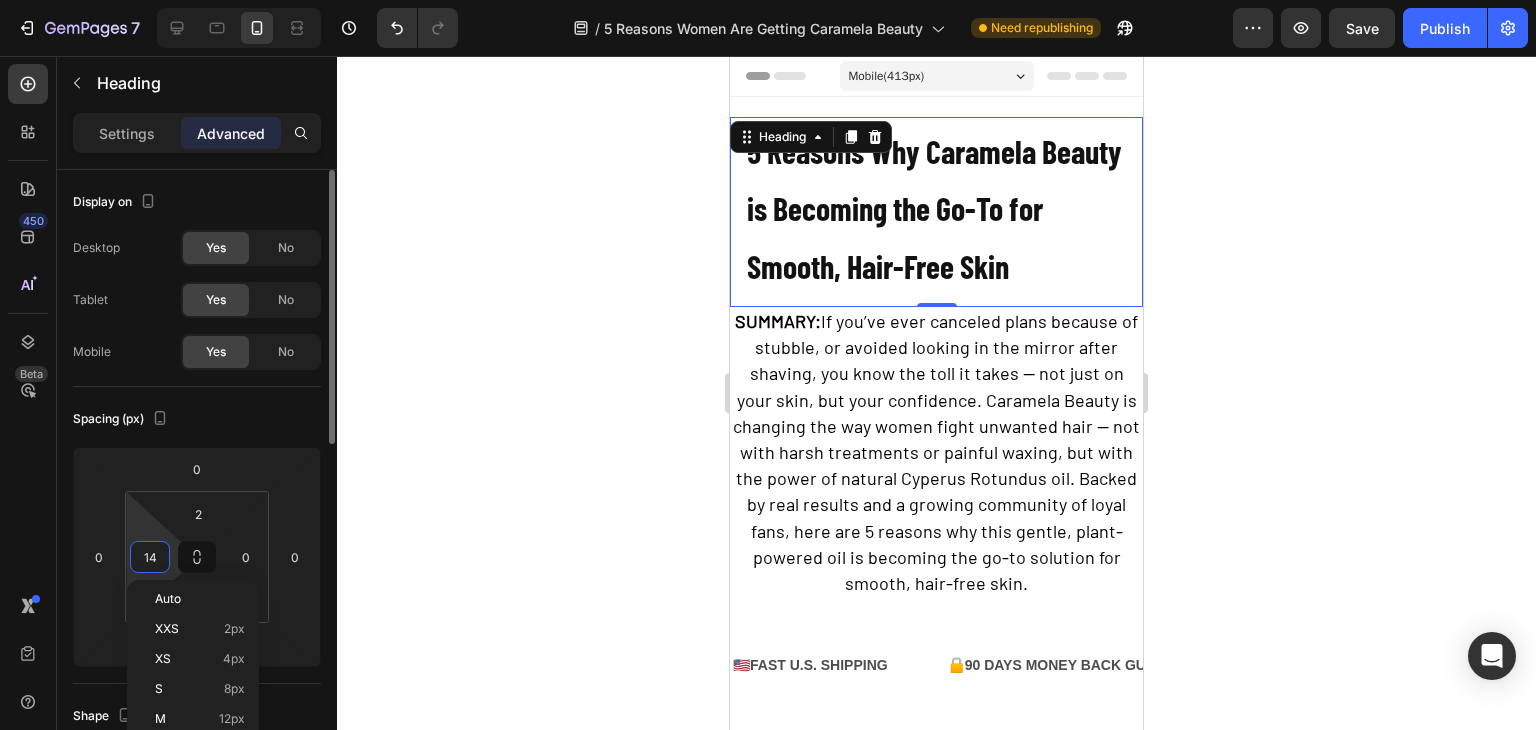type on "15" 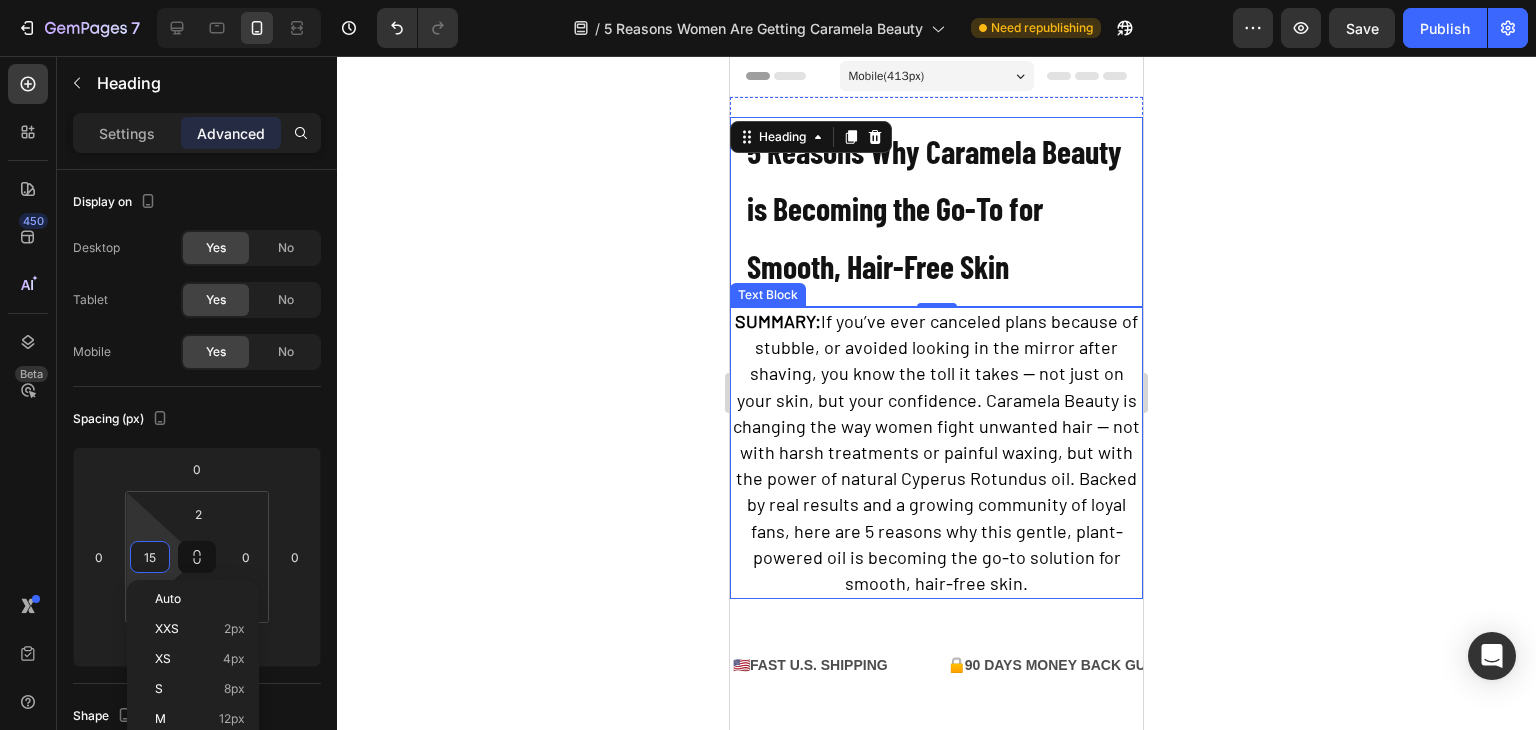 click on "SUMMARY:  If you’ve ever canceled plans because of stubble, or avoided looking in the mirror after shaving, you know the toll it takes — not just on your skin, but your confidence. Caramela Beauty is changing the way women fight unwanted hair — not with harsh treatments or painful waxing, but with the power of natural Cyperus Rotundus oil. Backed by real results and a growing community of loyal fans, here are 5 reasons why this gentle, plant-powered oil is becoming the go-to solution for smooth, hair-free skin." at bounding box center (936, 452) 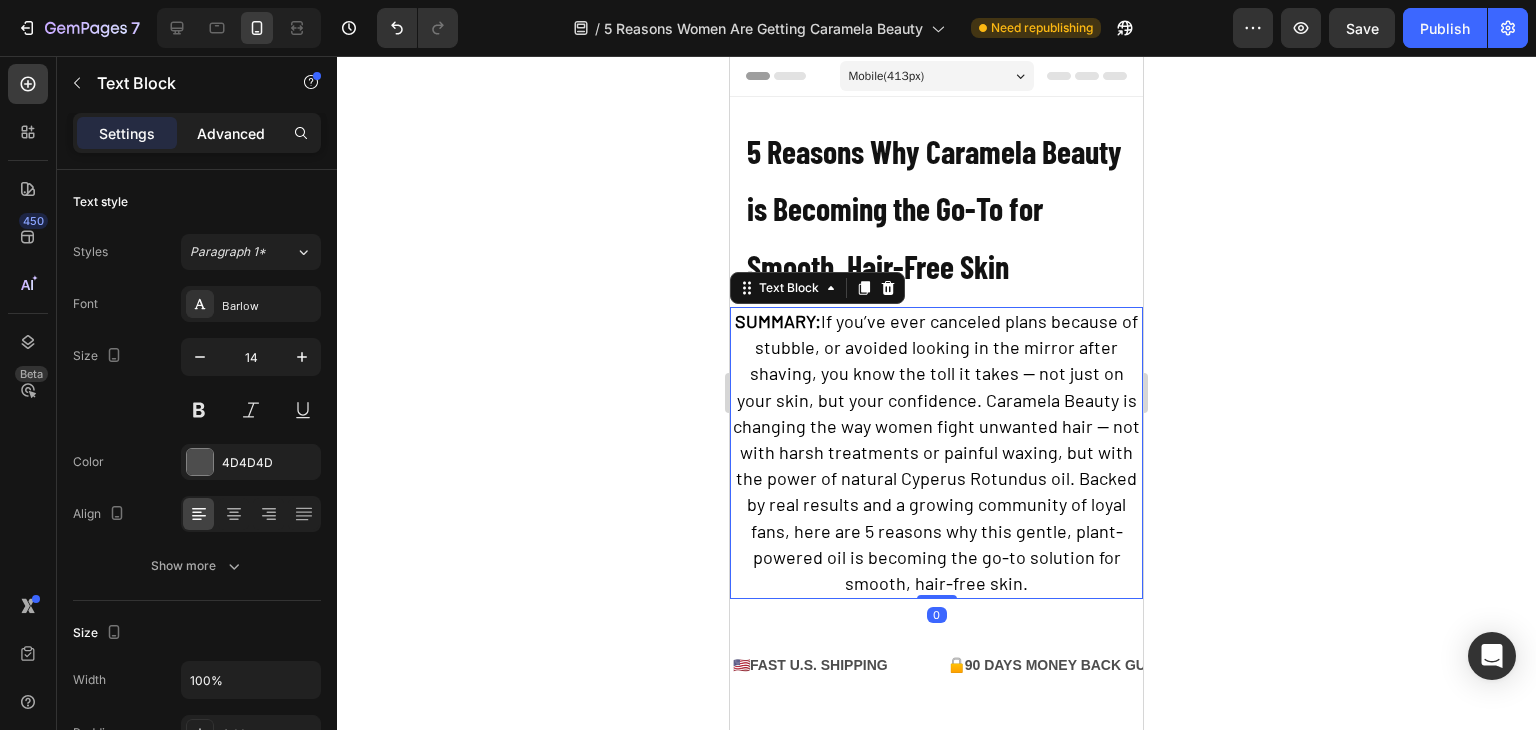 click on "Advanced" at bounding box center (231, 133) 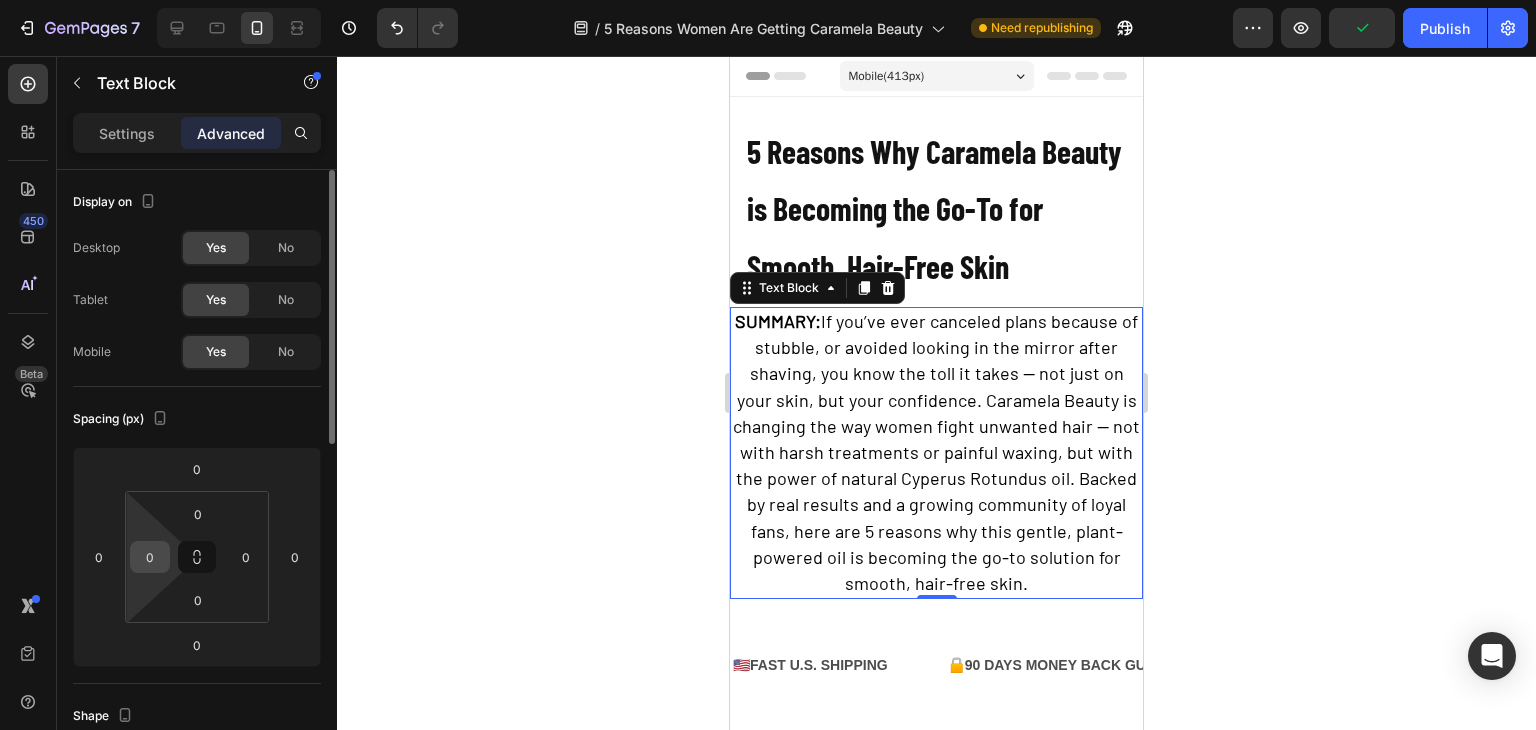 click on "0" at bounding box center [150, 557] 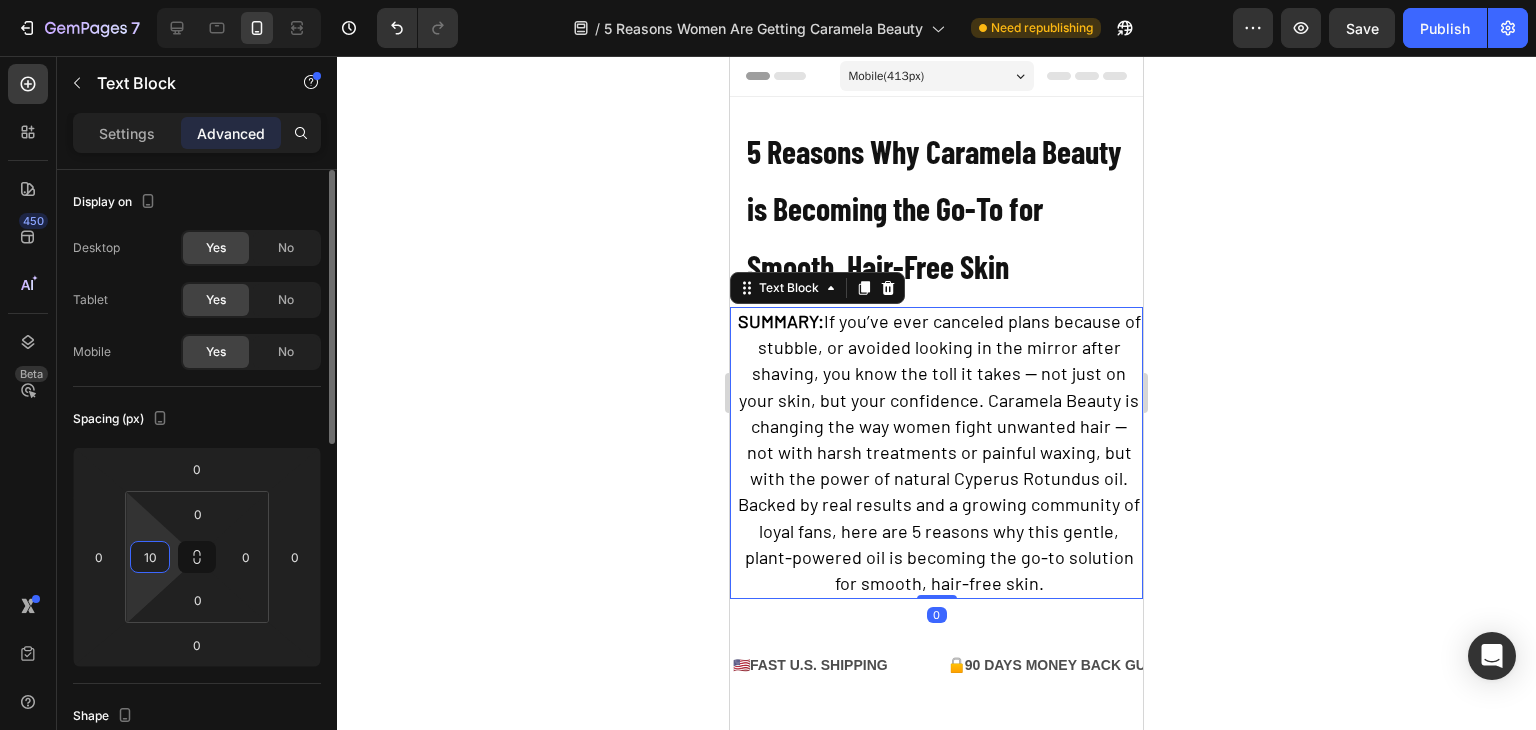drag, startPoint x: 143, startPoint y: 561, endPoint x: 155, endPoint y: 557, distance: 12.649111 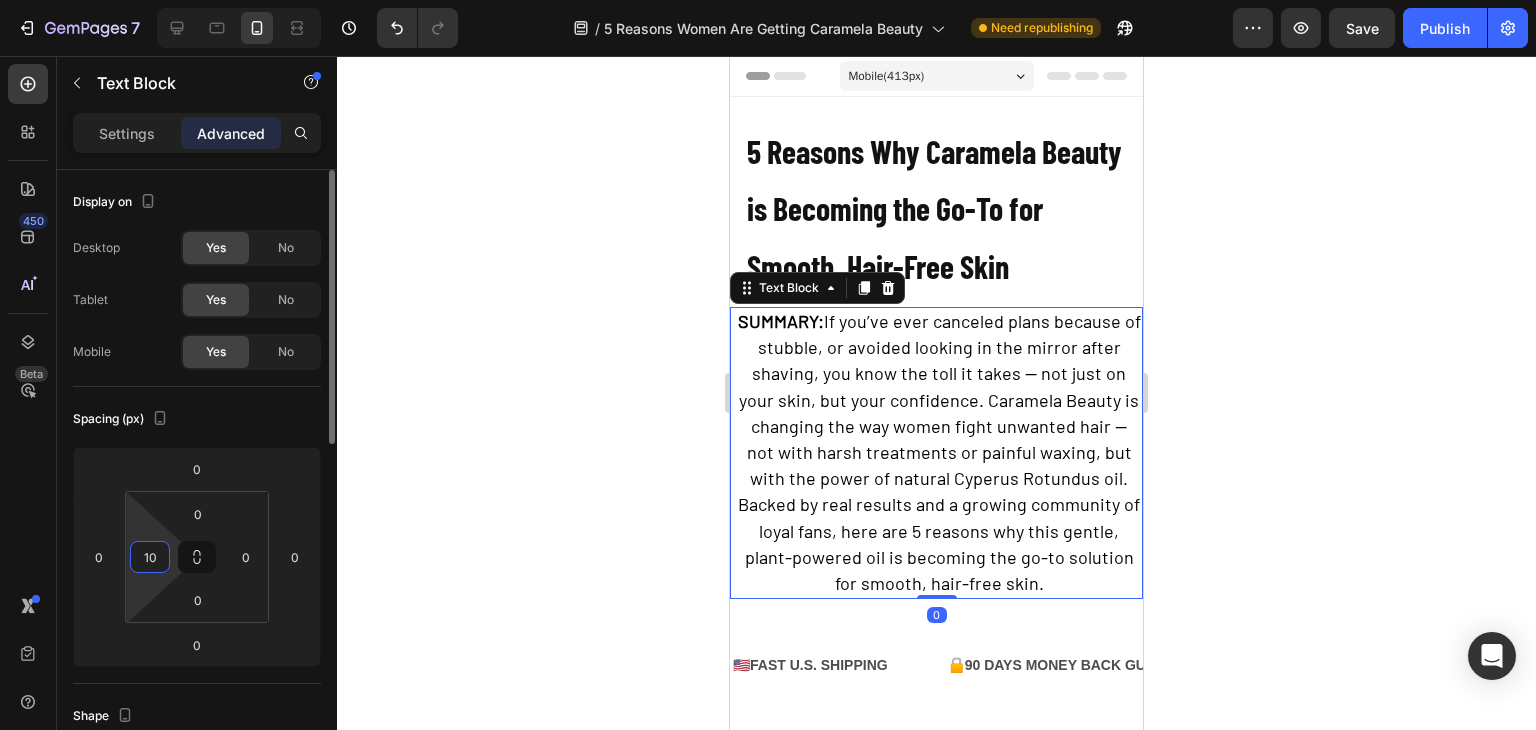 click on "10" at bounding box center [150, 557] 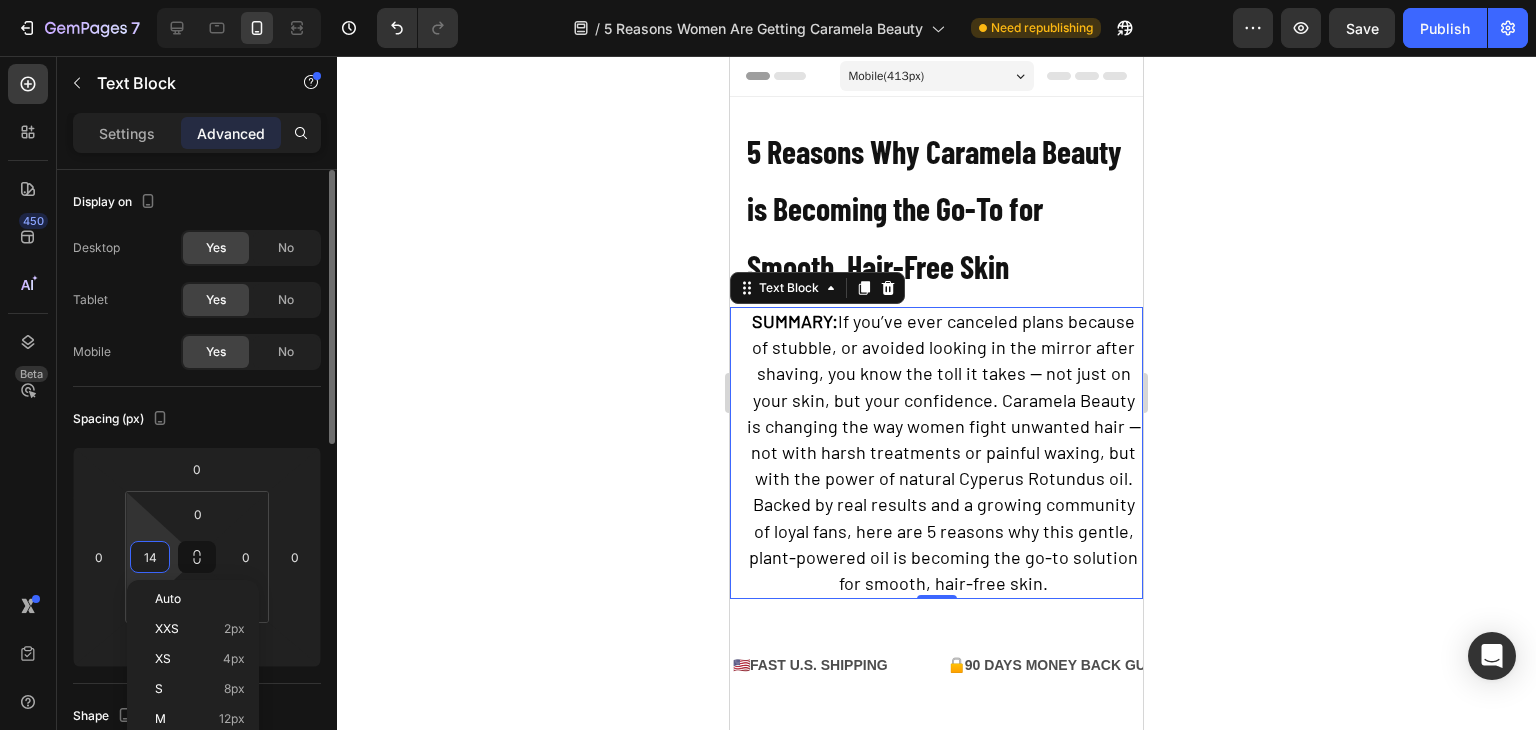 type on "15" 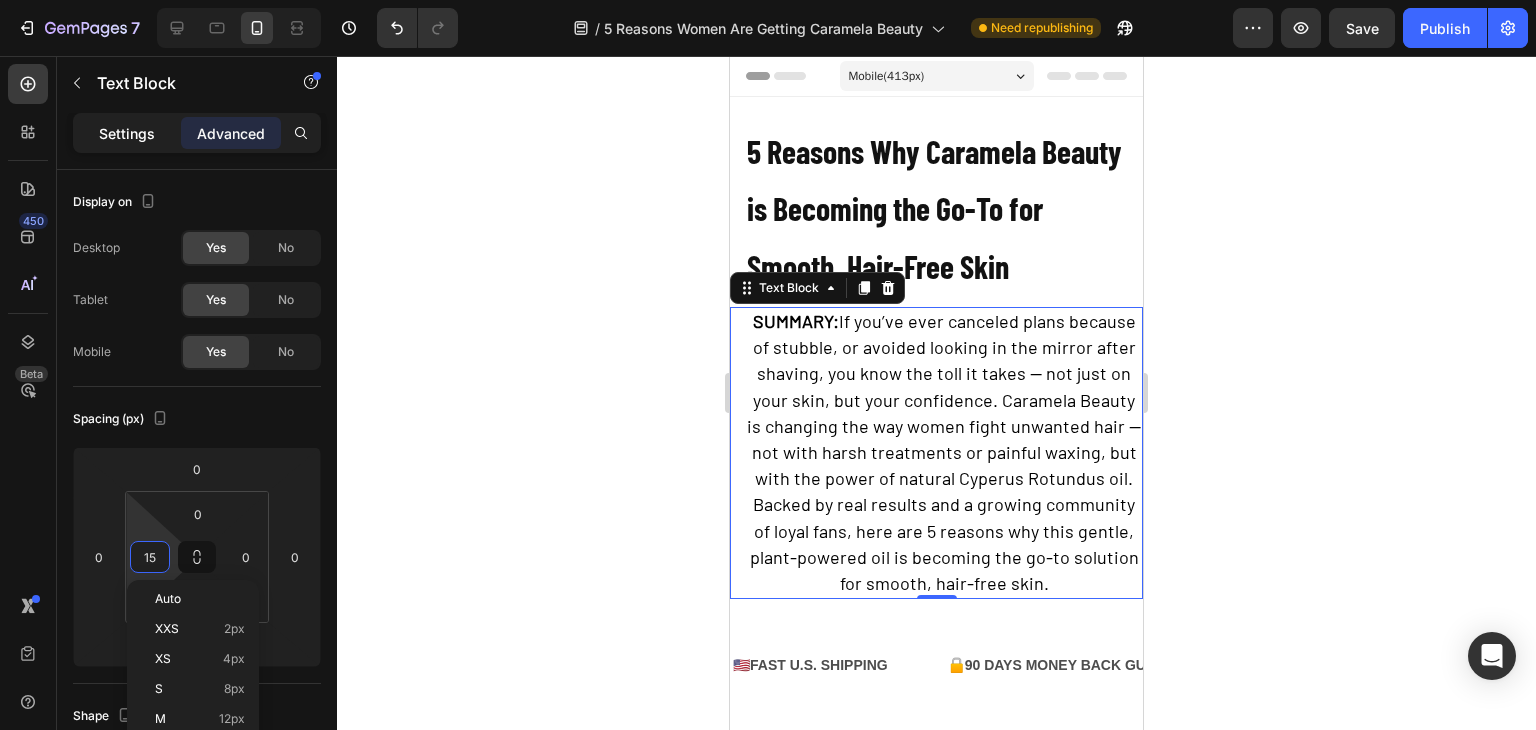 click on "Settings" at bounding box center [127, 133] 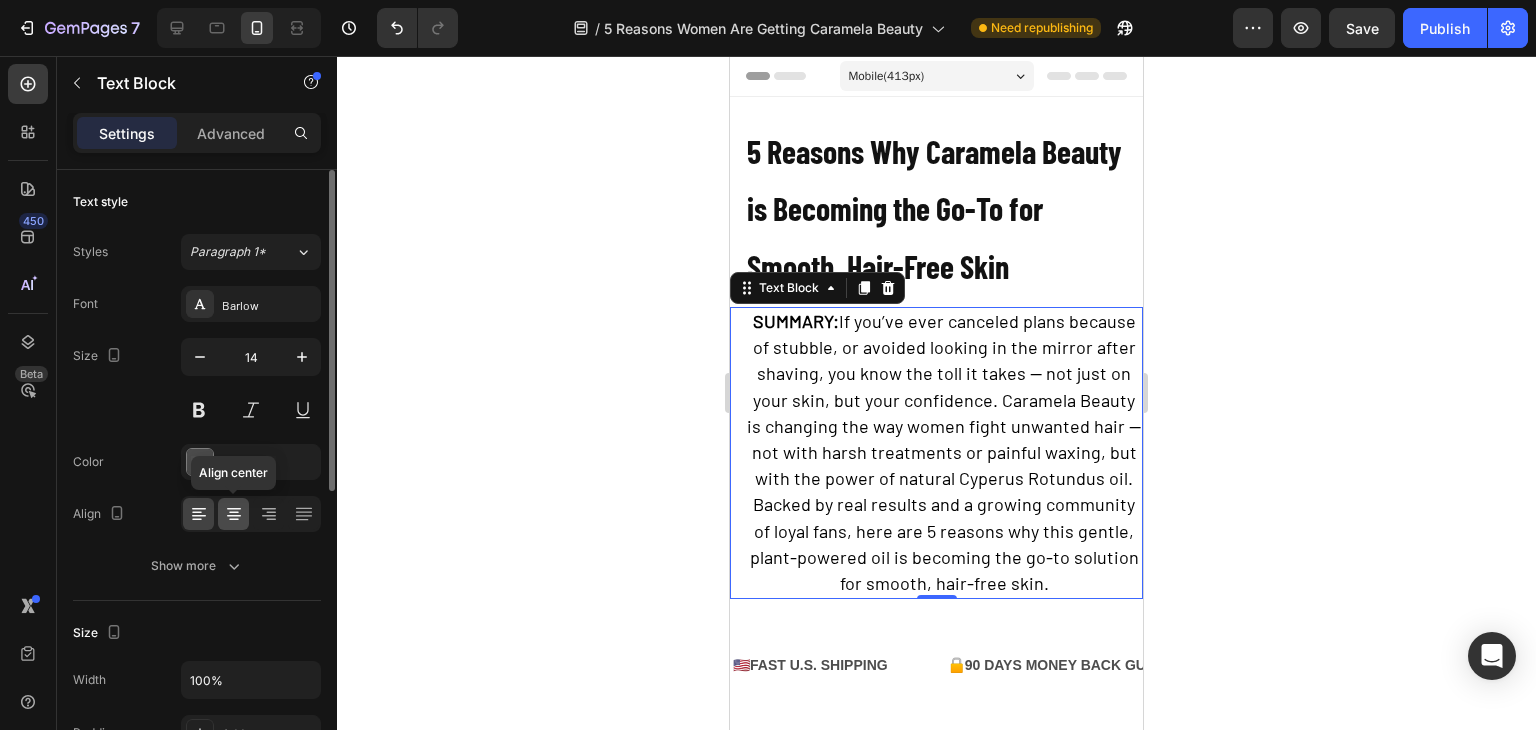 click 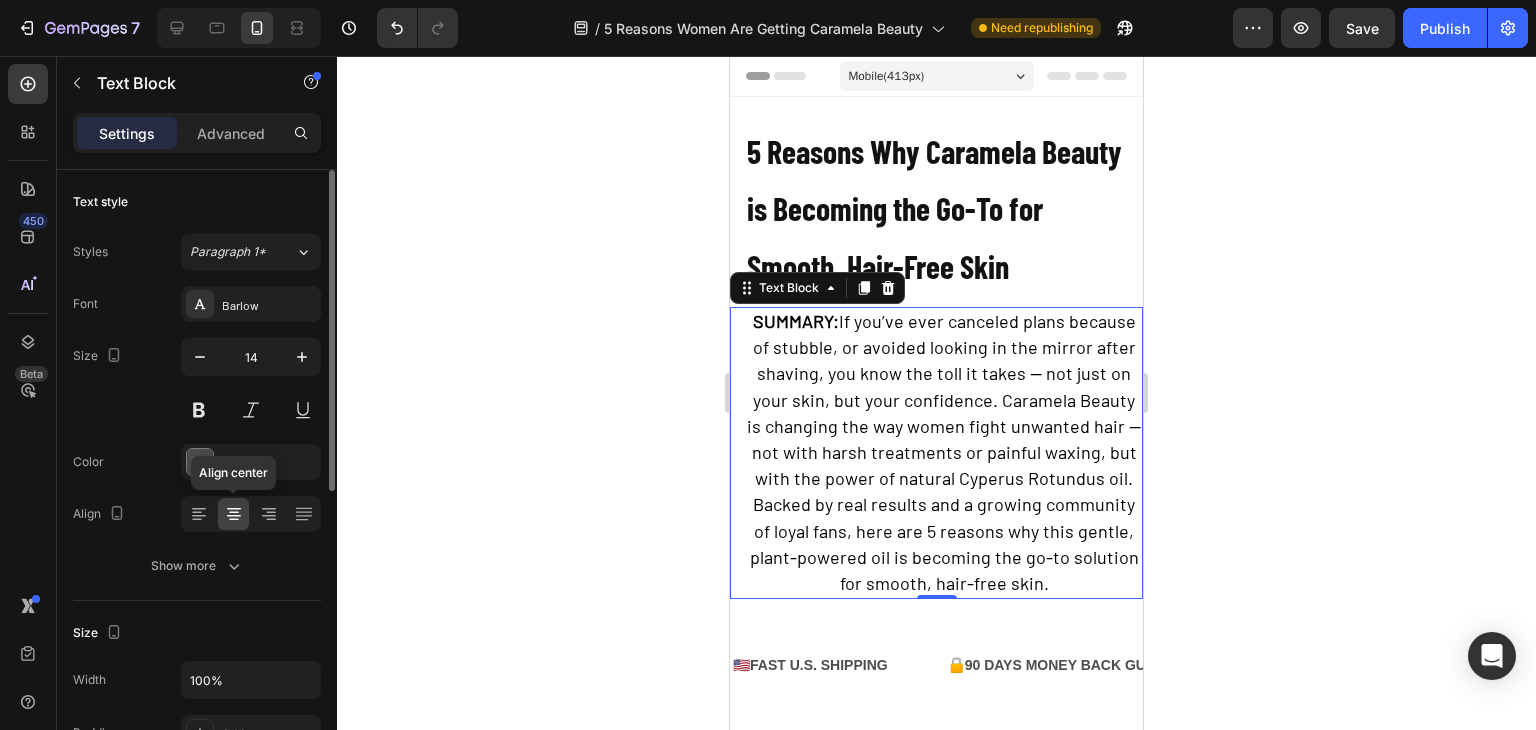 click 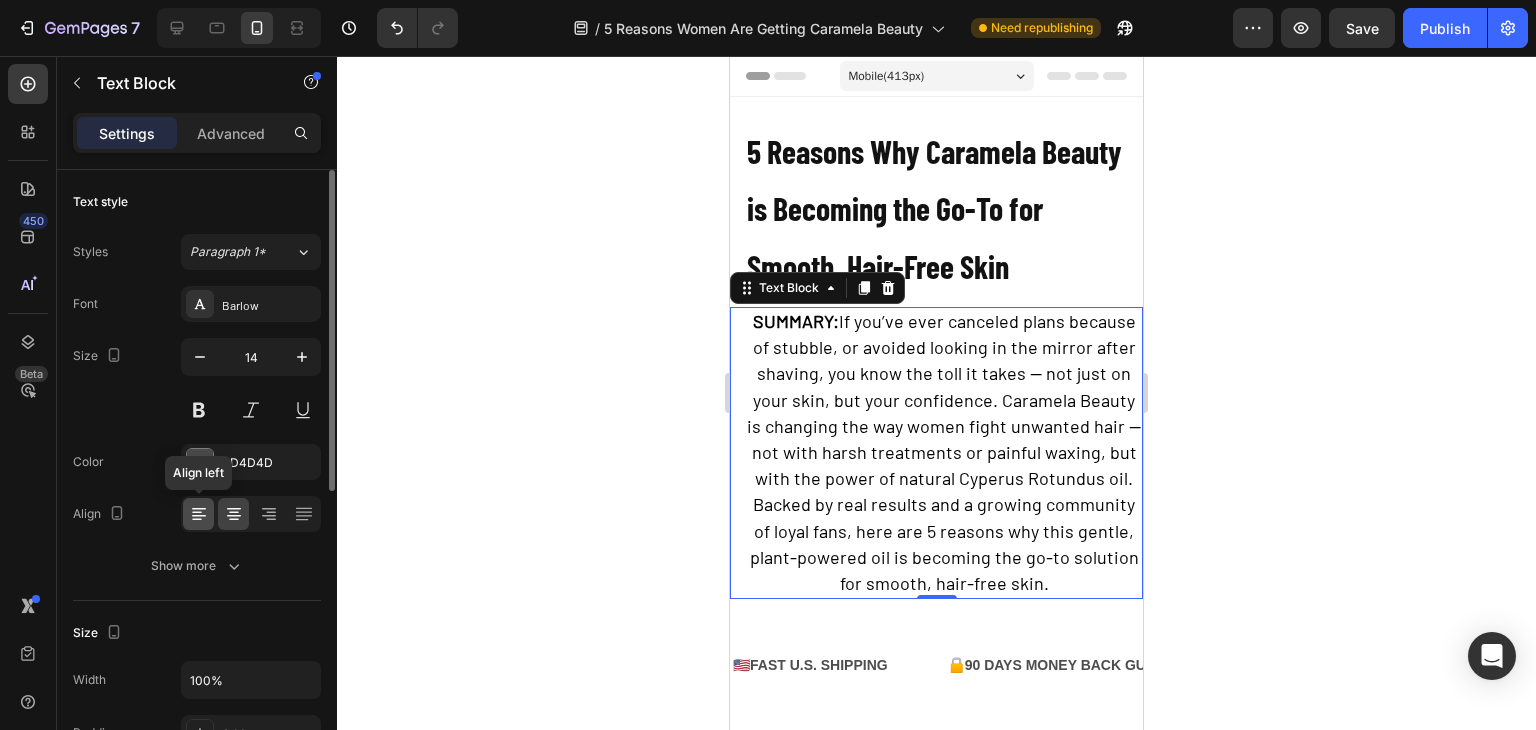 click 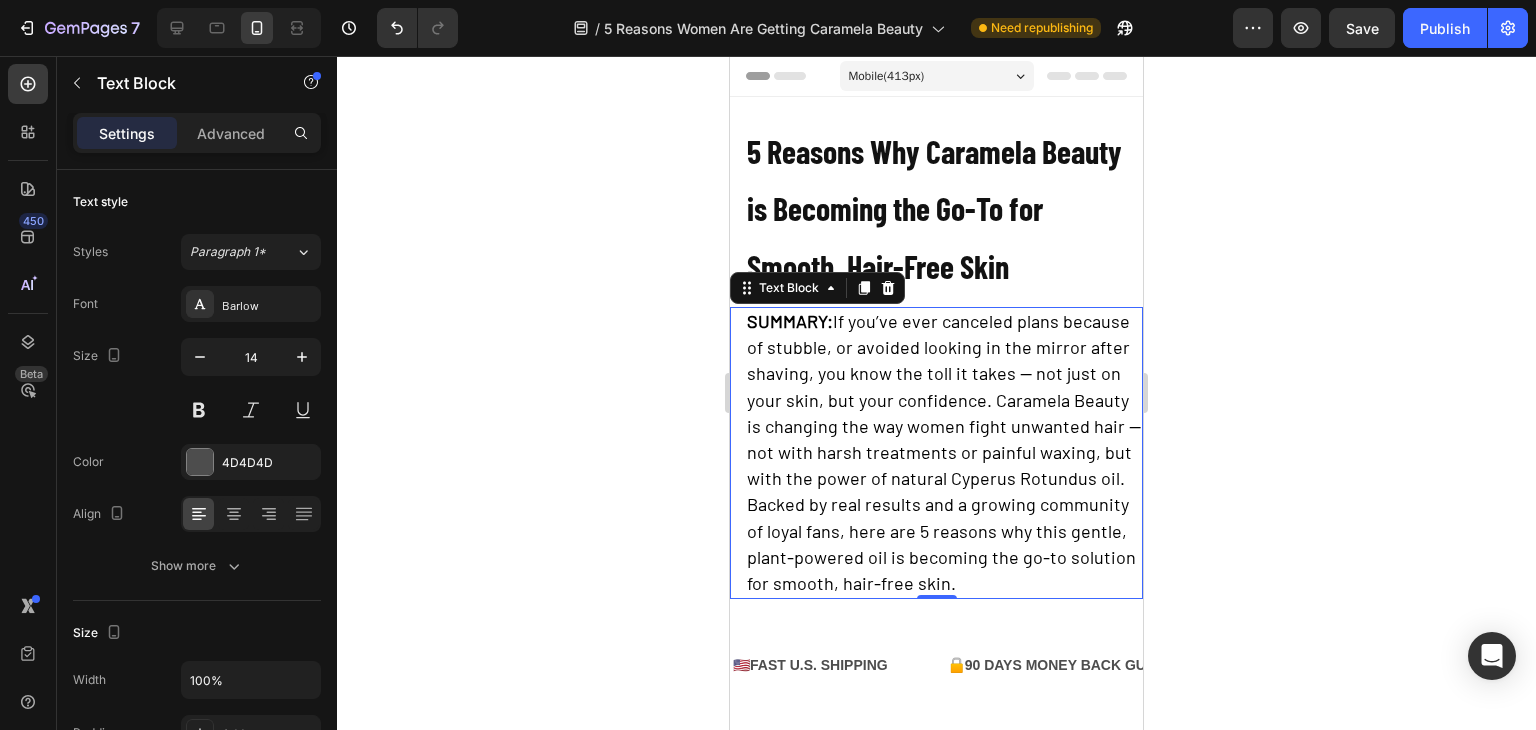 click 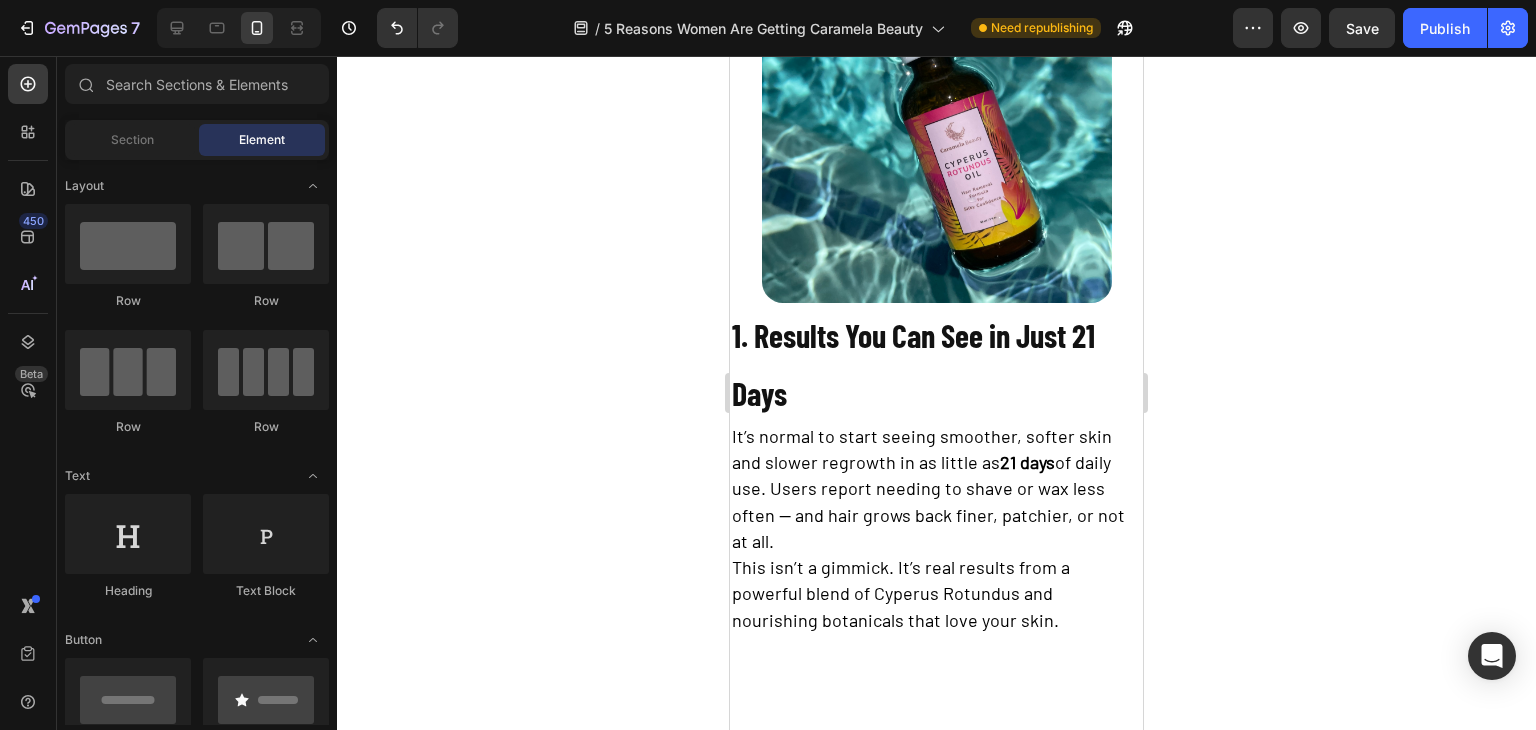scroll, scrollTop: 820, scrollLeft: 0, axis: vertical 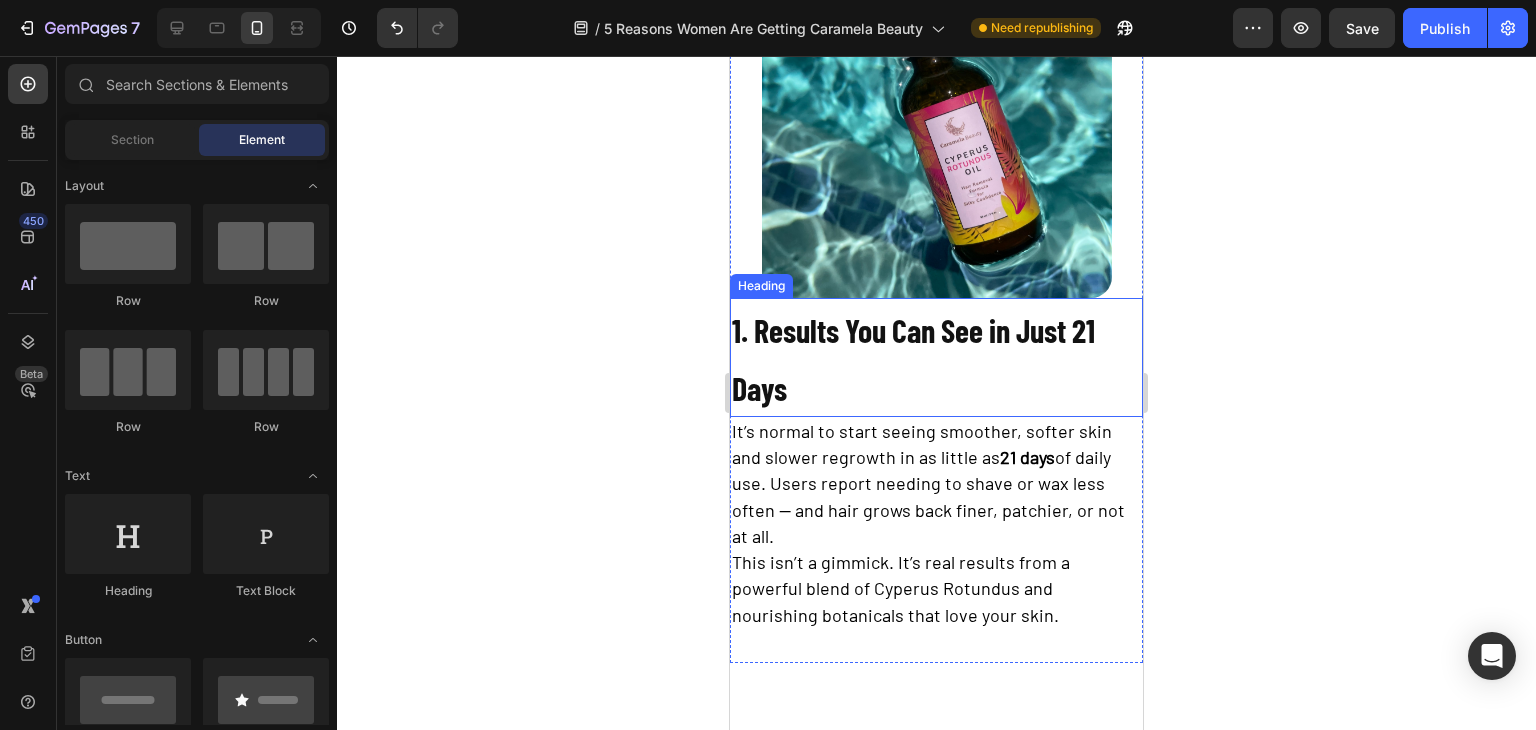 click on "1. Results You Can See in Just 21 Days" at bounding box center (913, 358) 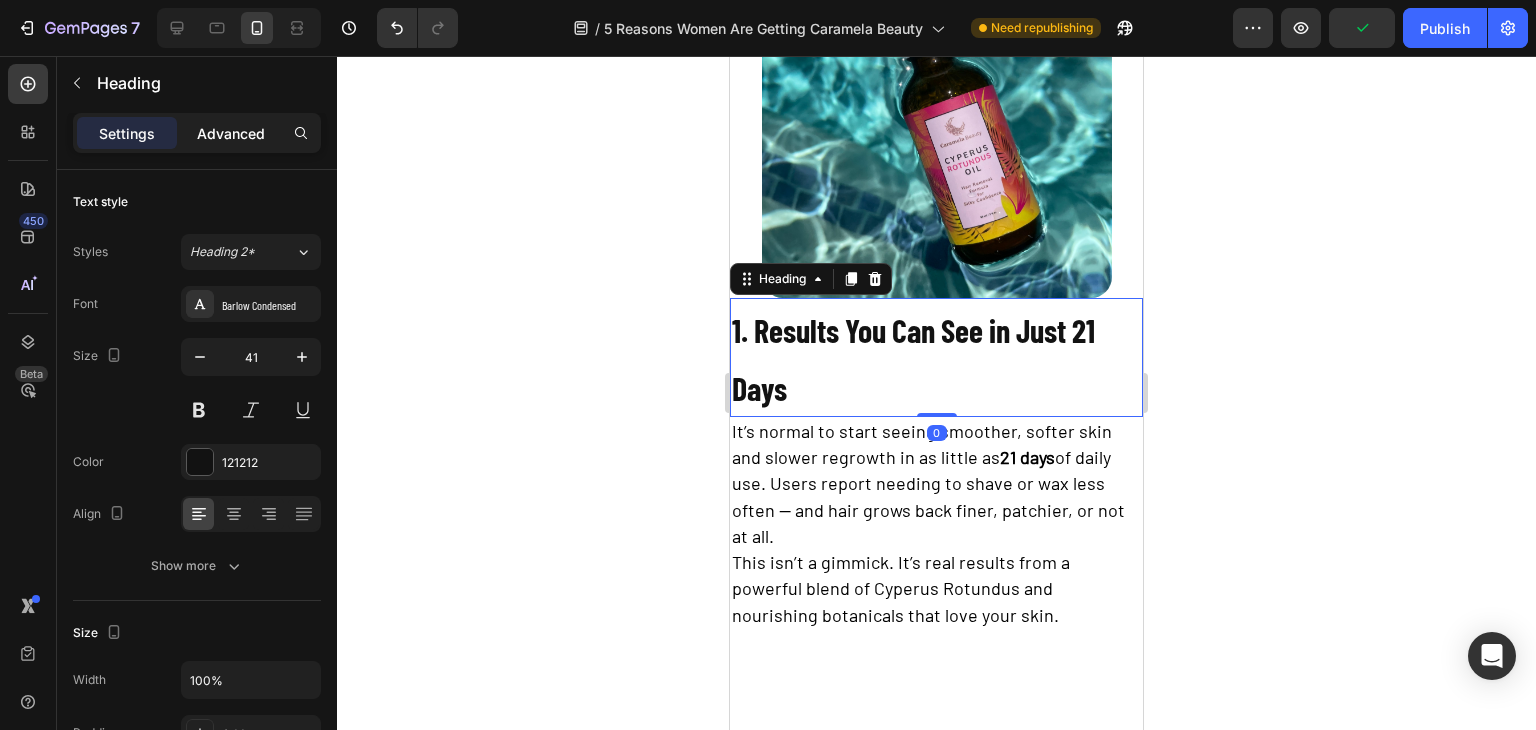 click on "Advanced" at bounding box center (231, 133) 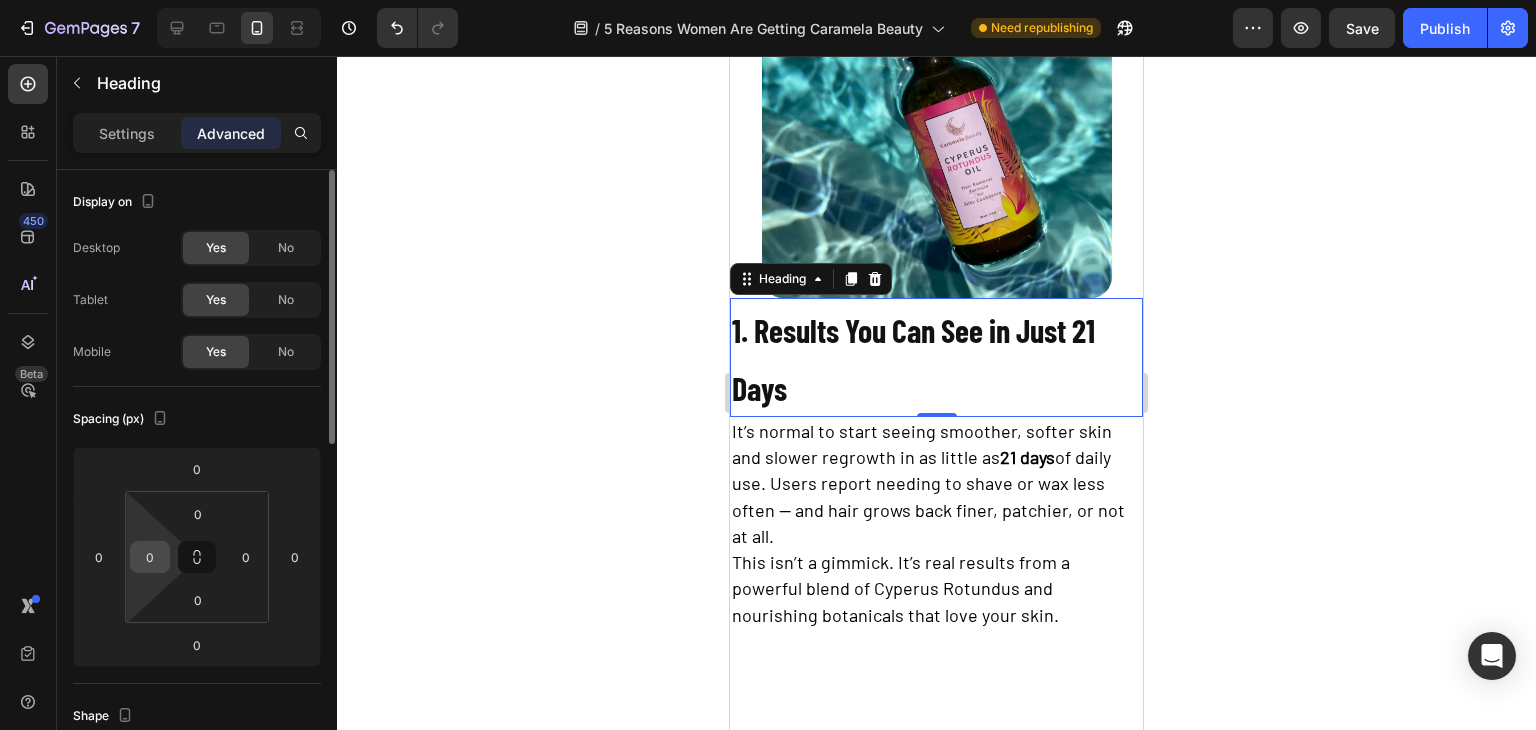 click on "0" at bounding box center (150, 557) 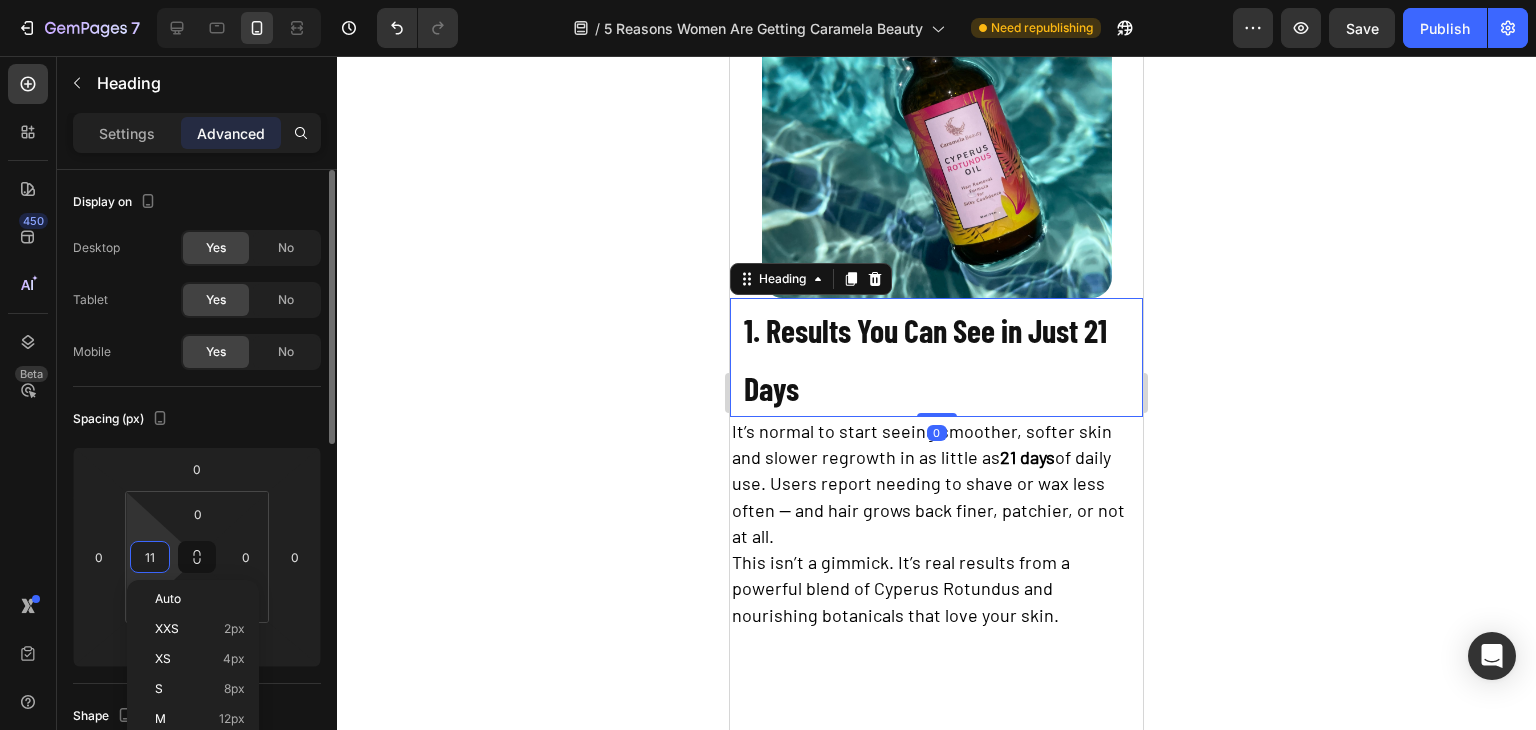 type on "10" 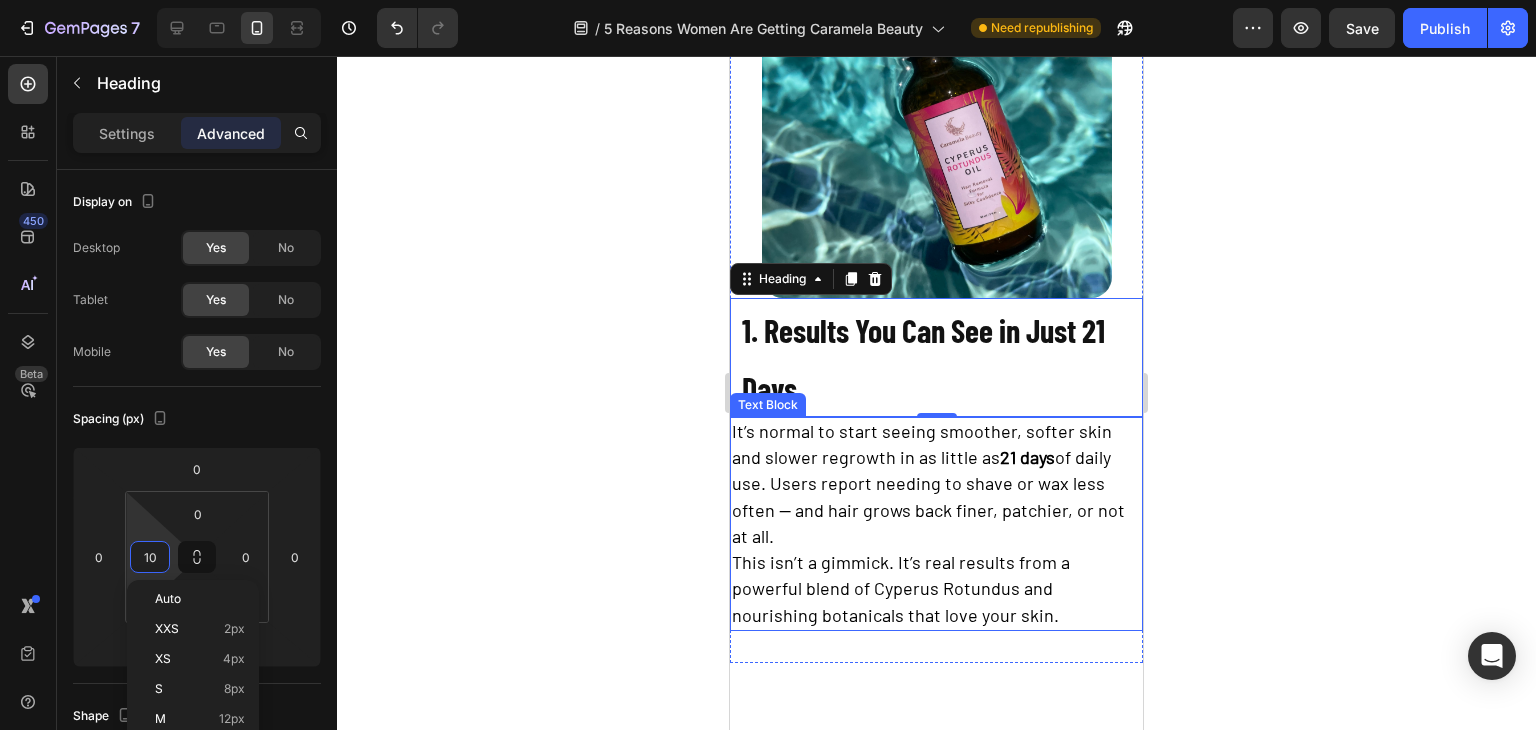 click on "It’s normal to start seeing smoother, softer skin and slower regrowth in as little as  21 days  of daily use. Users report needing to shave or wax less often — and hair grows back finer, patchier, or not at all. This isn’t a gimmick. It’s real results from a powerful blend of Cyperus Rotundus and nourishing botanicals that love your skin." at bounding box center (936, 524) 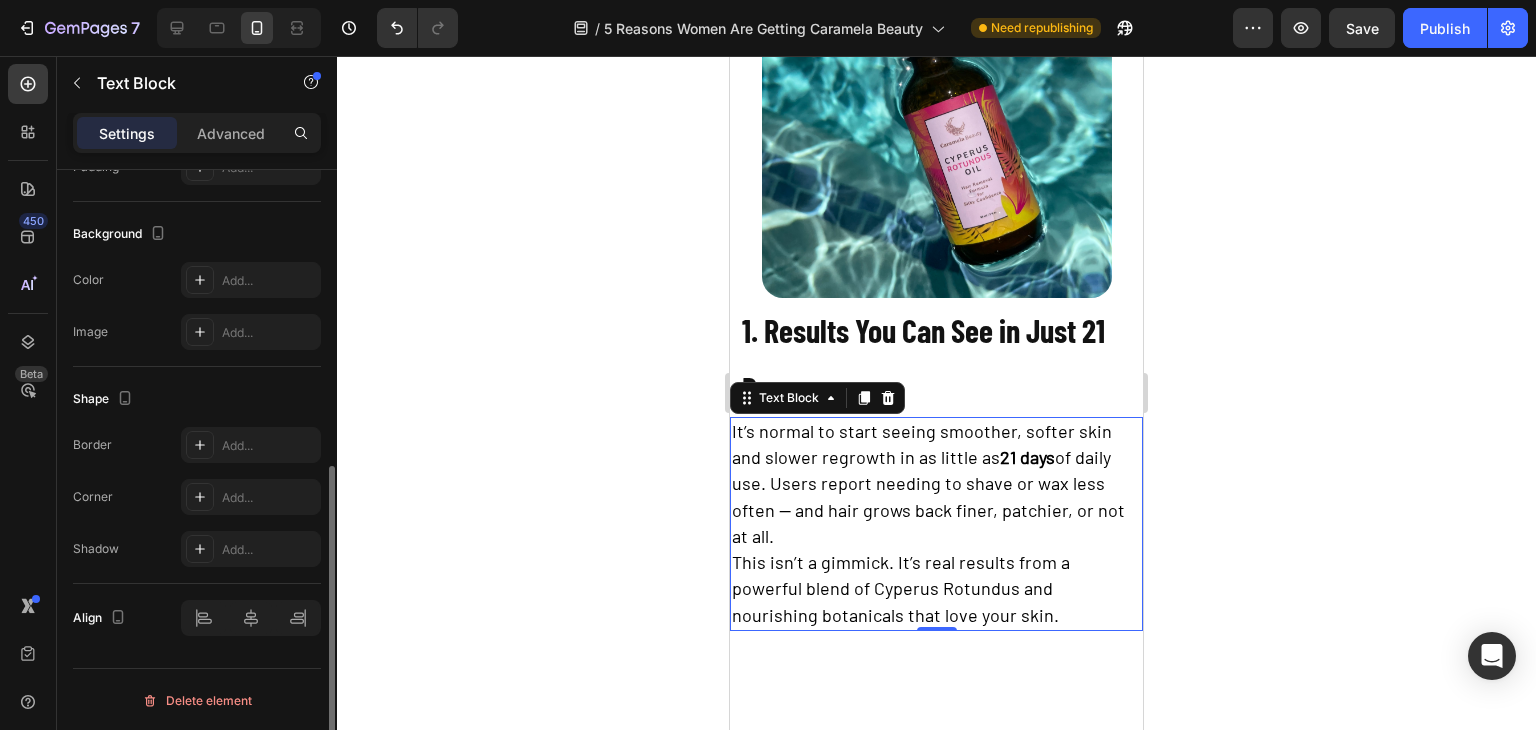 scroll, scrollTop: 565, scrollLeft: 0, axis: vertical 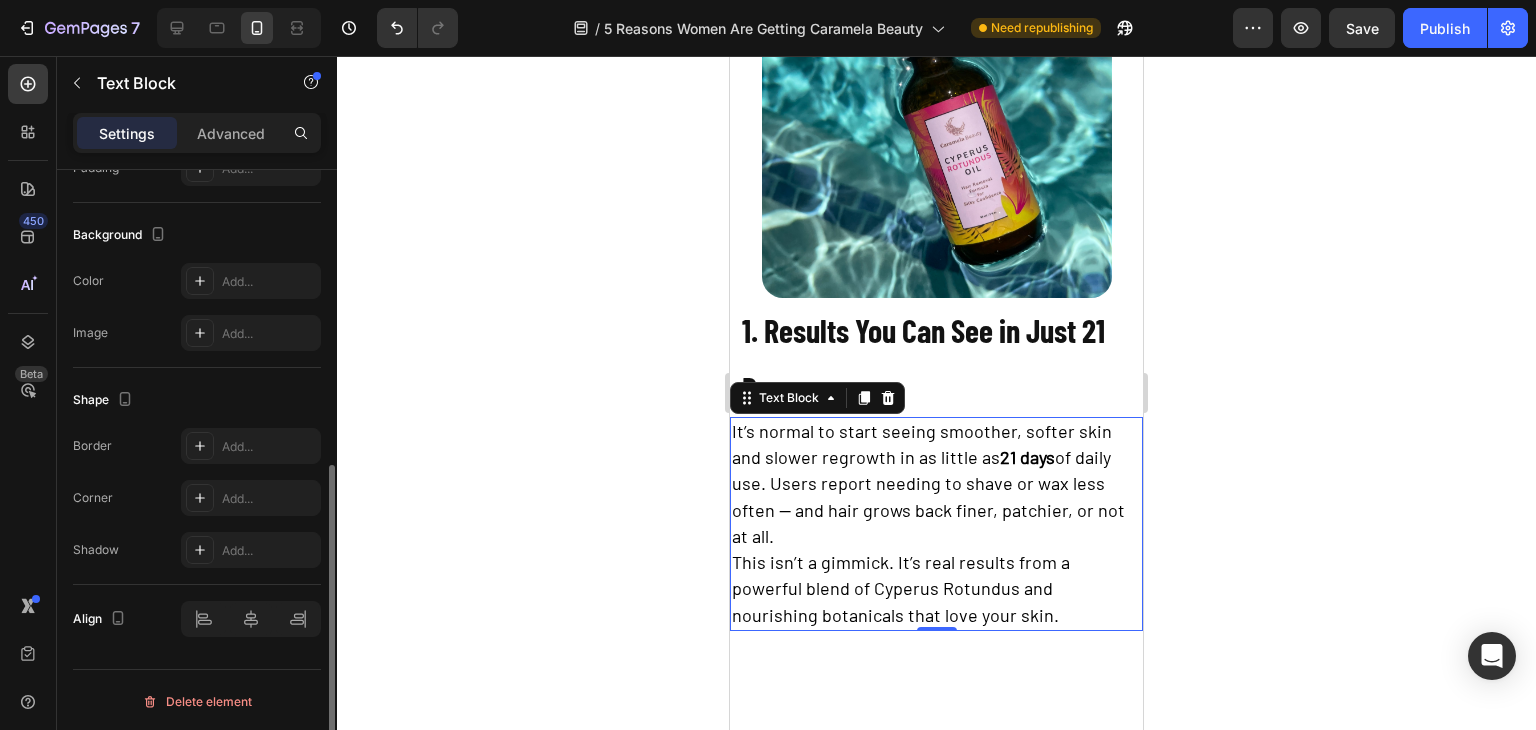 click on "Settings Advanced" at bounding box center [197, 133] 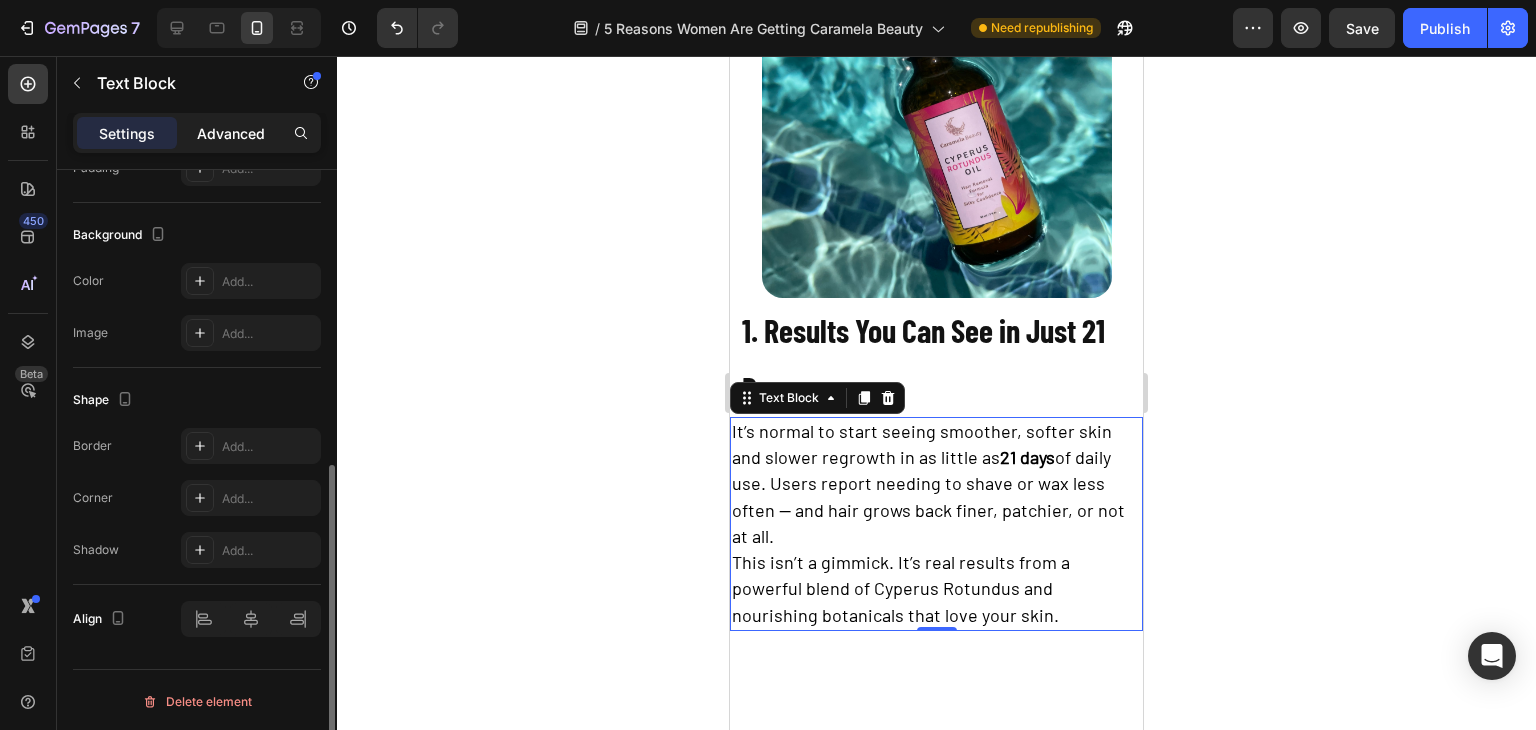 click on "Advanced" 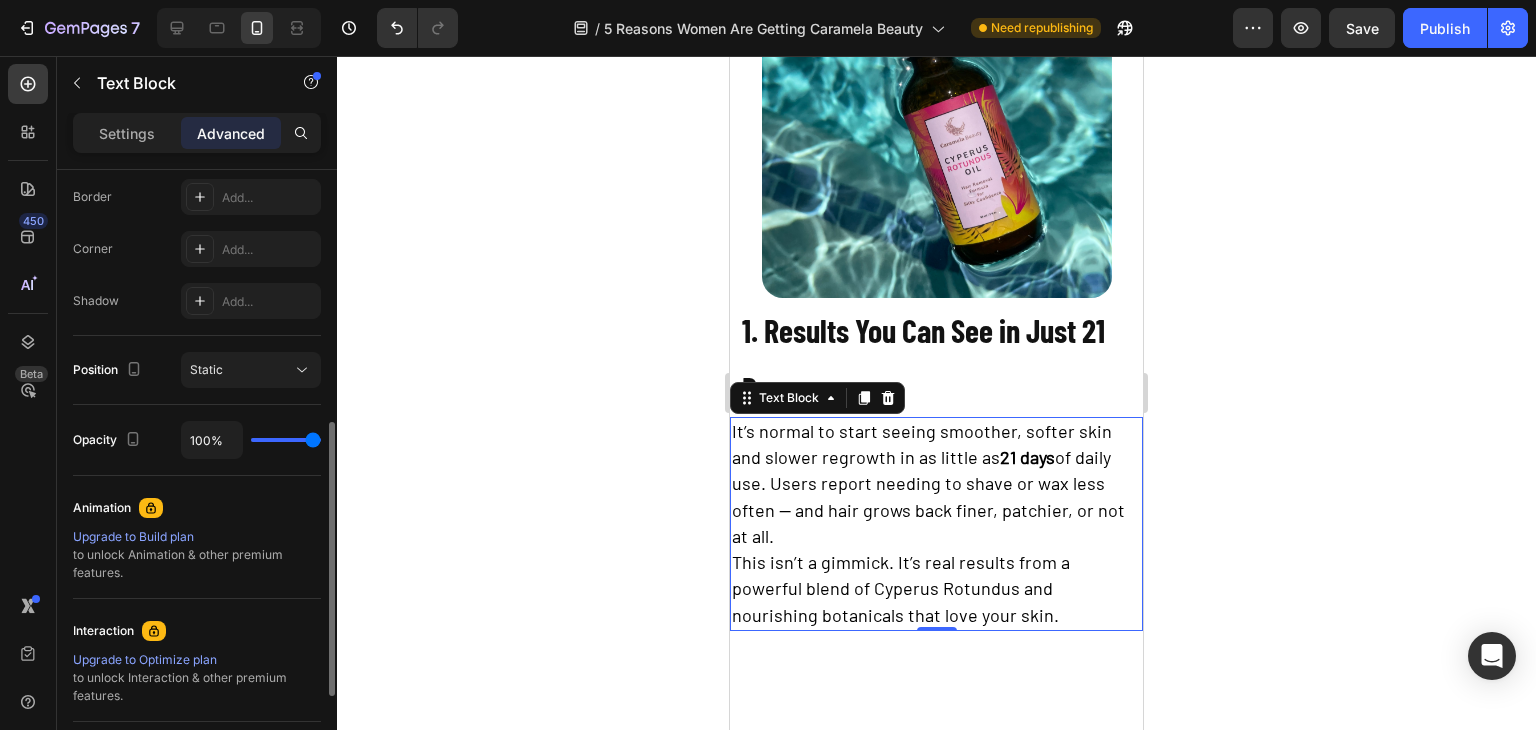 scroll, scrollTop: 0, scrollLeft: 0, axis: both 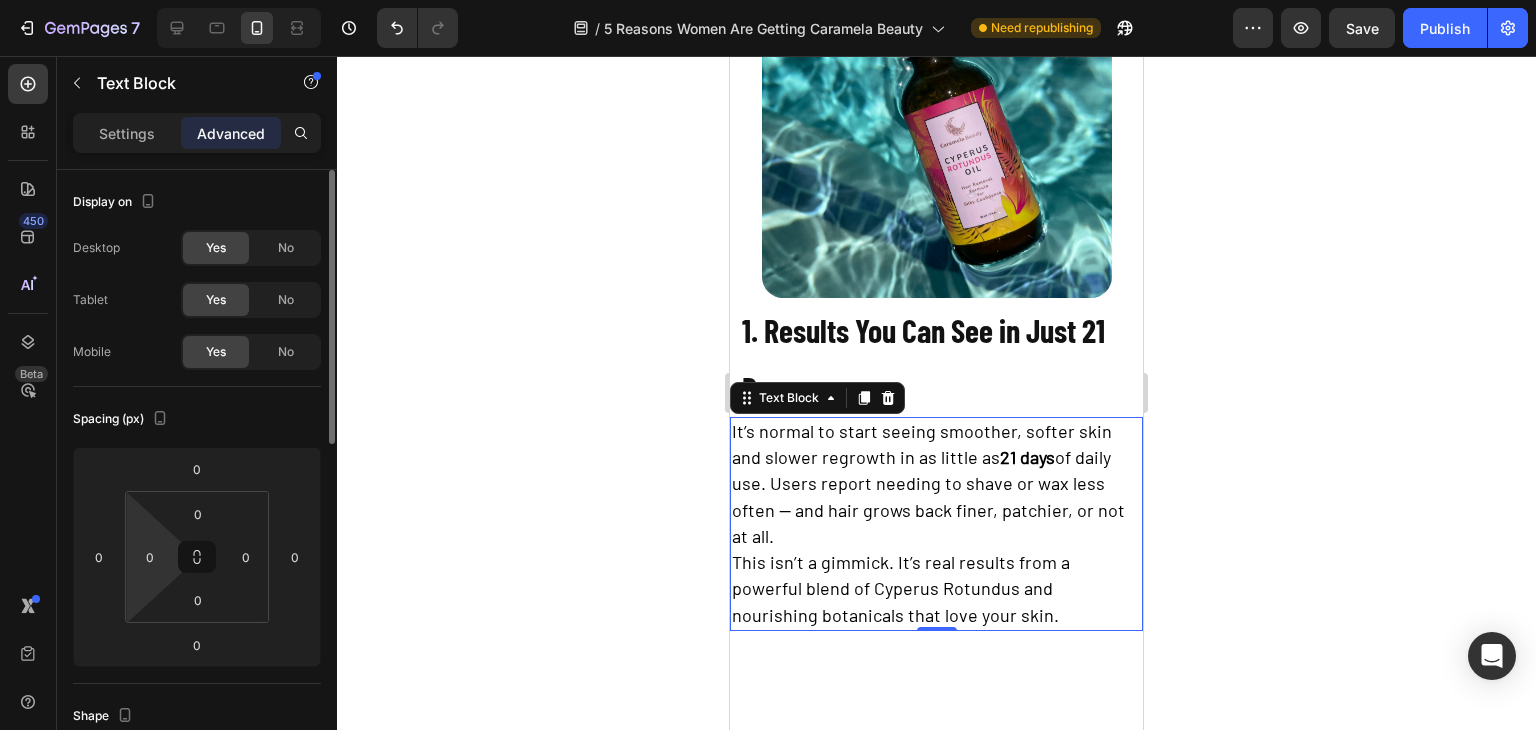 click on "7   /  5 Reasons Women Are Getting Caramela Beauty Need republishing Preview  Save   Publish  450 Beta Sections(18) Elements(83) Section Element Hero Section Product Detail Brands Trusted Badges Guarantee Product Breakdown How to use Testimonials Compare Bundle FAQs Social Proof Brand Story Product List Collection Blog List Contact Sticky Add to Cart Custom Footer Browse Library 450 Layout
Row
Row
Row
Row Text
Heading
Text Block Button
Button
Button Media
Image
Image" at bounding box center (768, 0) 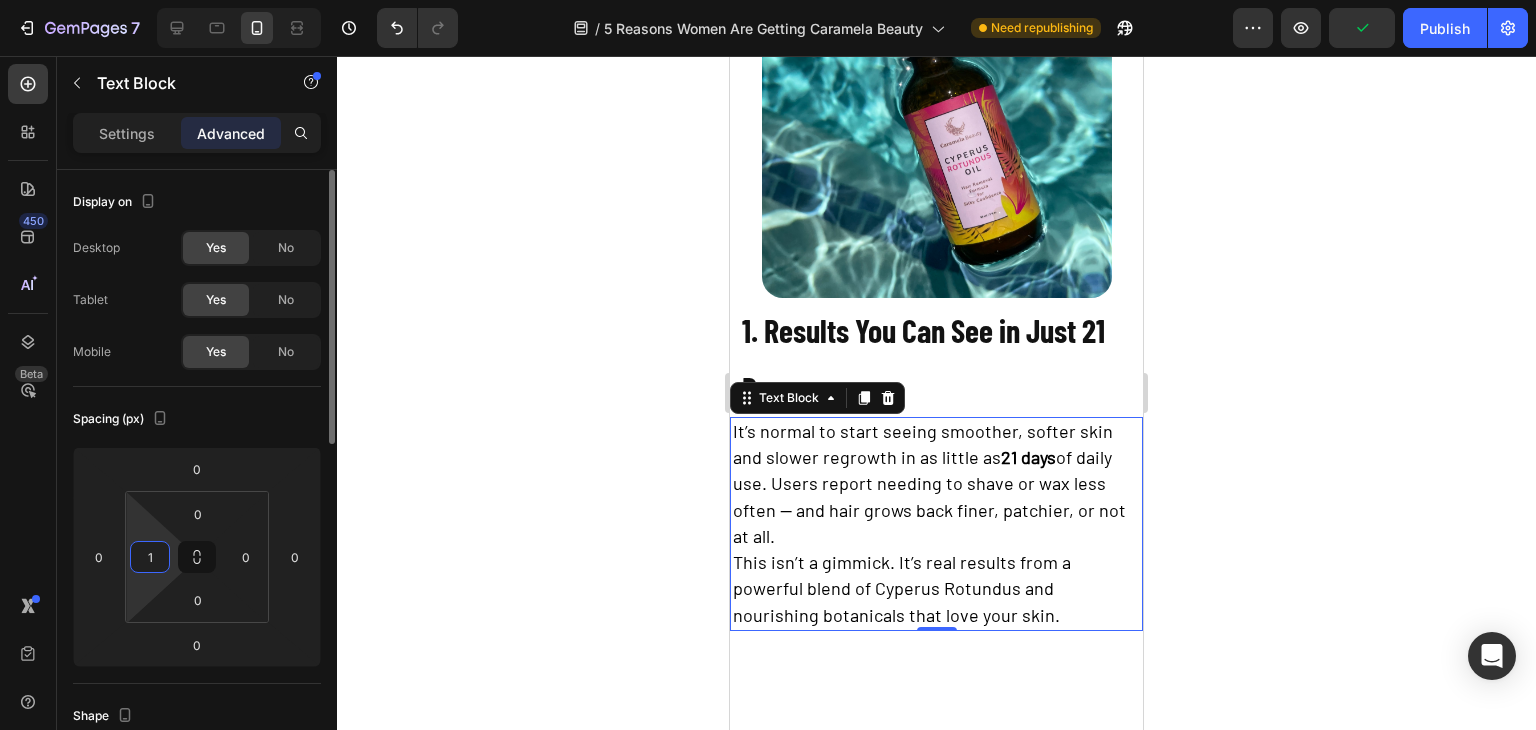 type on "10" 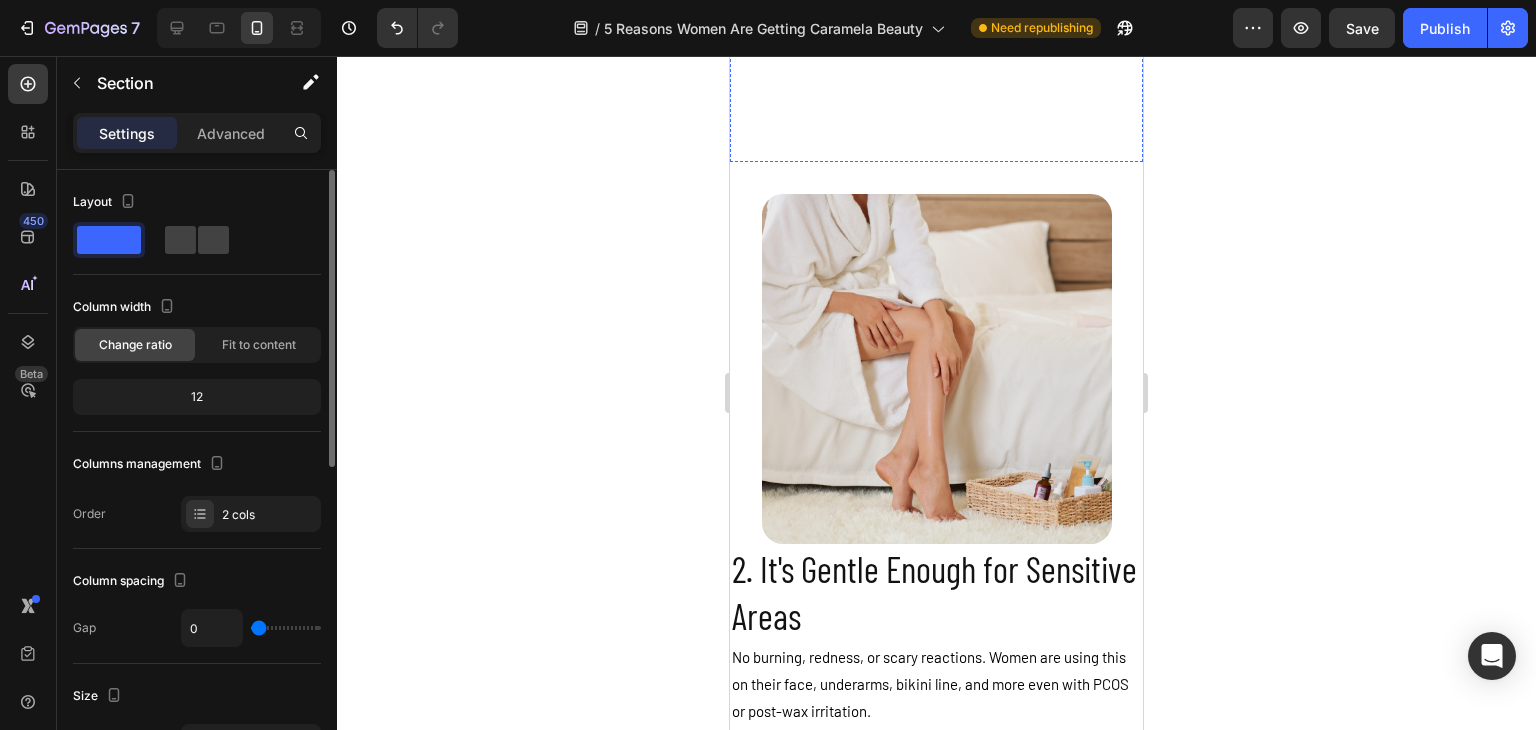 scroll, scrollTop: 2442, scrollLeft: 0, axis: vertical 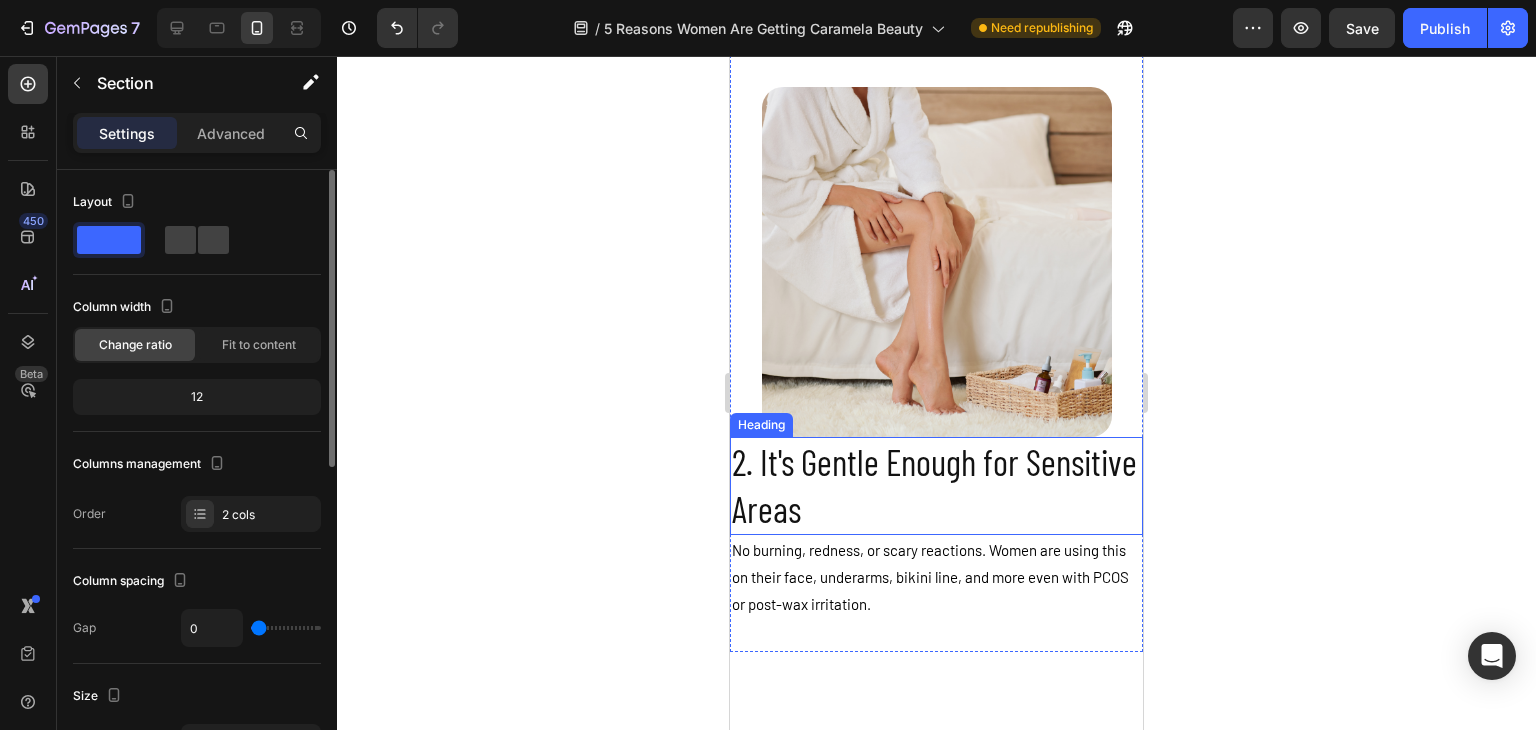 click on "2. It's Gentle Enough for Sensitive Areas" at bounding box center [936, 486] 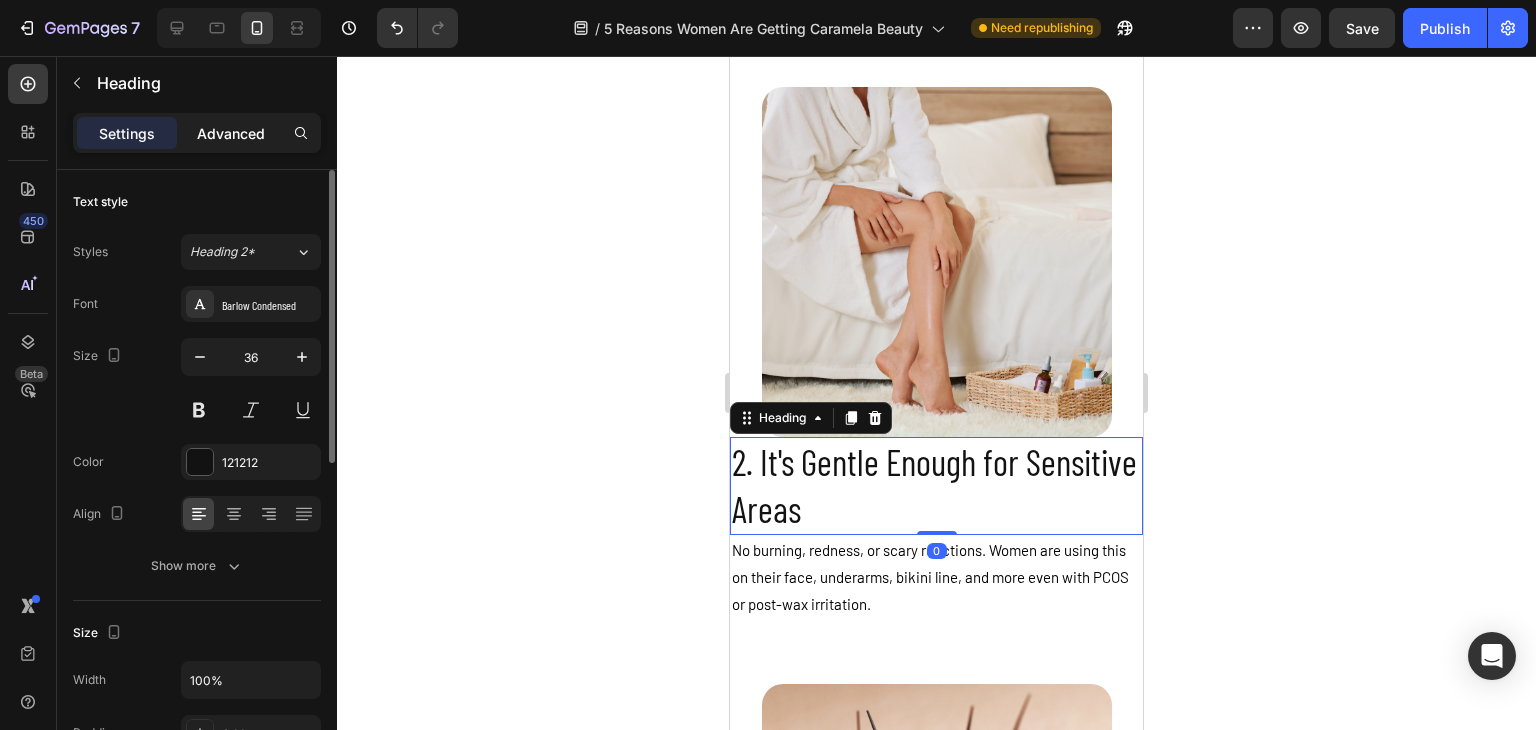 click on "Advanced" at bounding box center (231, 133) 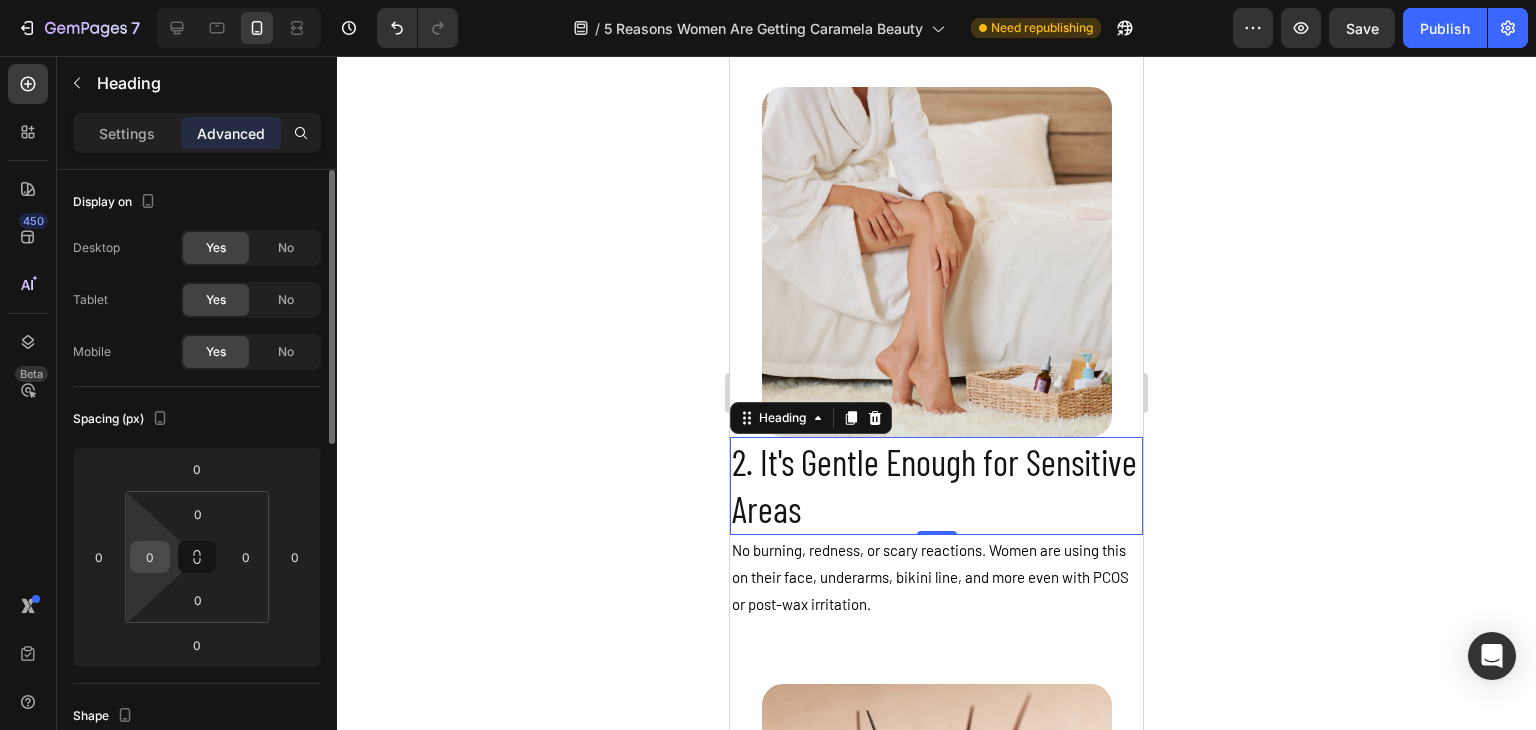 click on "0" at bounding box center [150, 557] 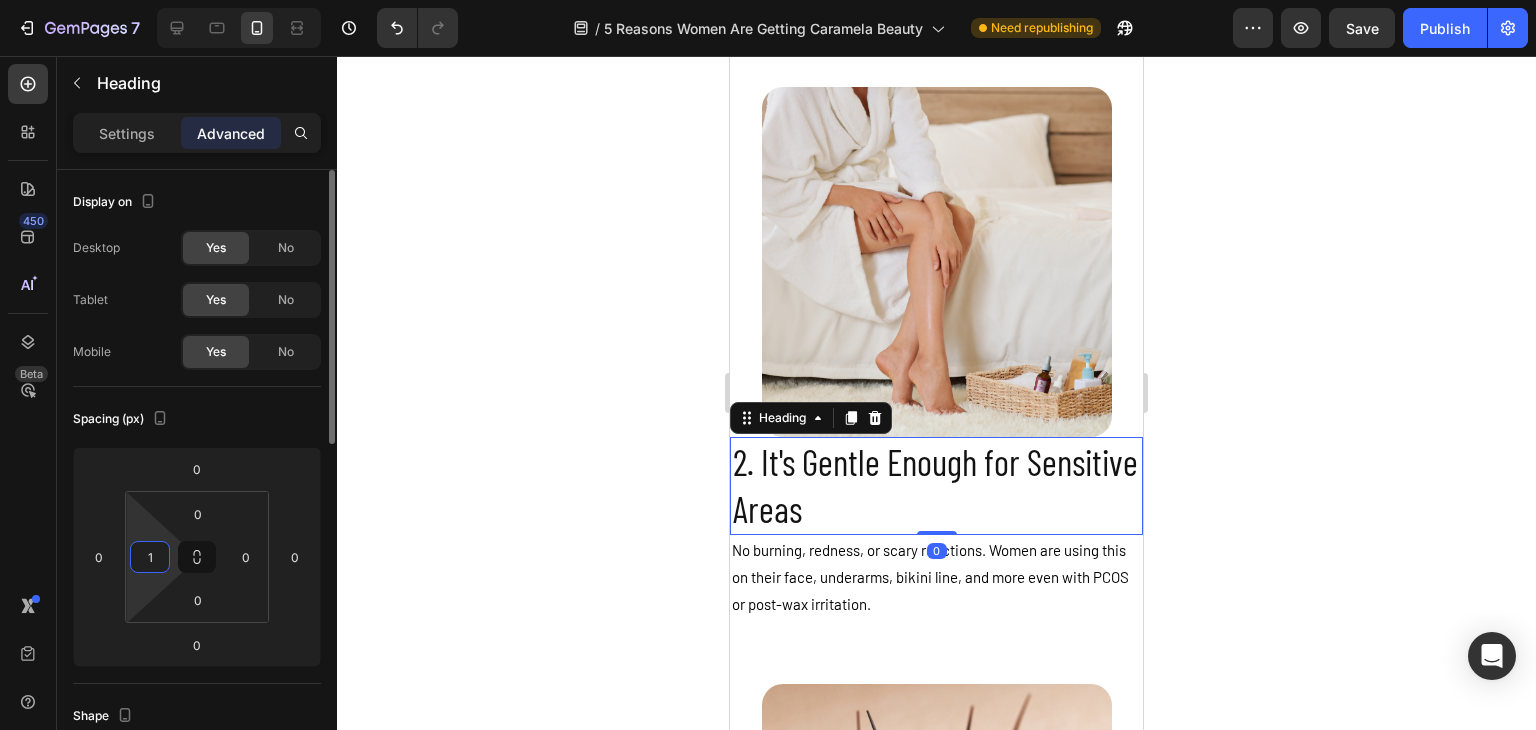 type on "10" 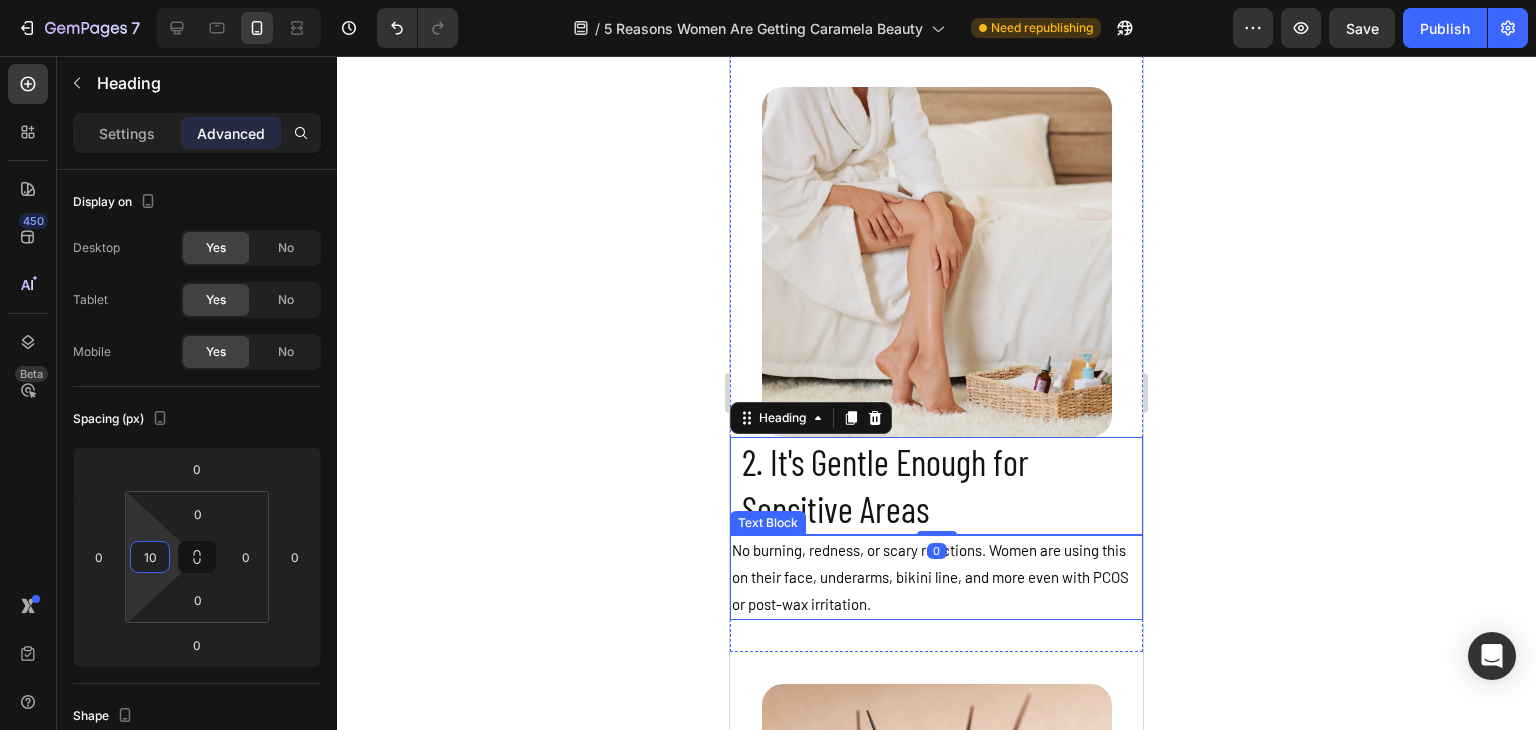click on "No burning, redness, or scary reactions. Women are using this on their face, underarms, bikini line, and more even with PCOS or post-wax irritation." at bounding box center [936, 577] 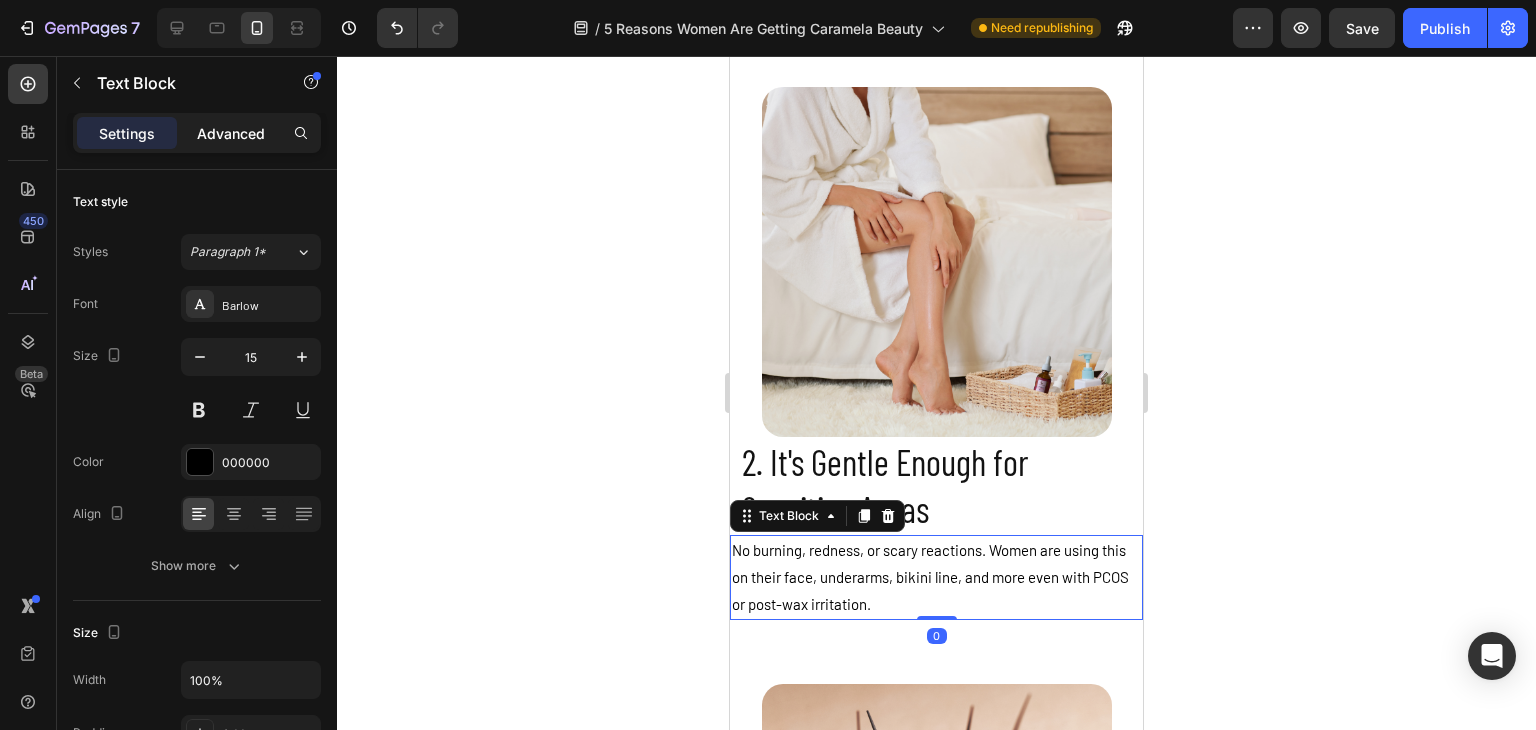 click on "Advanced" at bounding box center [231, 133] 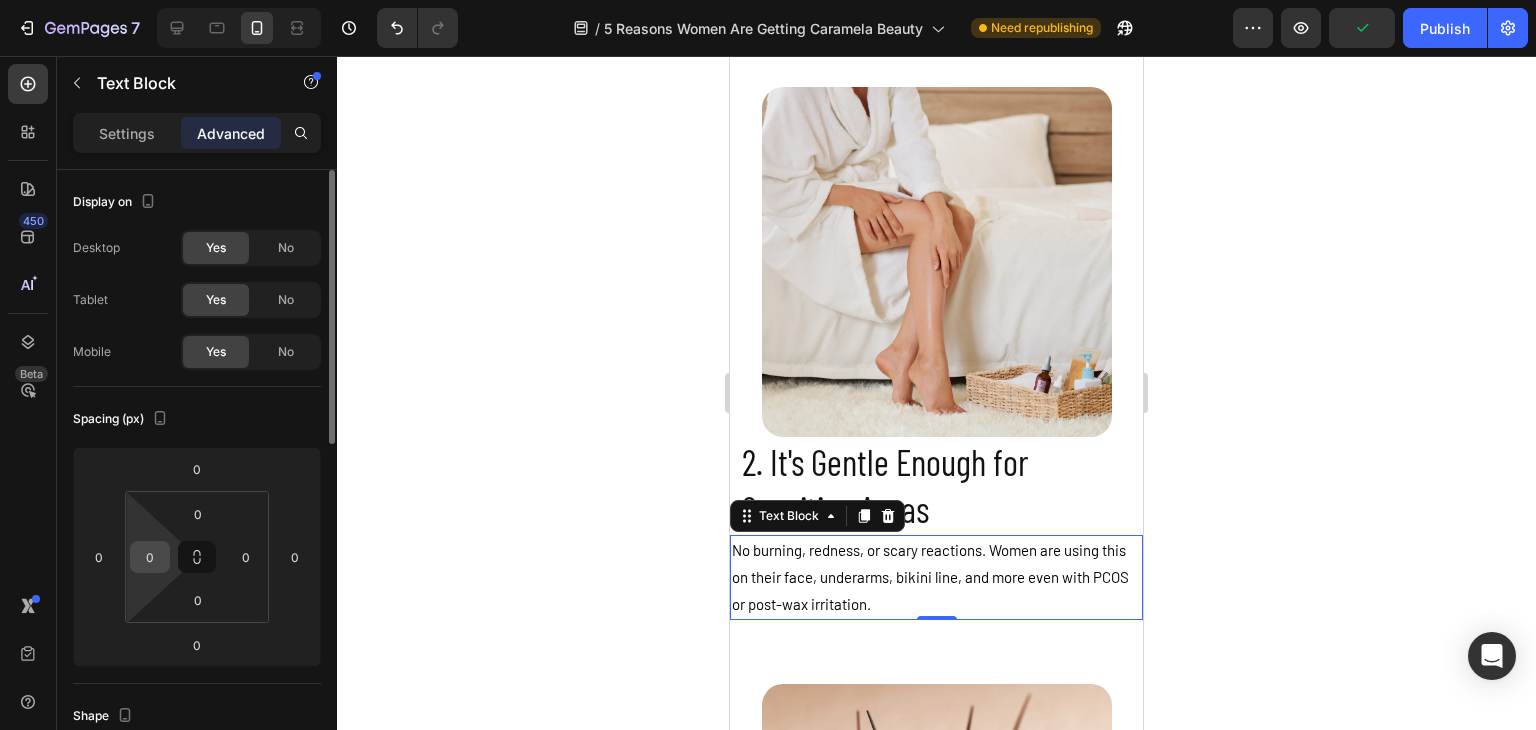 click on "0" at bounding box center [150, 557] 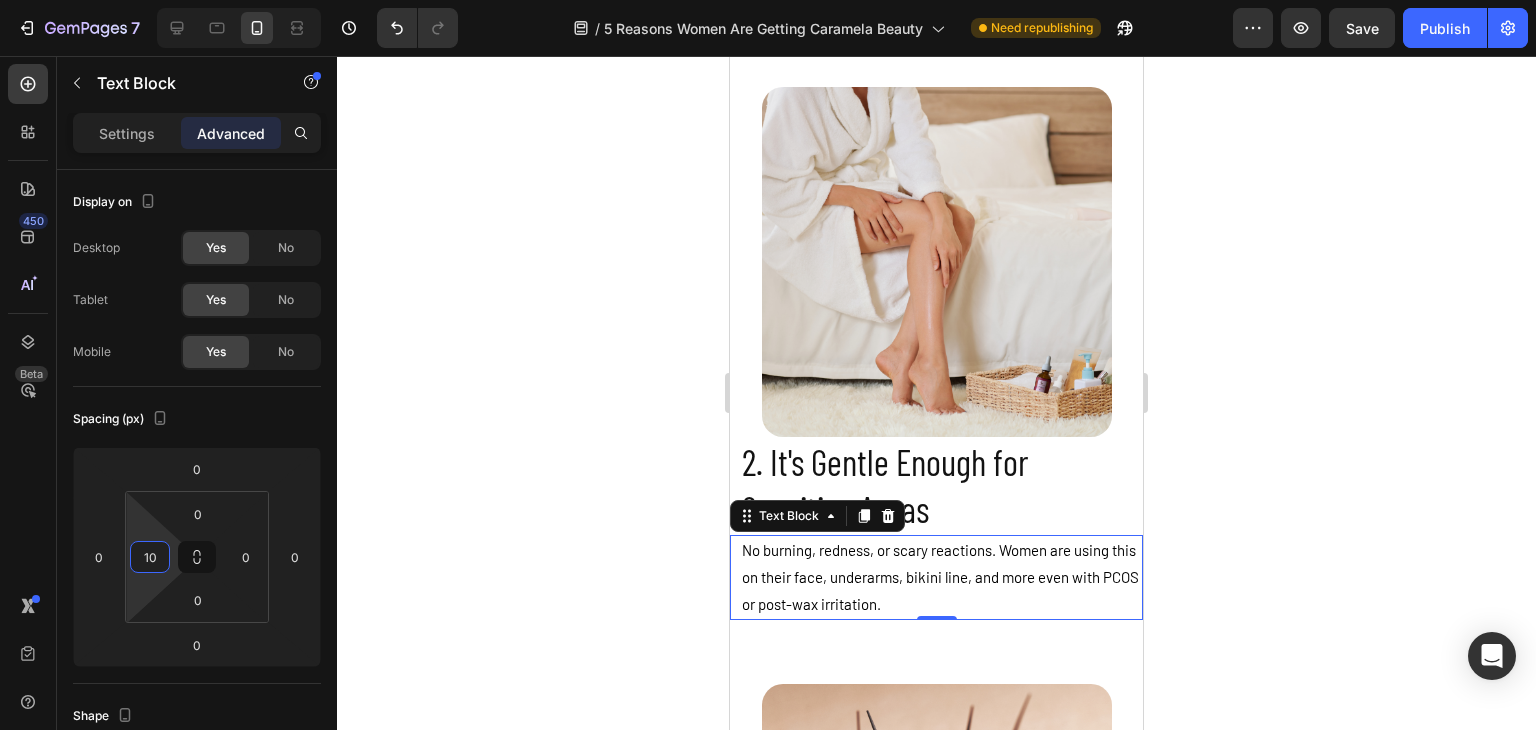 type on "10" 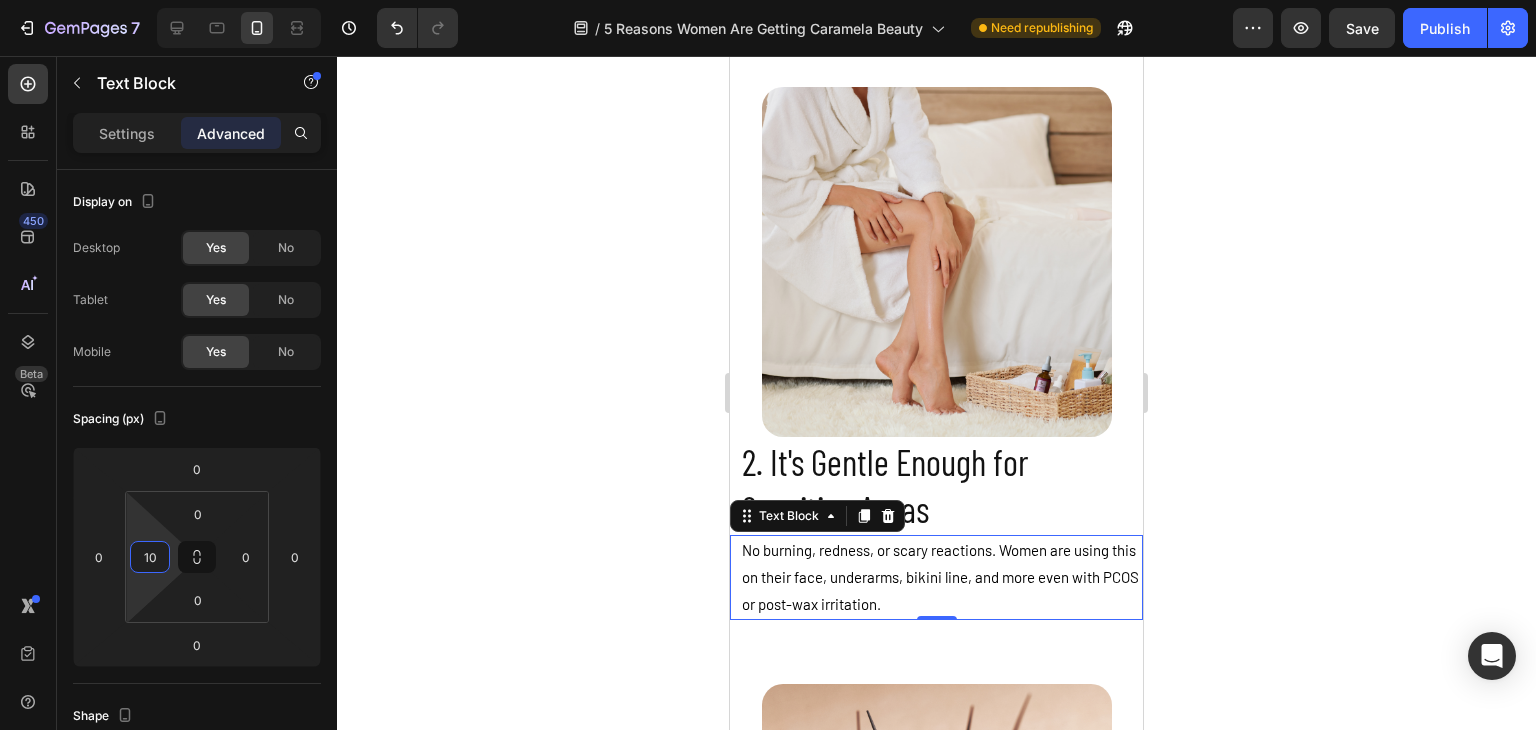 click on "No burning, redness, or scary reactions. Women are using this on their face, underarms, bikini line, and more even with PCOS or post-wax irritation." at bounding box center (941, 577) 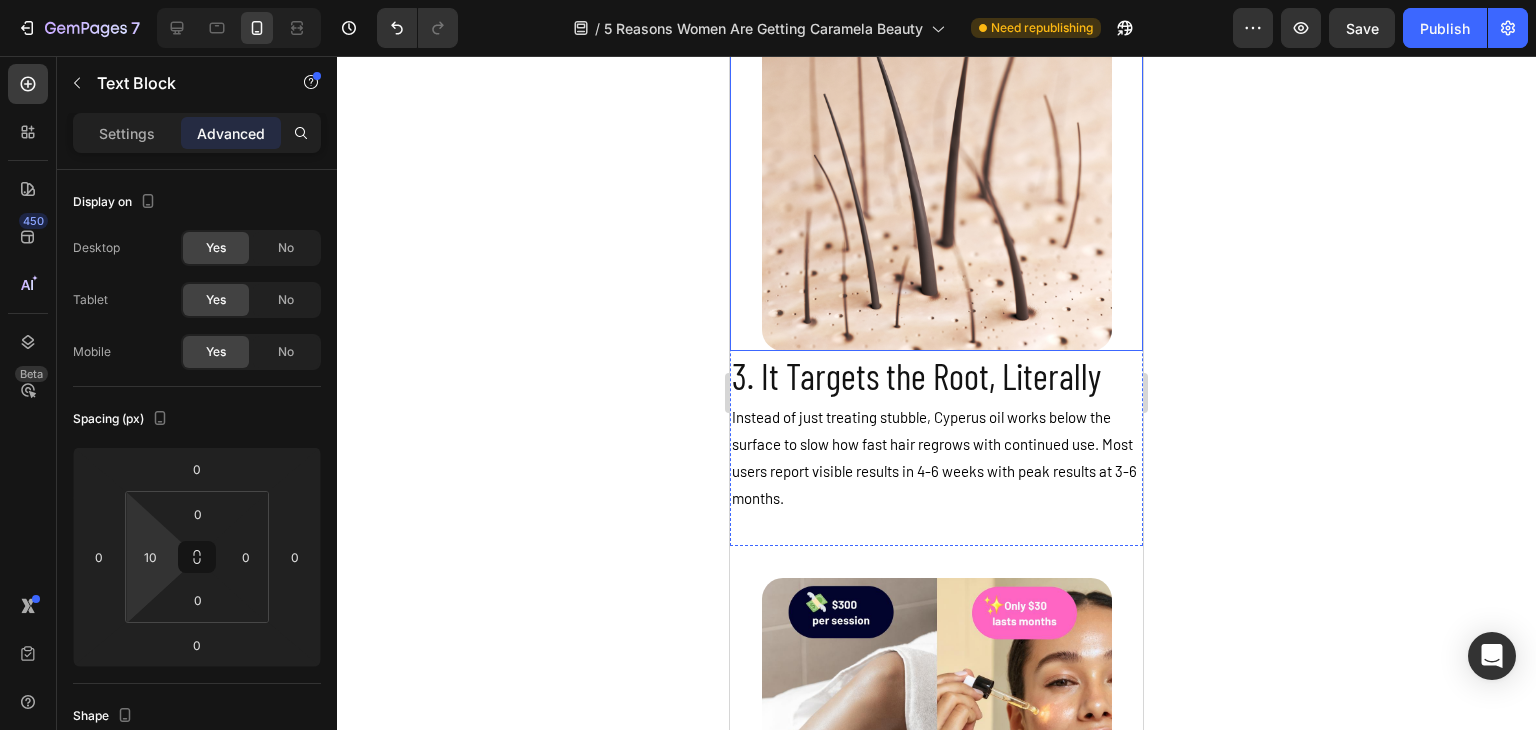 scroll, scrollTop: 3126, scrollLeft: 0, axis: vertical 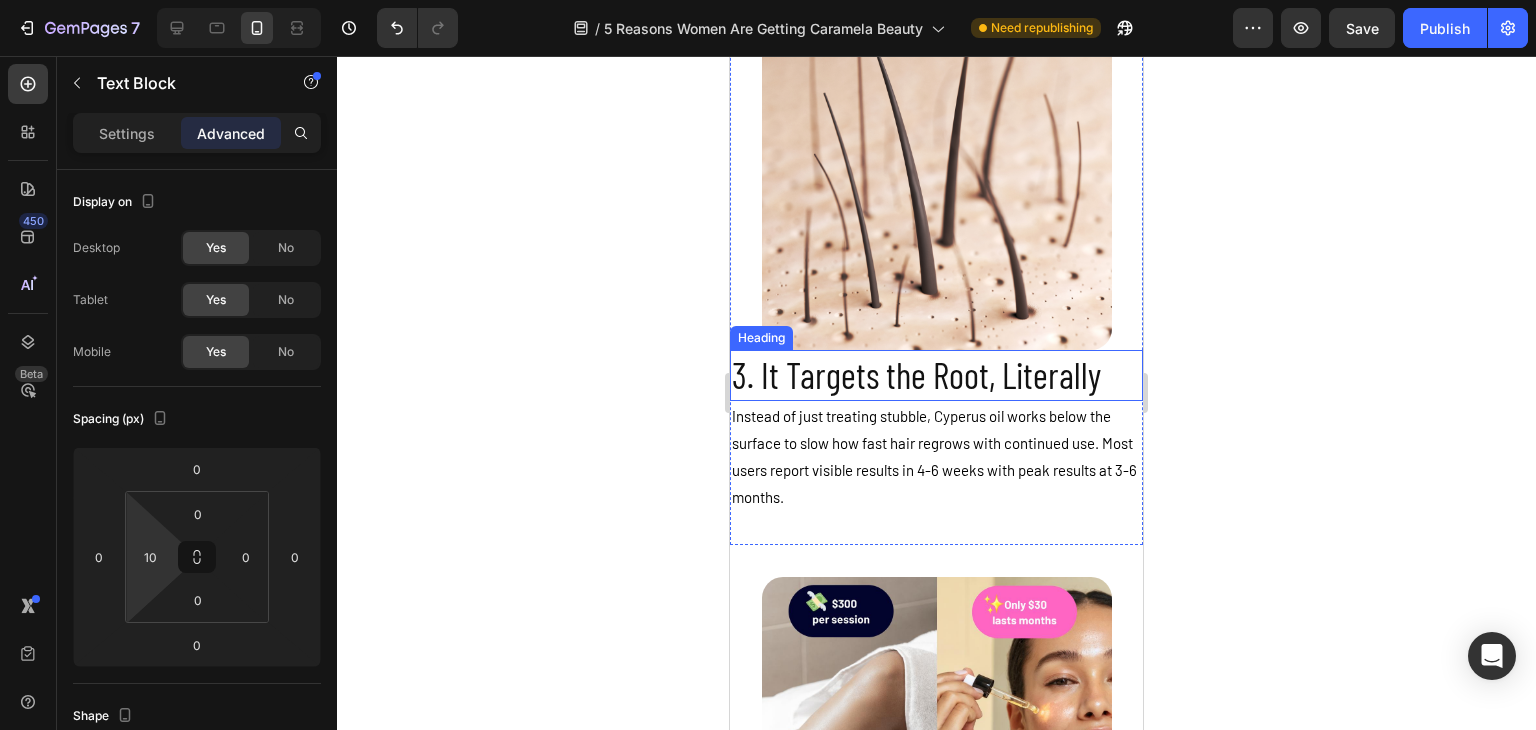 click on "3. It Targets the Root, Literally" at bounding box center [936, 375] 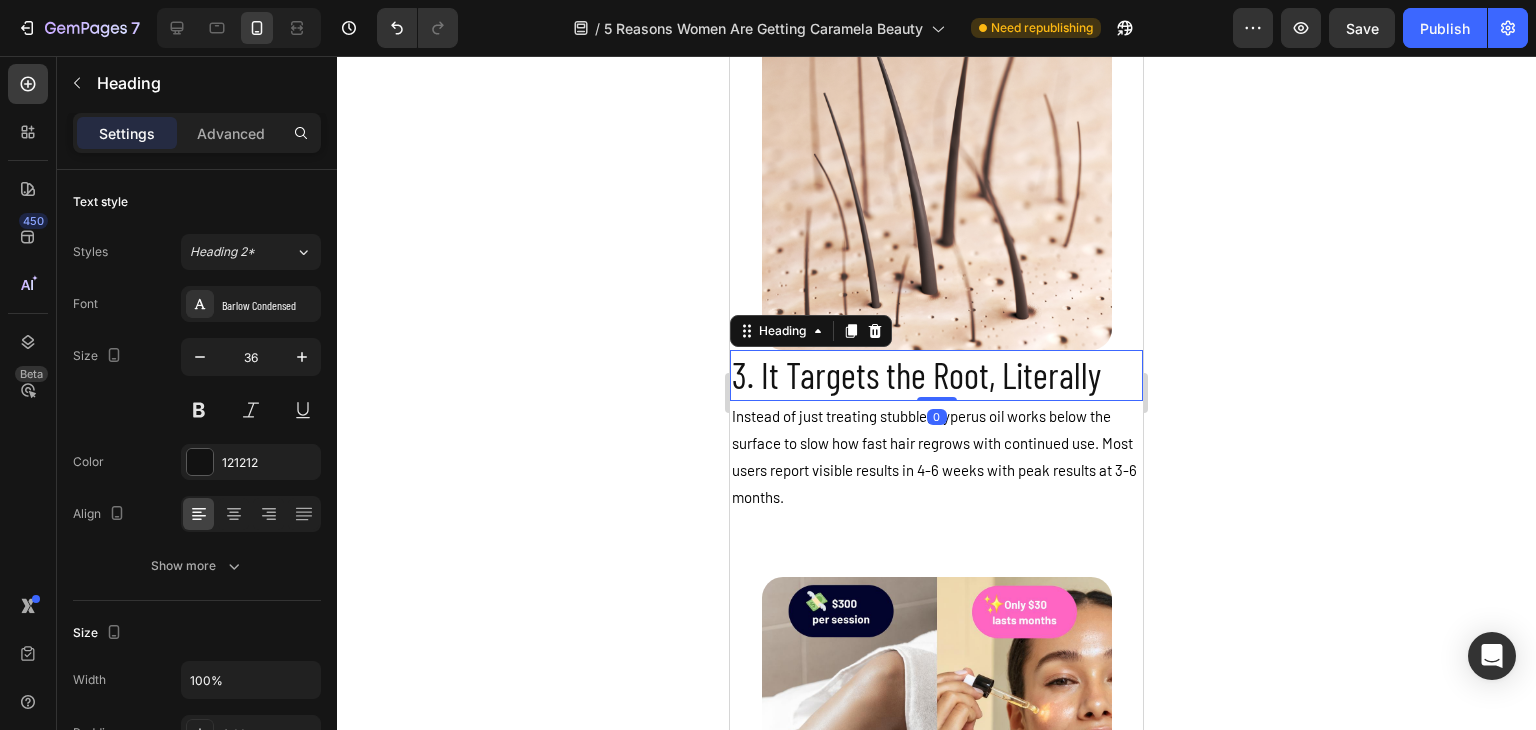 click on "Settings Advanced" at bounding box center [197, 141] 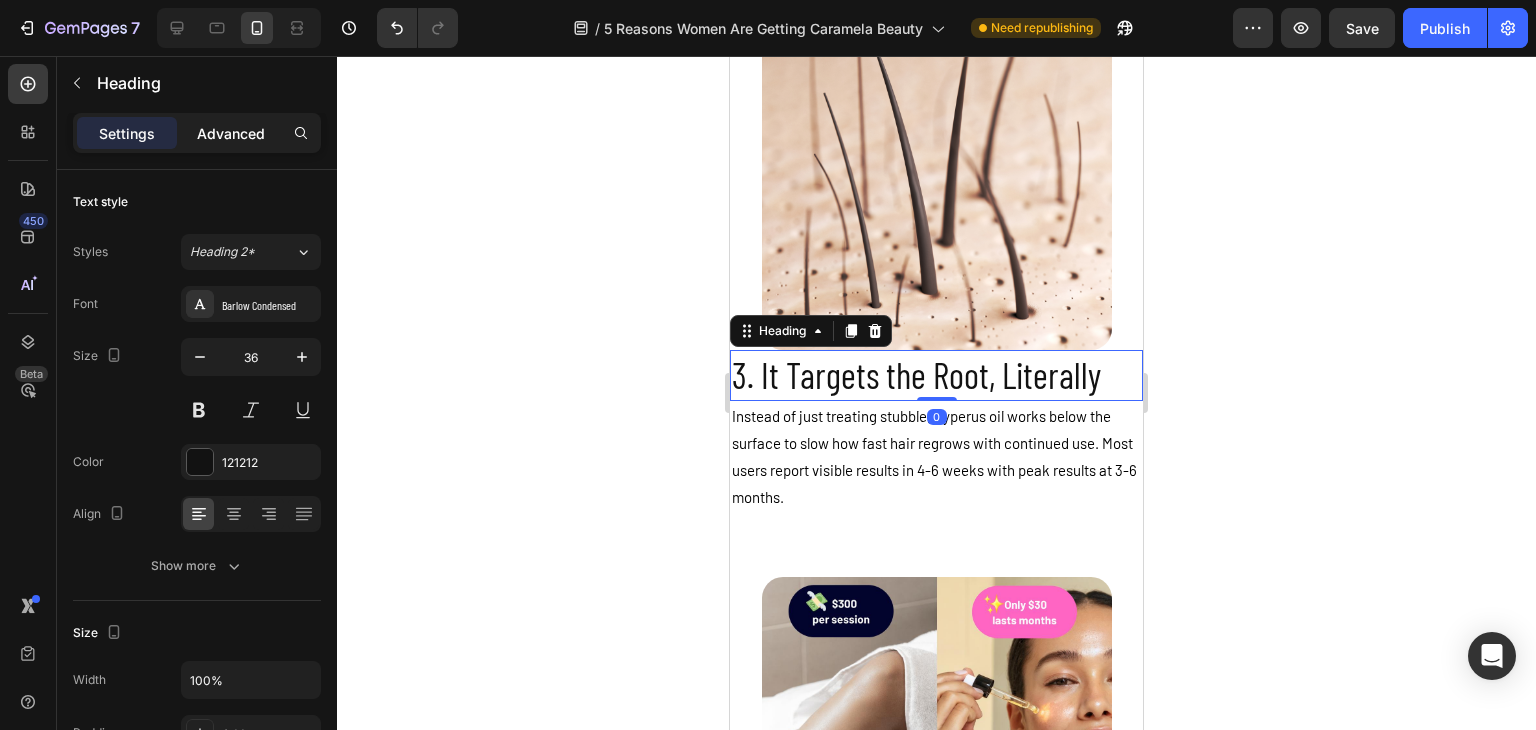 click on "Advanced" at bounding box center (231, 133) 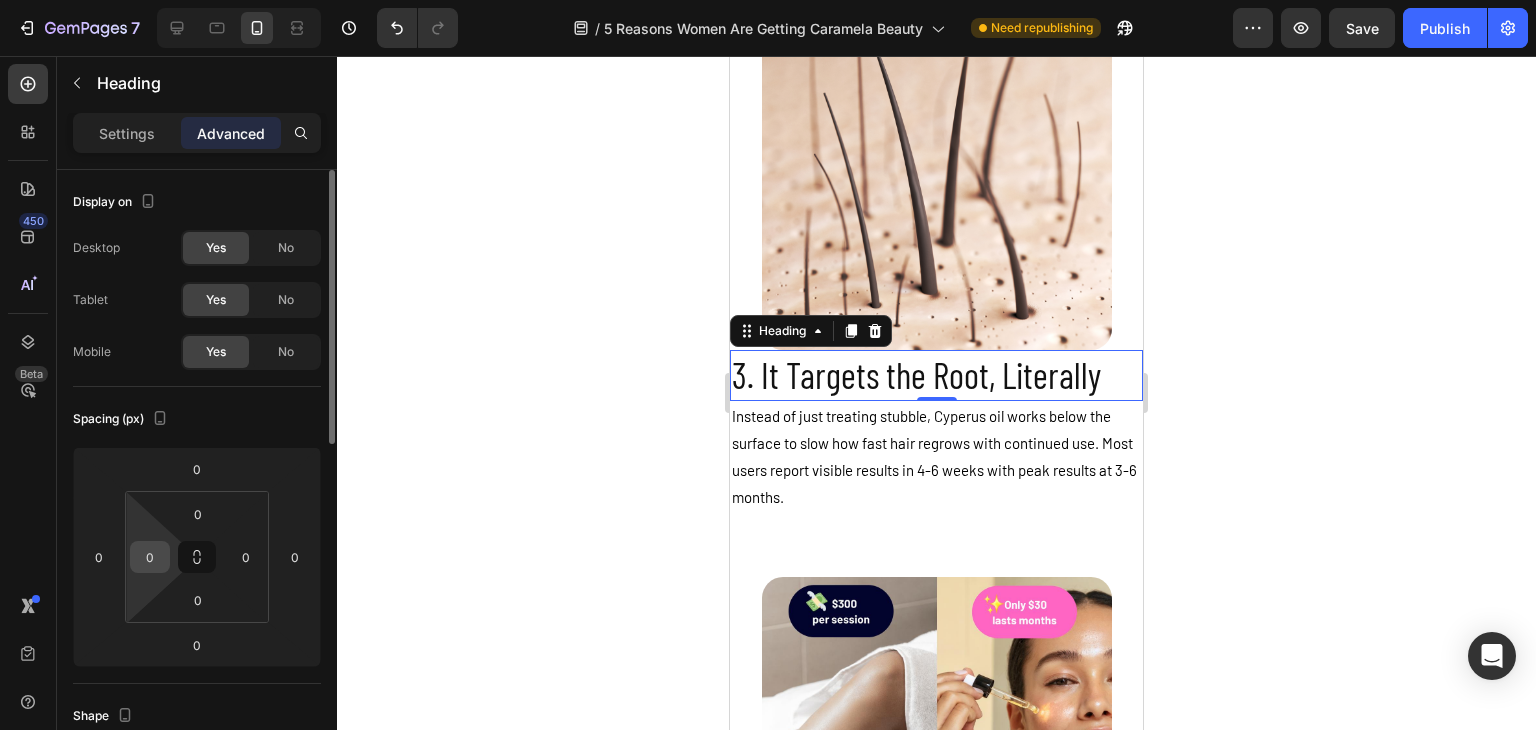 click on "0" at bounding box center (150, 557) 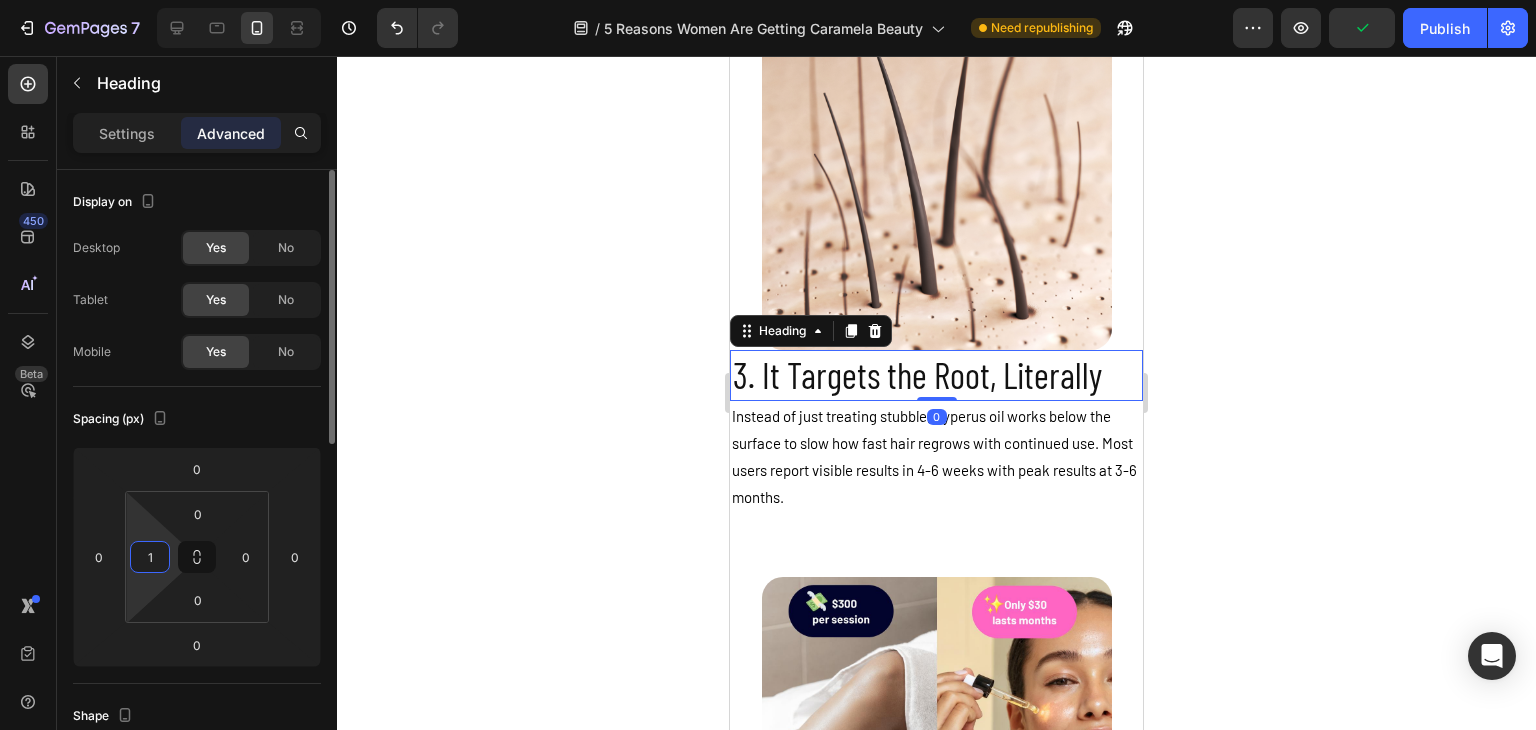 type on "10" 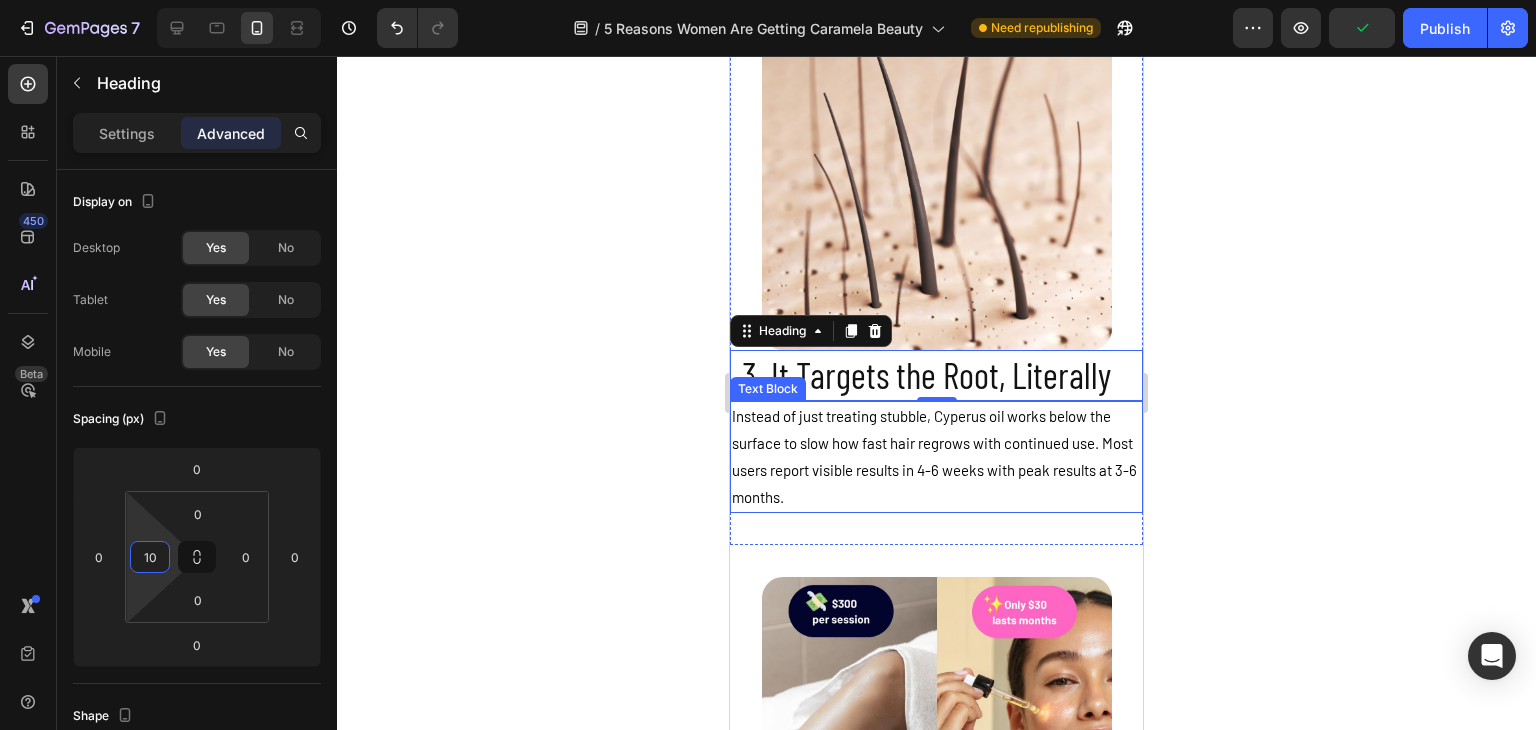 click on "Instead of just treating stubble, Cyperus oil works below the surface to slow how fast hair regrows with continued use. Most users report visible results in 4-6 weeks with peak results at 3-6 months." at bounding box center [936, 457] 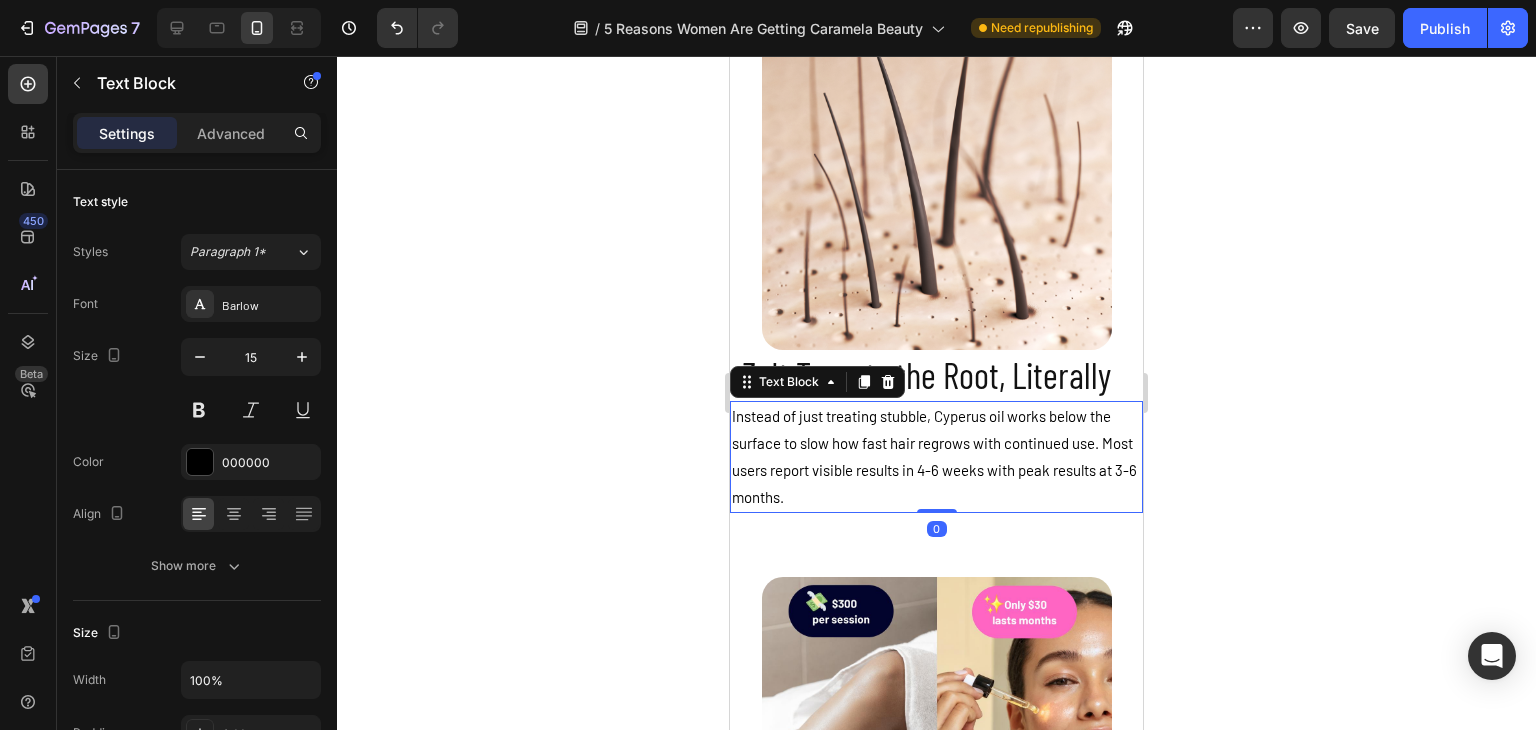 click on "Settings Advanced" at bounding box center [197, 141] 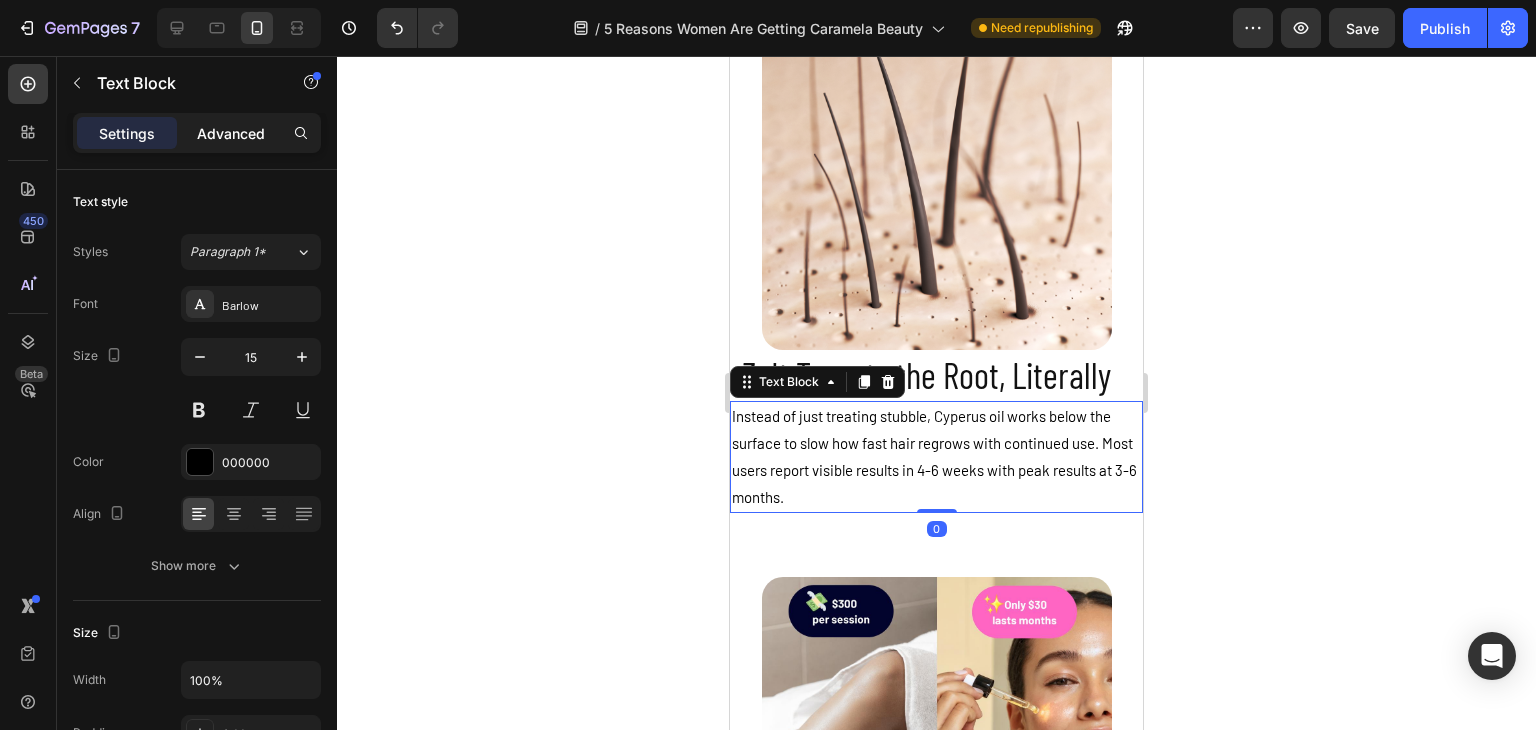 click on "Advanced" at bounding box center [231, 133] 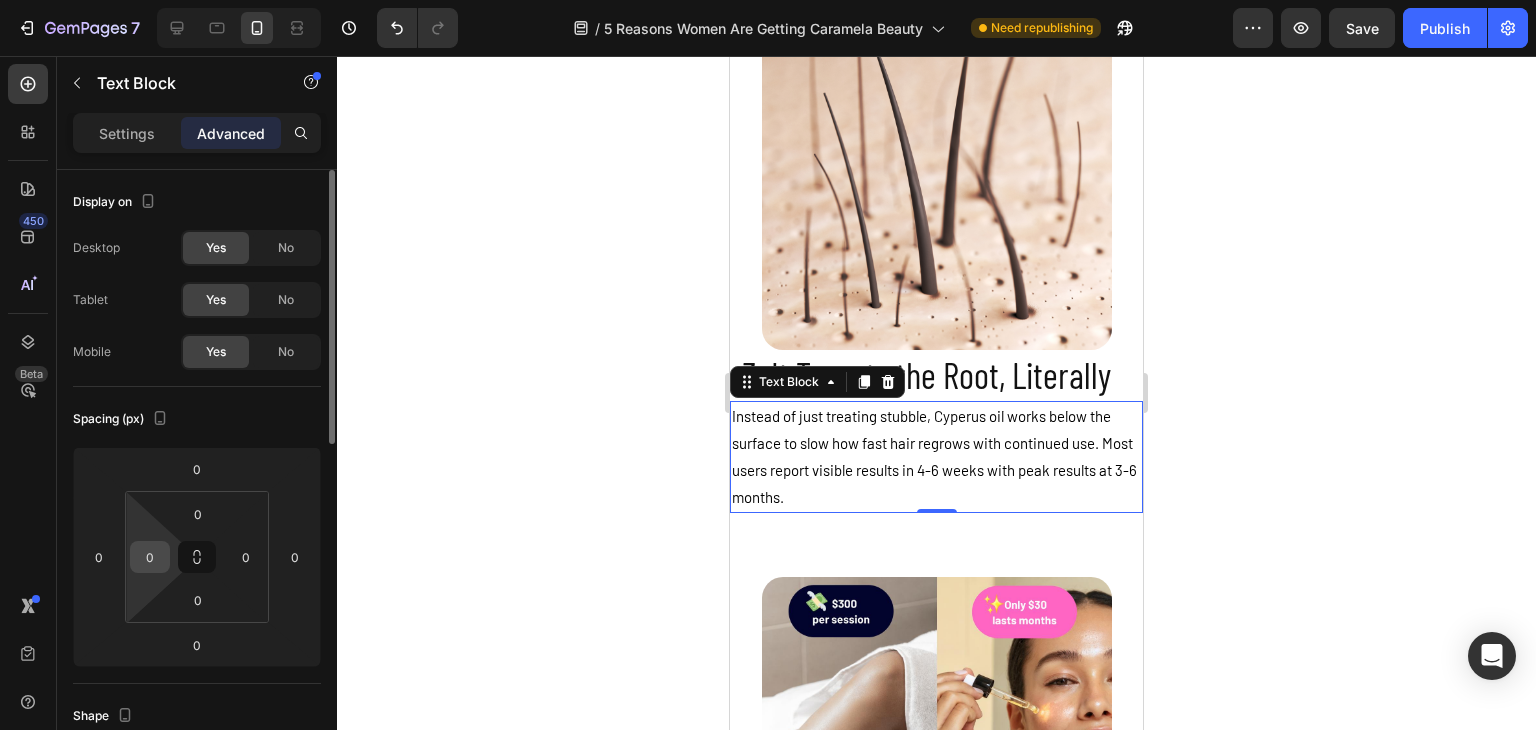 click on "0" at bounding box center [150, 557] 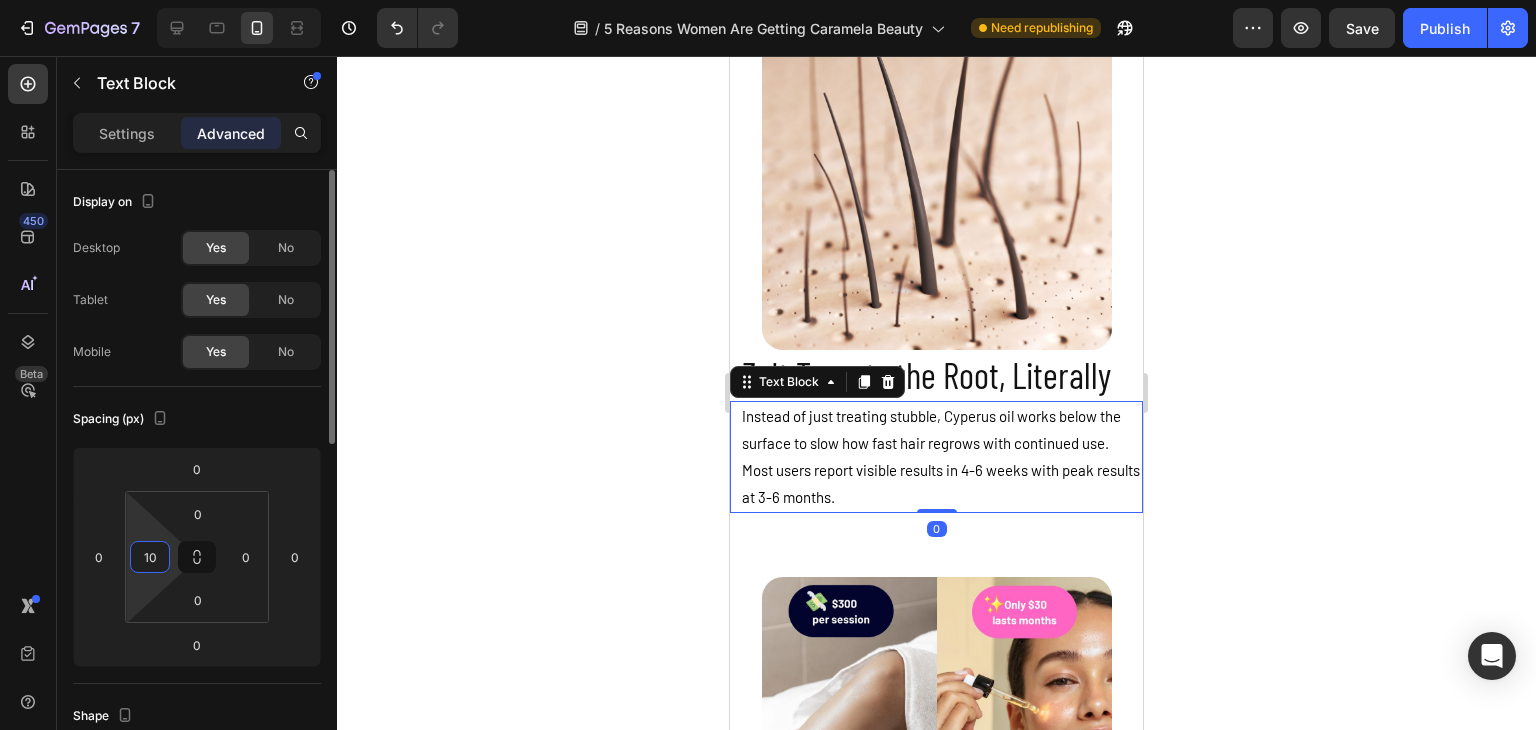 type on "10" 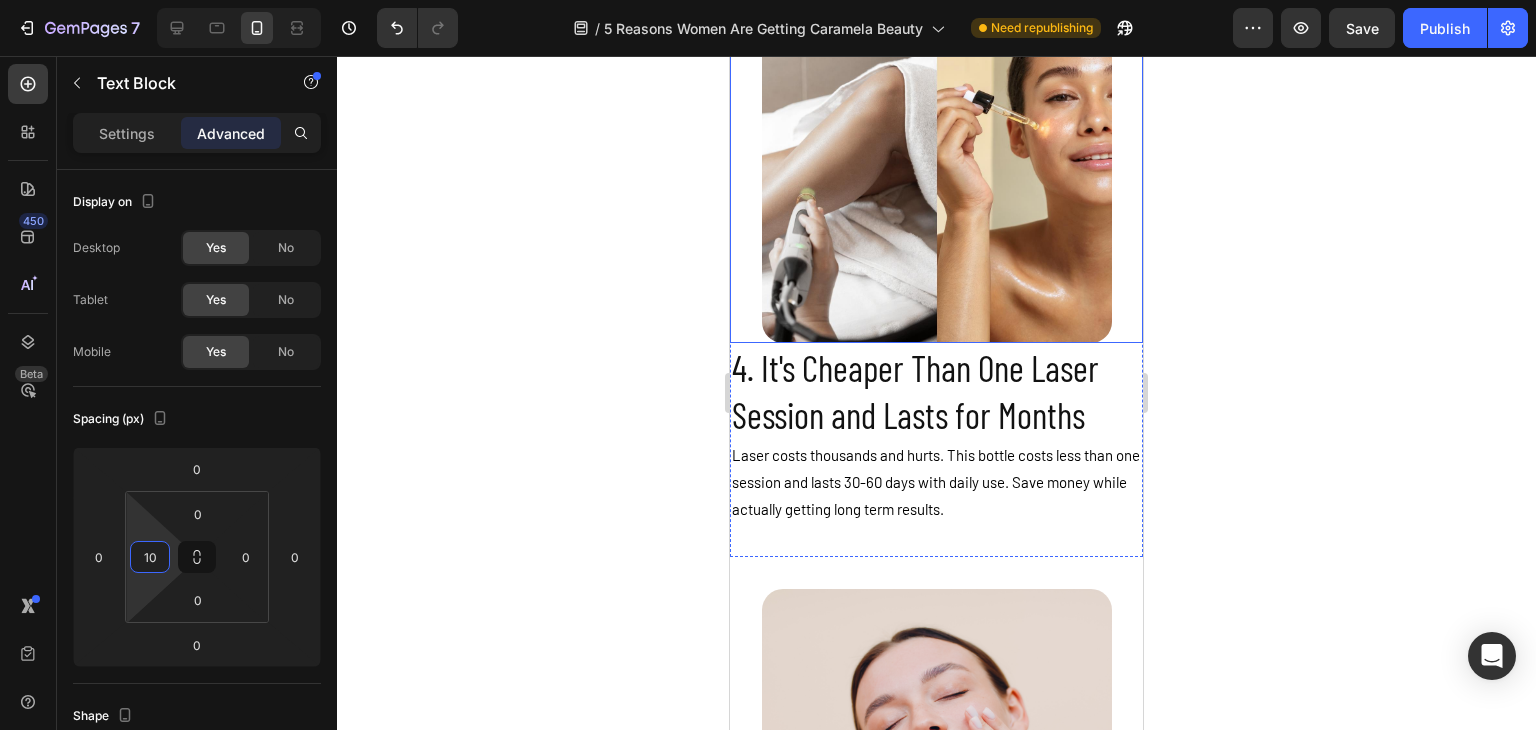 scroll, scrollTop: 3714, scrollLeft: 0, axis: vertical 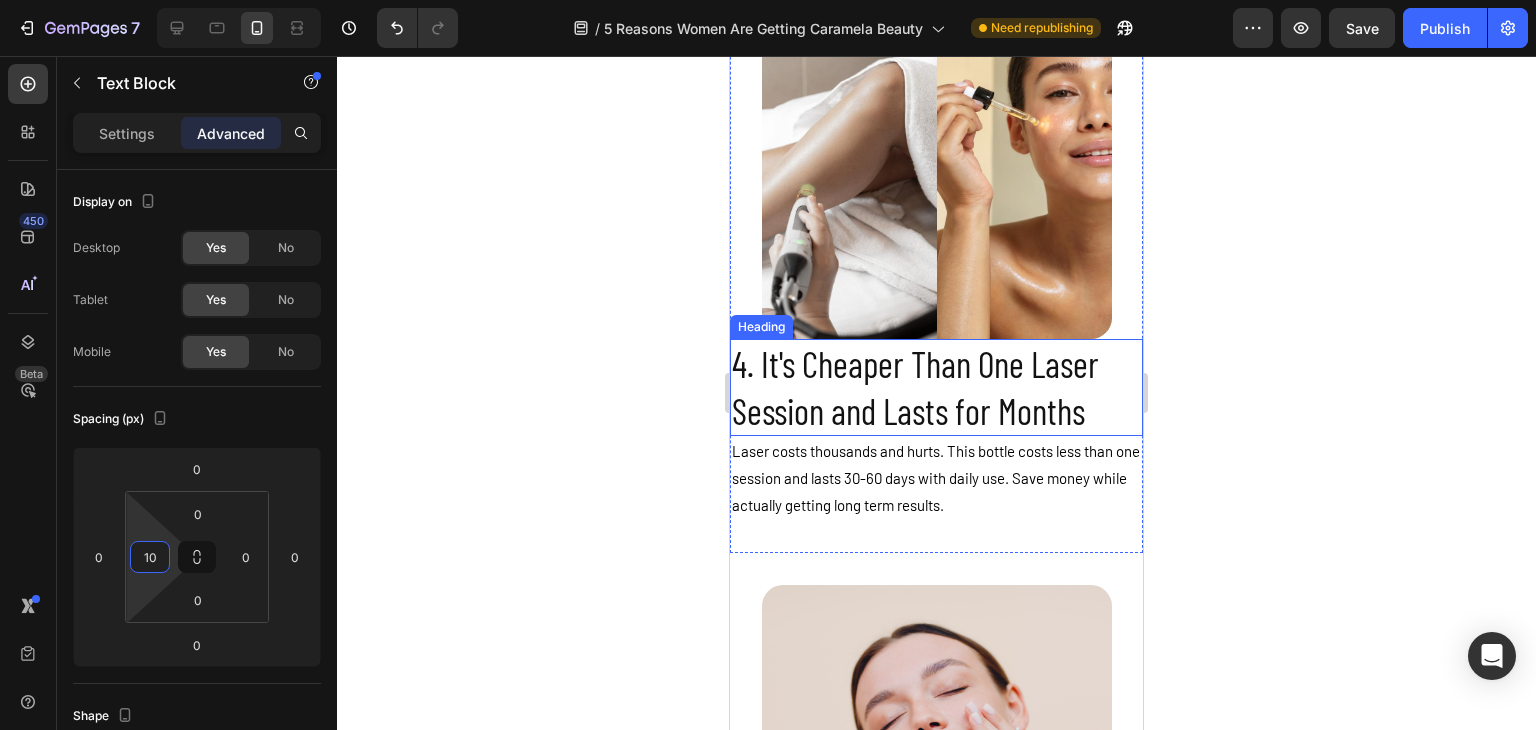 click on "4. It's Cheaper Than One Laser Session and Lasts for Months" at bounding box center (936, 388) 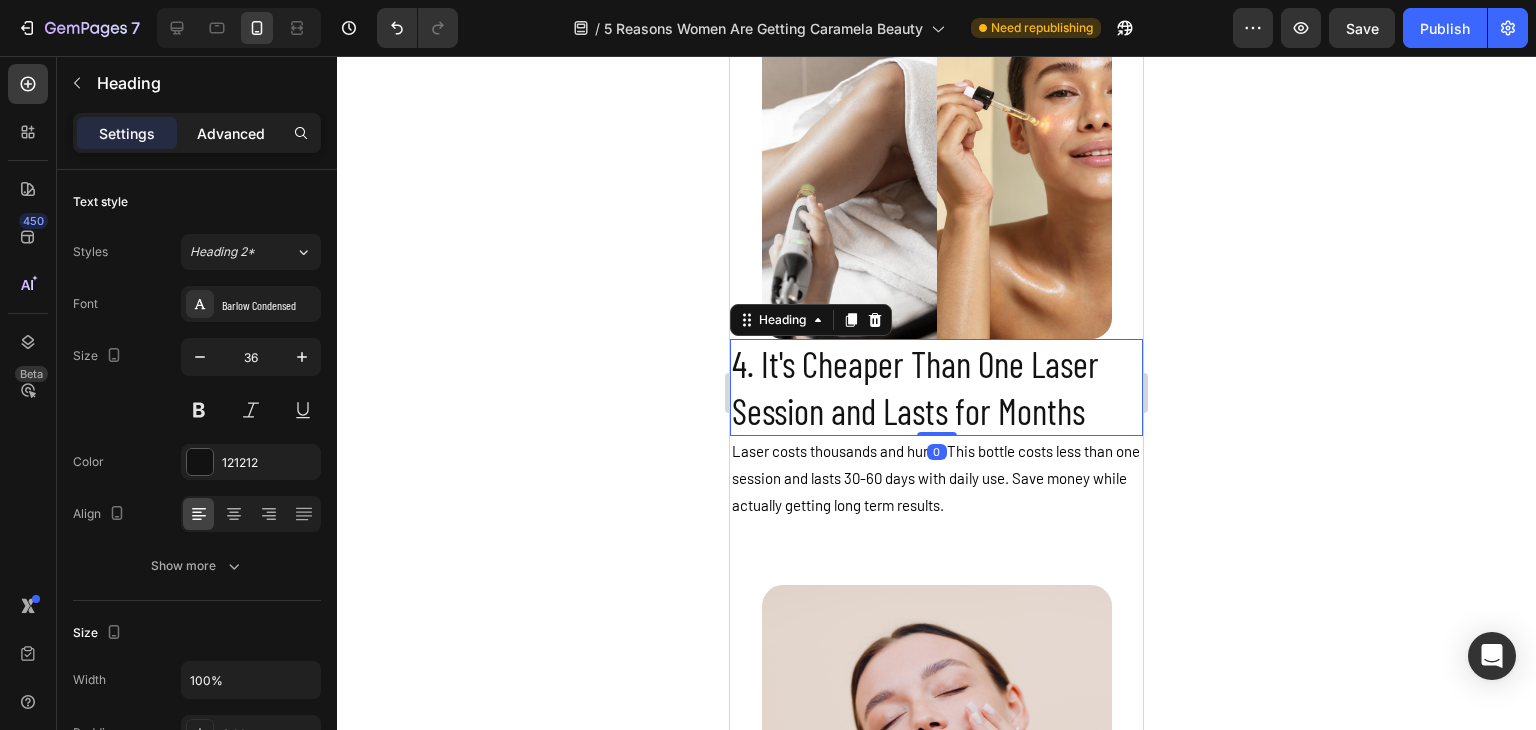 click on "Advanced" 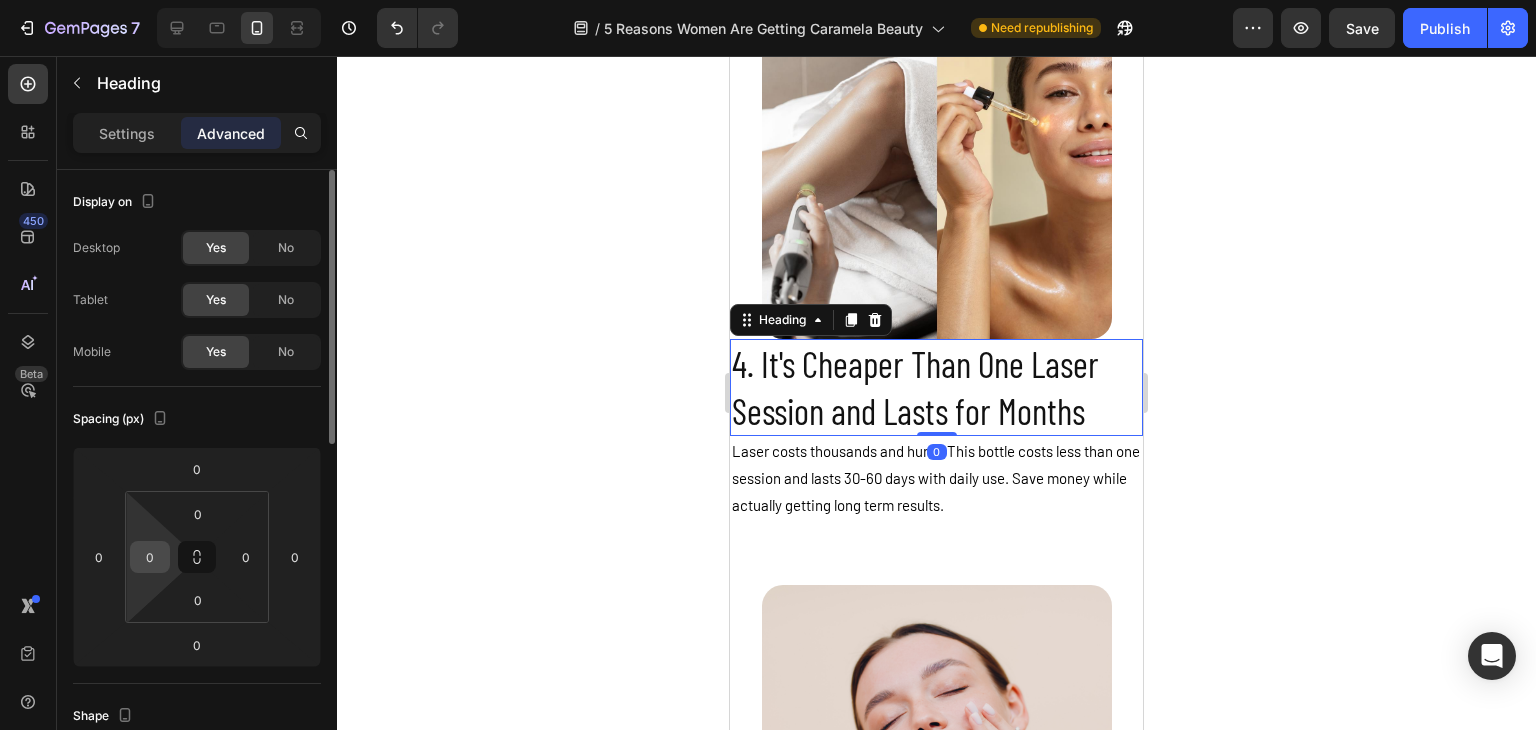 click on "0" at bounding box center (150, 557) 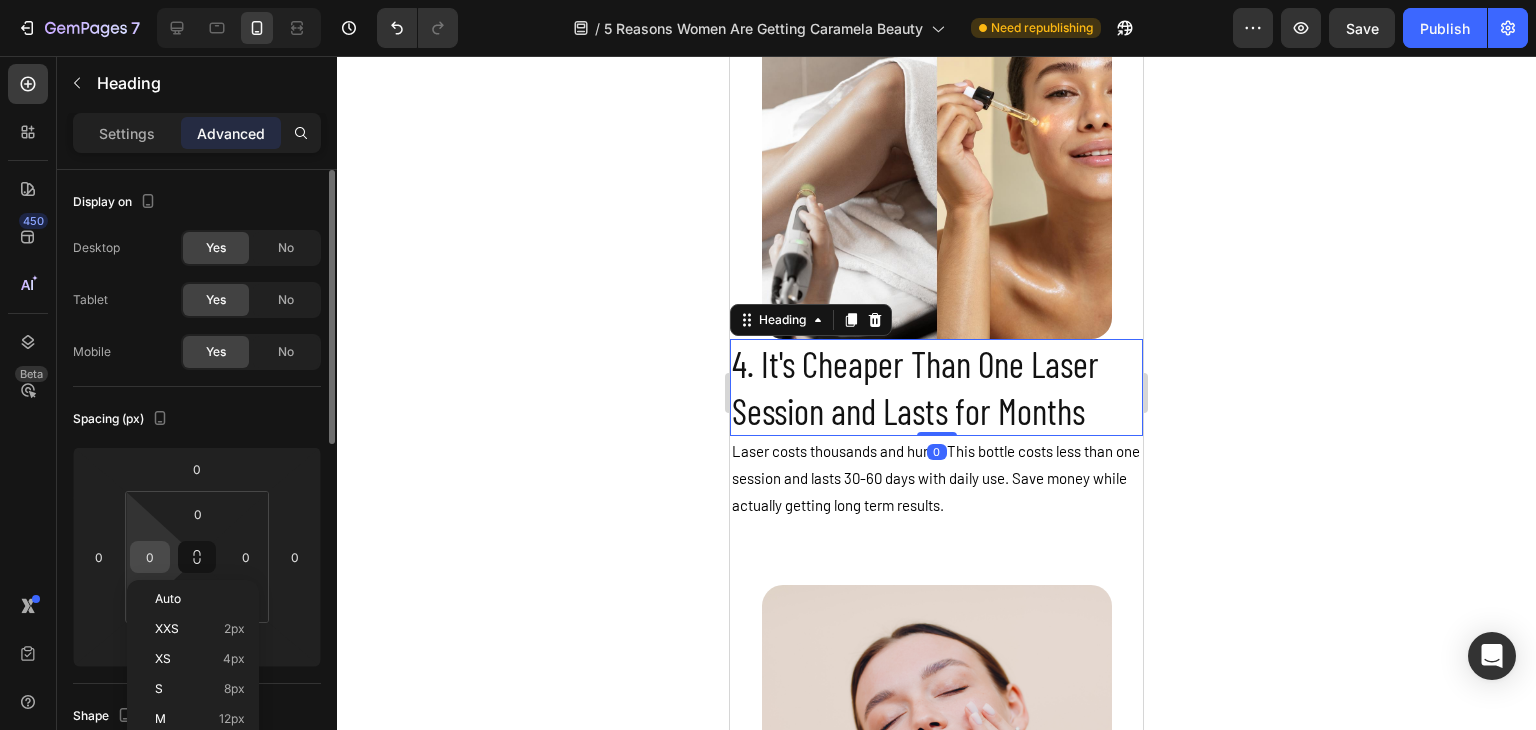 click on "0" at bounding box center (150, 557) 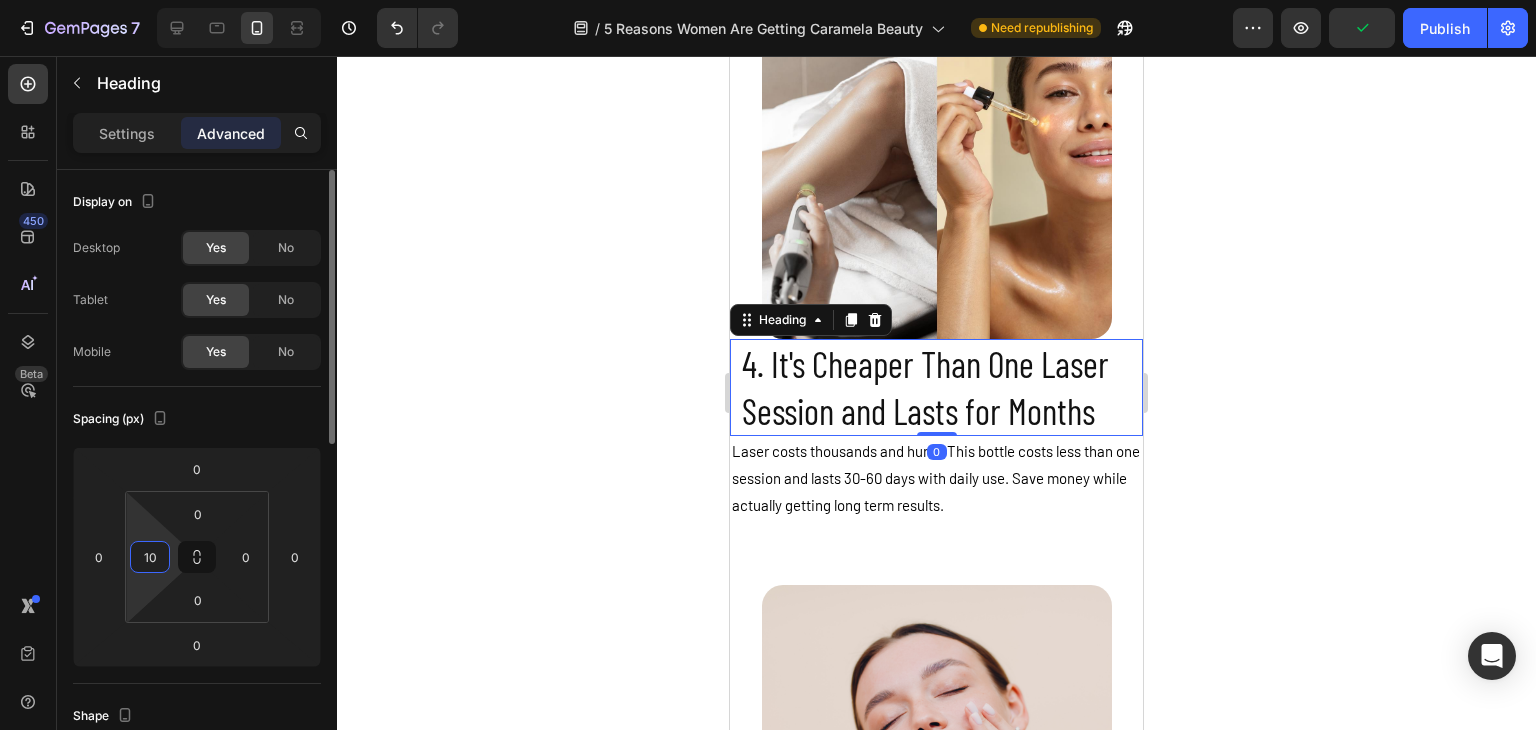 type on "10" 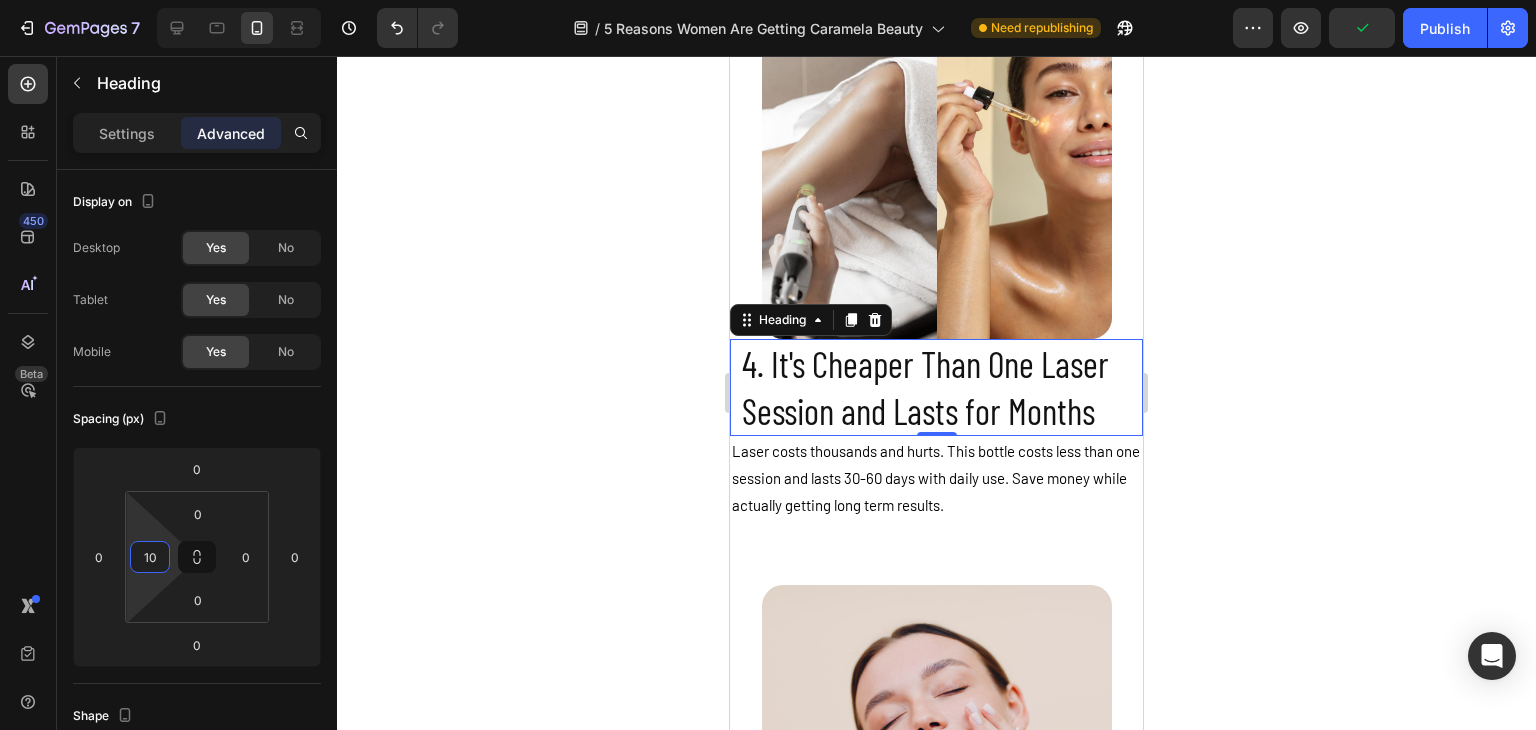 click on "Laser costs thousands and hurts. This bottle costs less than one session and lasts 30-60 days with daily use. Save money while actually getting long term results." at bounding box center (936, 478) 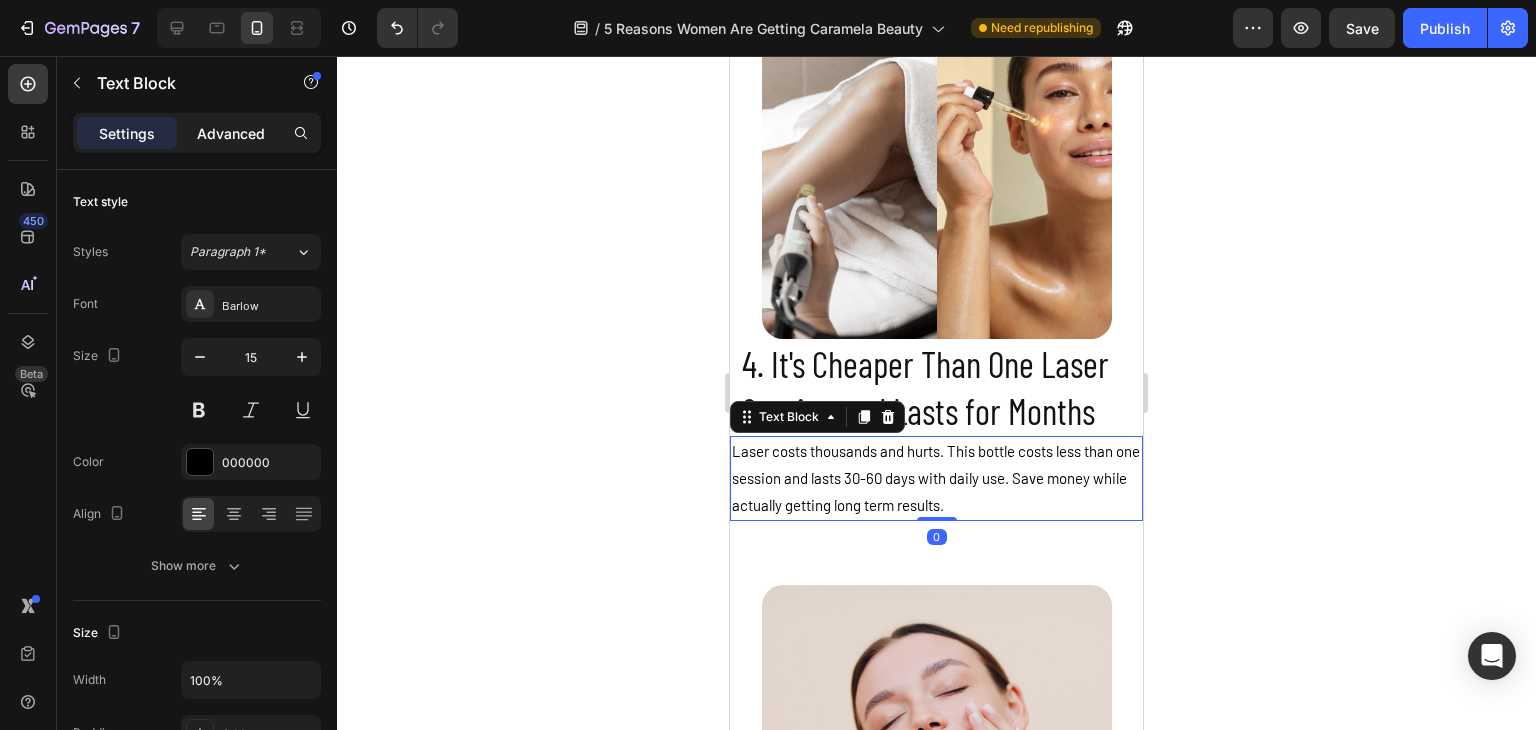click on "Advanced" at bounding box center [231, 133] 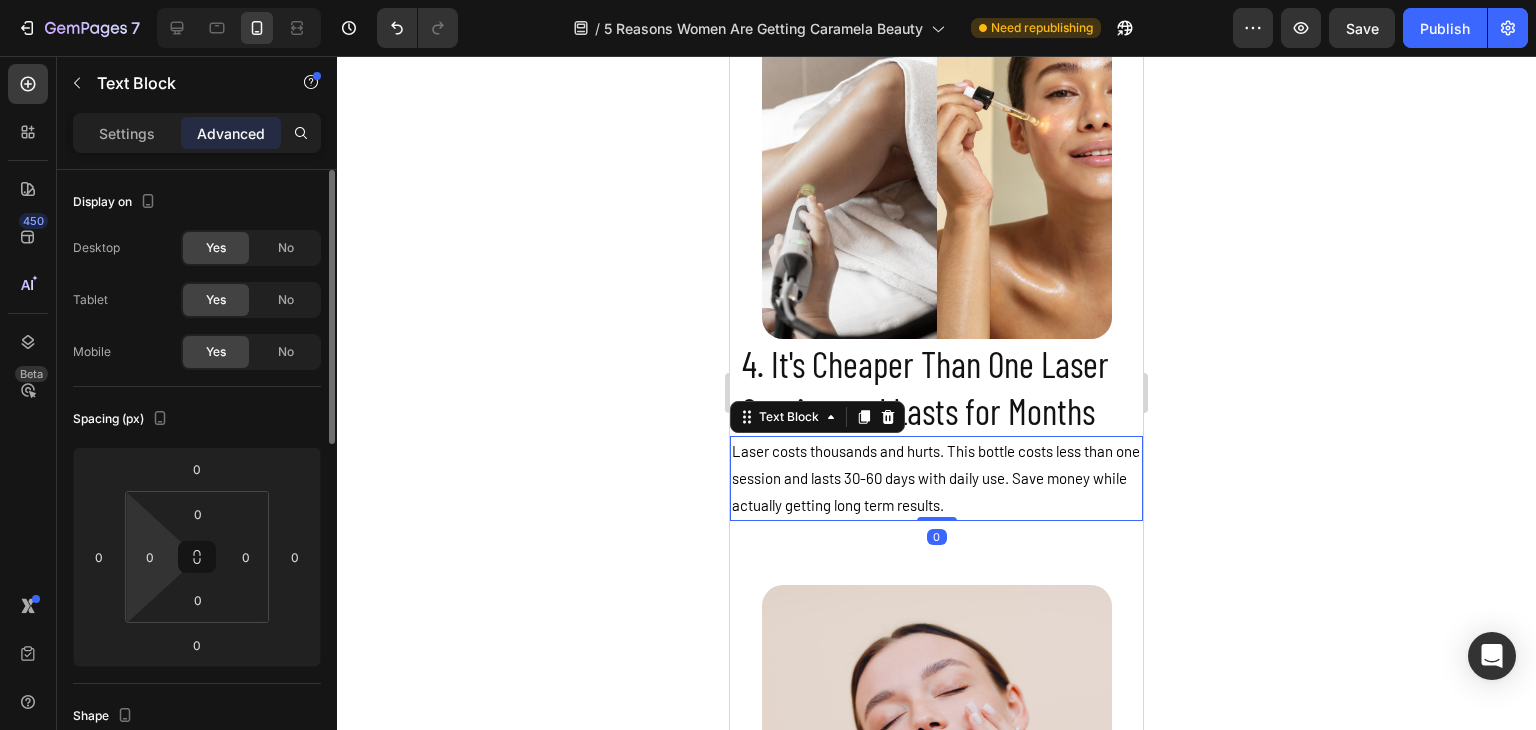 click on "7   /  5 Reasons Women Are Getting Caramela Beauty Need republishing Preview  Save   Publish  450 Beta Sections(18) Elements(83) Section Element Hero Section Product Detail Brands Trusted Badges Guarantee Product Breakdown How to use Testimonials Compare Bundle FAQs Social Proof Brand Story Product List Collection Blog List Contact Sticky Add to Cart Custom Footer Browse Library 450 Layout
Row
Row
Row
Row Text
Heading
Text Block Button
Button
Button Media
Image
Image" at bounding box center (768, 0) 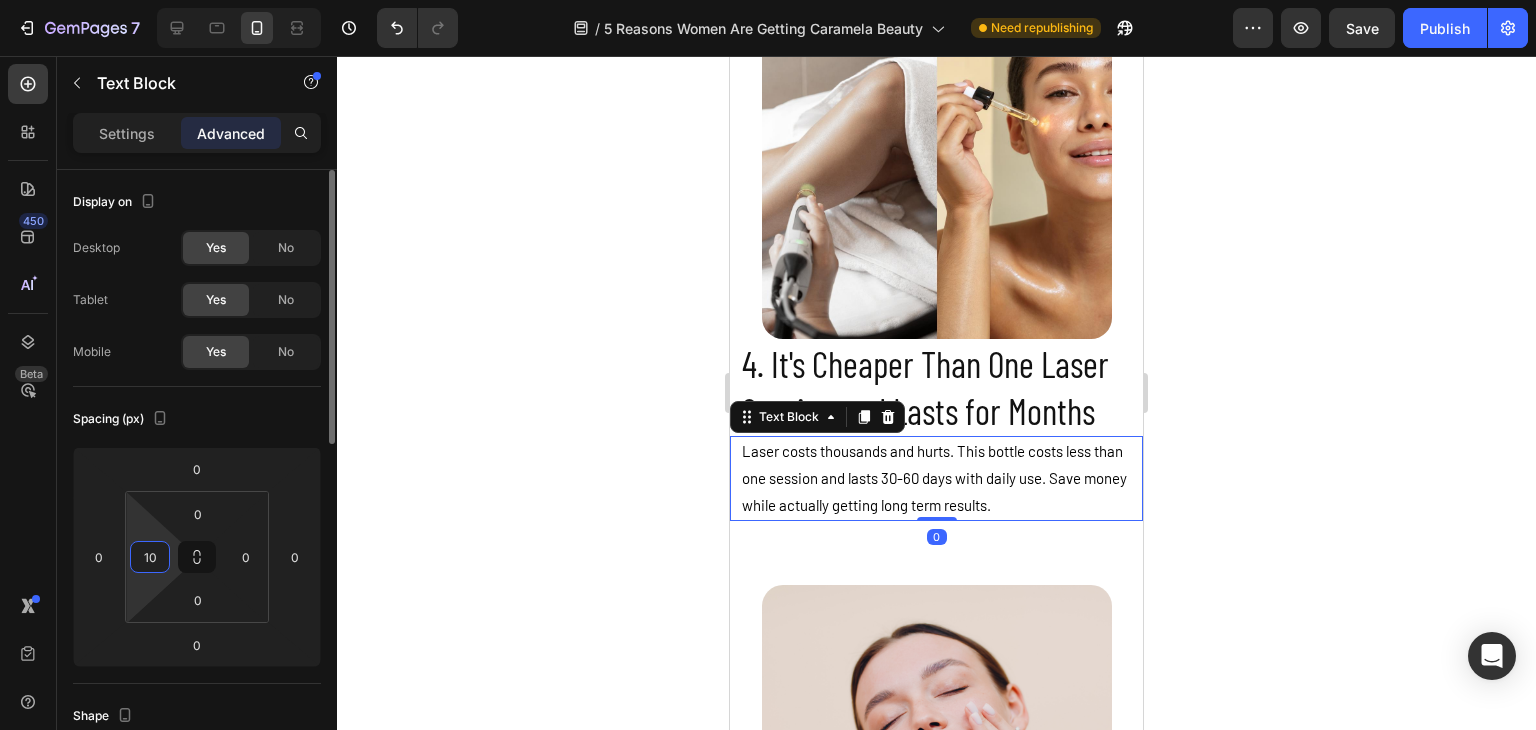 type on "10" 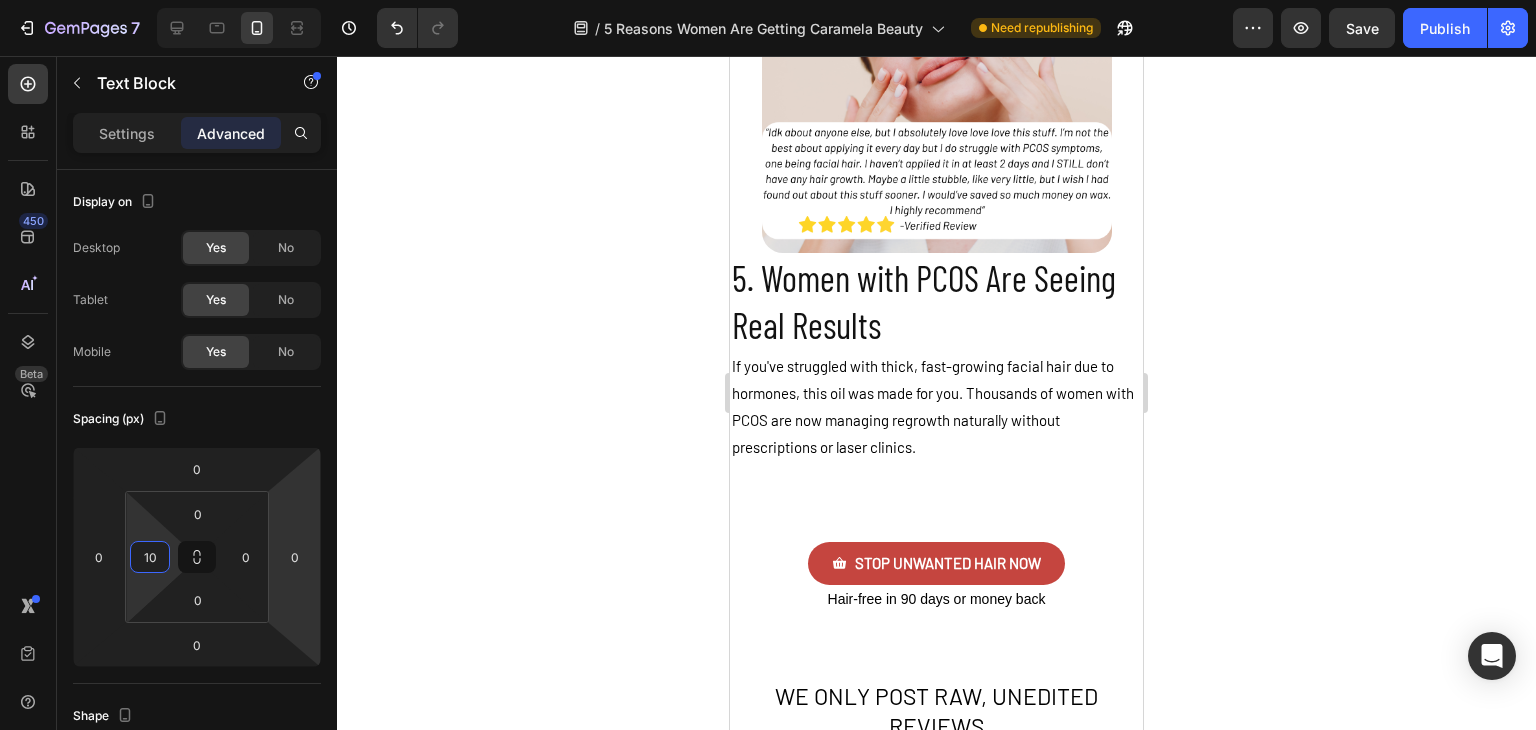 scroll, scrollTop: 4438, scrollLeft: 0, axis: vertical 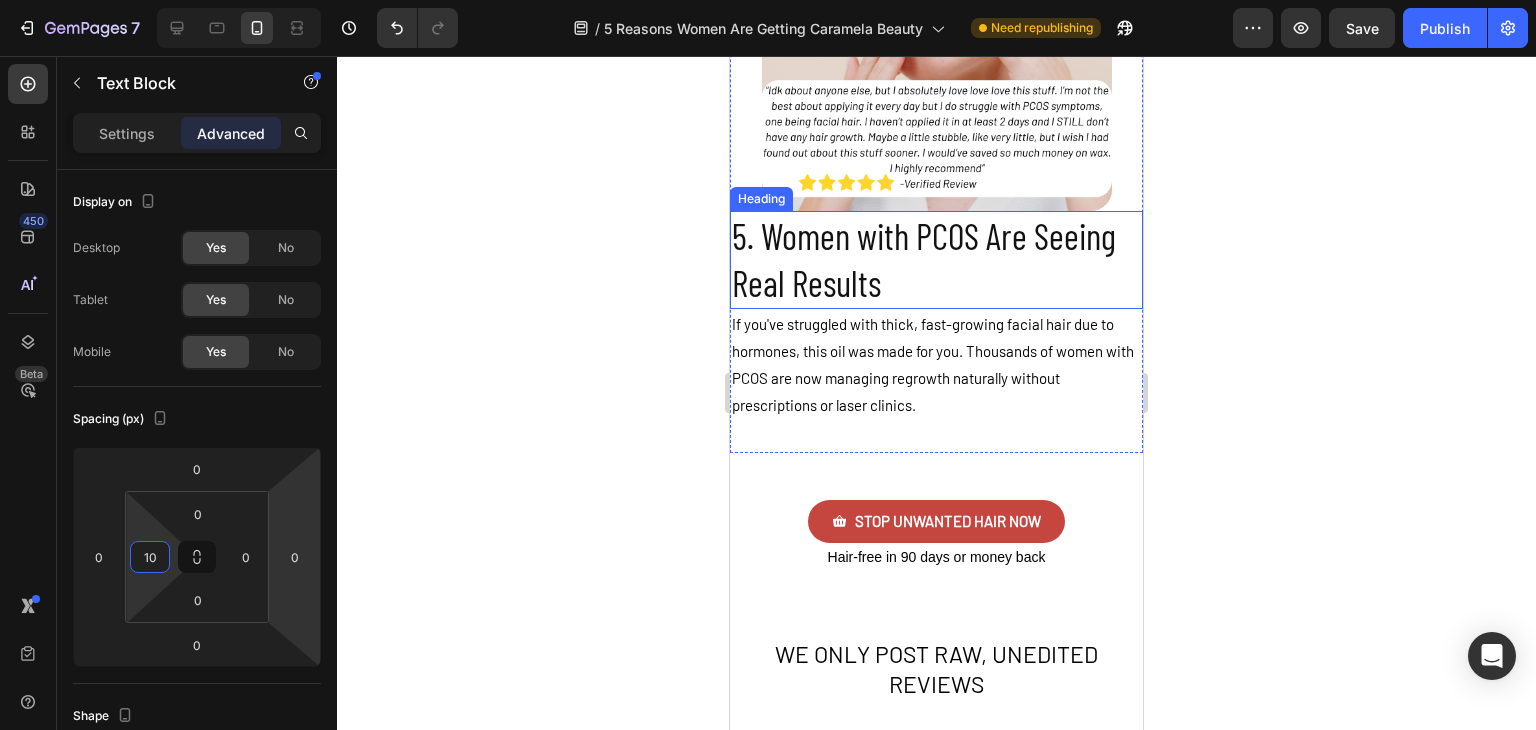 click on "5. Women with PCOS Are Seeing Real Results" at bounding box center (936, 260) 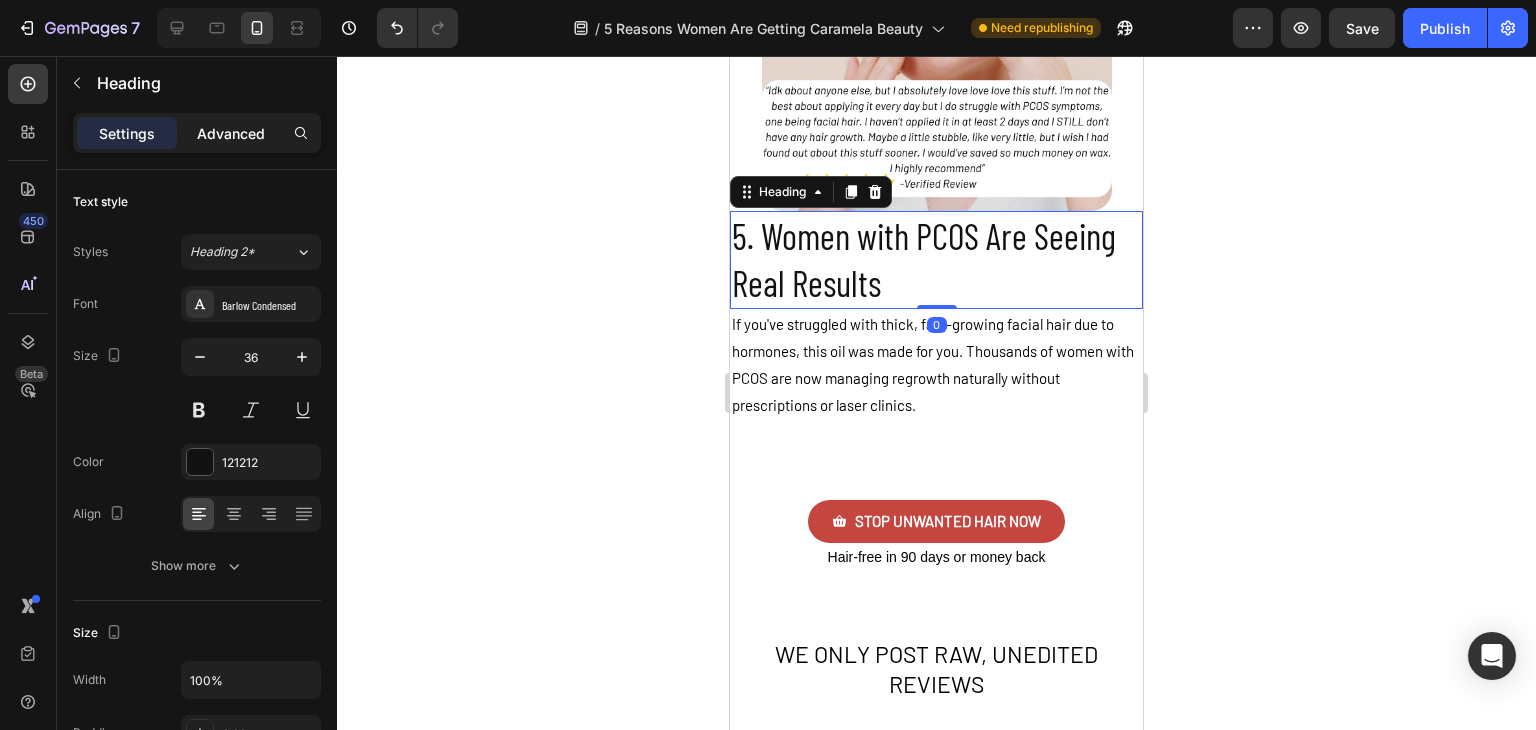click on "Advanced" 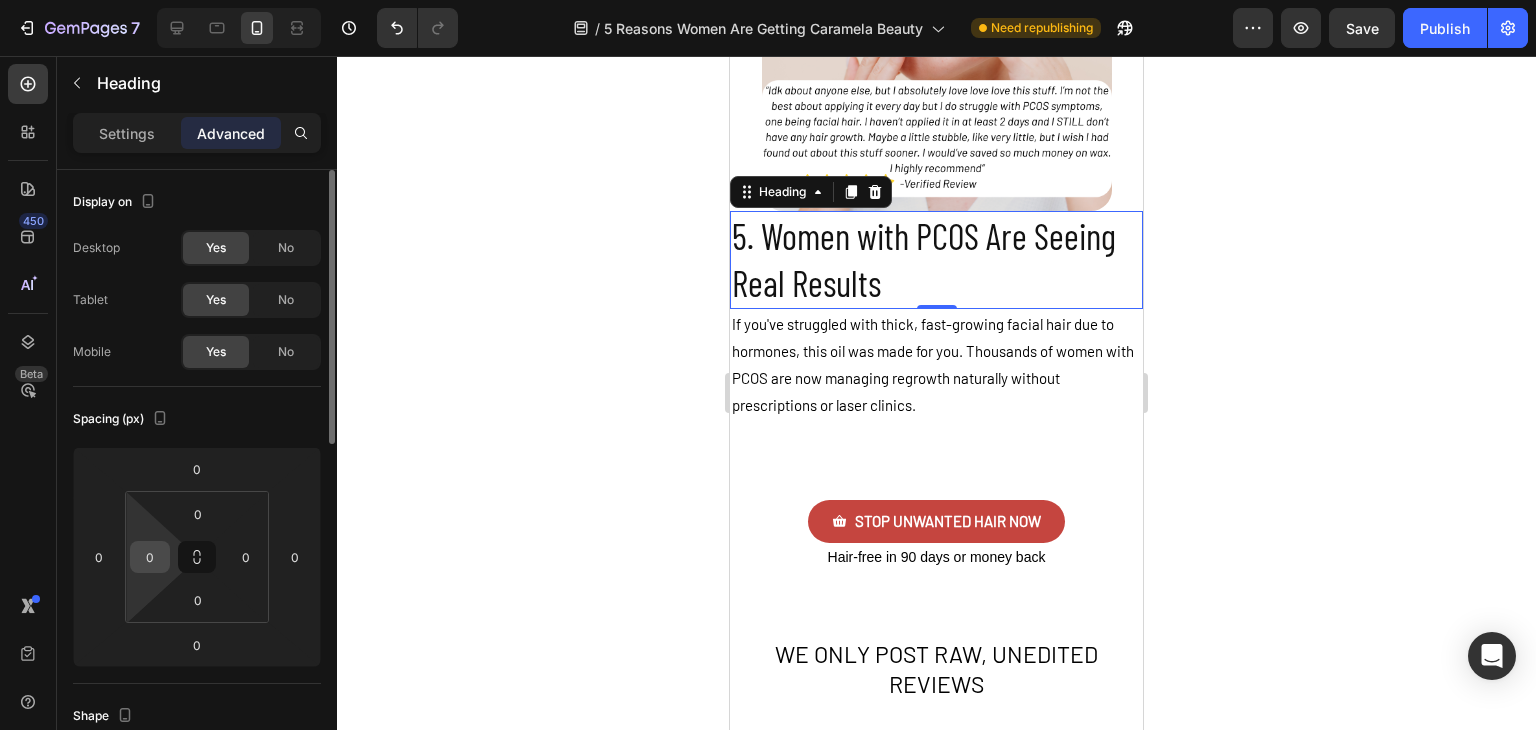 click on "0" at bounding box center [150, 557] 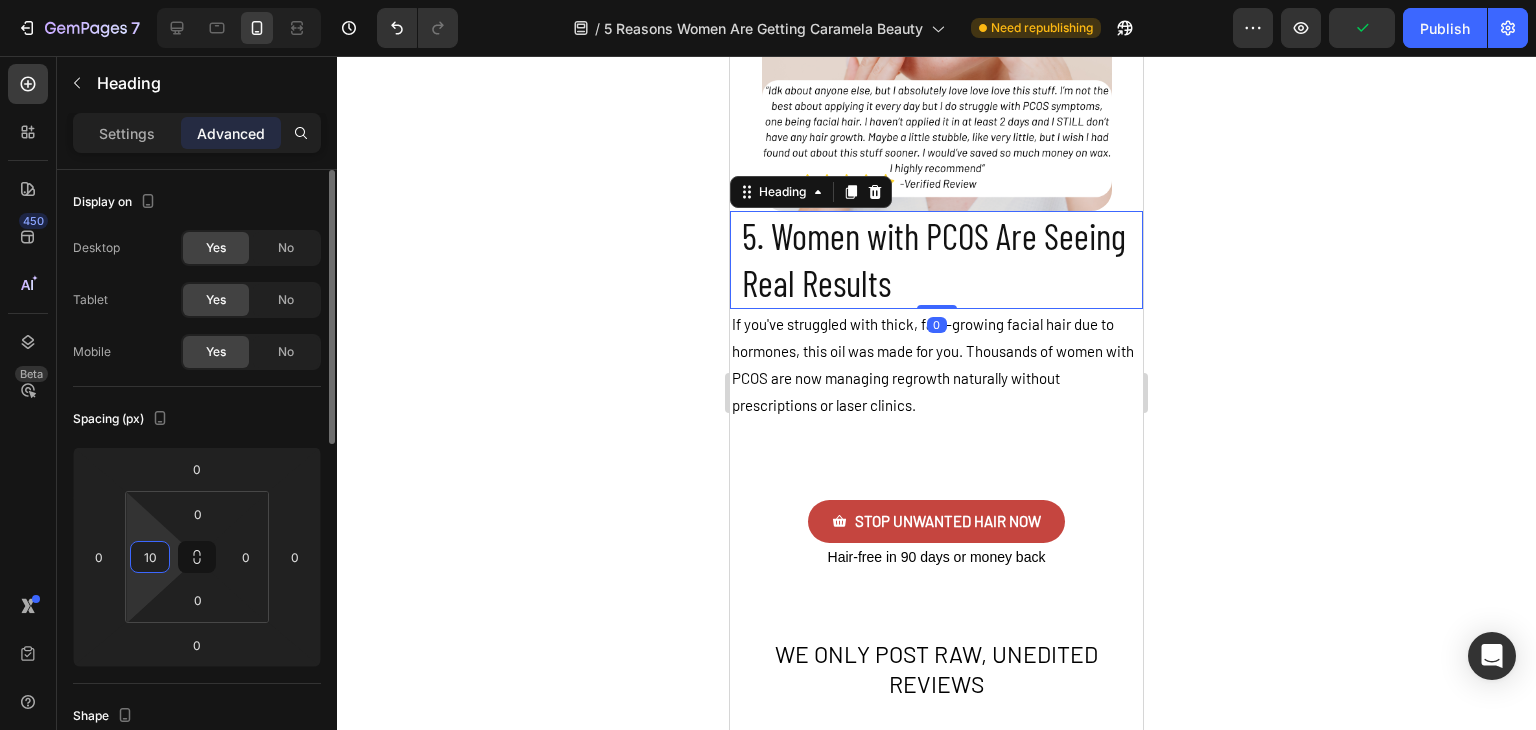 type on "10" 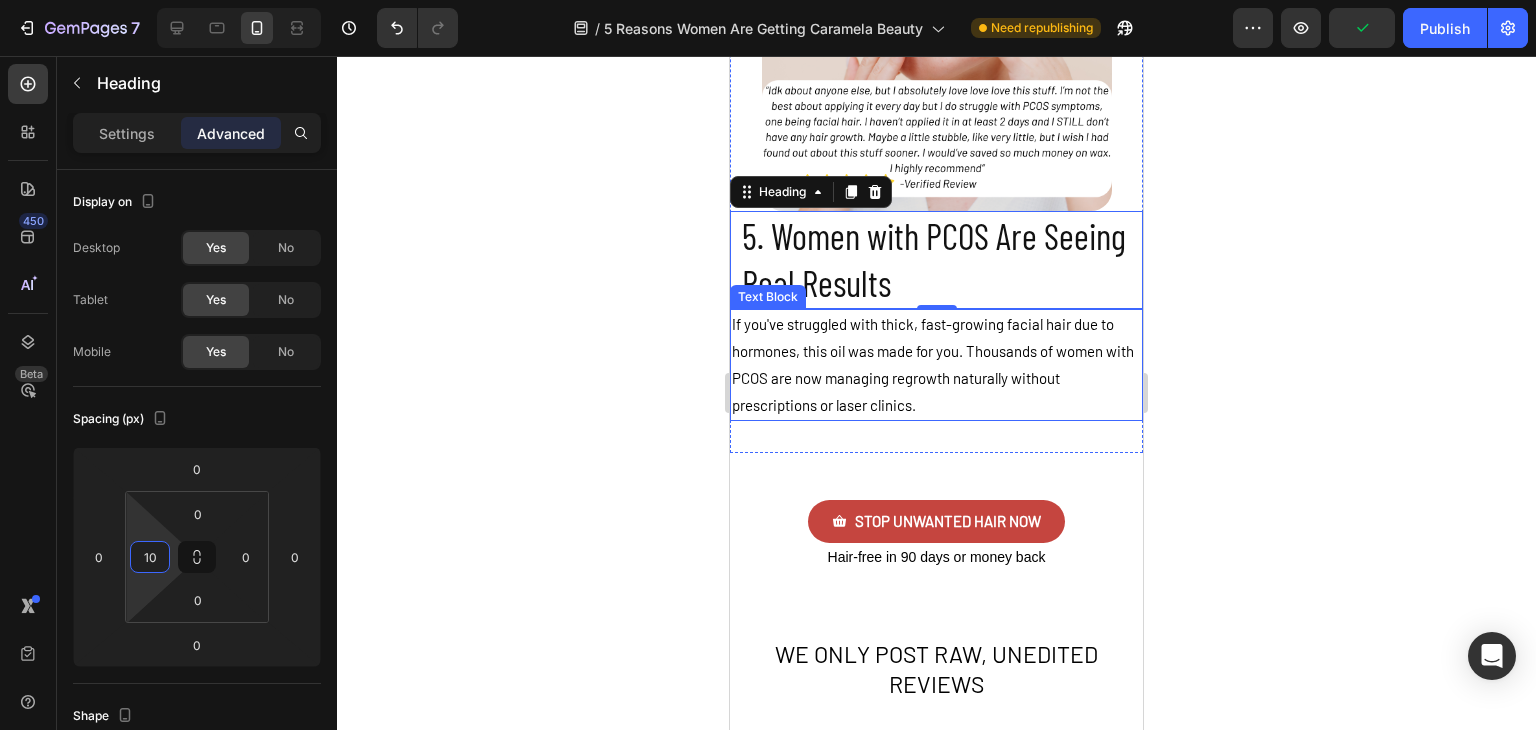 click on "If you've struggled with thick, fast-growing facial hair due to hormones, this oil was made for you. Thousands of women with PCOS are now managing regrowth naturally without prescriptions or laser clinics." at bounding box center [936, 365] 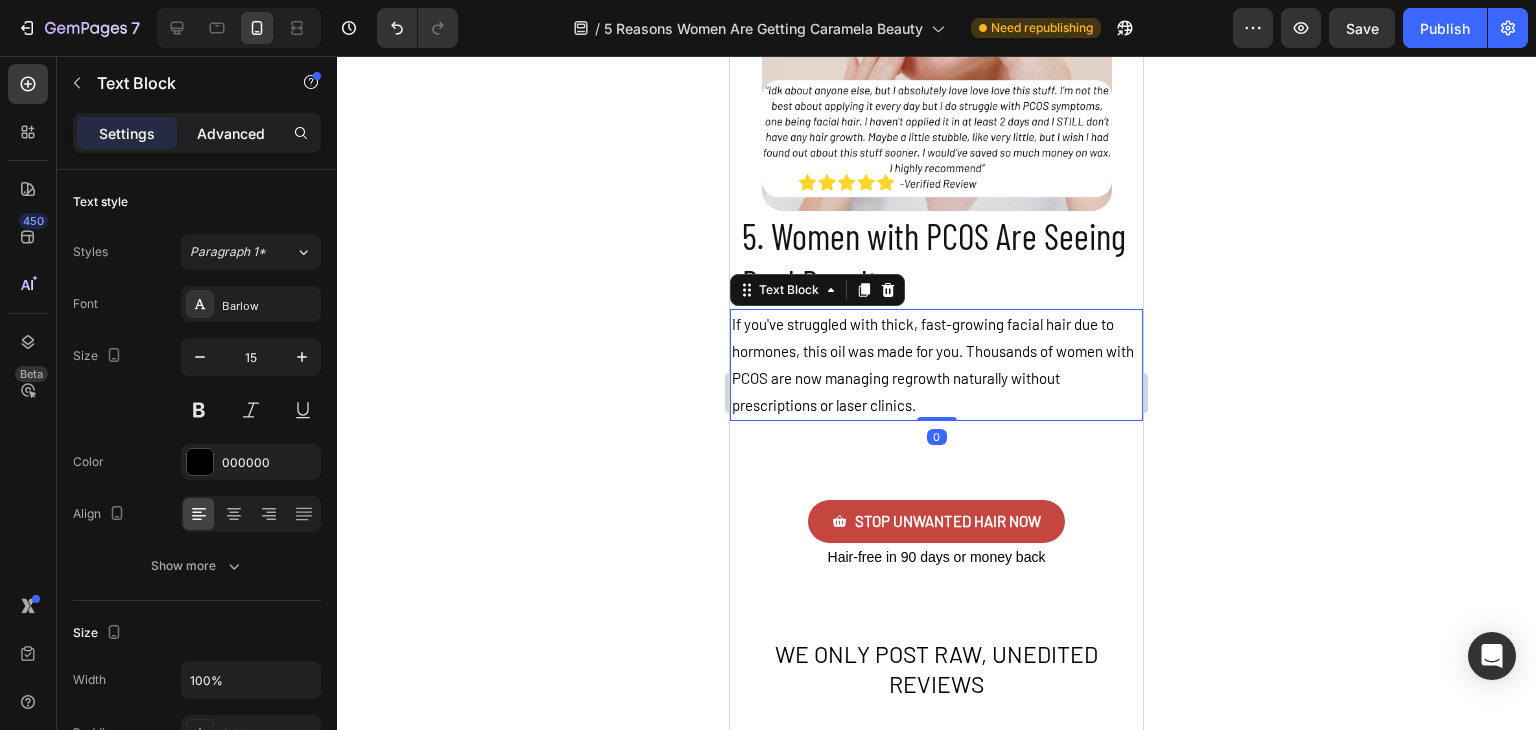drag, startPoint x: 208, startPoint y: 106, endPoint x: 247, endPoint y: 141, distance: 52.40229 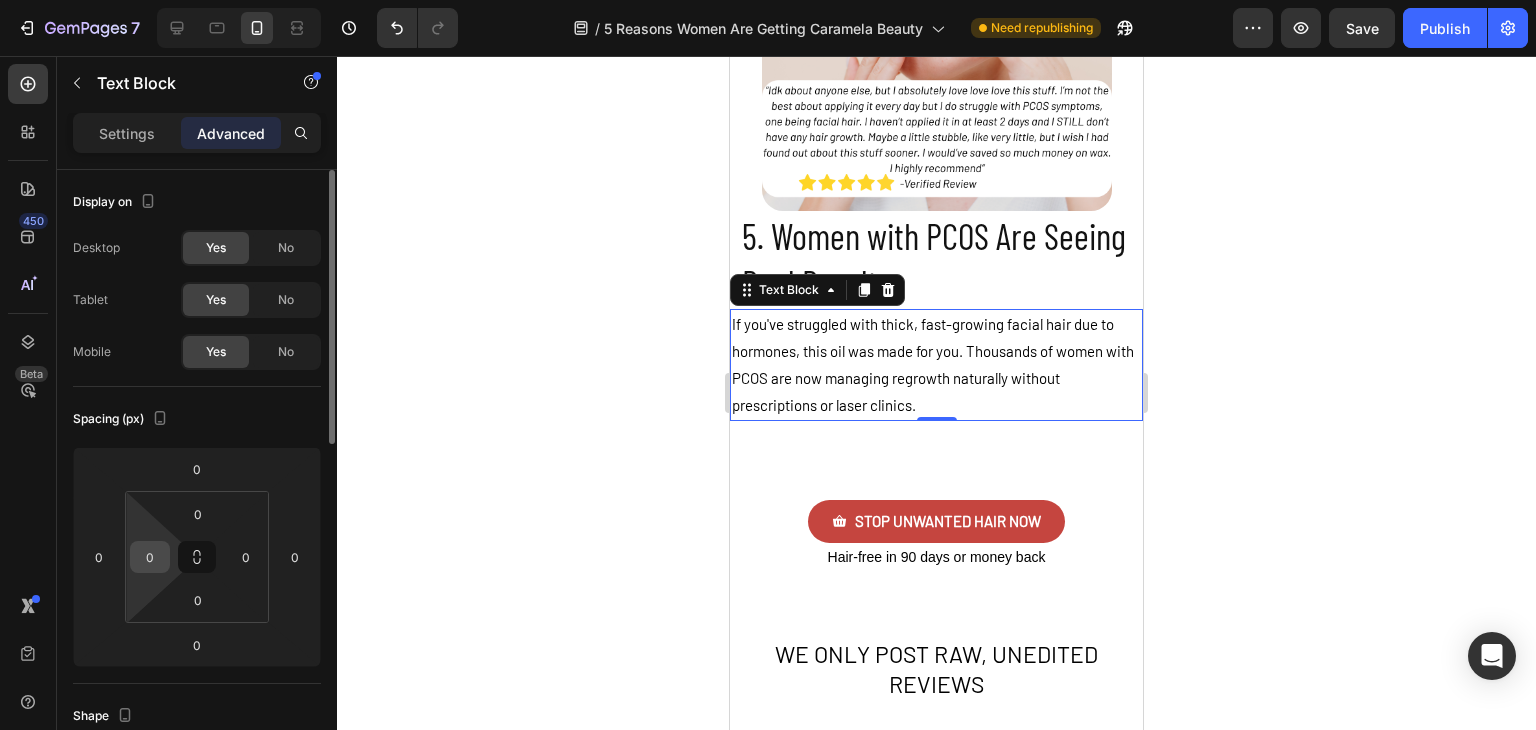 click on "0" at bounding box center [150, 557] 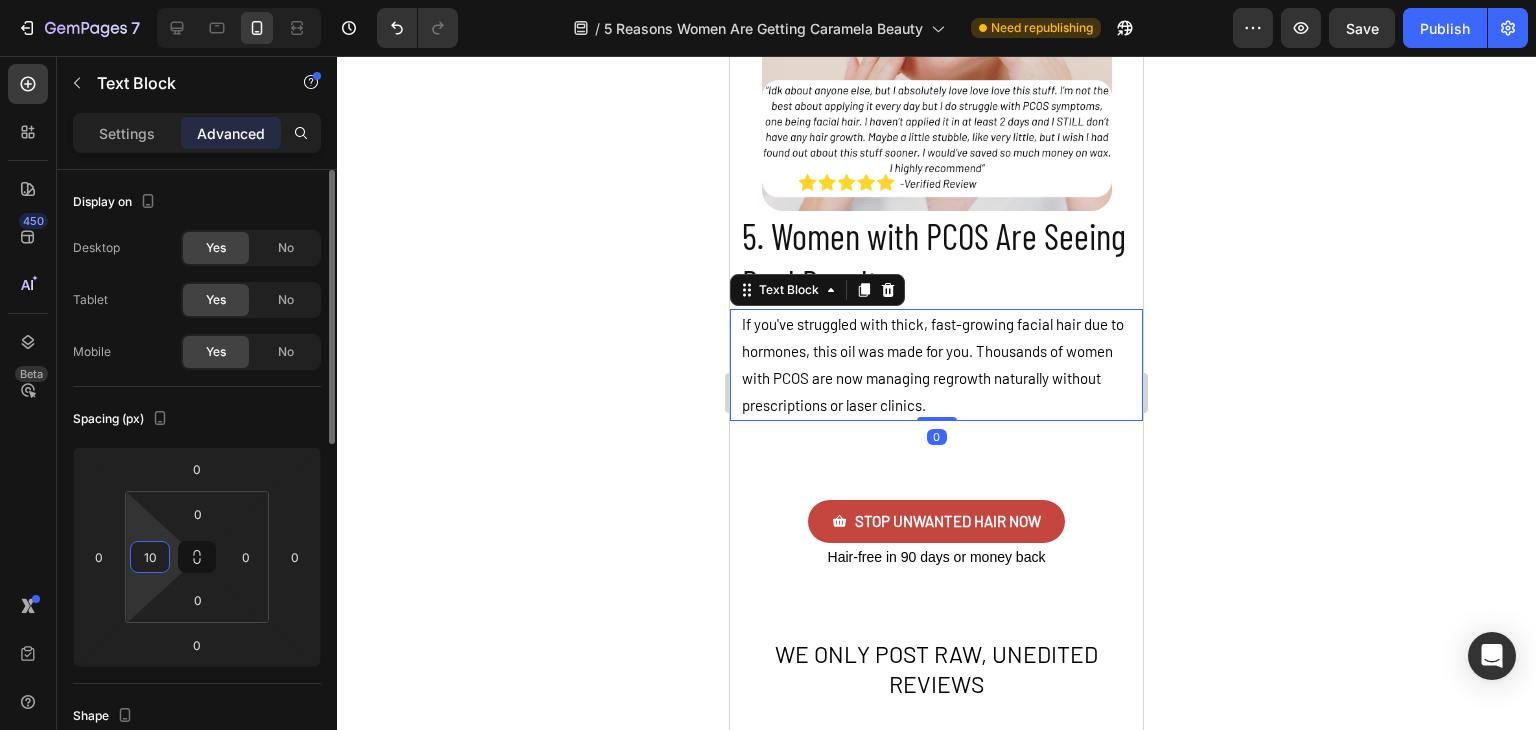 type on "10" 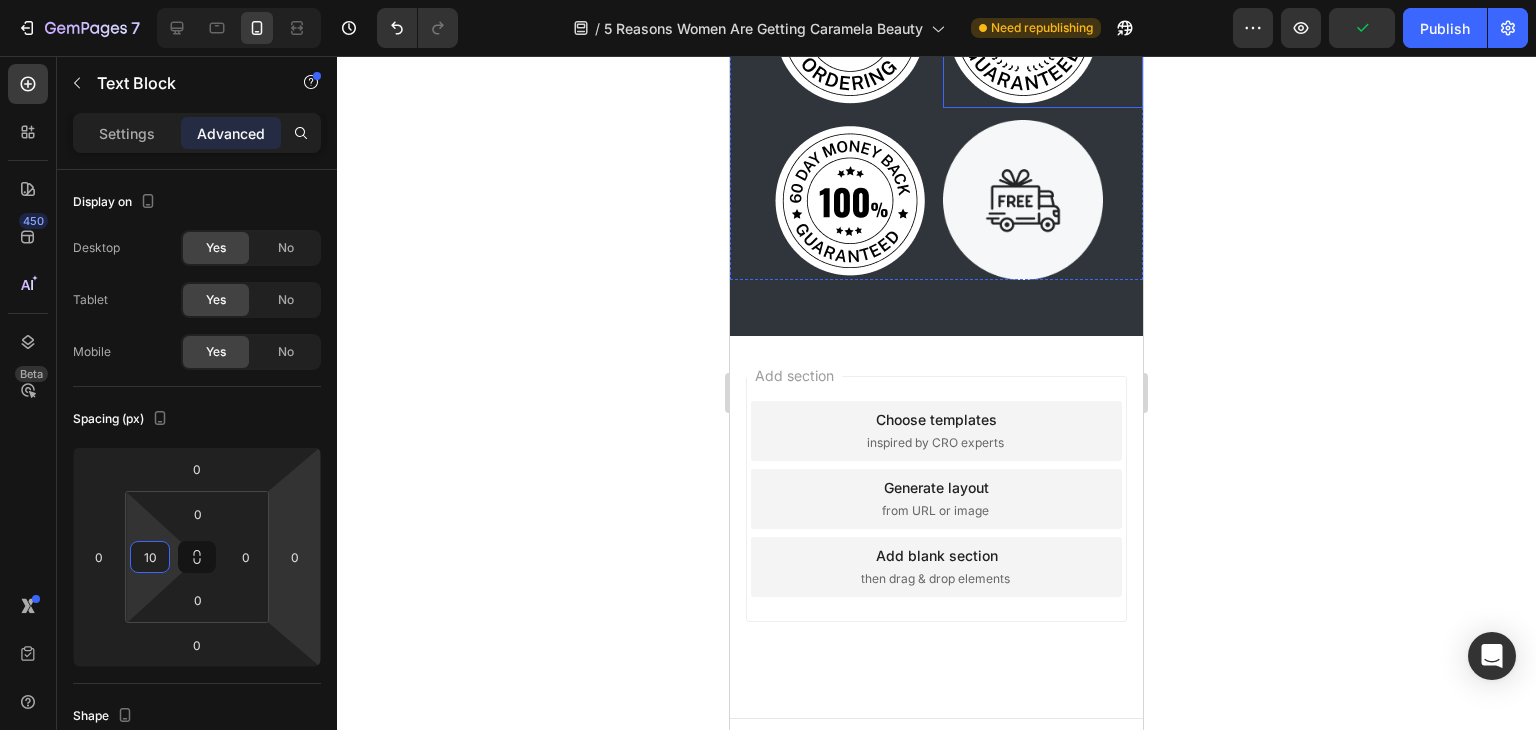 scroll, scrollTop: 9700, scrollLeft: 0, axis: vertical 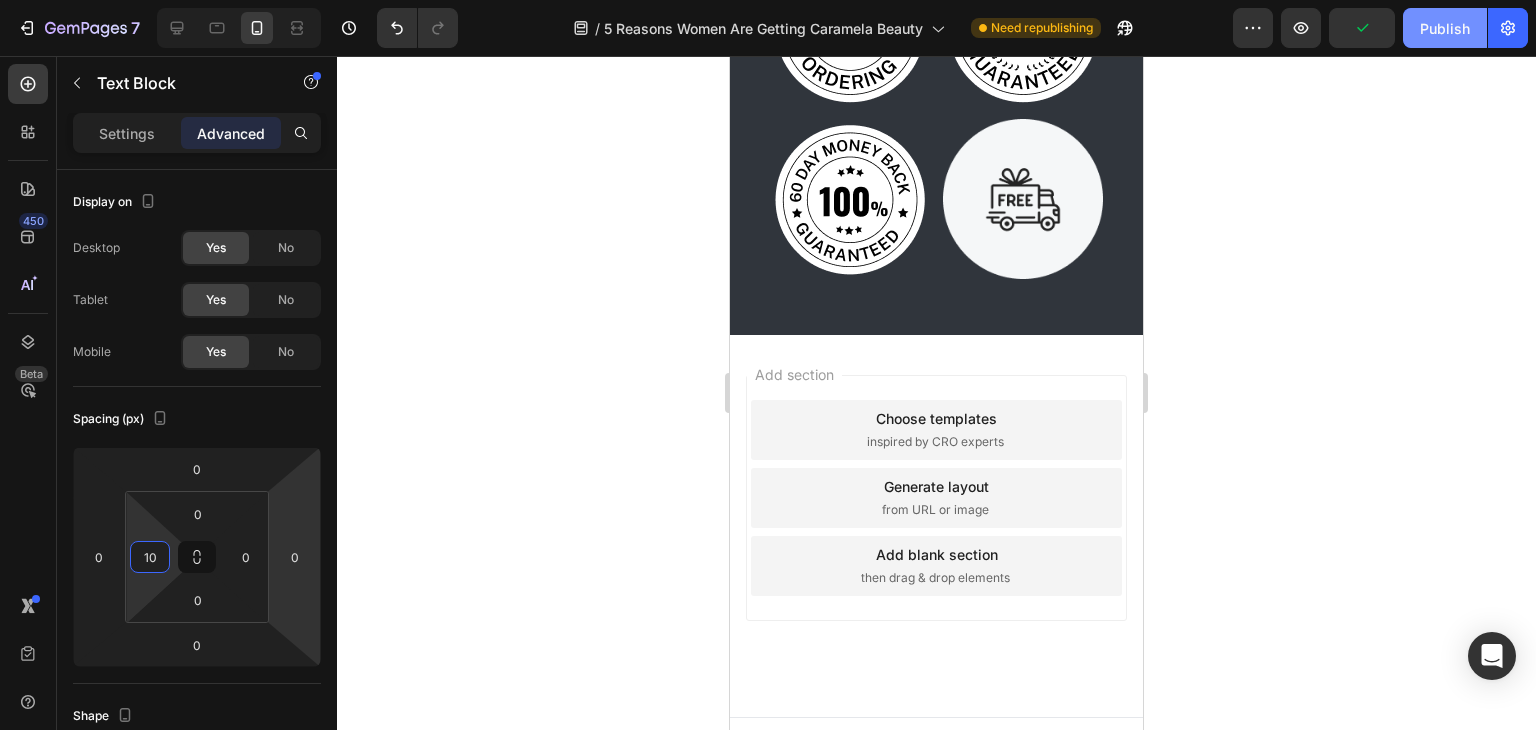 click on "Publish" at bounding box center (1445, 28) 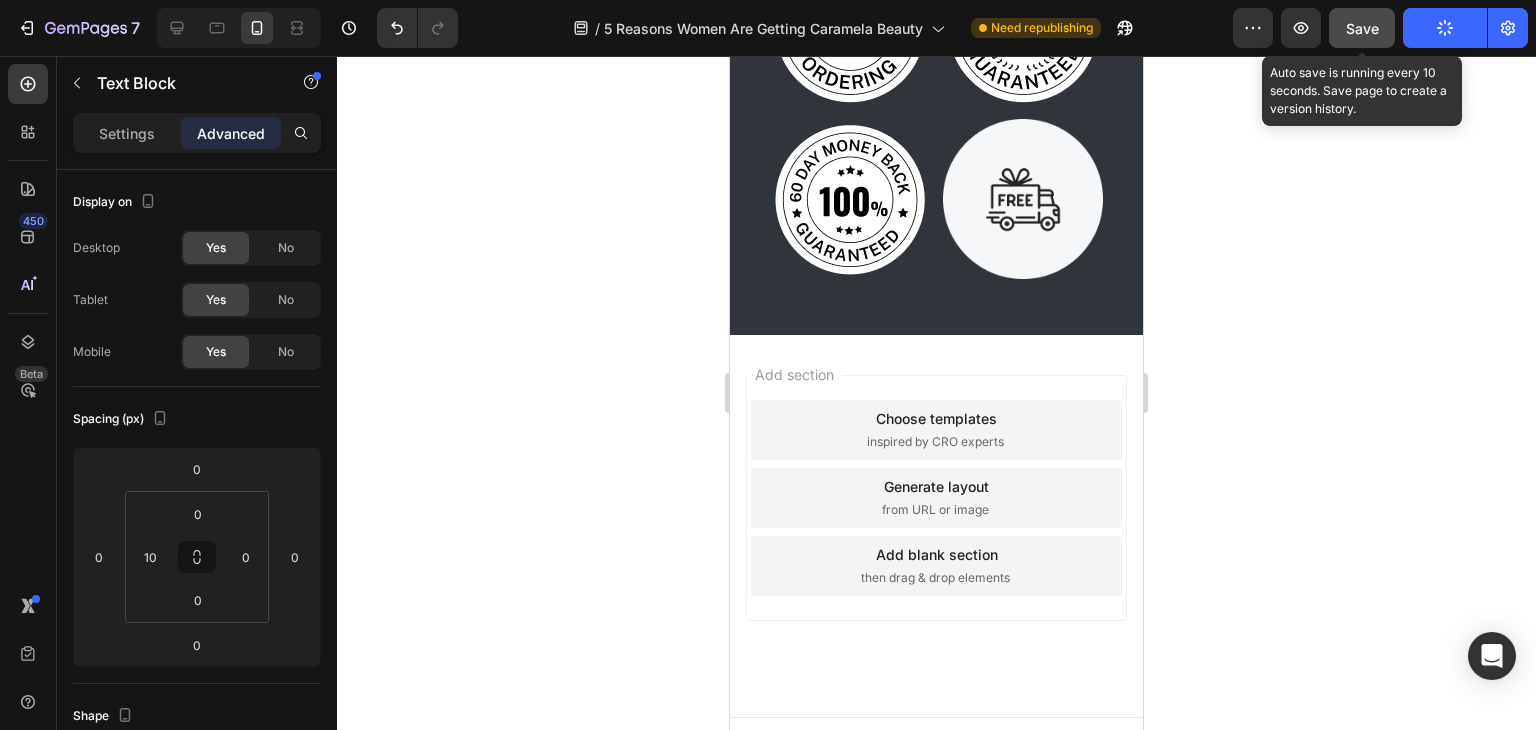 click on "Save" 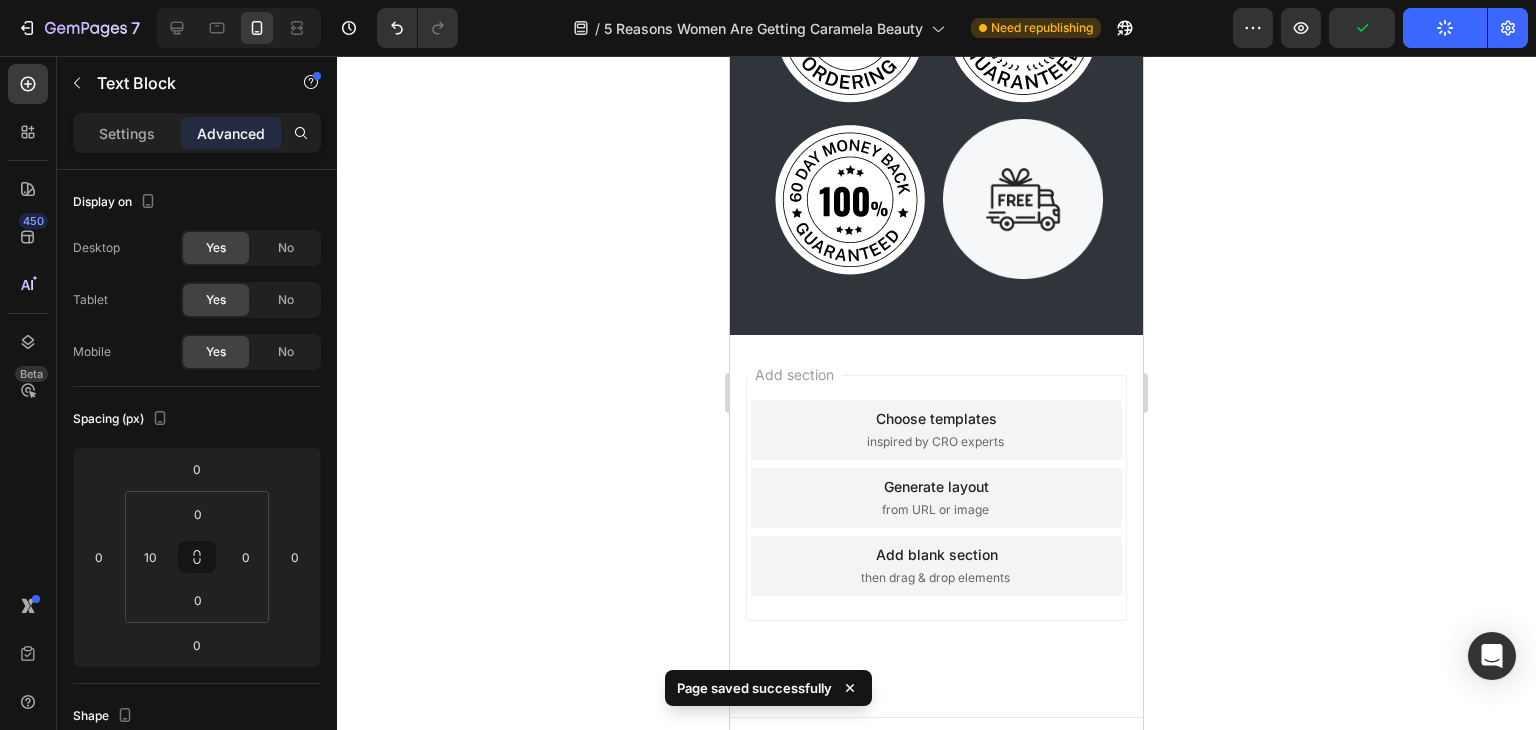 click 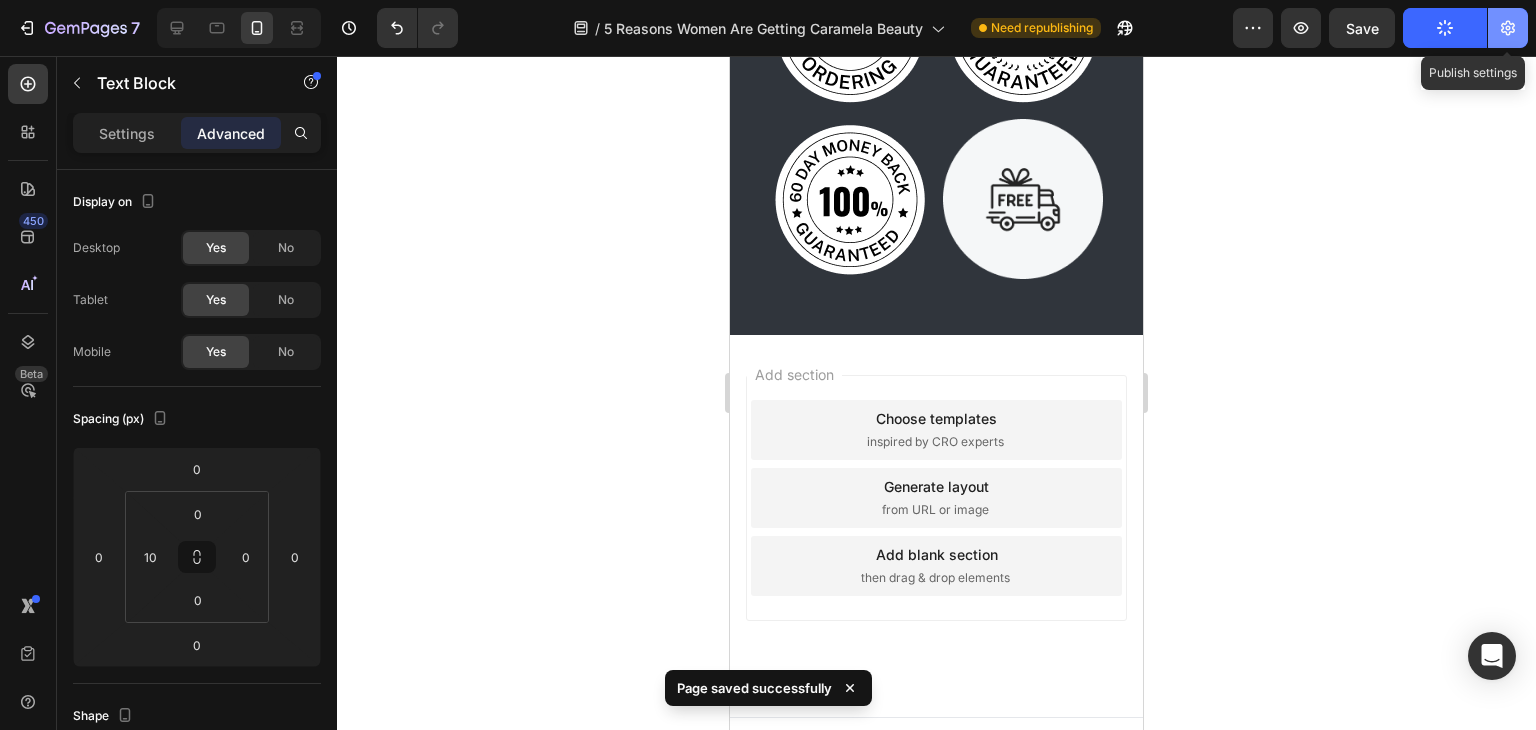 click 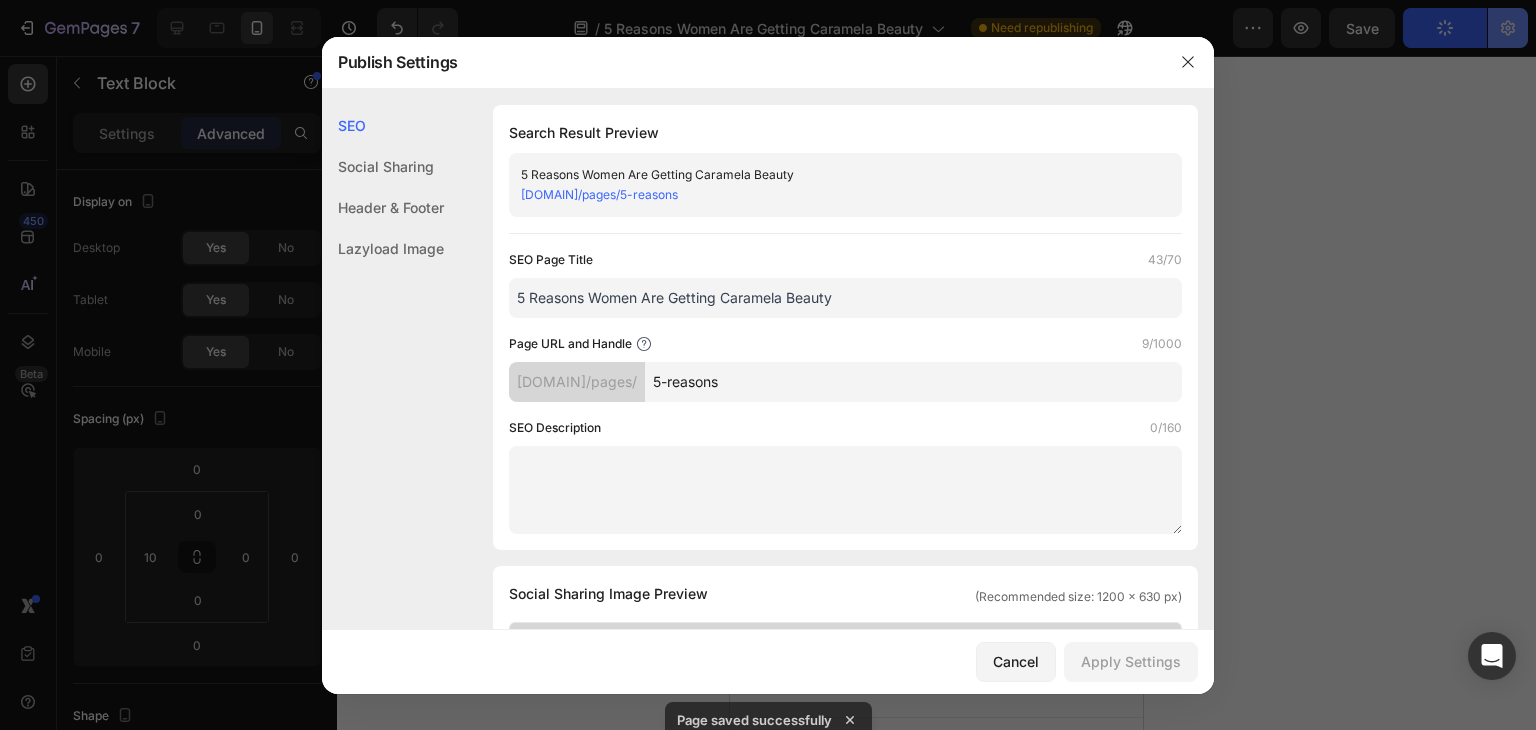 click at bounding box center (768, 365) 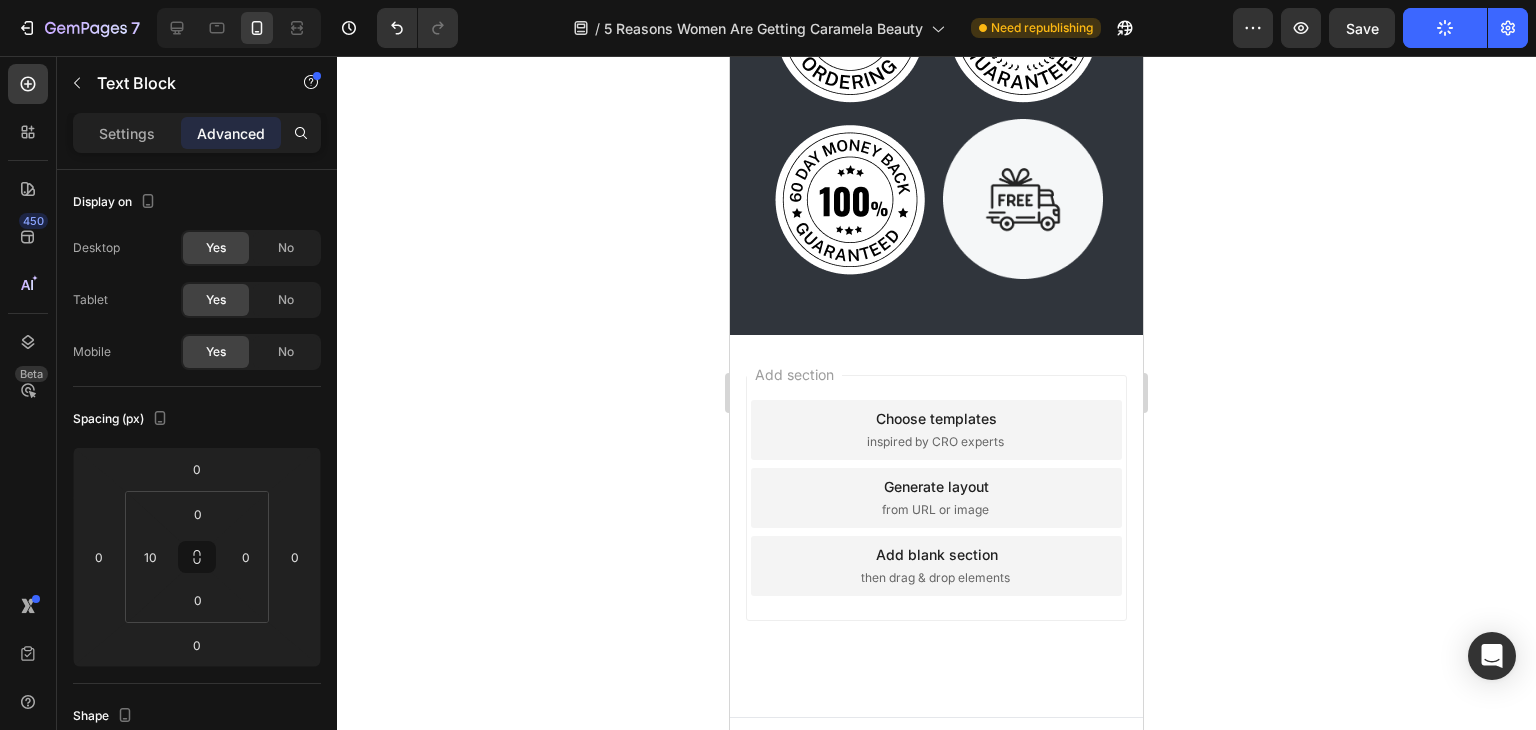 click on "Publish" 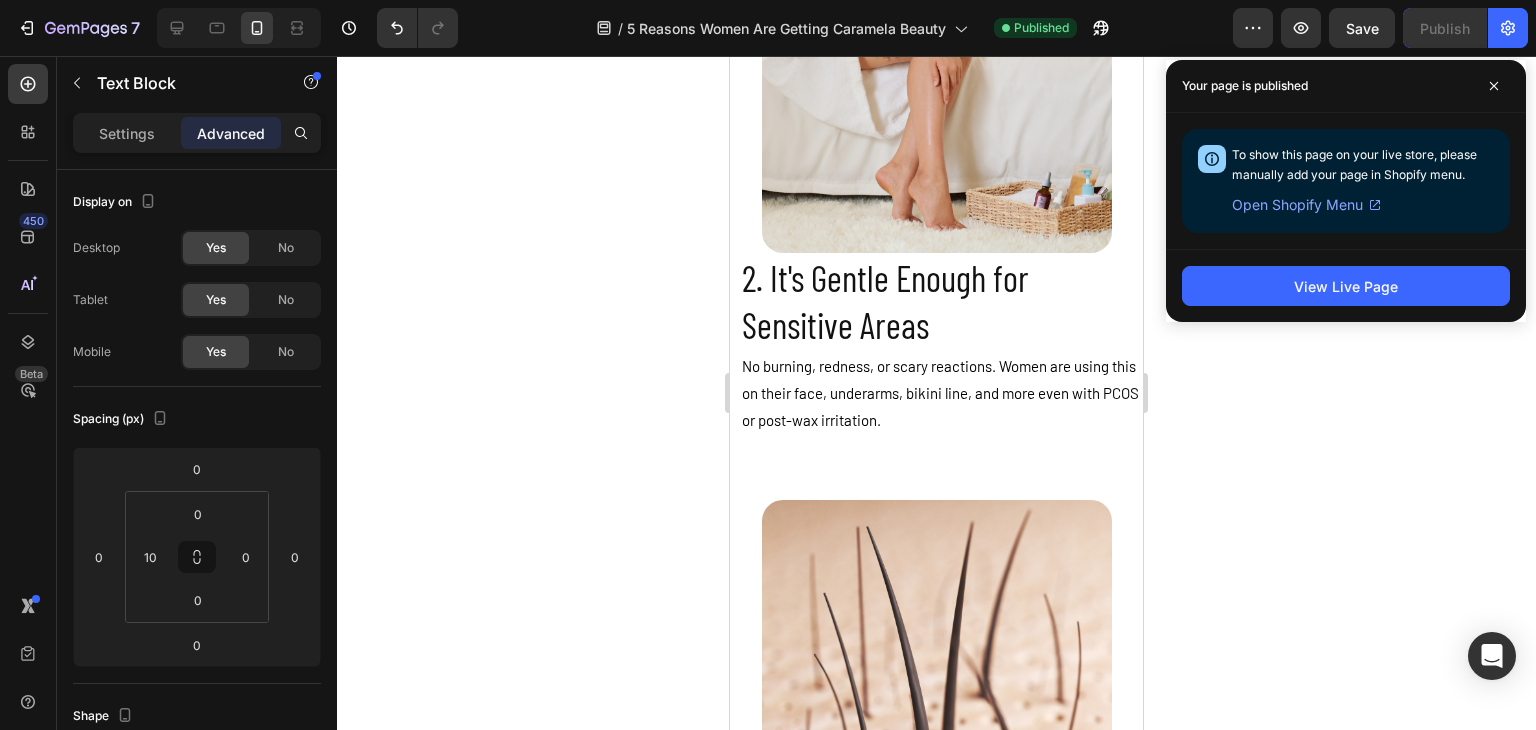 scroll, scrollTop: 2612, scrollLeft: 0, axis: vertical 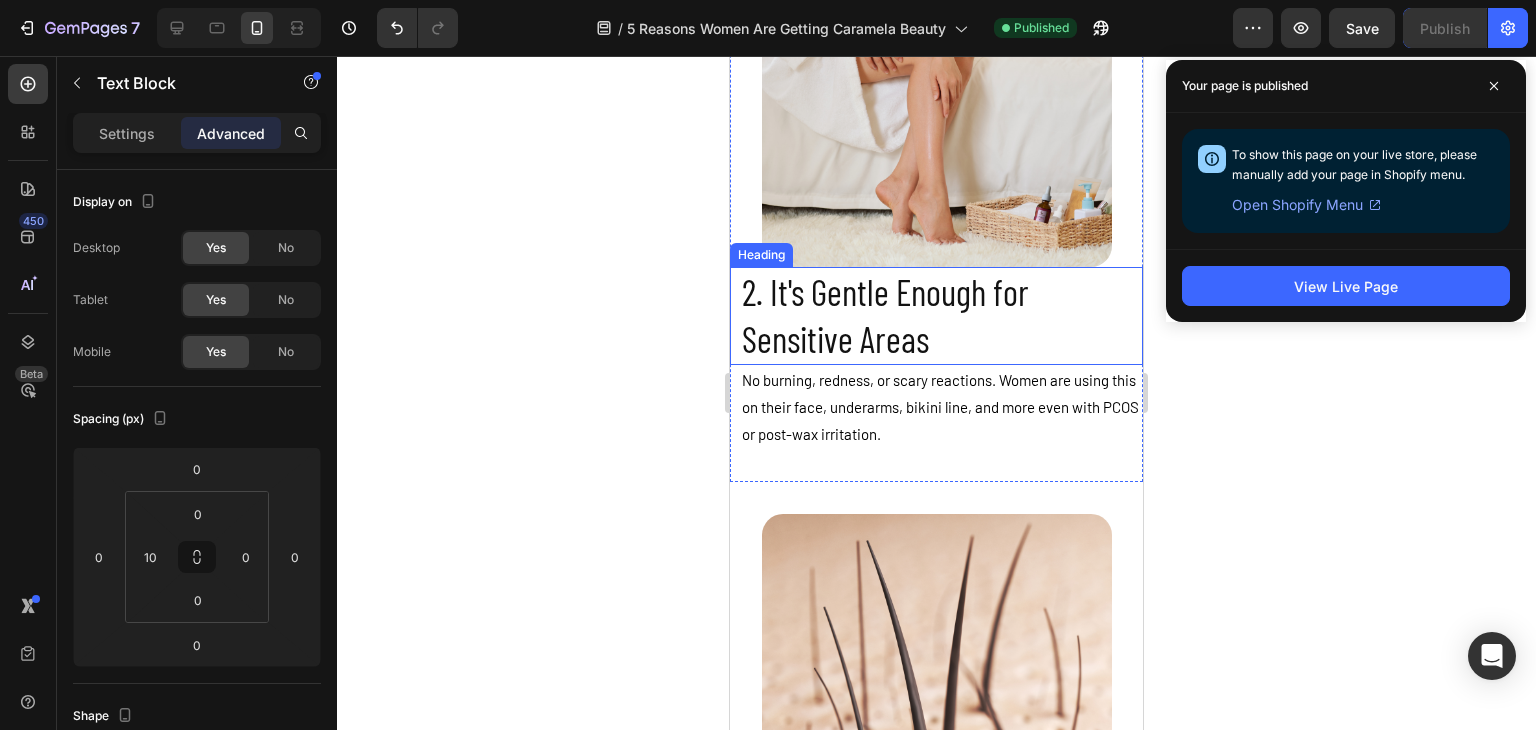 click on "2. It's Gentle Enough for Sensitive Areas" at bounding box center (941, 316) 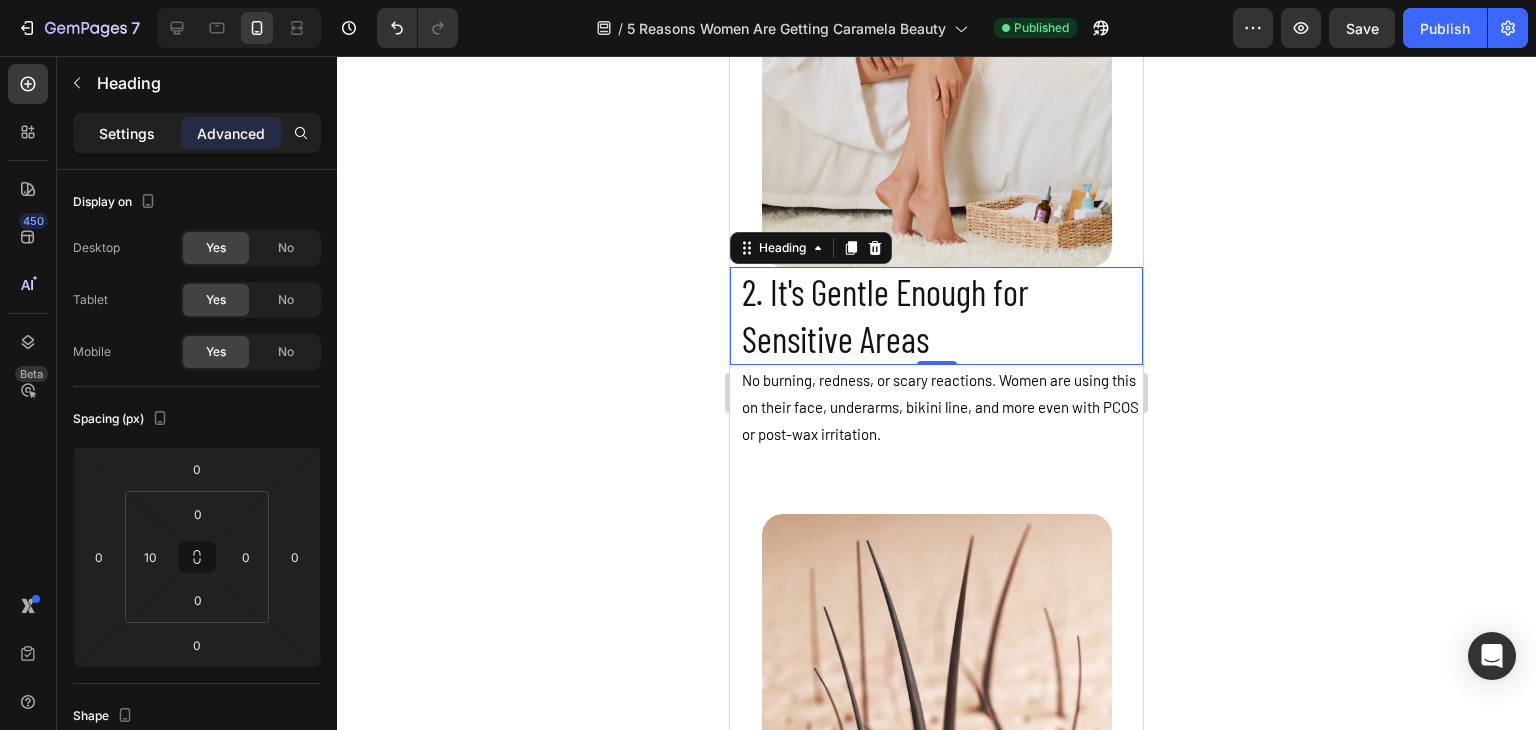 click on "Settings" at bounding box center [127, 133] 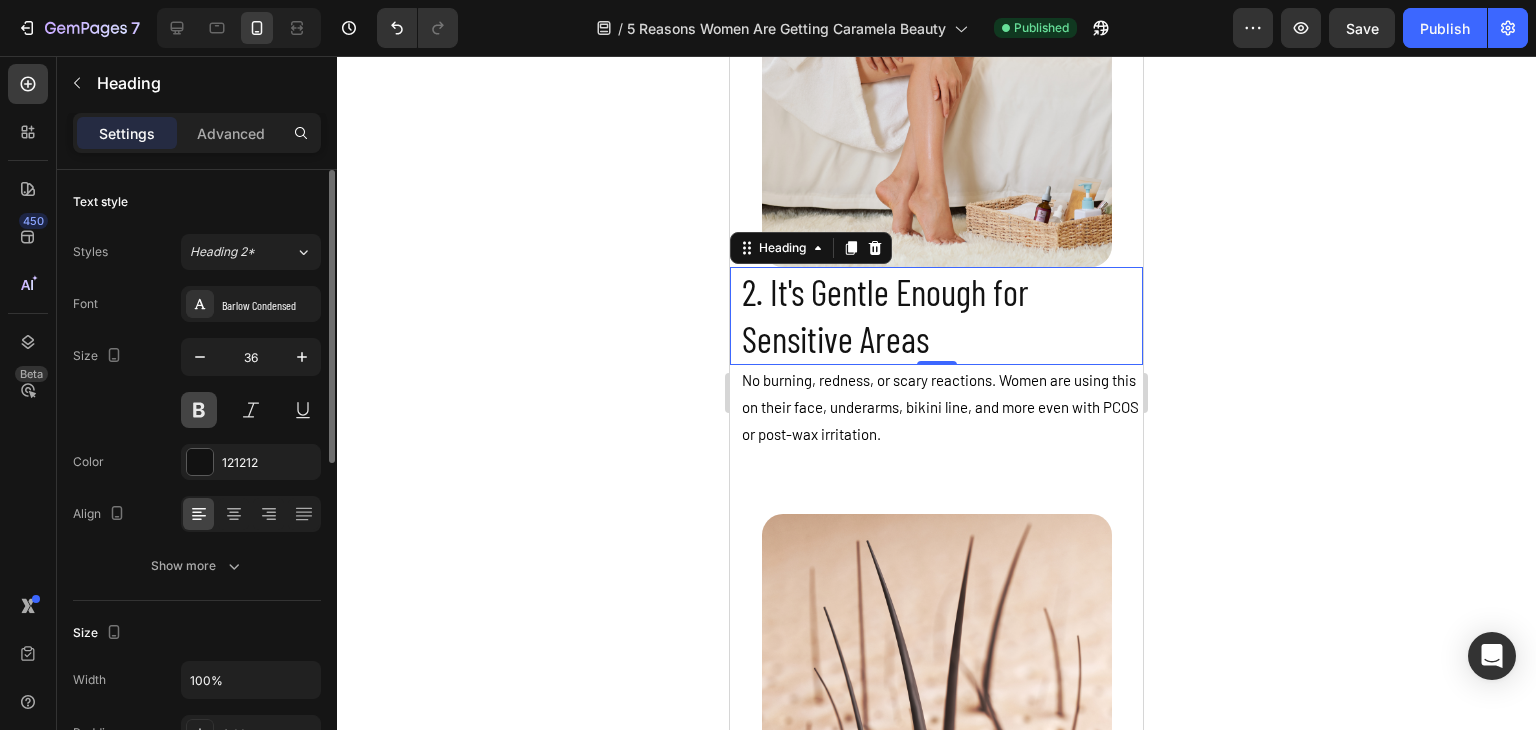 click at bounding box center [199, 410] 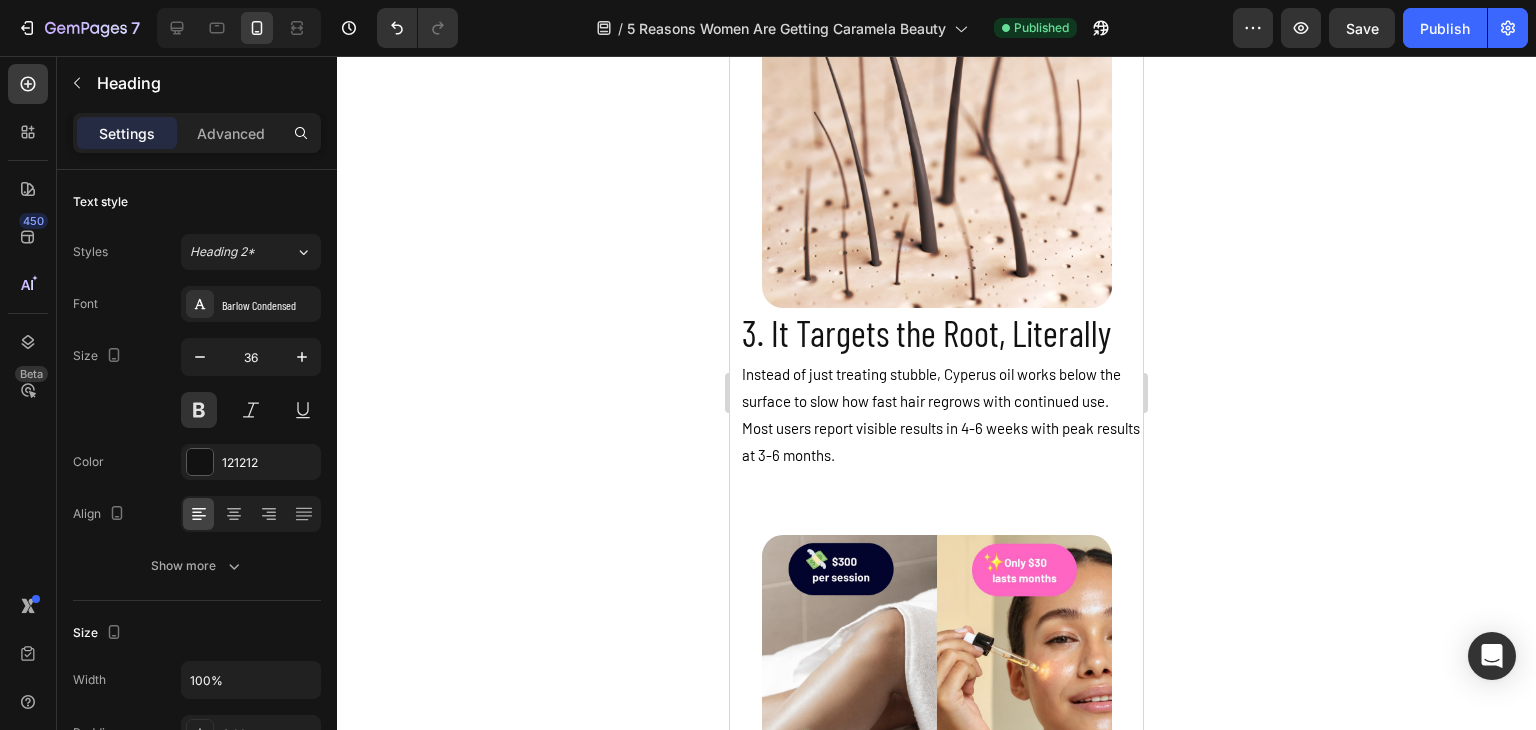 scroll, scrollTop: 3172, scrollLeft: 0, axis: vertical 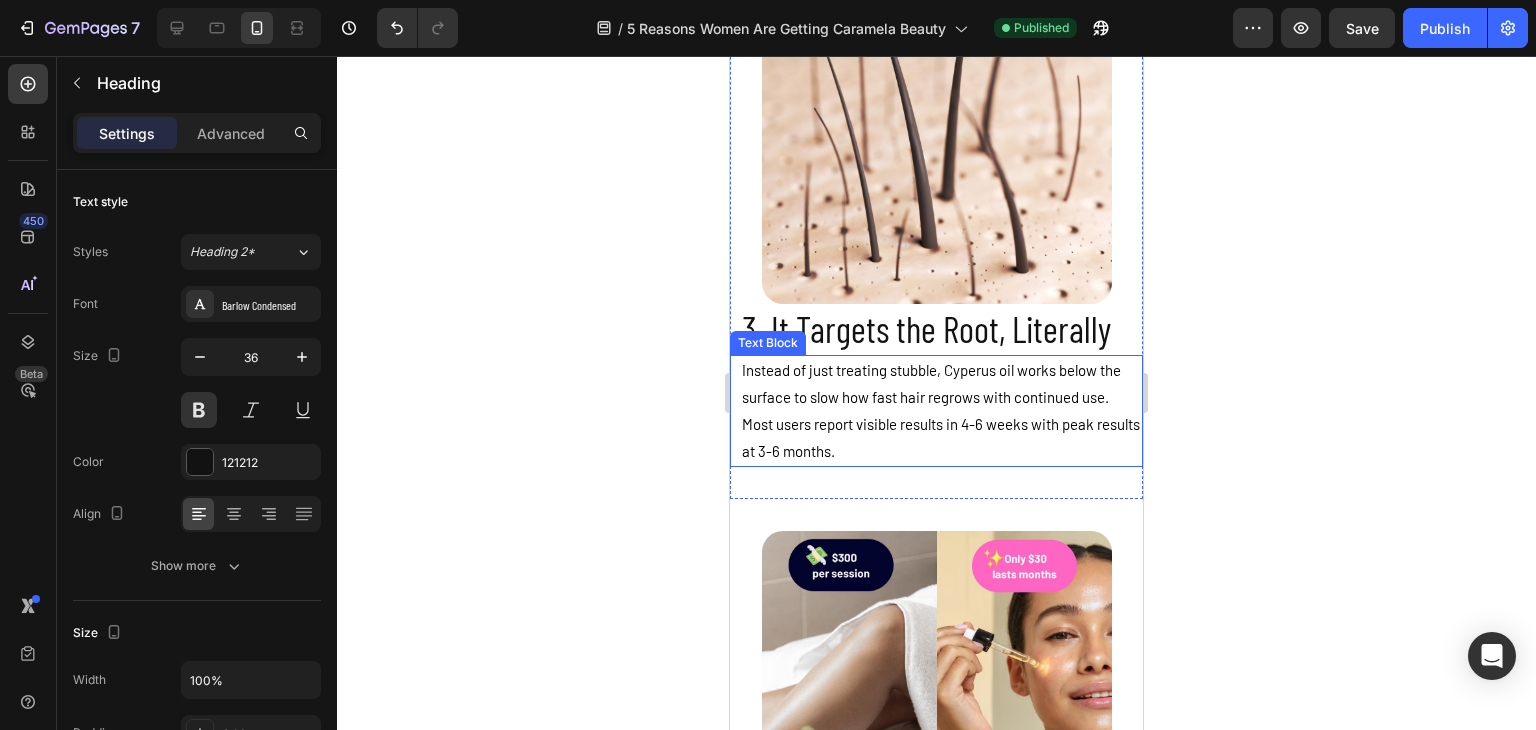 click on "3. It Targets the Root, Literally" at bounding box center [941, 329] 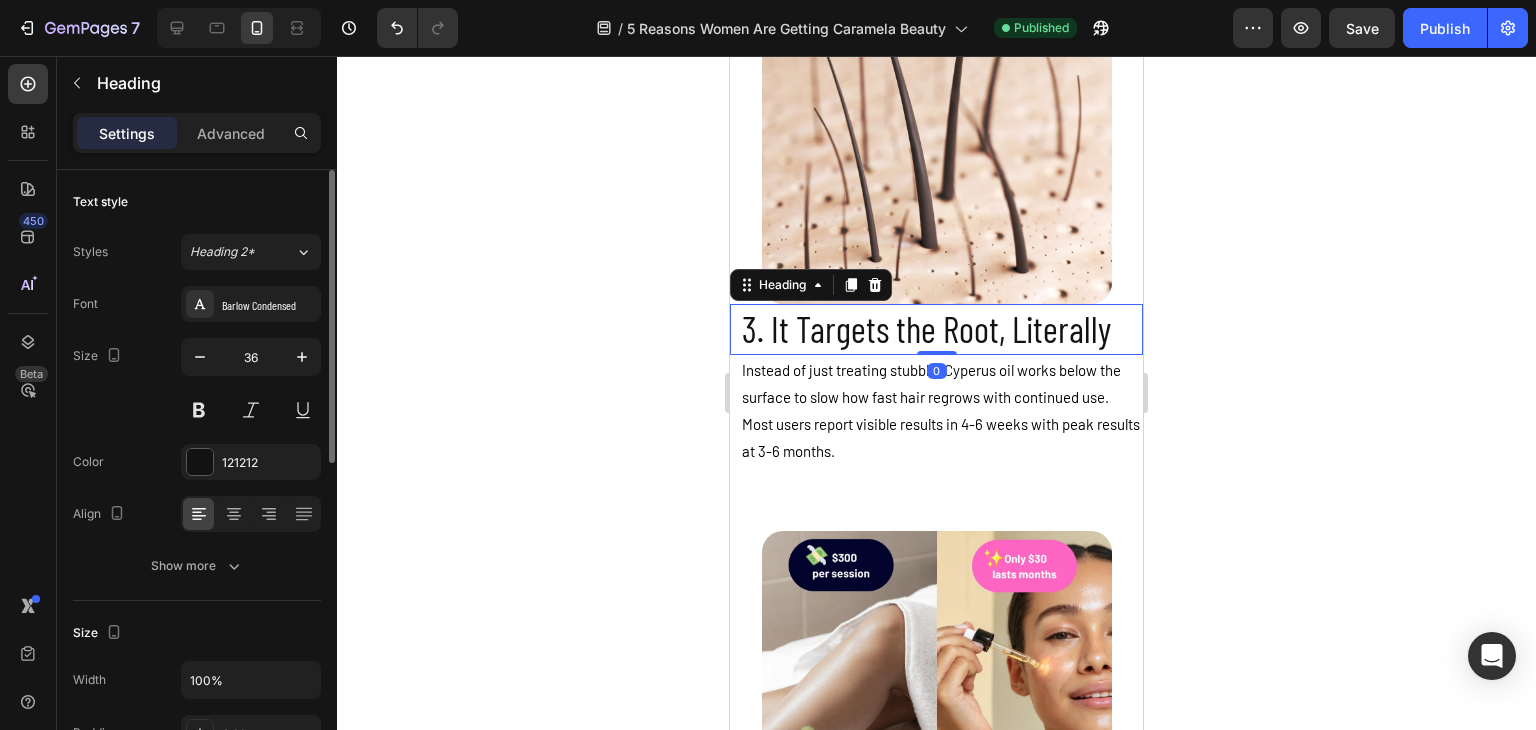 click on "Font Barlow Condensed Size 36 Color 121212 Align Show more" at bounding box center (197, 435) 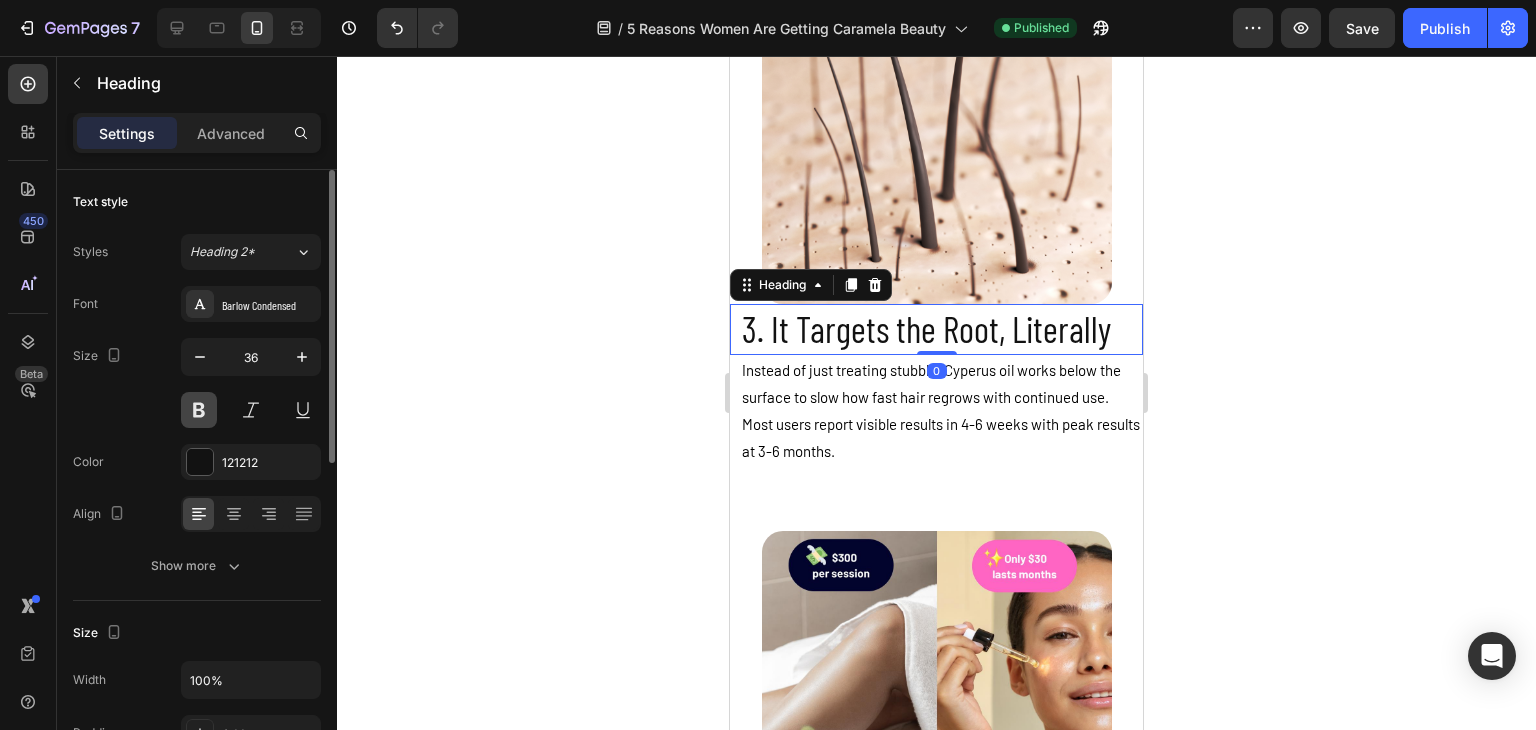 click at bounding box center (199, 410) 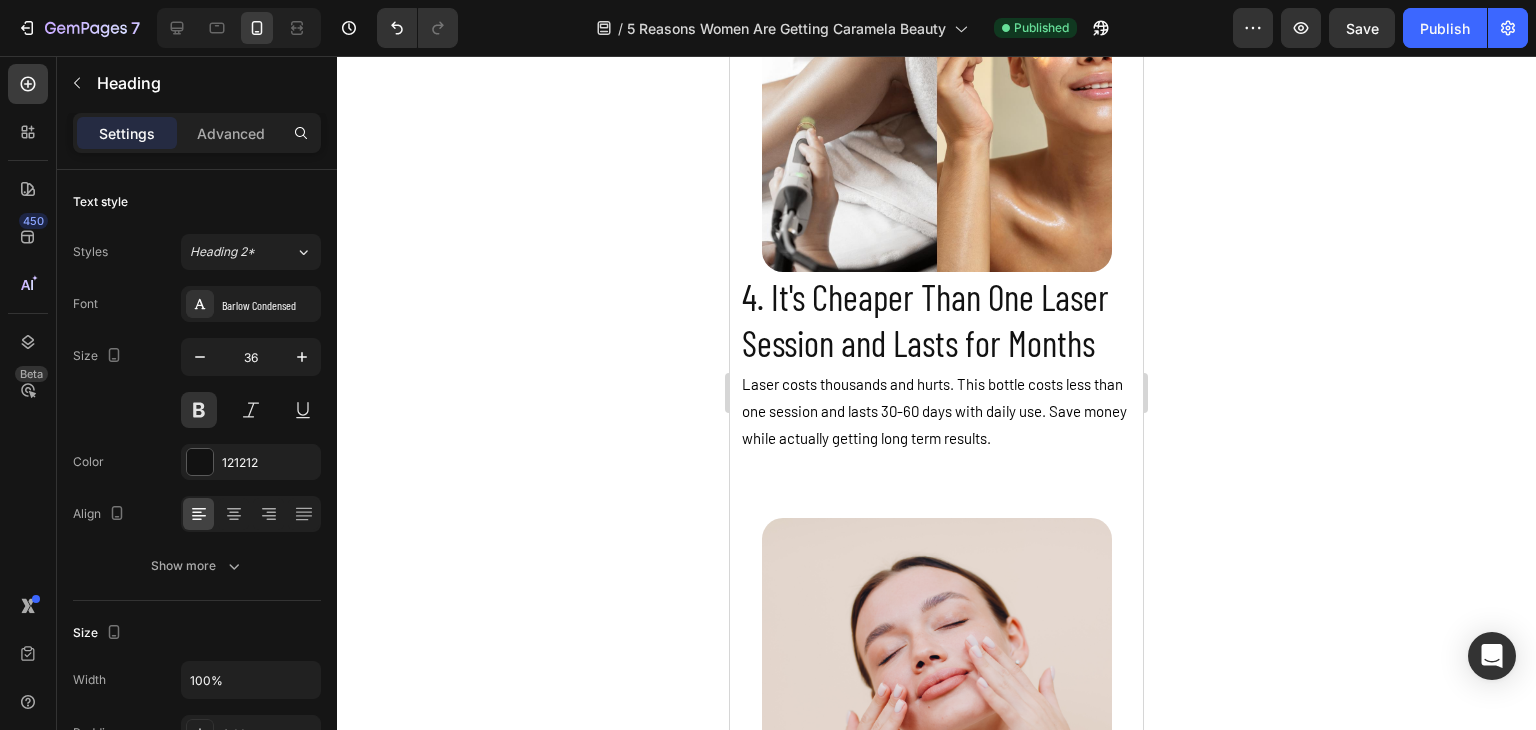 scroll, scrollTop: 3850, scrollLeft: 0, axis: vertical 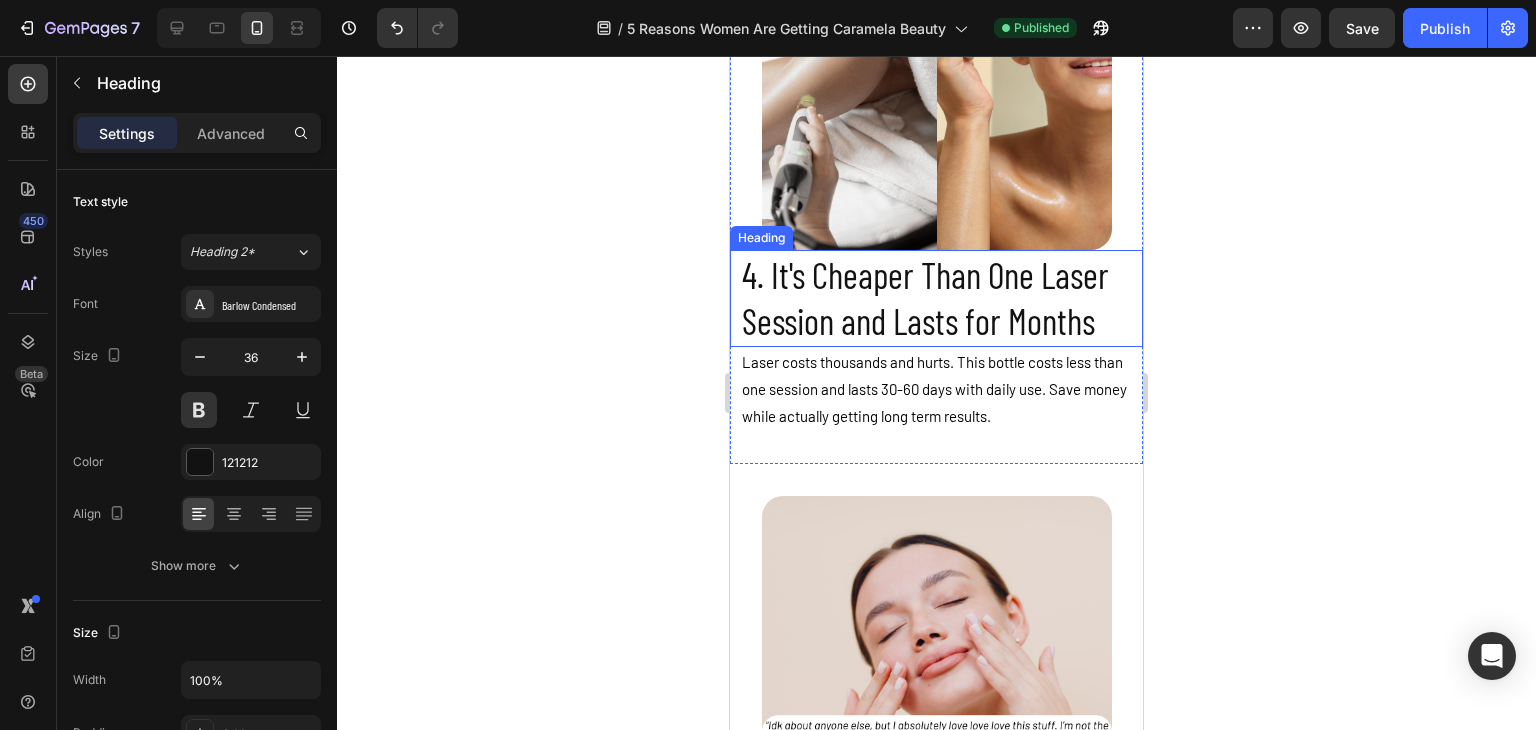 click on "4. It's Cheaper Than One Laser Session and Lasts for Months" at bounding box center (941, 299) 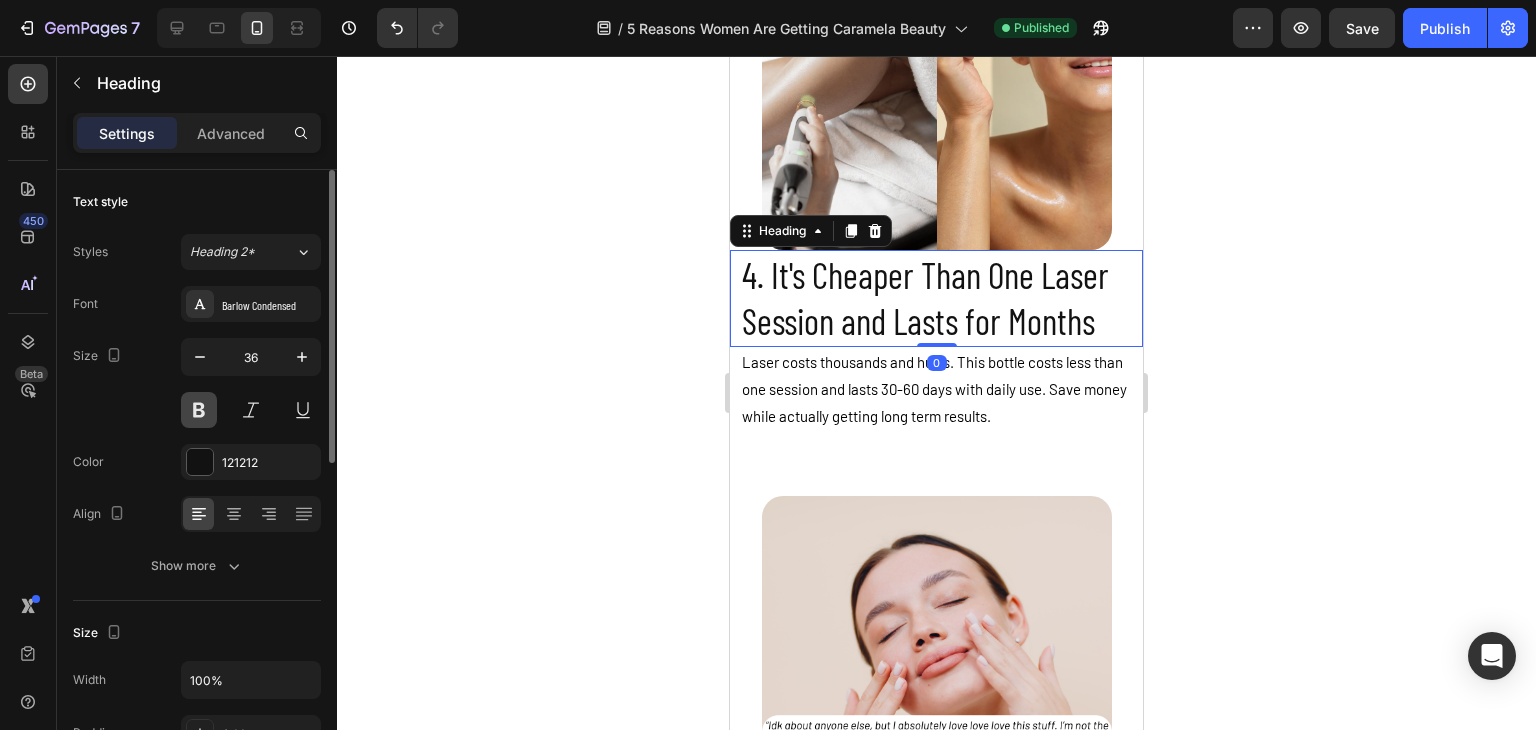 click at bounding box center (199, 410) 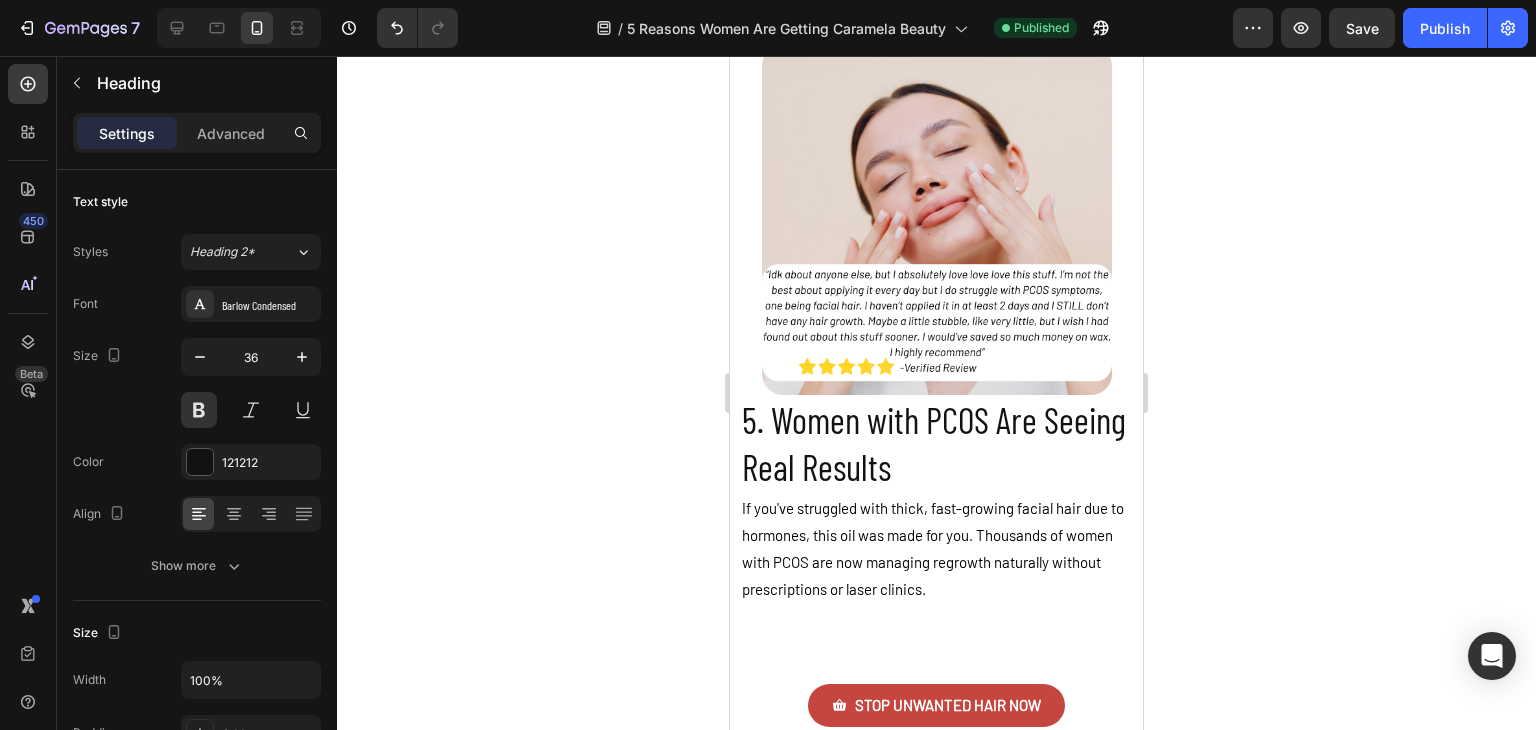 scroll, scrollTop: 4350, scrollLeft: 0, axis: vertical 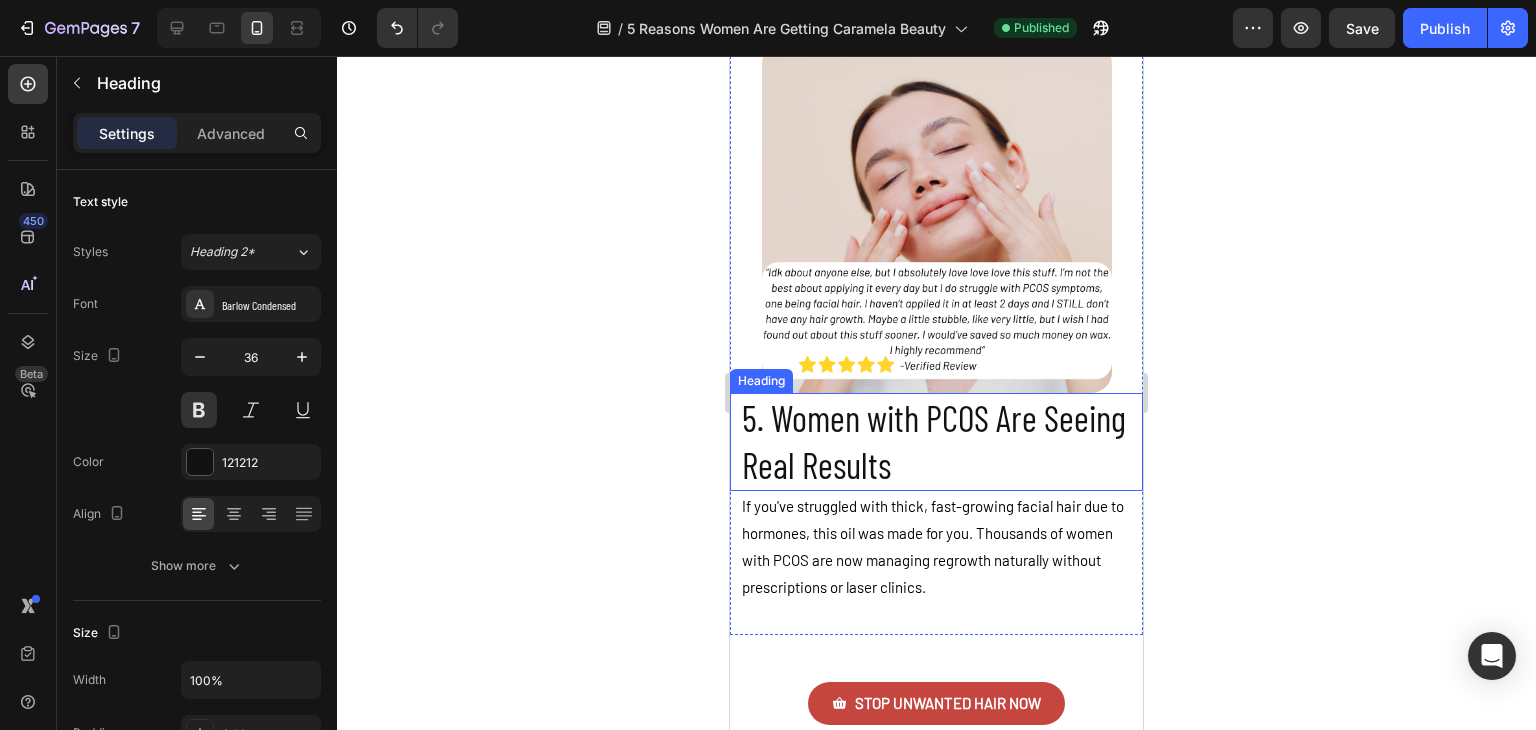 click on "5. Women with PCOS Are Seeing Real Results" at bounding box center [941, 442] 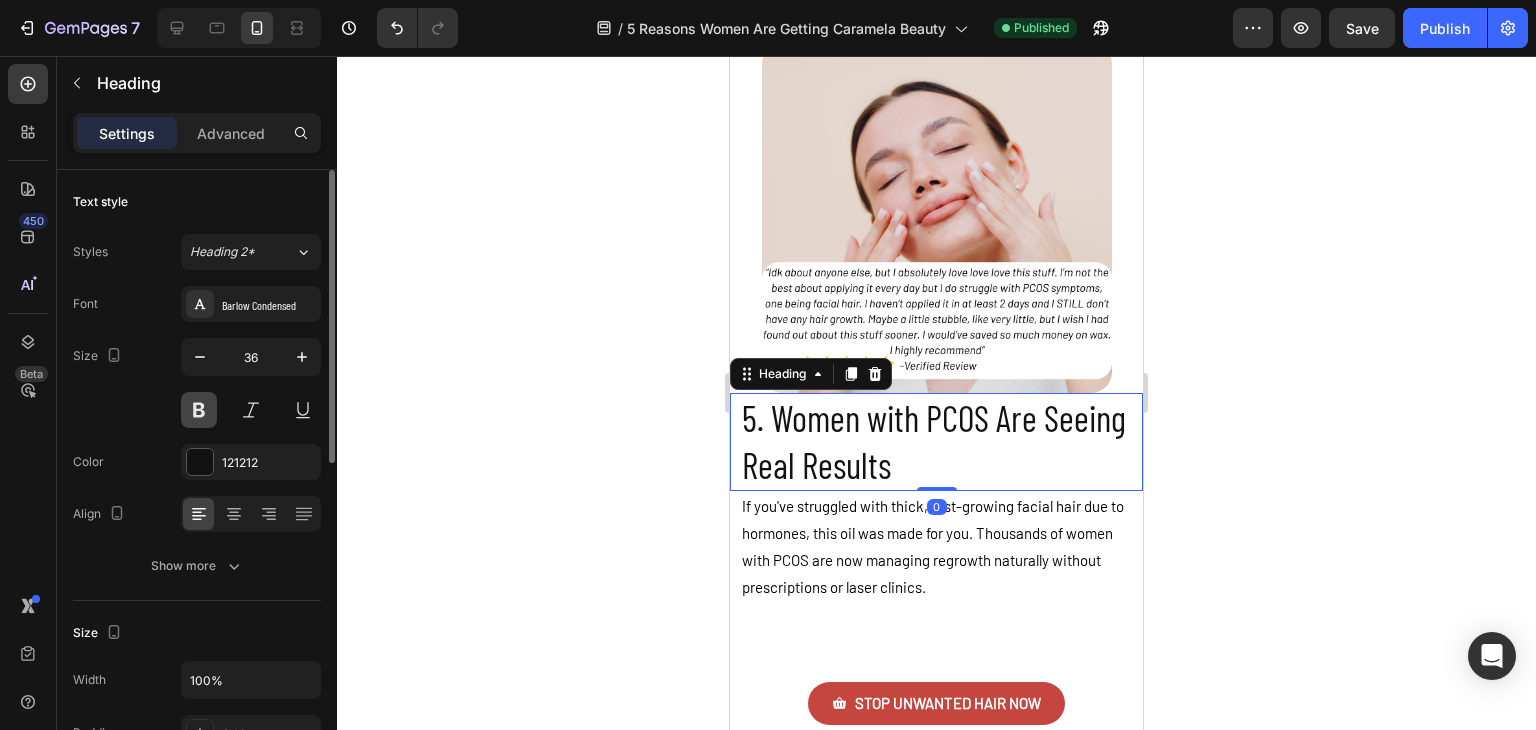 click at bounding box center (199, 410) 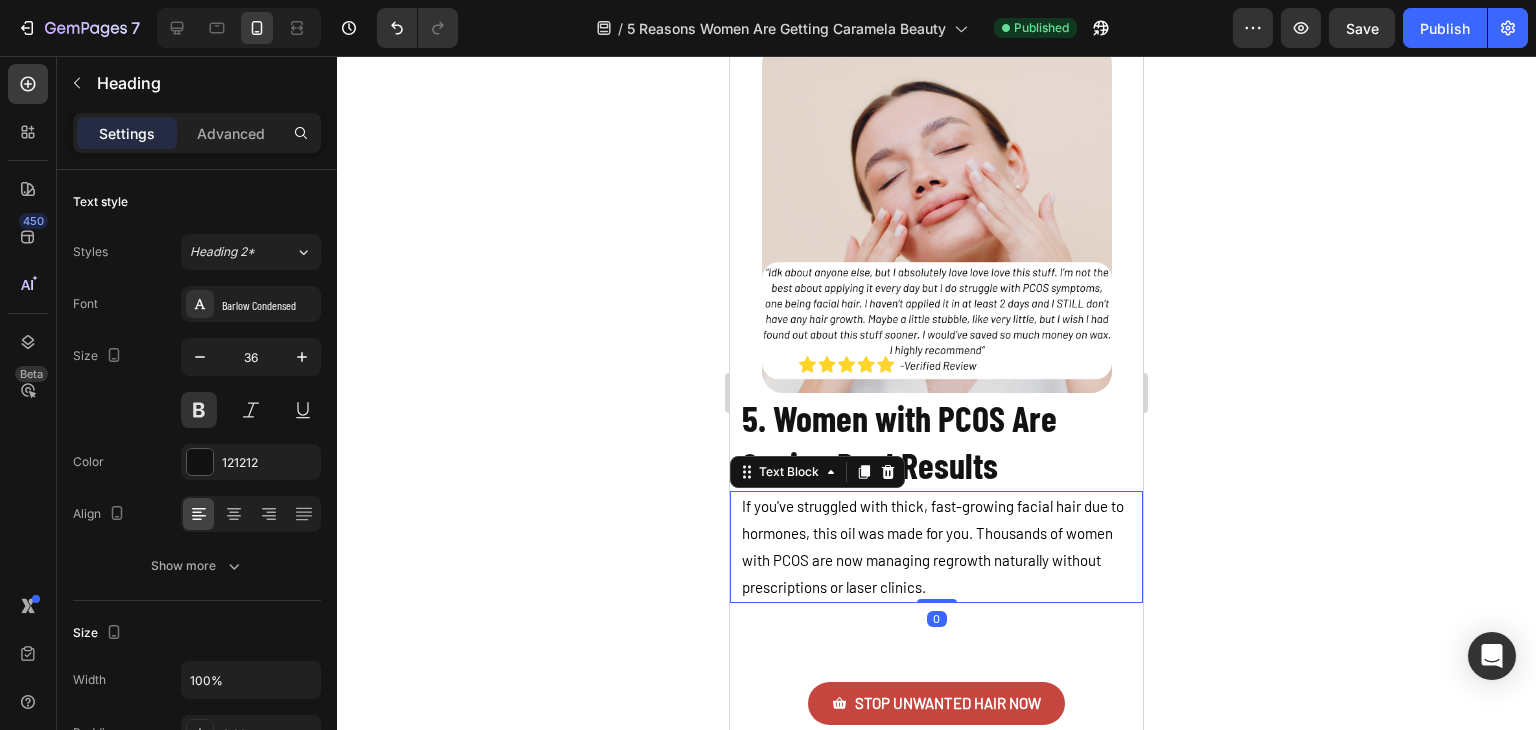 click on "If you've struggled with thick, fast-growing facial hair due to hormones, this oil was made for you. Thousands of women with PCOS are now managing regrowth naturally without prescriptions or laser clinics." at bounding box center [941, 547] 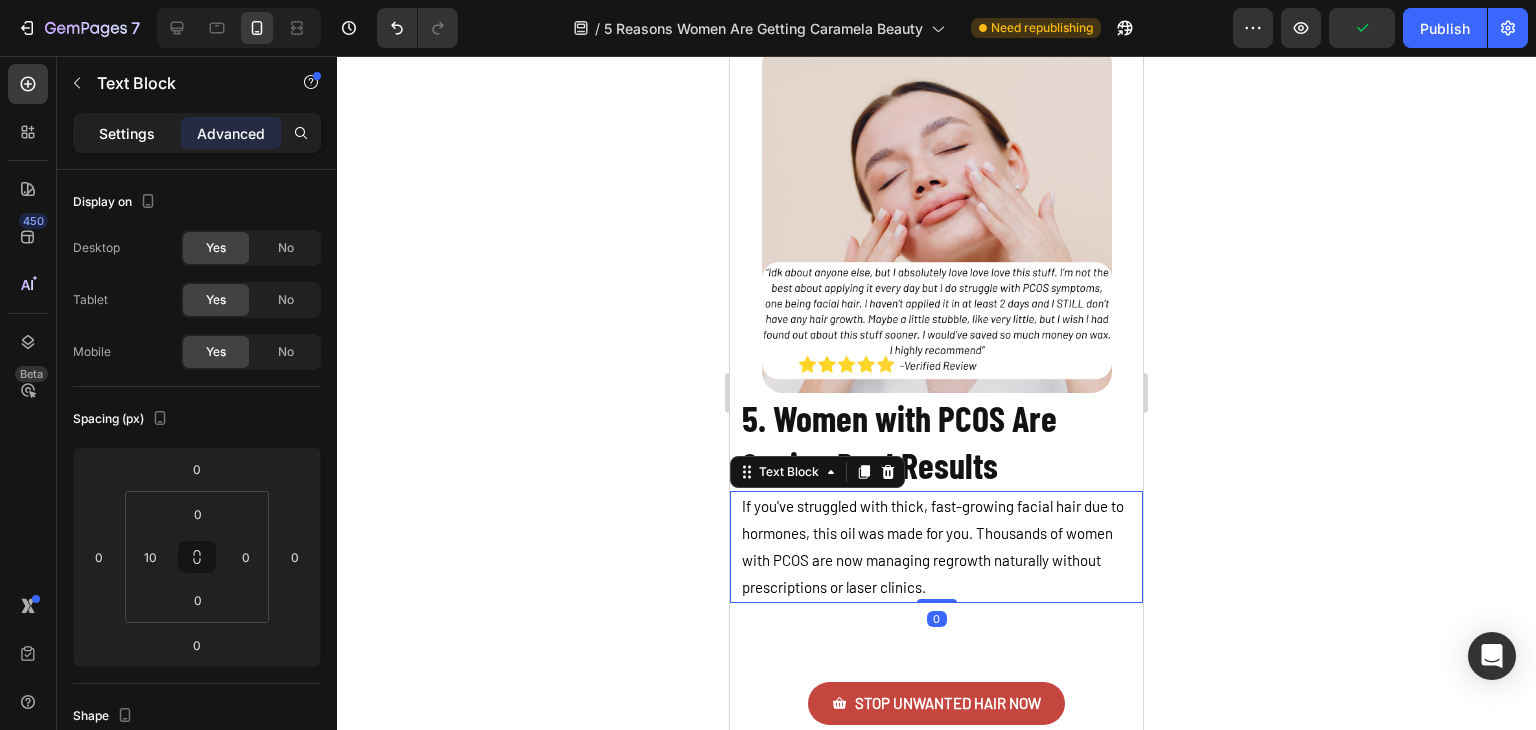 click on "Settings" at bounding box center (127, 133) 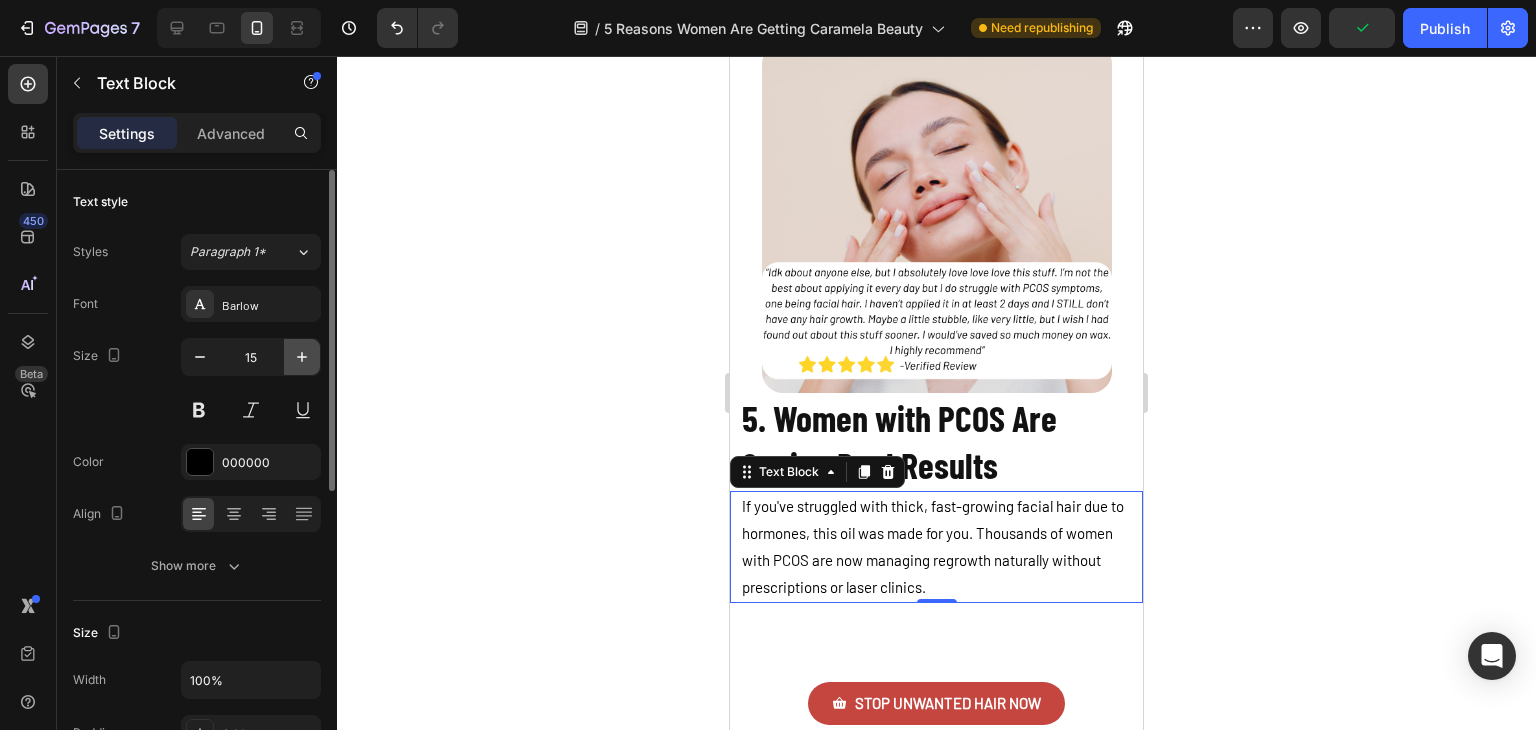 click 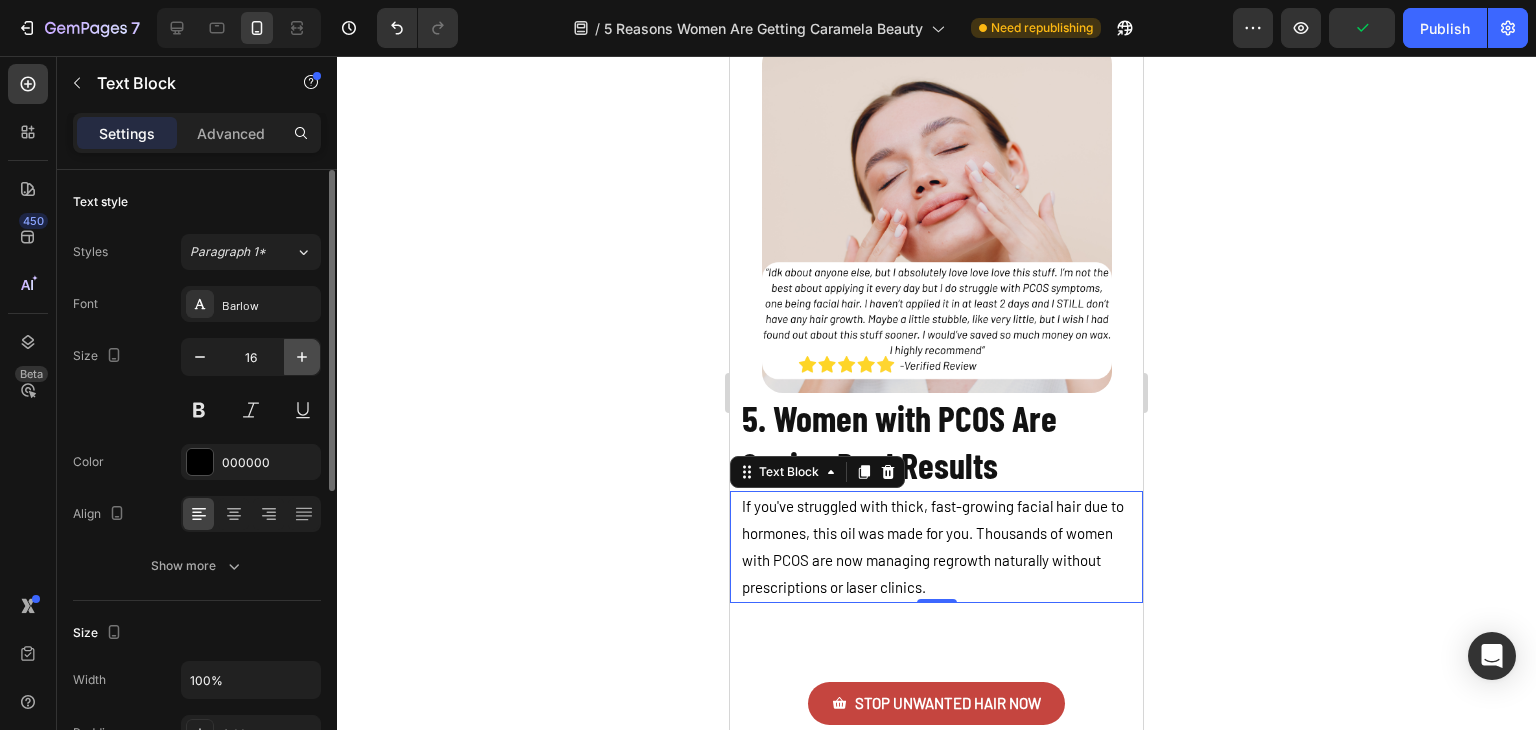 click 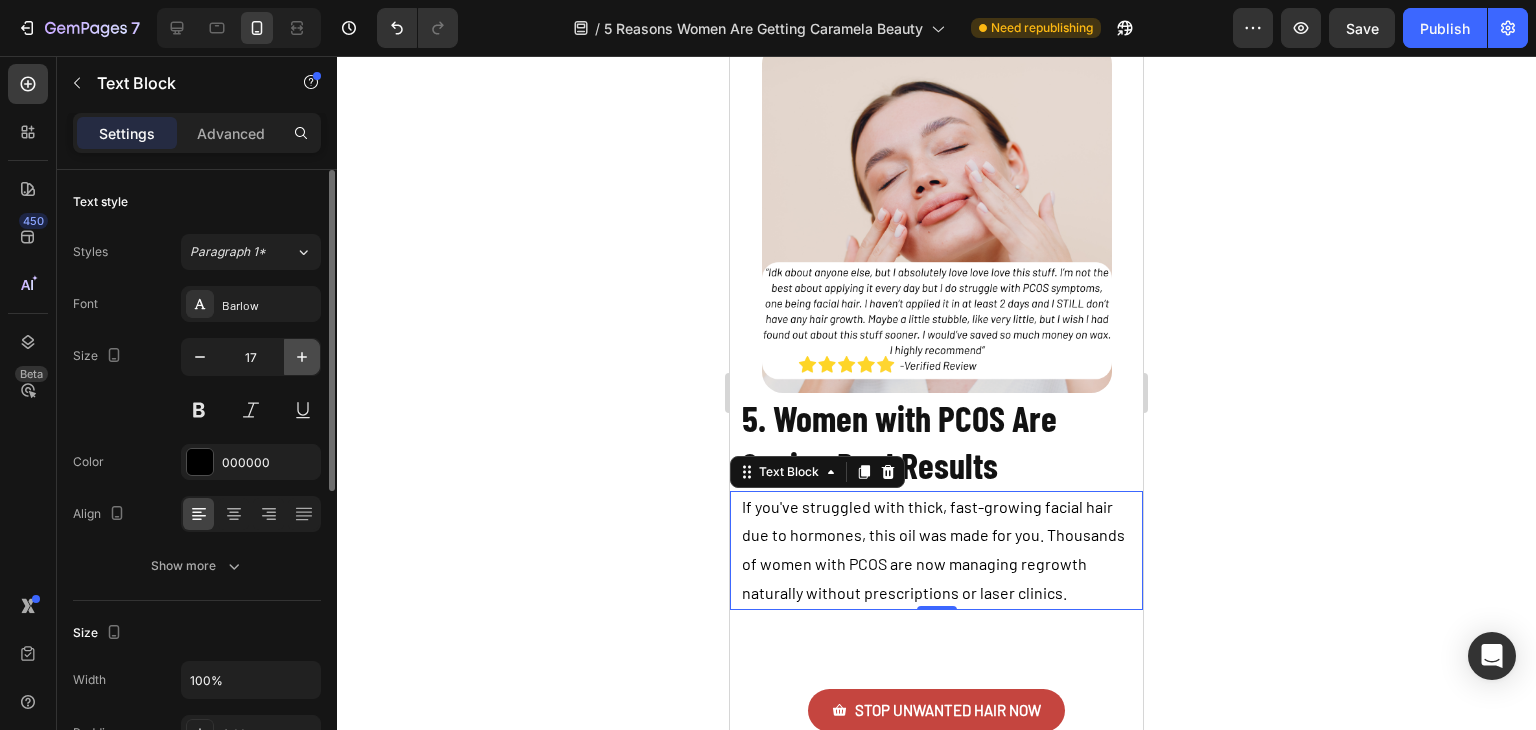 click 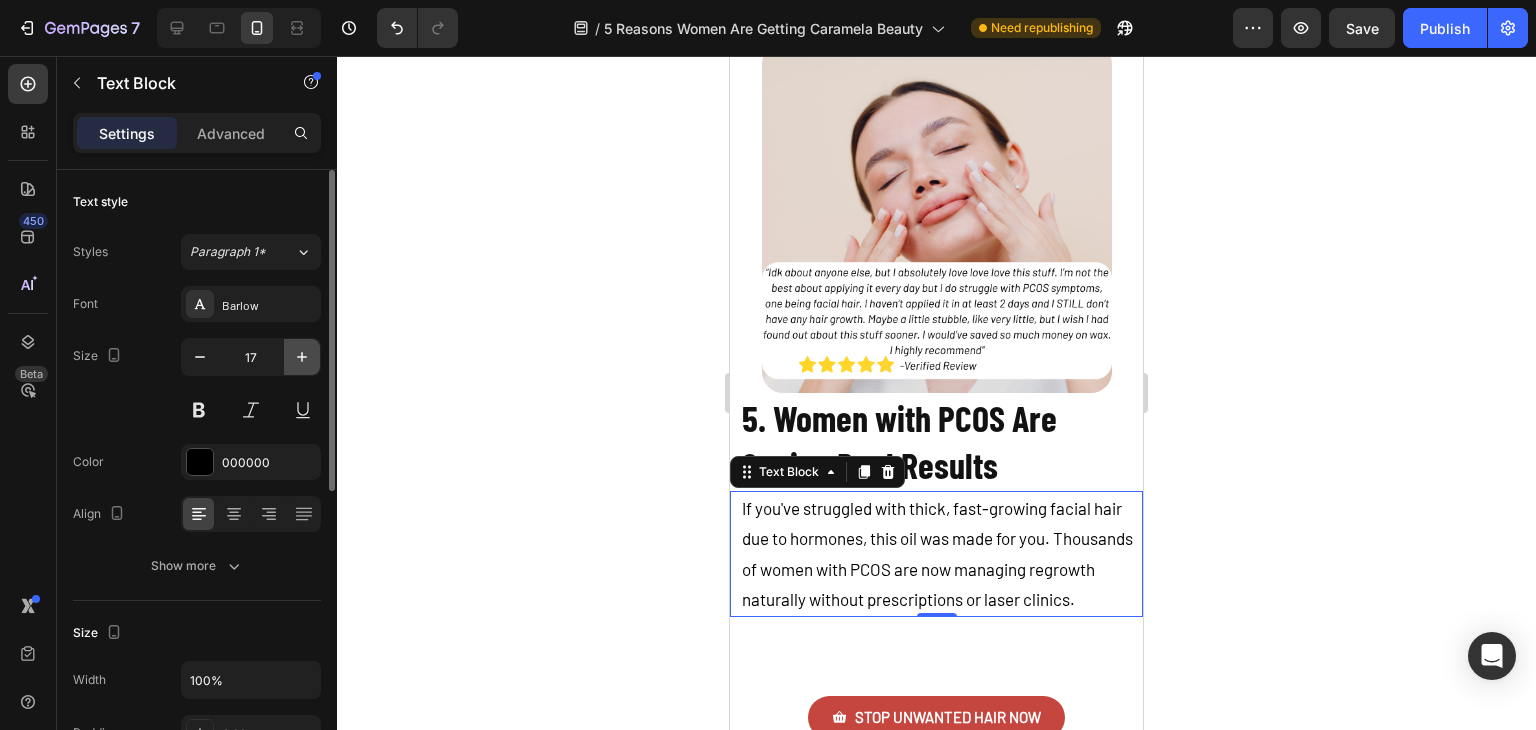 type on "18" 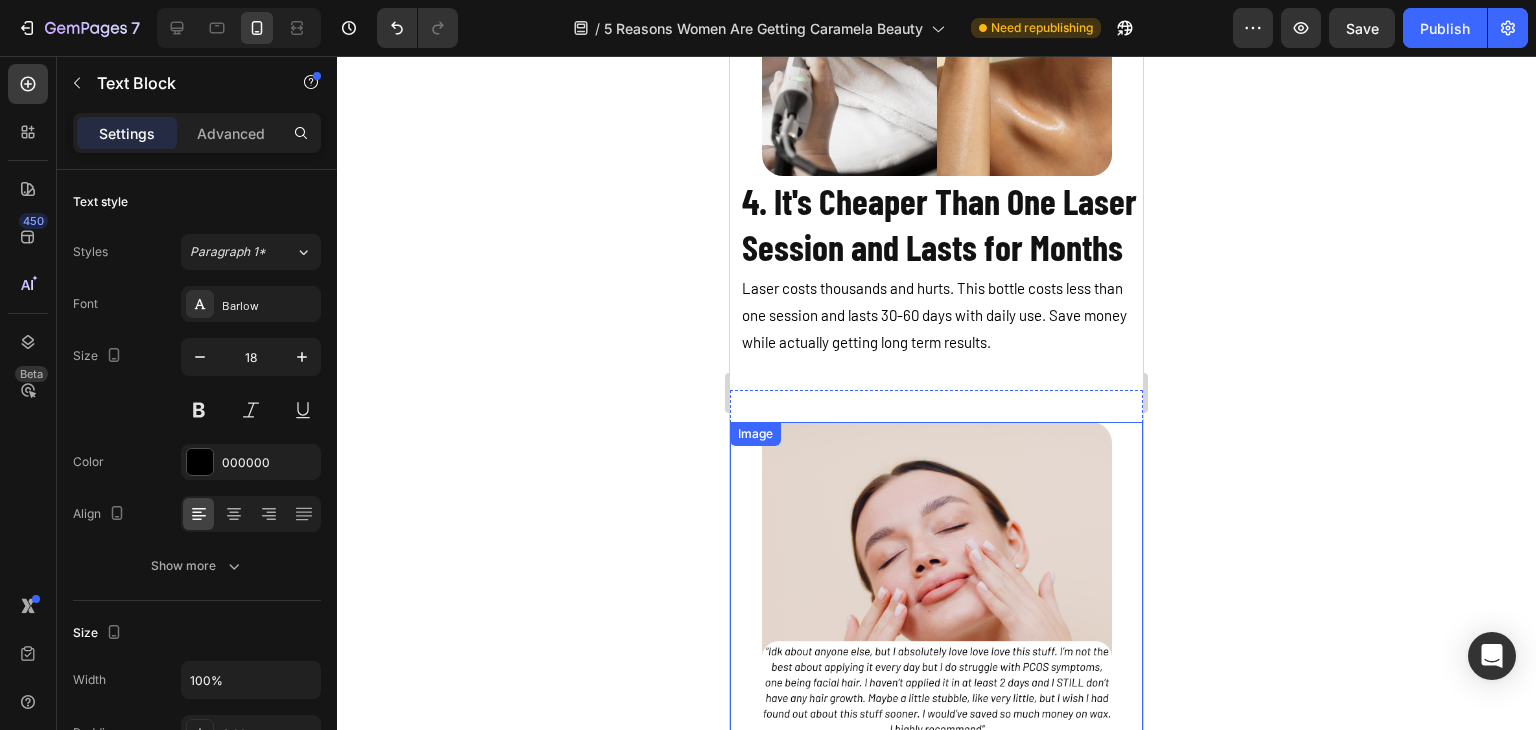 scroll, scrollTop: 3920, scrollLeft: 0, axis: vertical 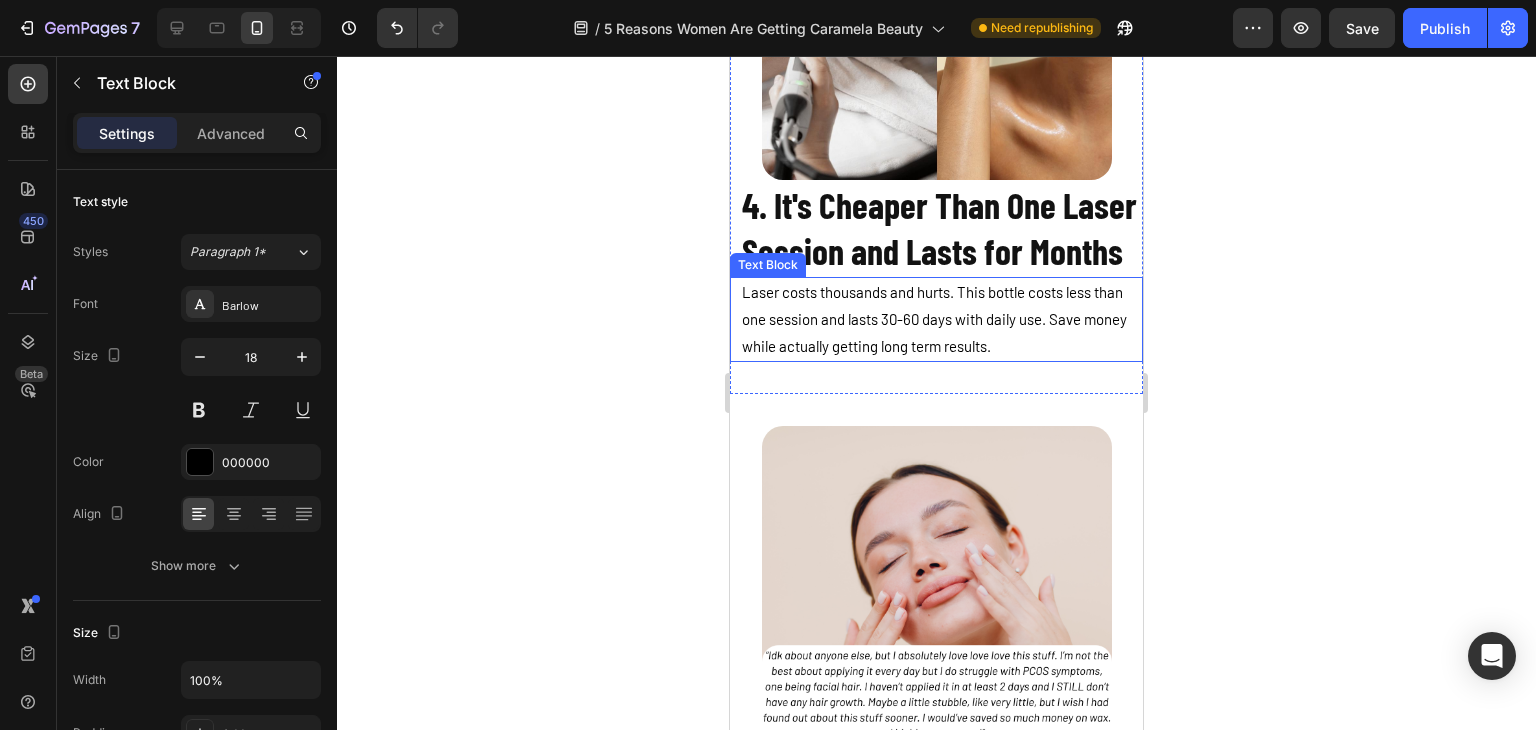 click on "Laser costs thousands and hurts. This bottle costs less than one session and lasts 30-60 days with daily use. Save money while actually getting long term results." at bounding box center [941, 319] 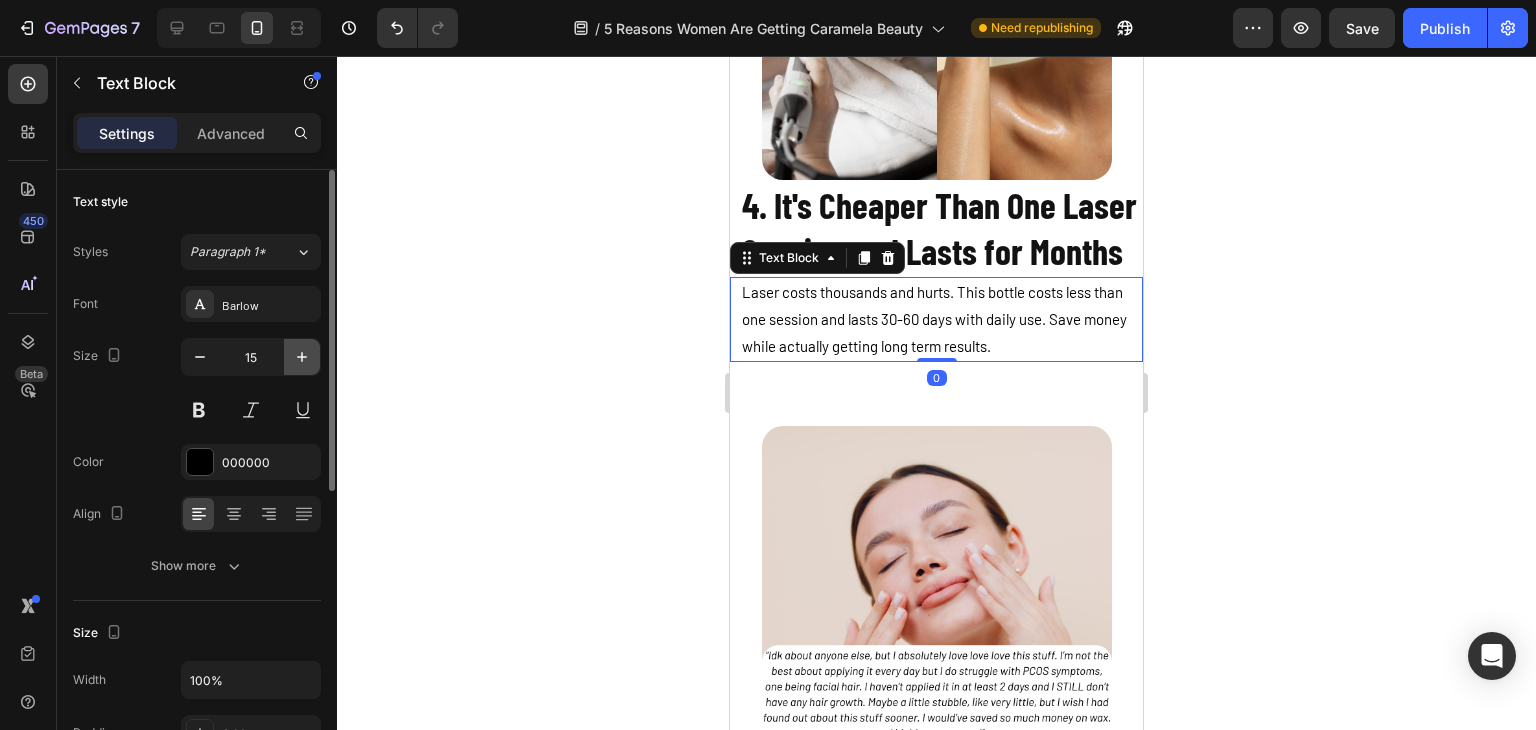 click 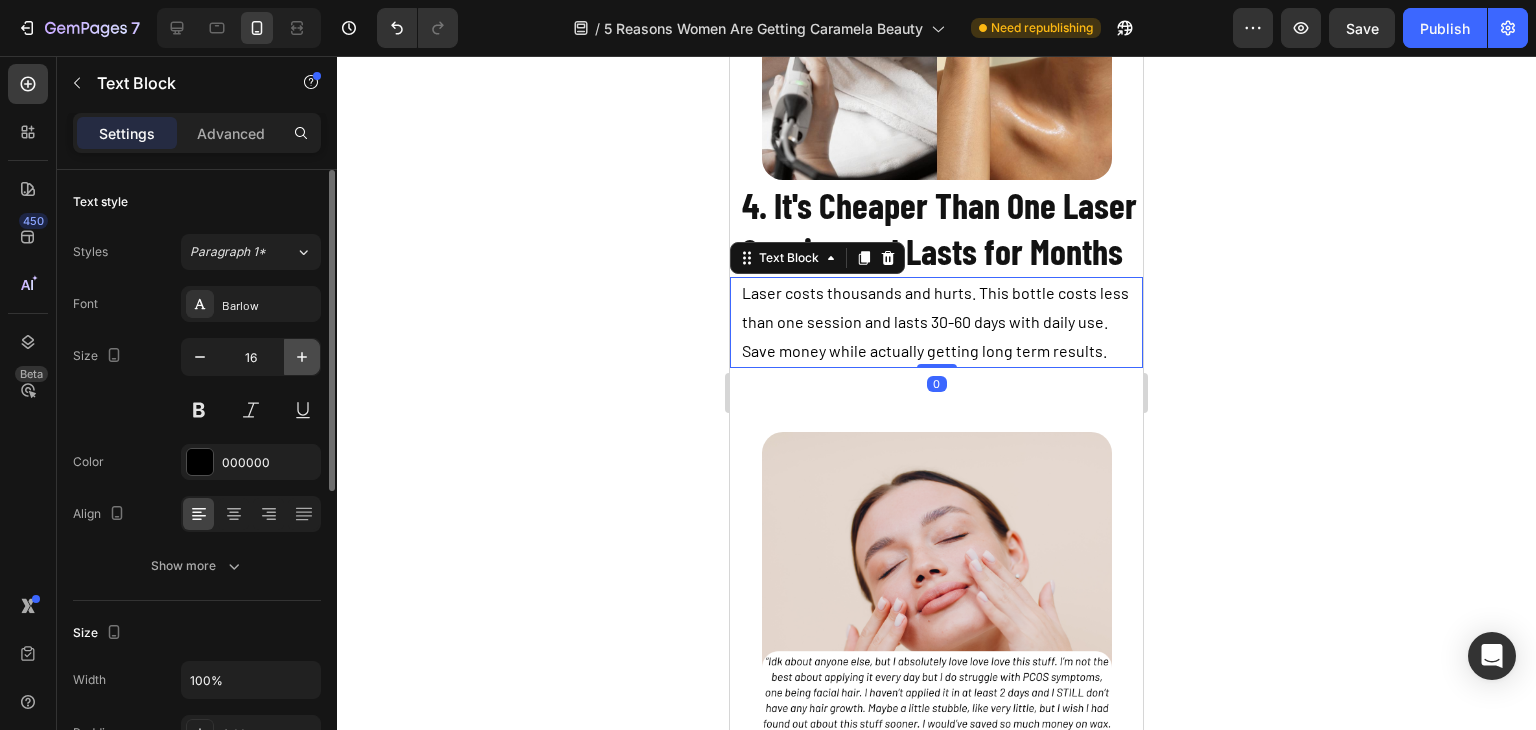click 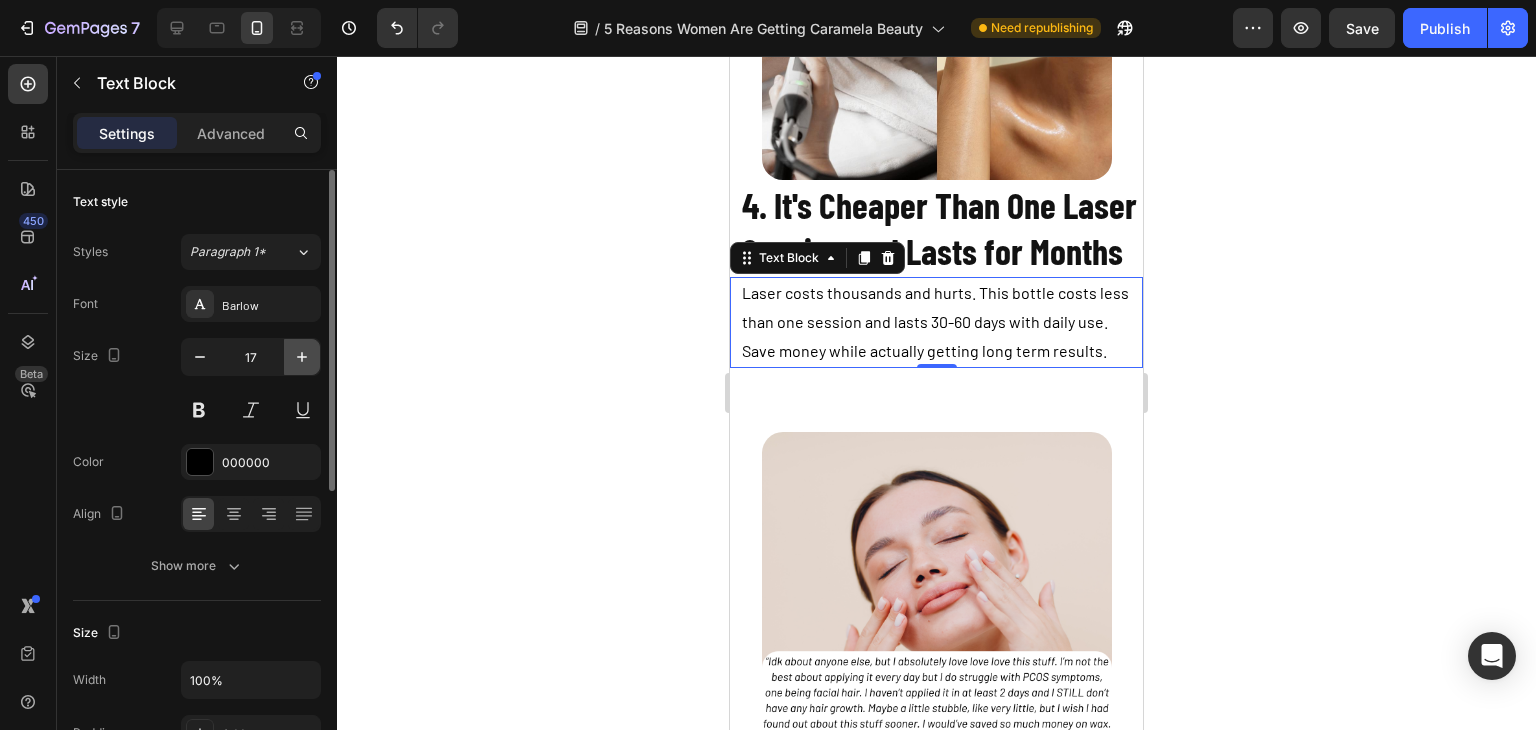 click 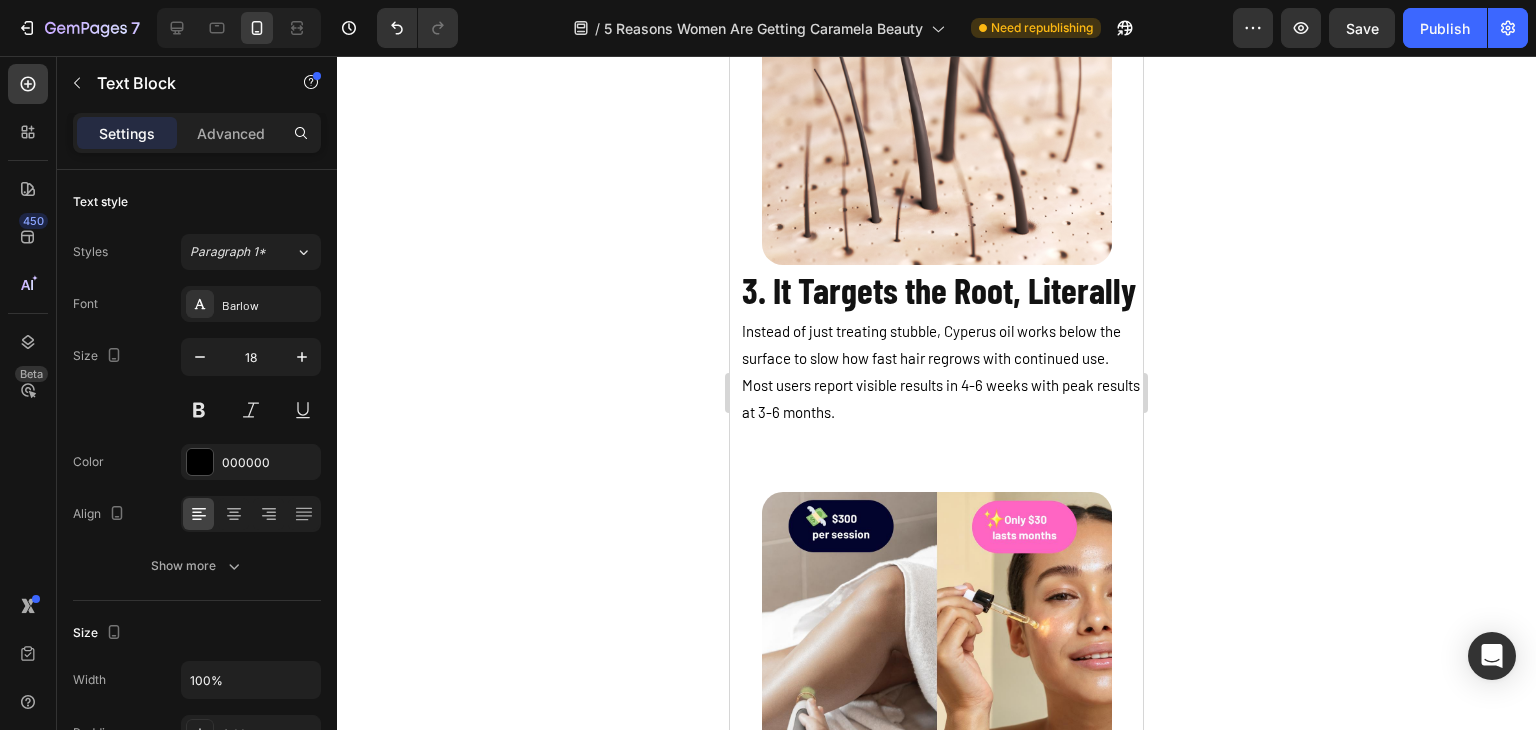 scroll, scrollTop: 3206, scrollLeft: 0, axis: vertical 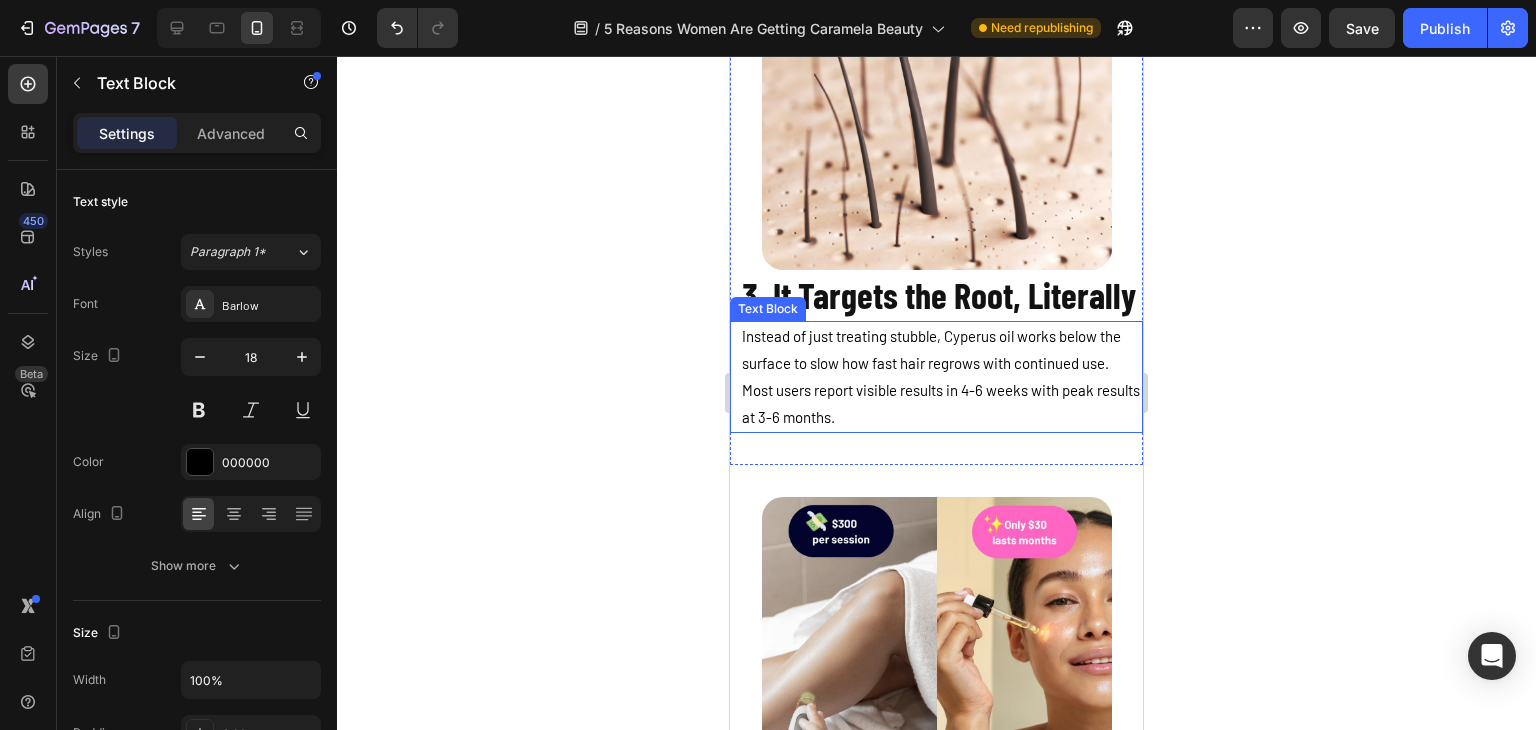click on "Instead of just treating stubble, Cyperus oil works below the surface to slow how fast hair regrows with continued use. Most users report visible results in 4-6 weeks with peak results at 3-6 months." at bounding box center (941, 377) 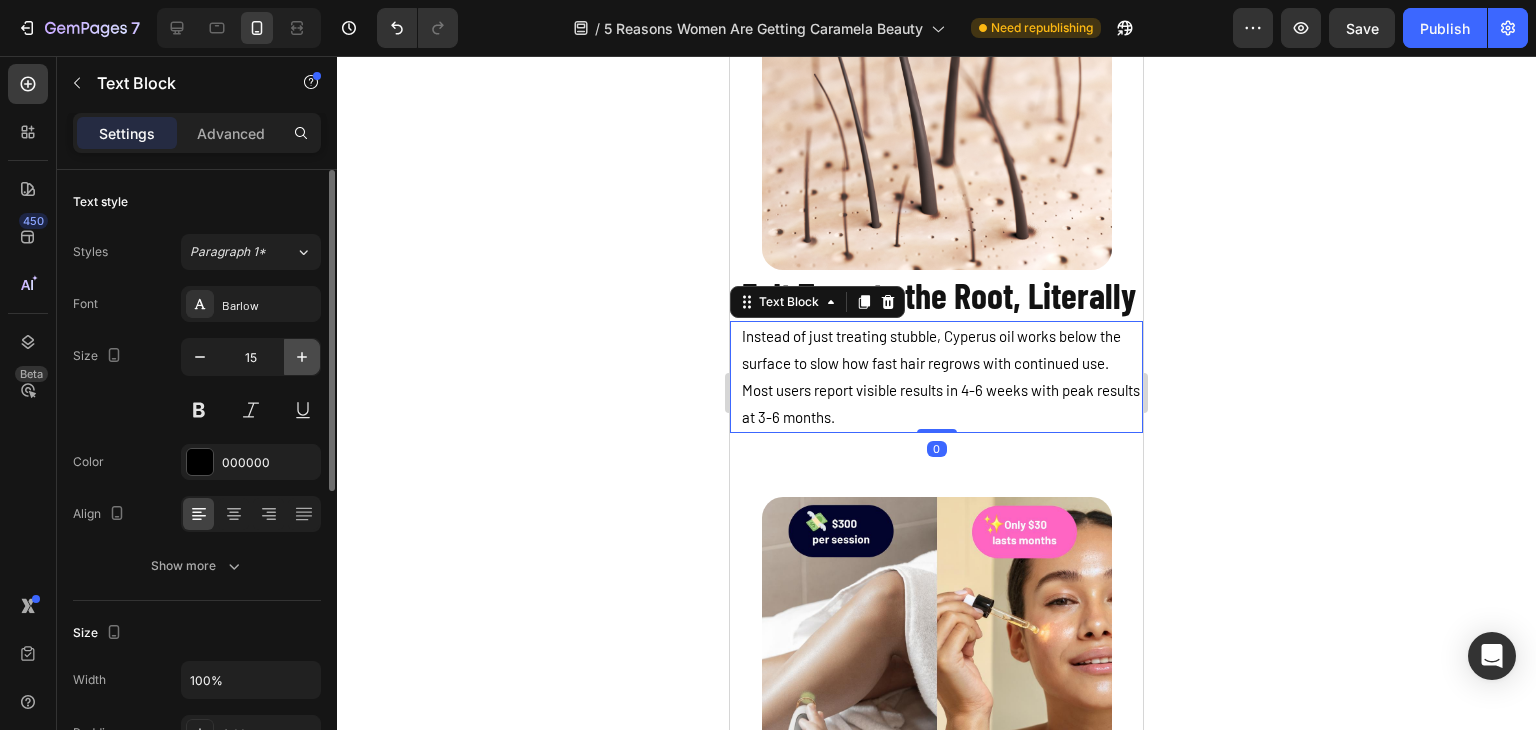click 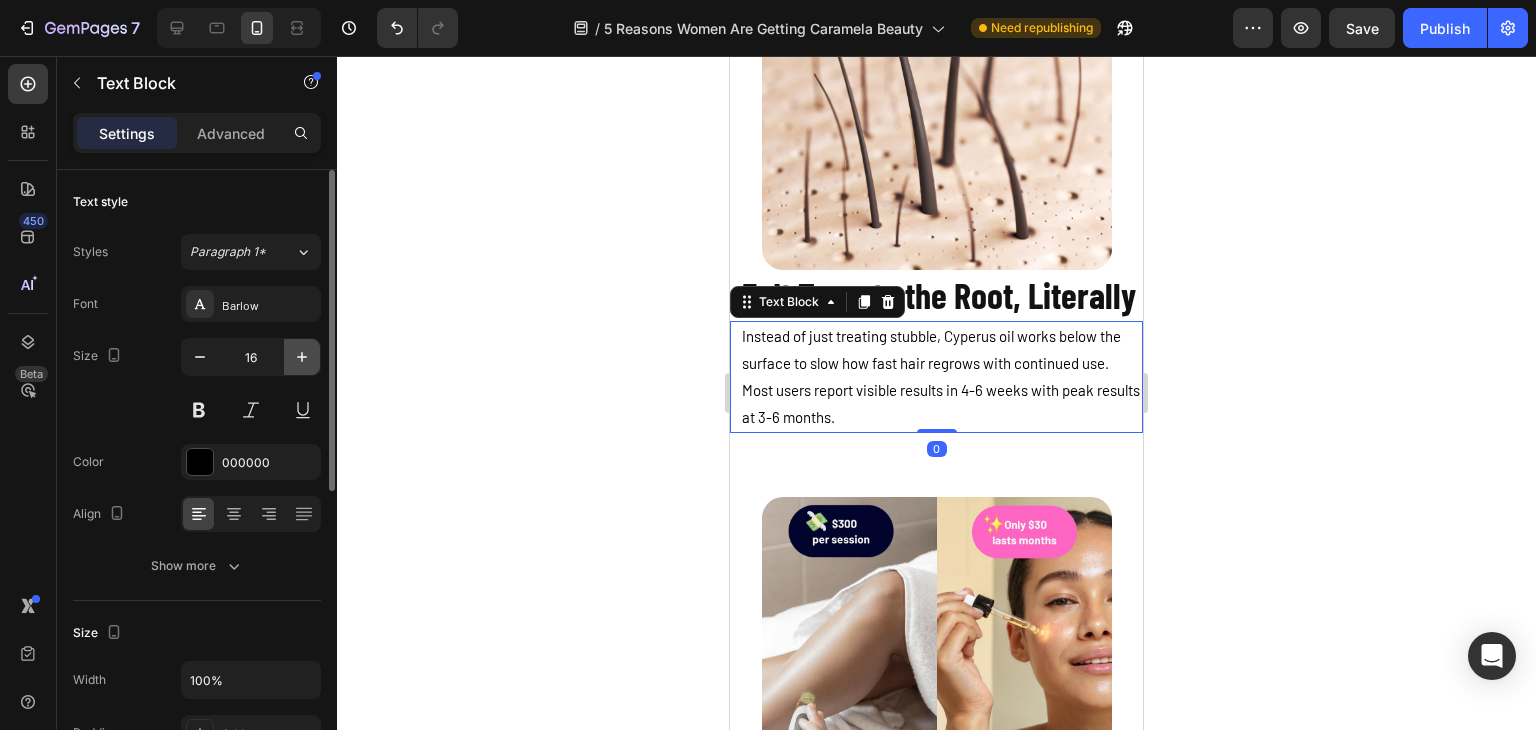 click 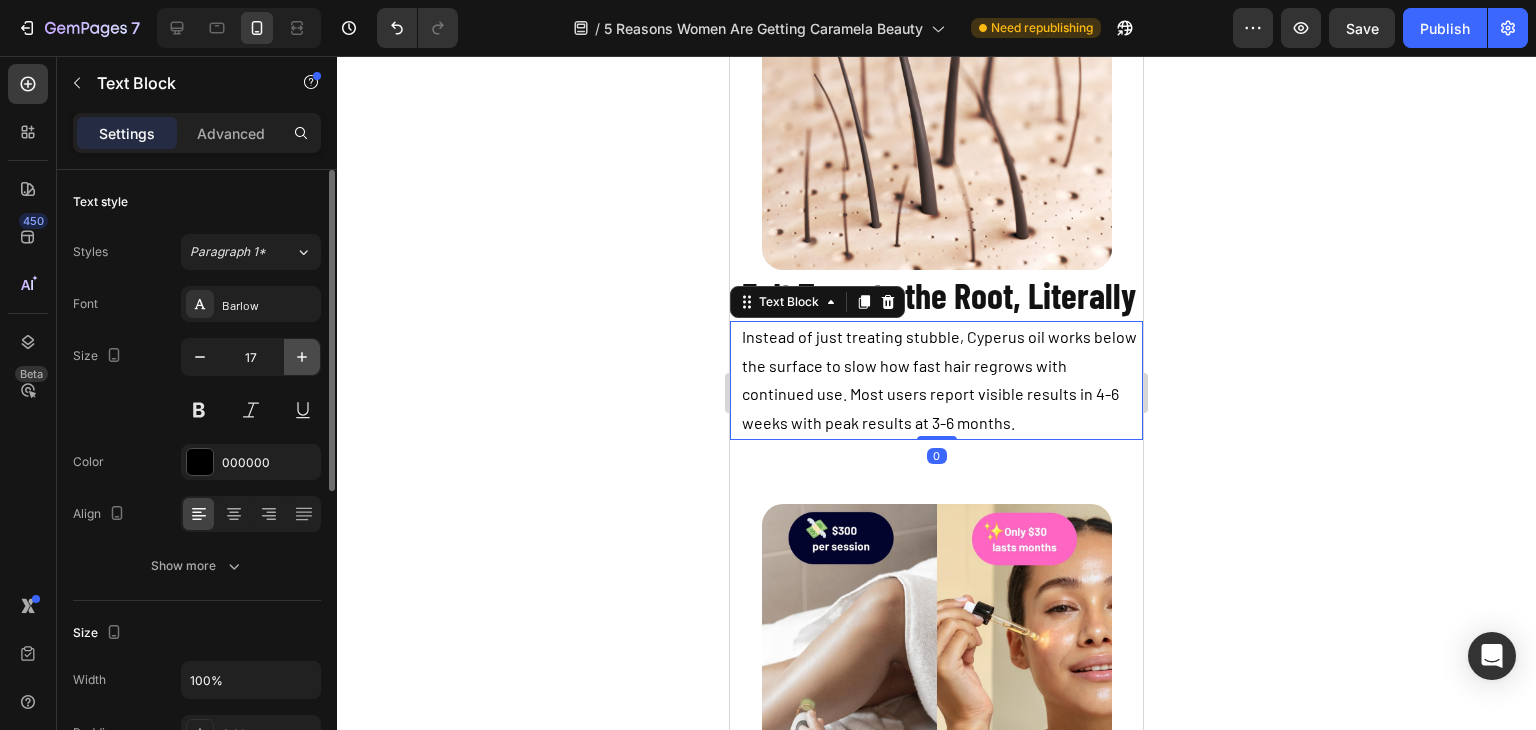 click 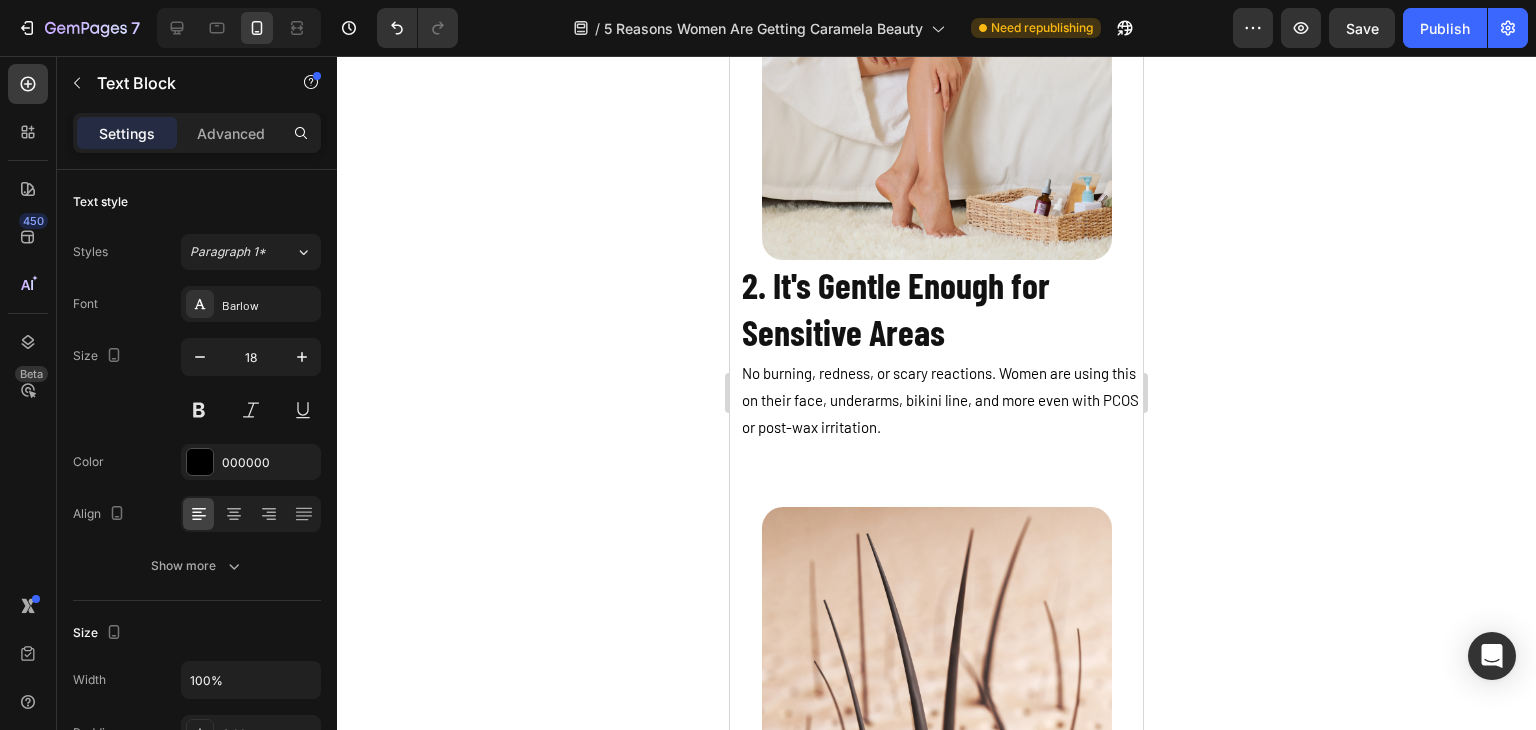 scroll, scrollTop: 2614, scrollLeft: 0, axis: vertical 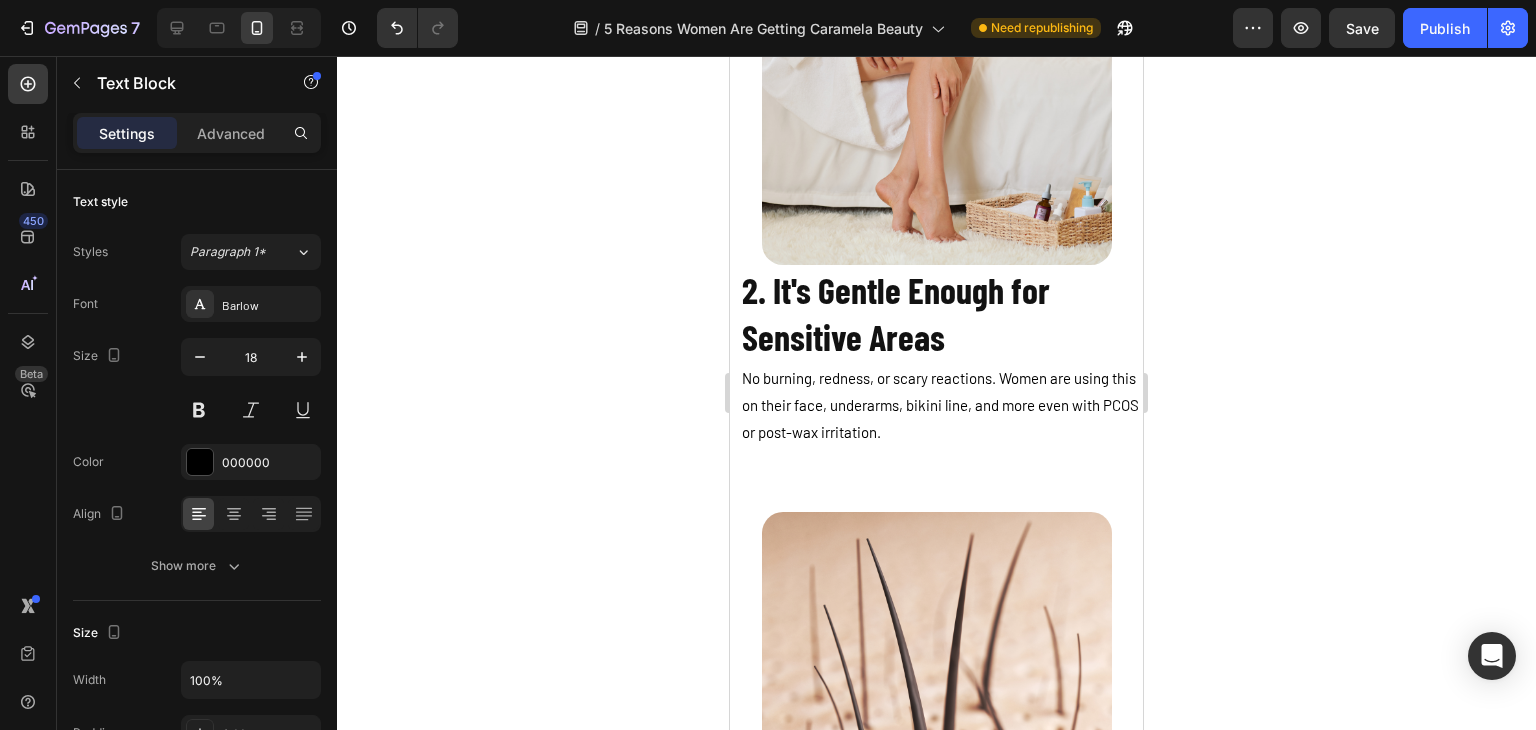 click on "No burning, redness, or scary reactions. Women are using this on their face, underarms, bikini line, and more even with PCOS or post-wax irritation." at bounding box center [941, 405] 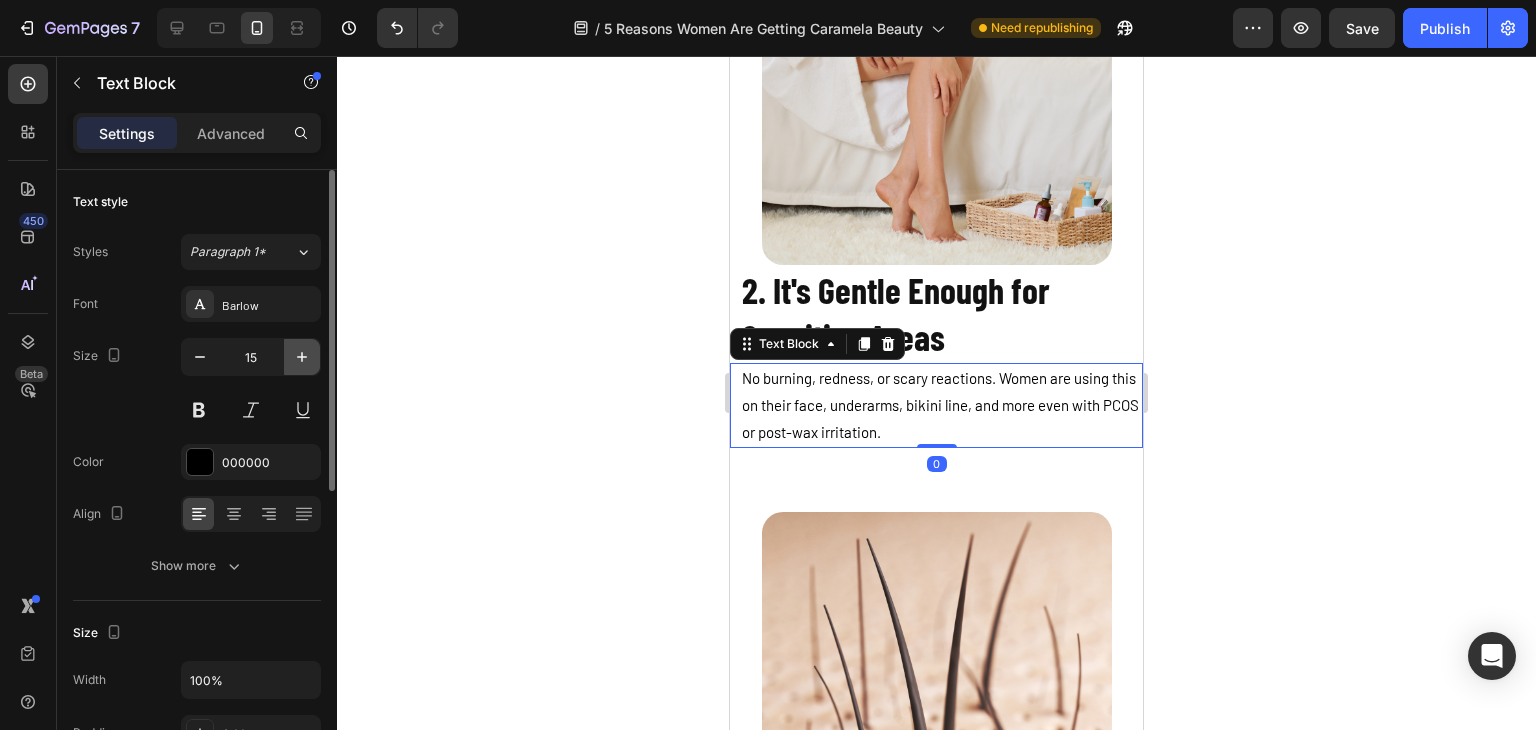 click 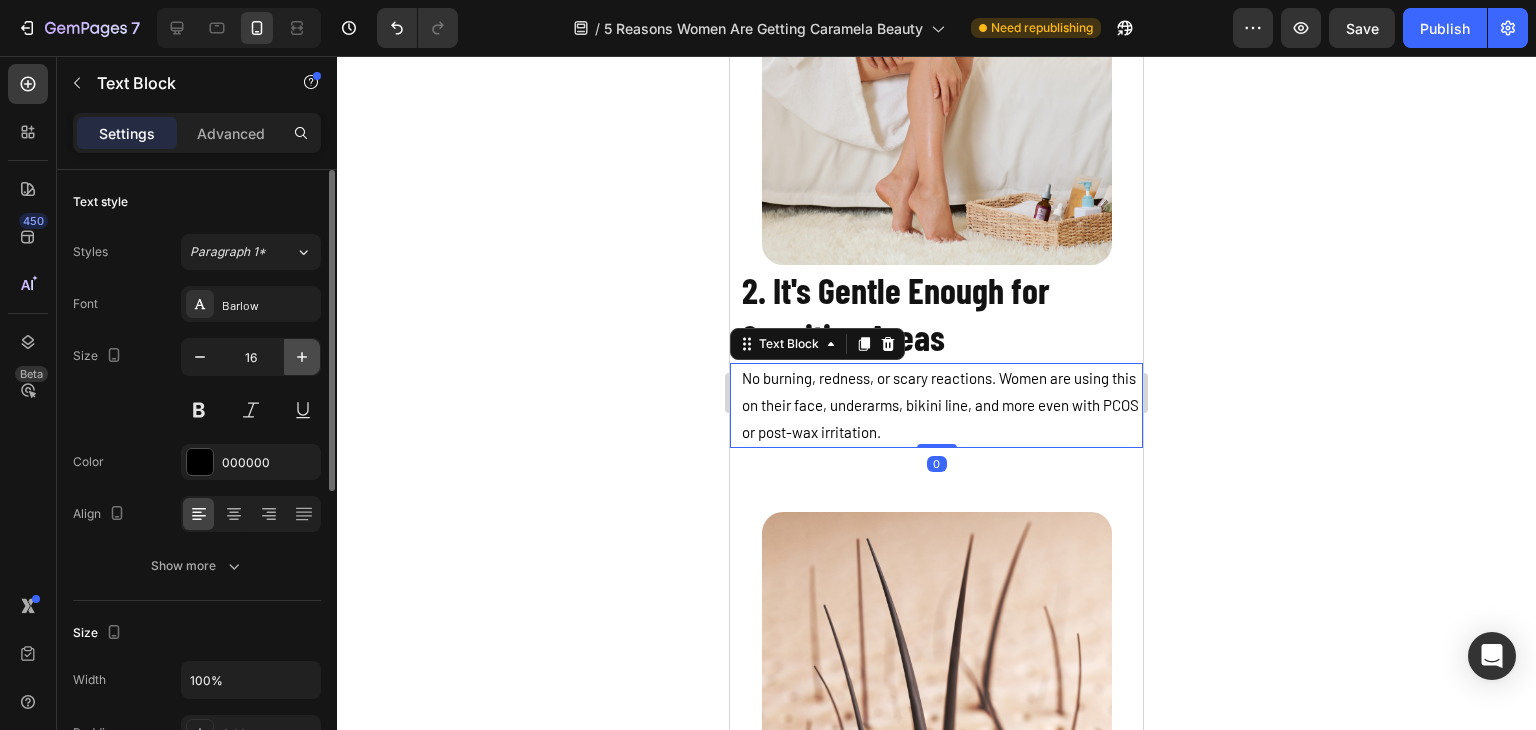 click 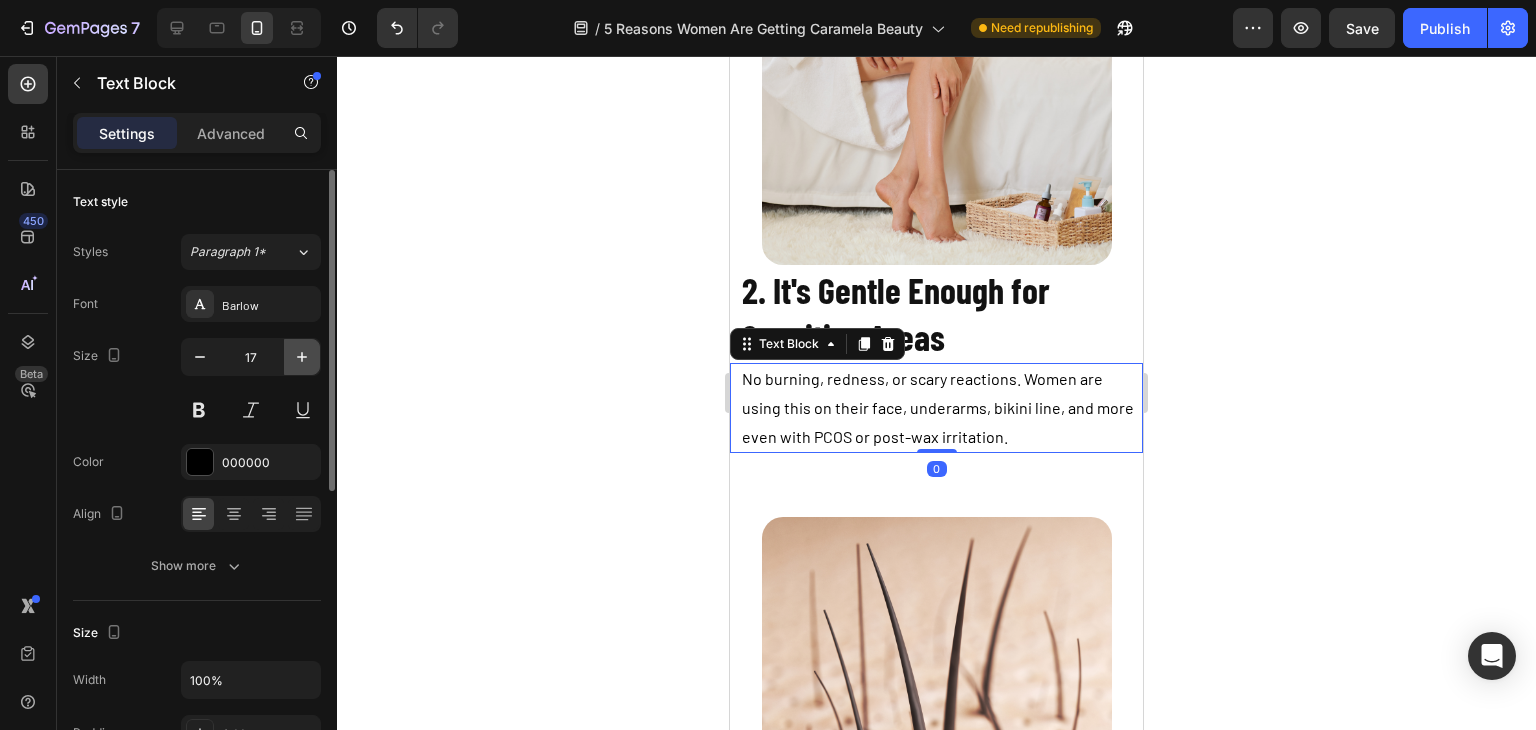 click 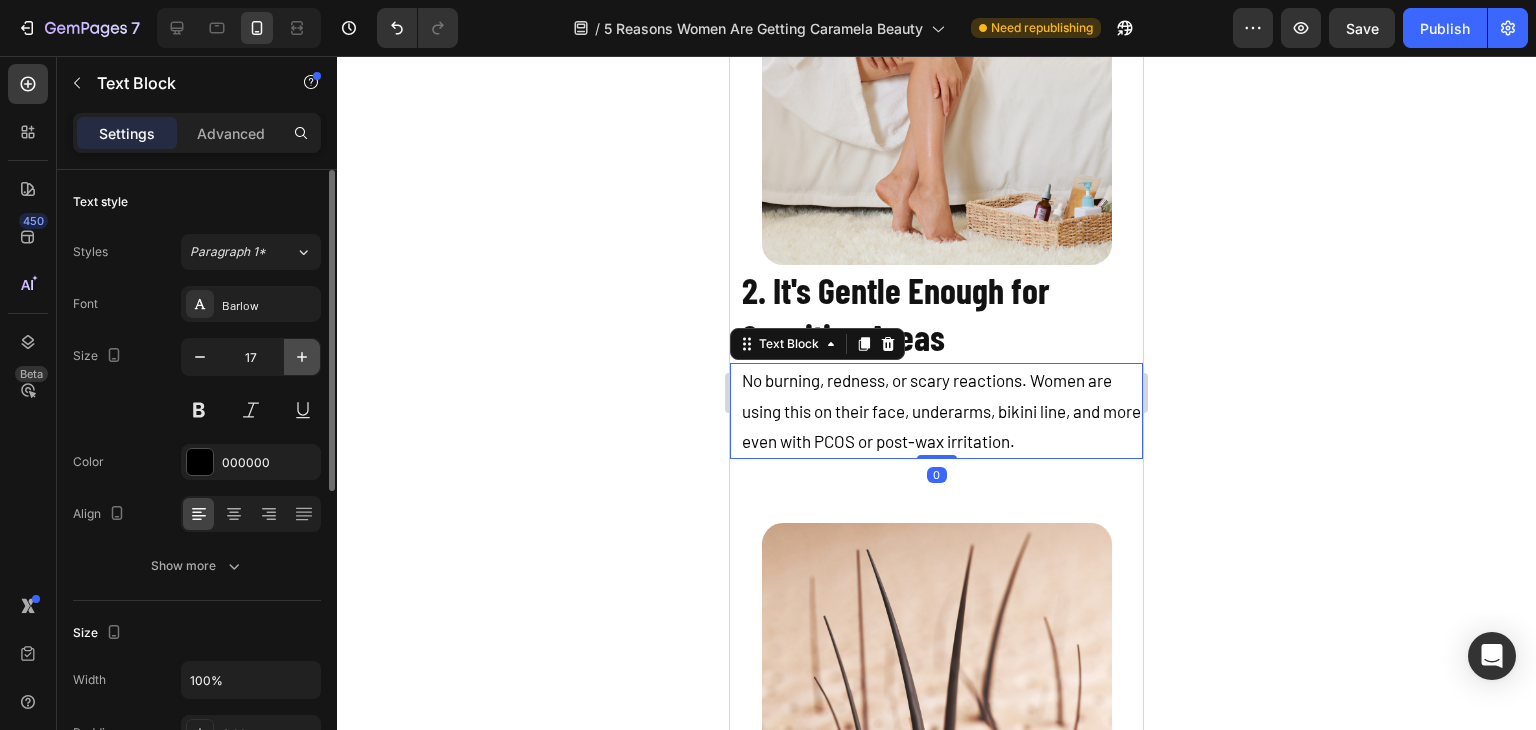 type on "18" 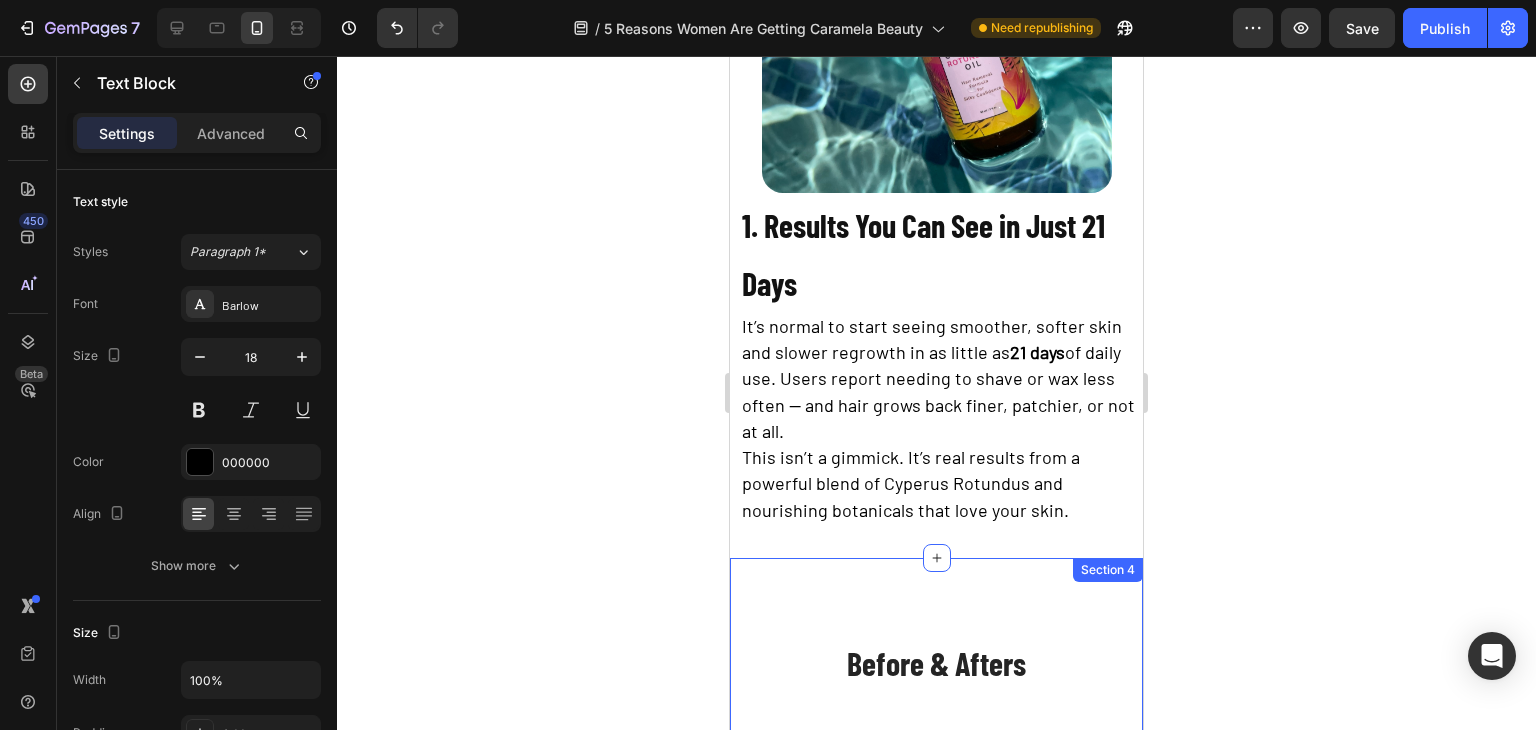 scroll, scrollTop: 912, scrollLeft: 0, axis: vertical 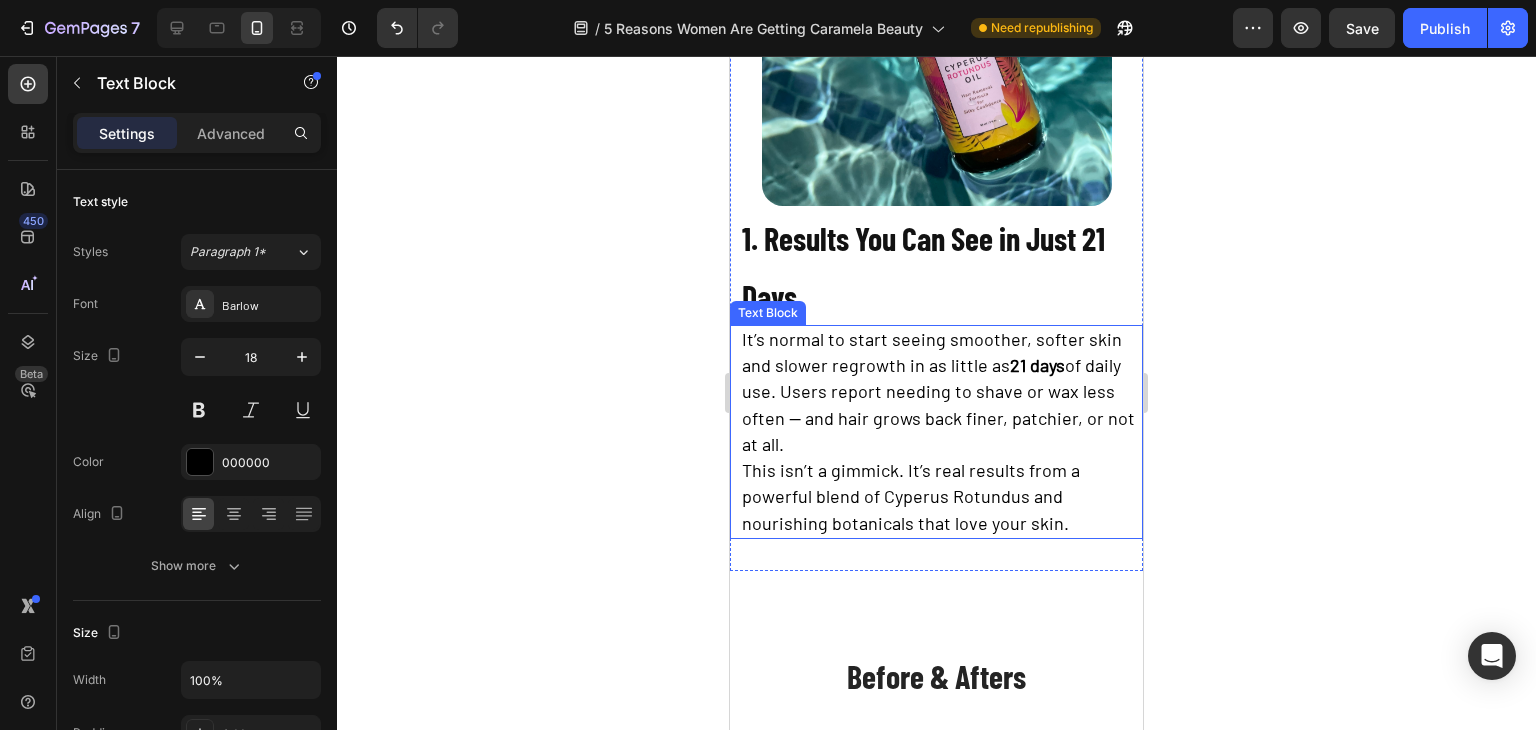 click on "It’s normal to start seeing smoother, softer skin and slower regrowth in as little as  21 days  of daily use. Users report needing to shave or wax less often — and hair grows back finer, patchier, or not at all." at bounding box center [938, 391] 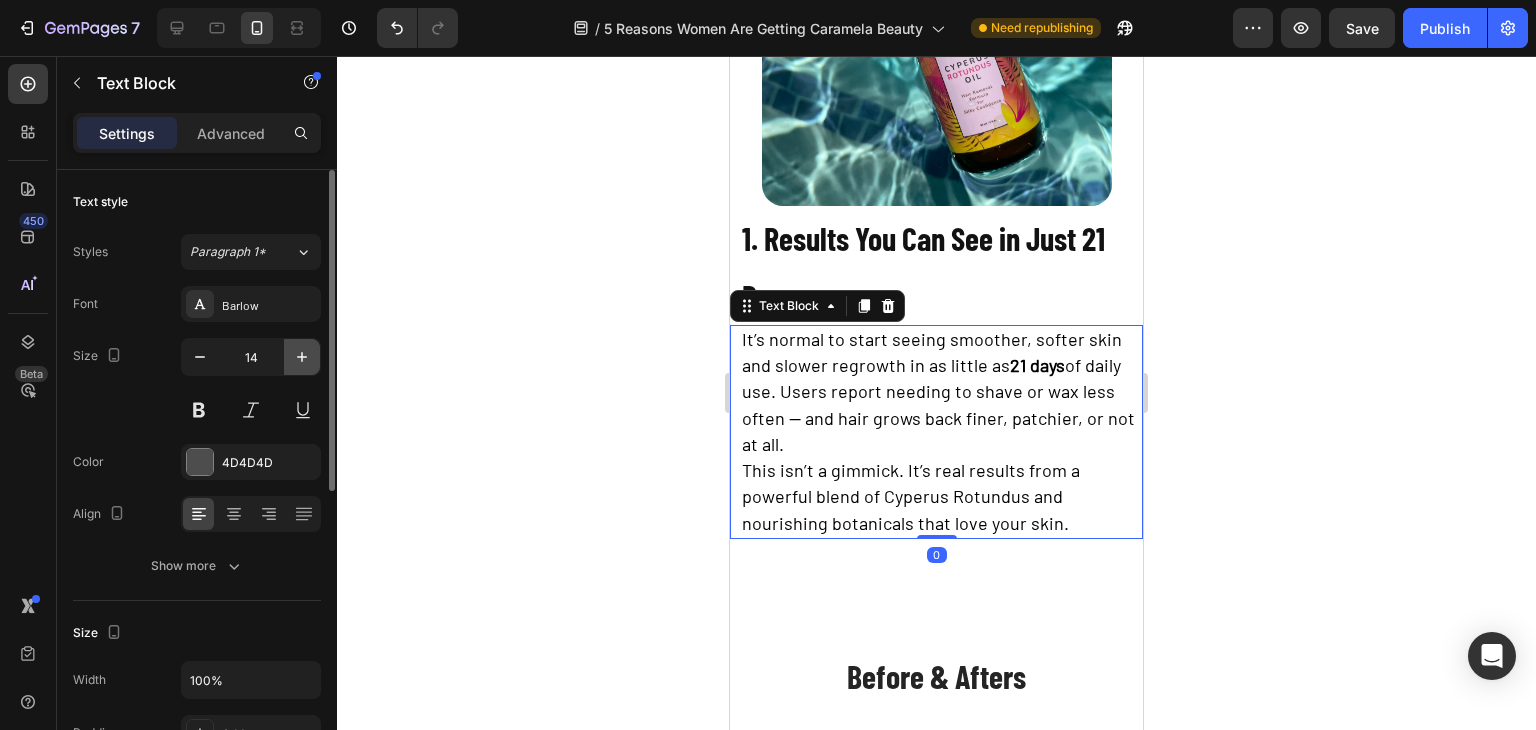click 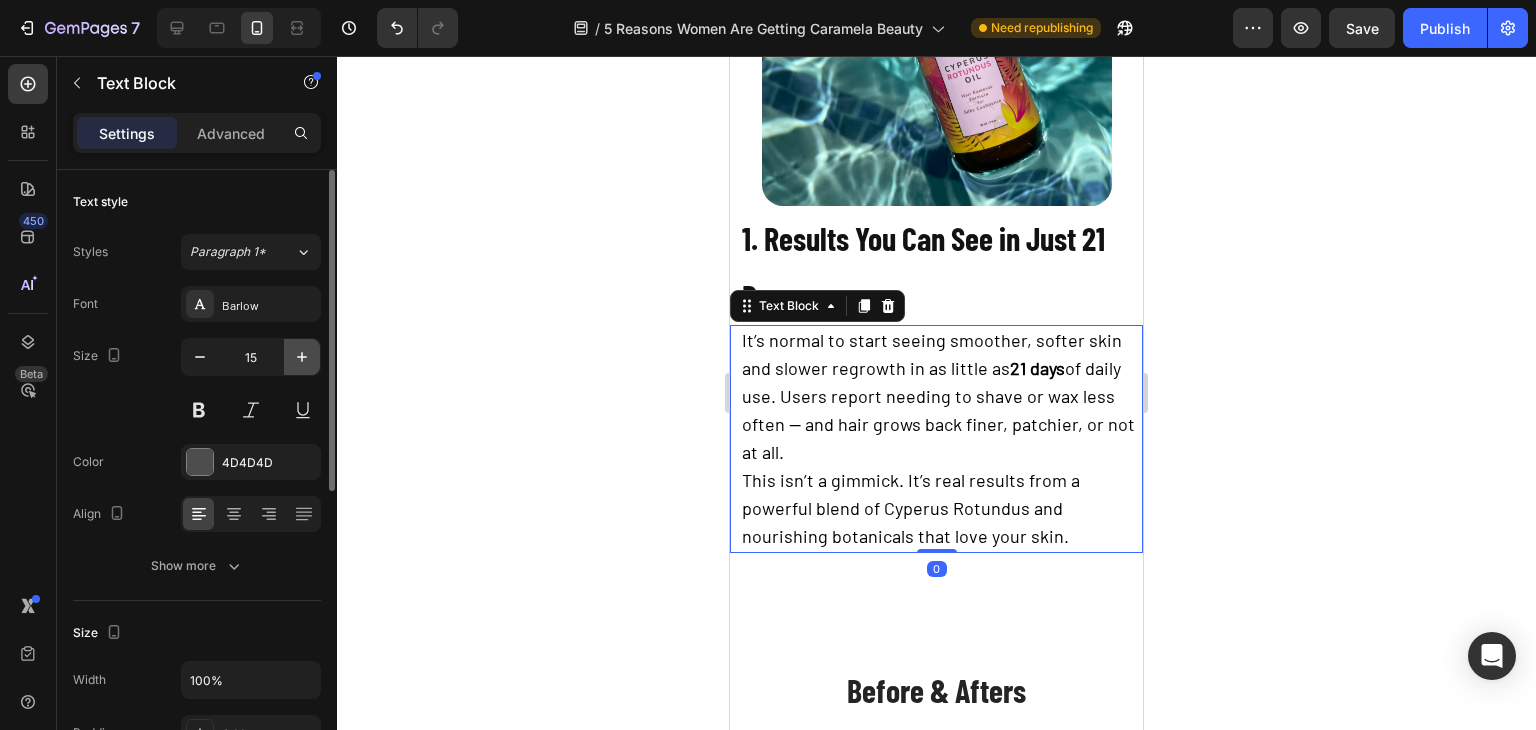 click 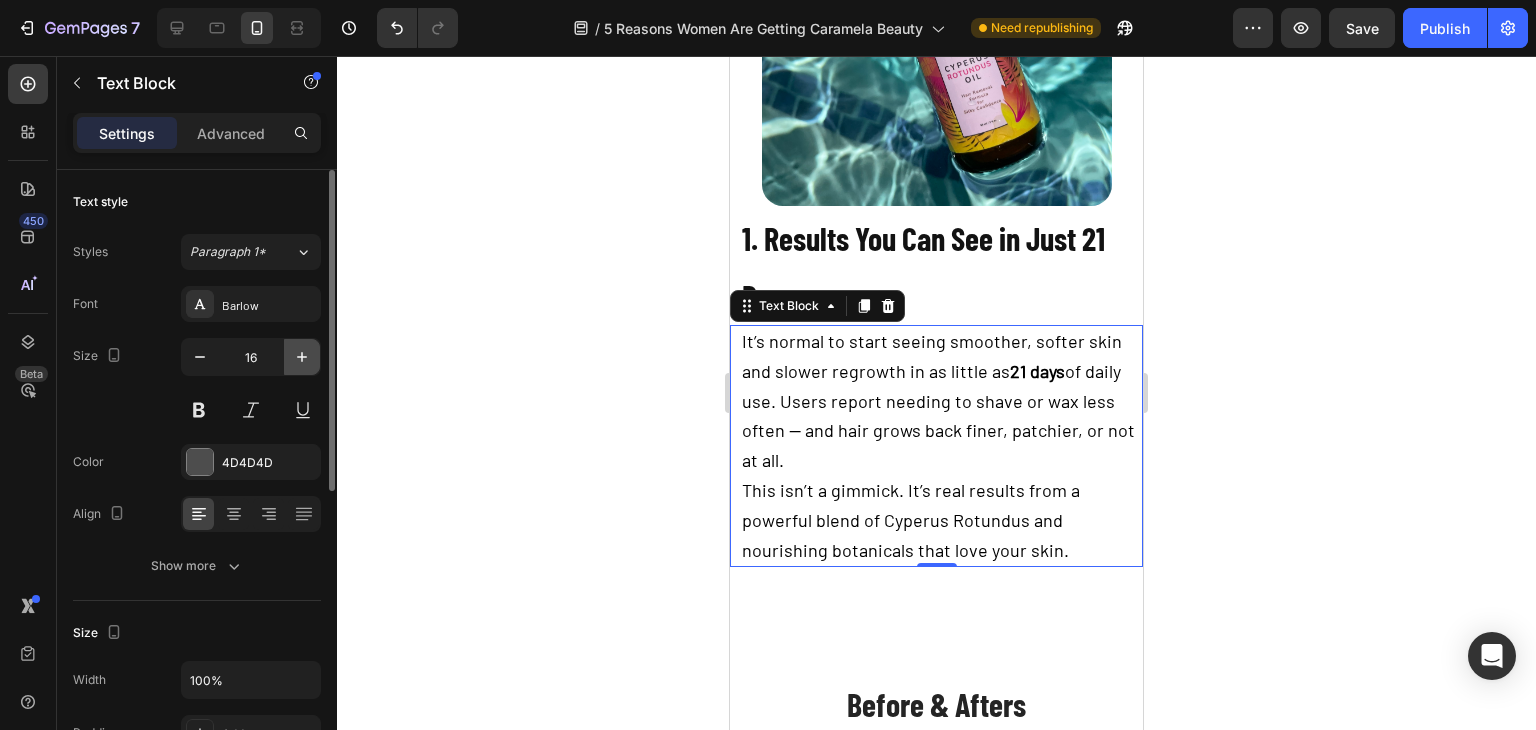 click 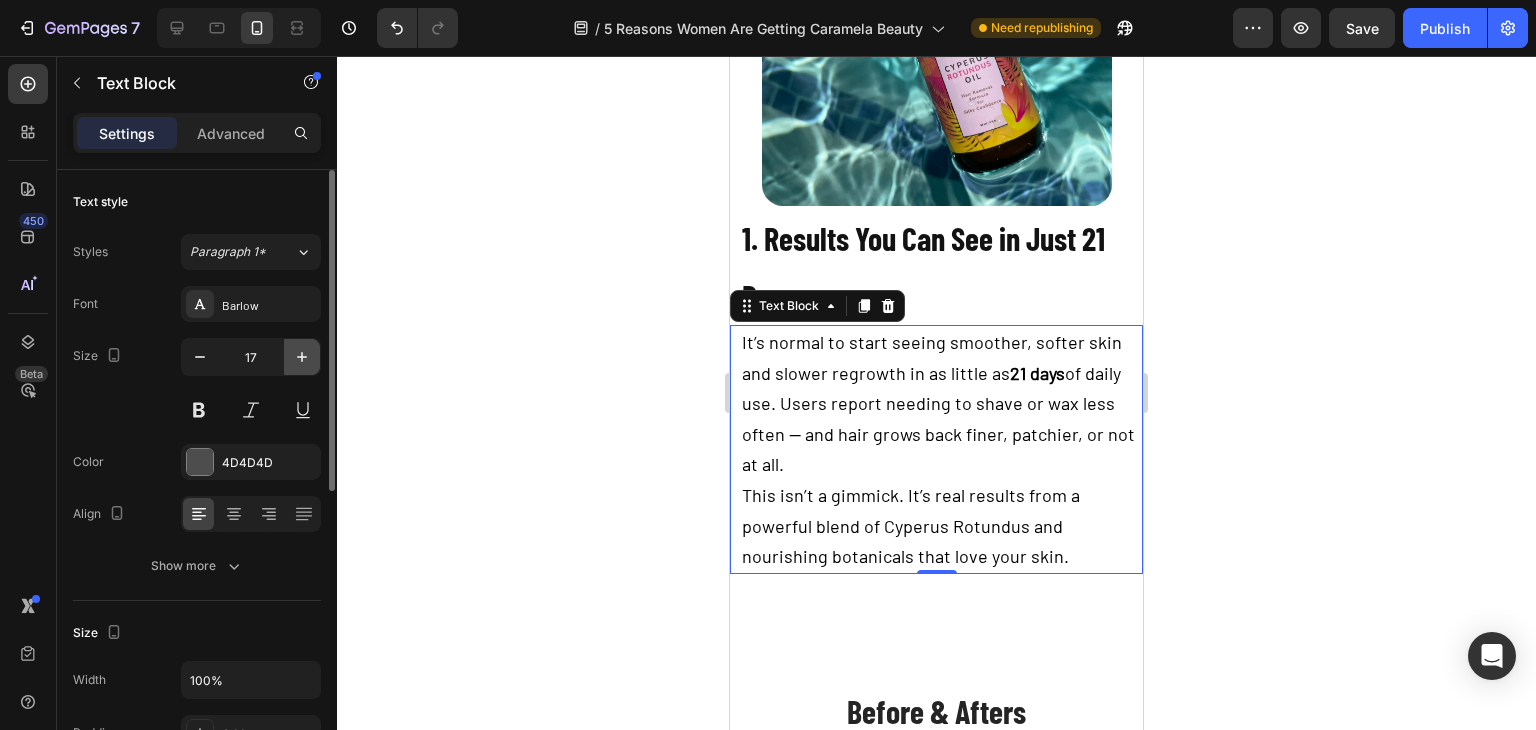 click 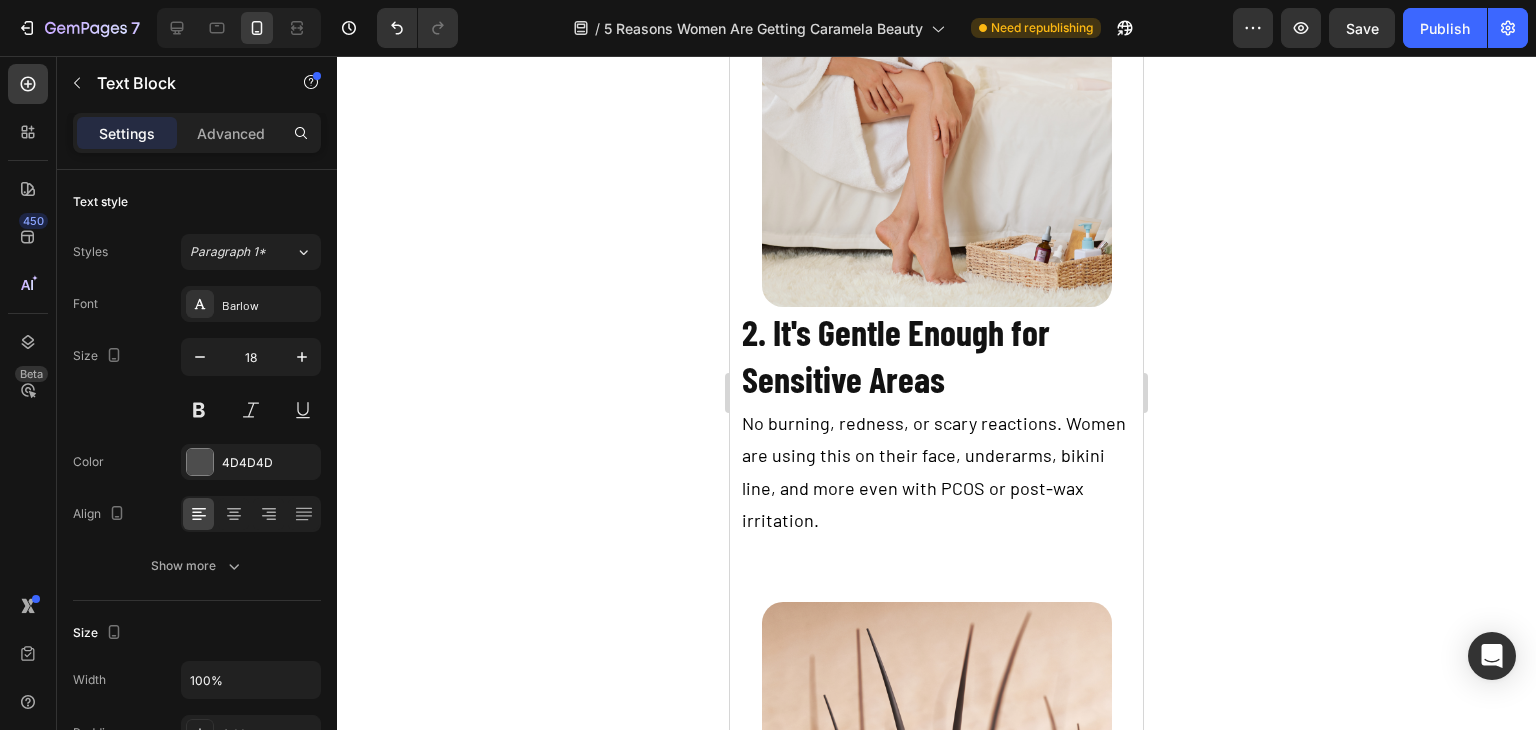 scroll, scrollTop: 2624, scrollLeft: 0, axis: vertical 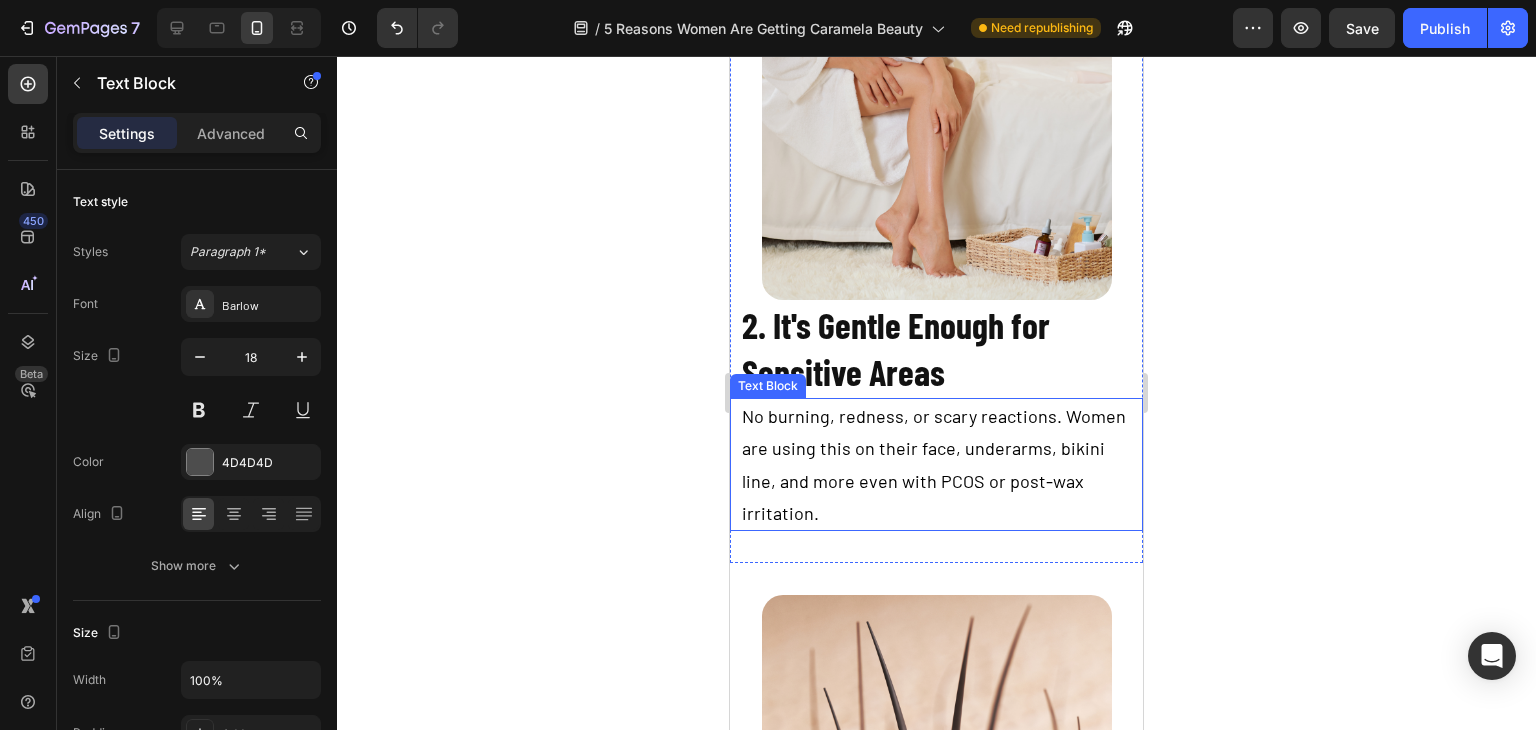 click on "No burning, redness, or scary reactions. Women are using this on their face, underarms, bikini line, and more even with PCOS or post-wax irritation." at bounding box center (941, 465) 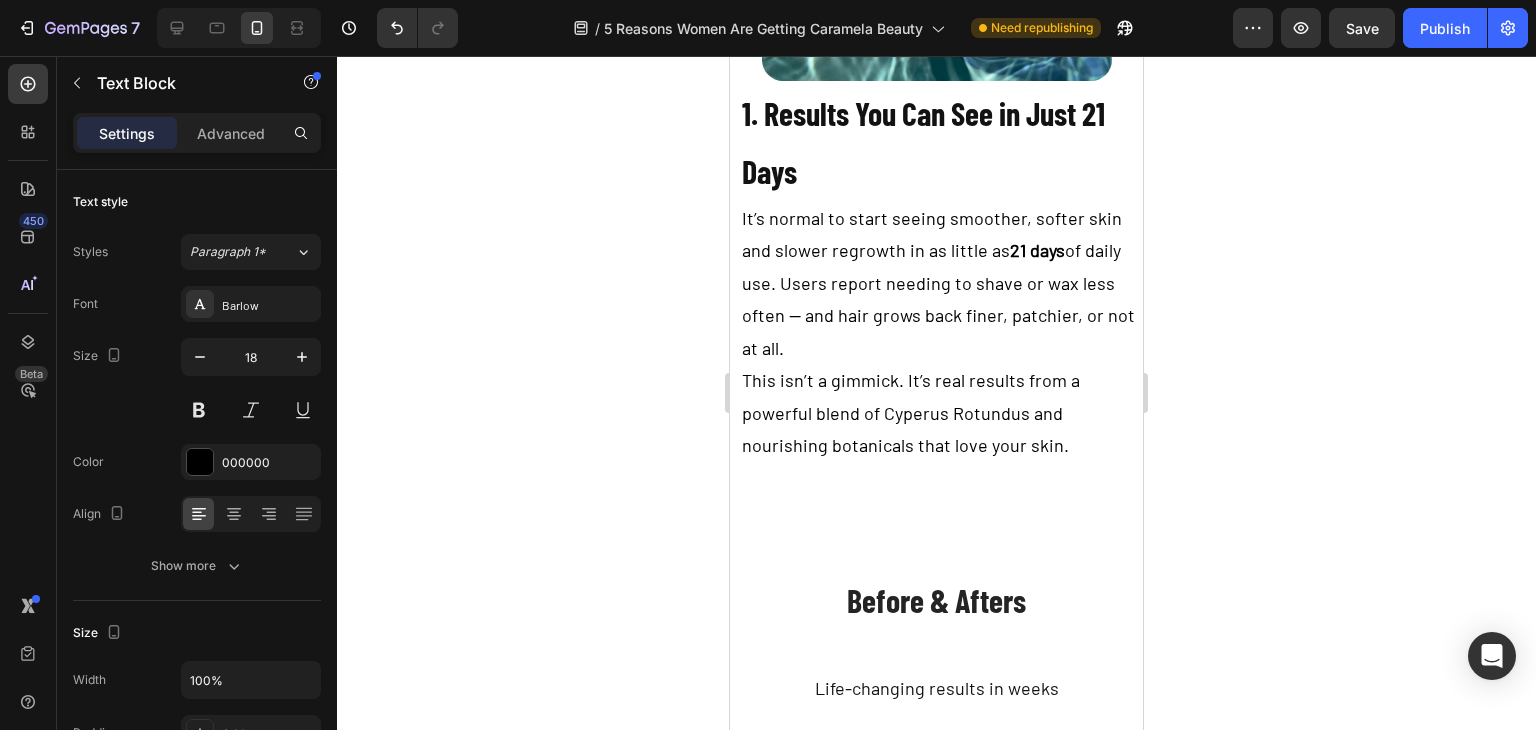 scroll, scrollTop: 1018, scrollLeft: 0, axis: vertical 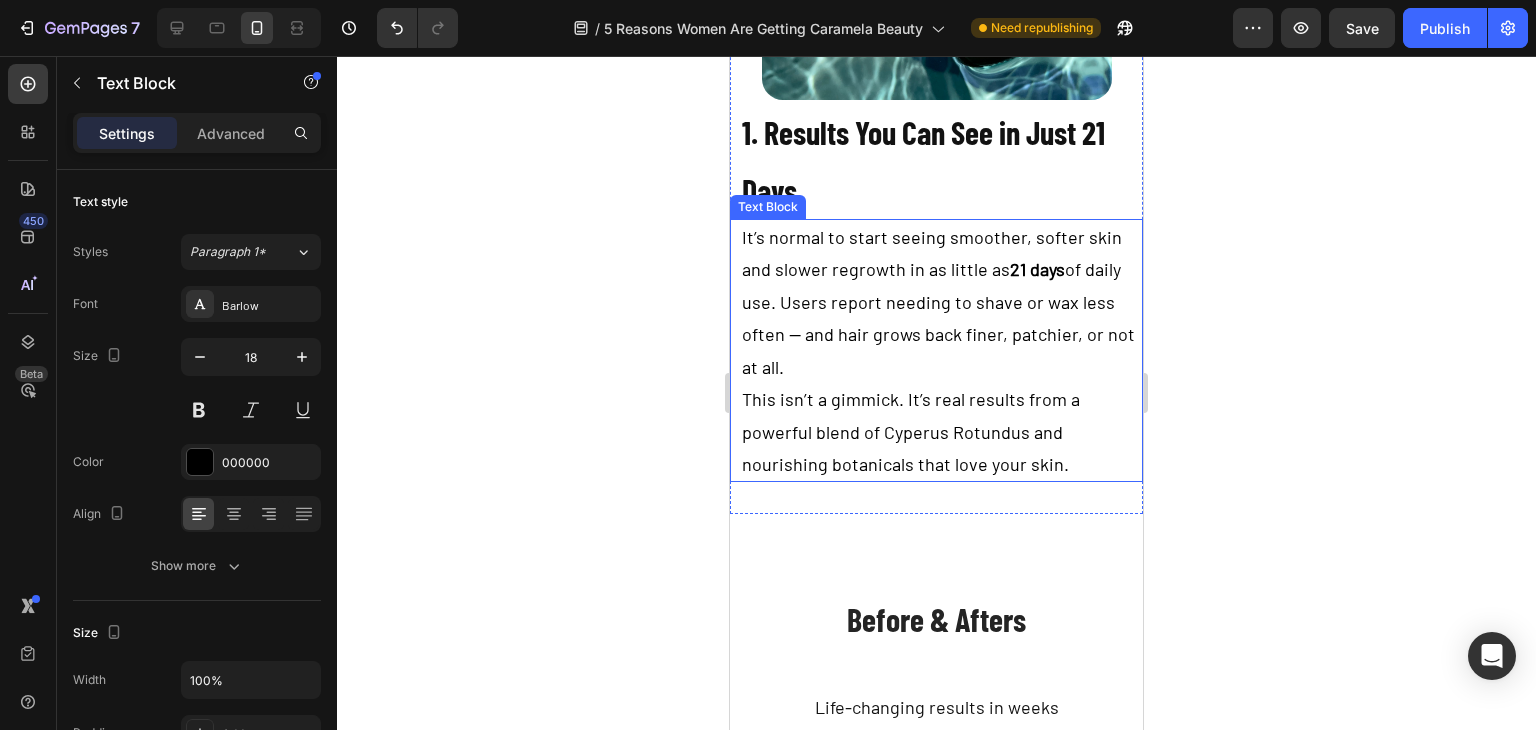 click on "It’s normal to start seeing smoother, softer skin and slower regrowth in as little as  21 days  of daily use. Users report needing to shave or wax less often — and hair grows back finer, patchier, or not at all. This isn’t a gimmick. It’s real results from a powerful blend of Cyperus Rotundus and nourishing botanicals that love your skin." at bounding box center [941, 350] 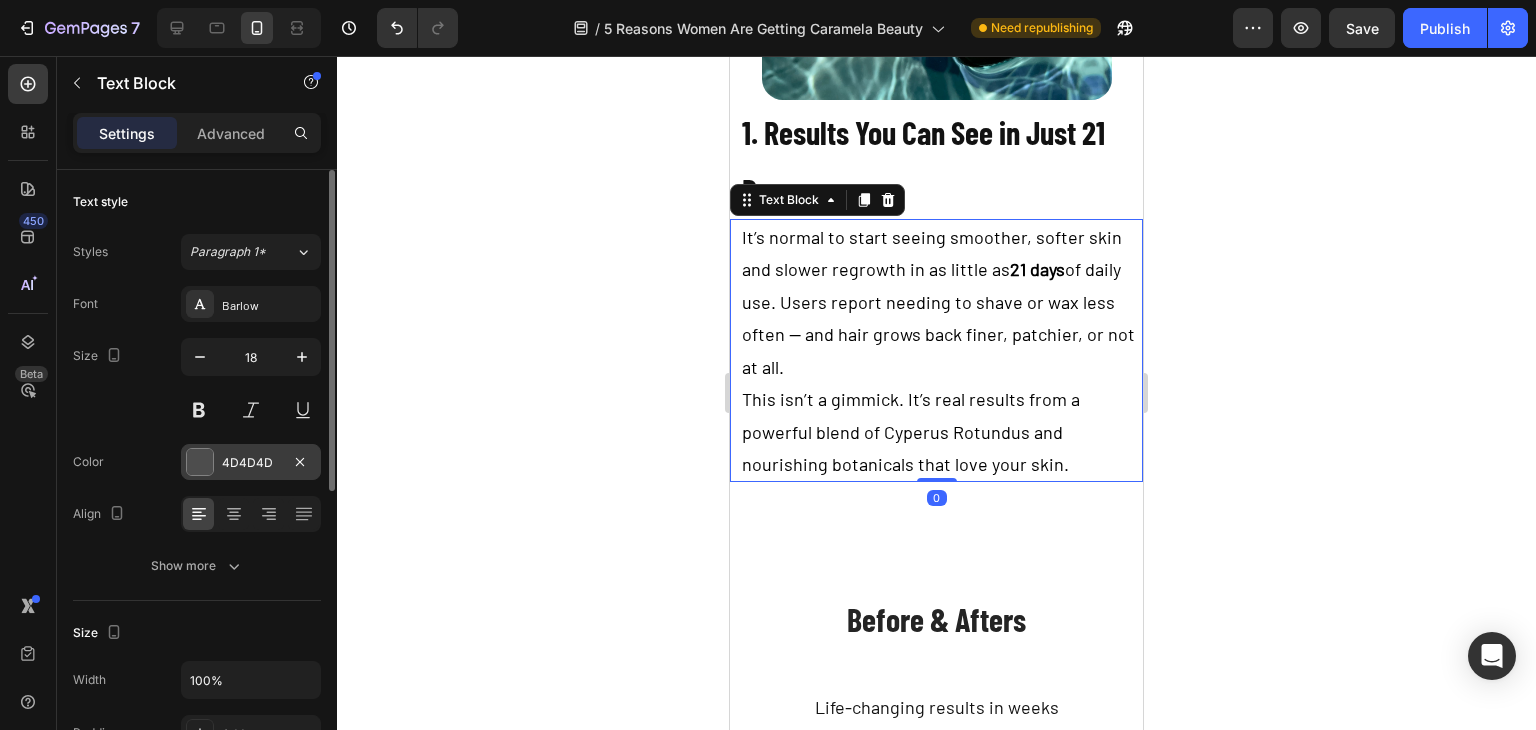 click at bounding box center (200, 462) 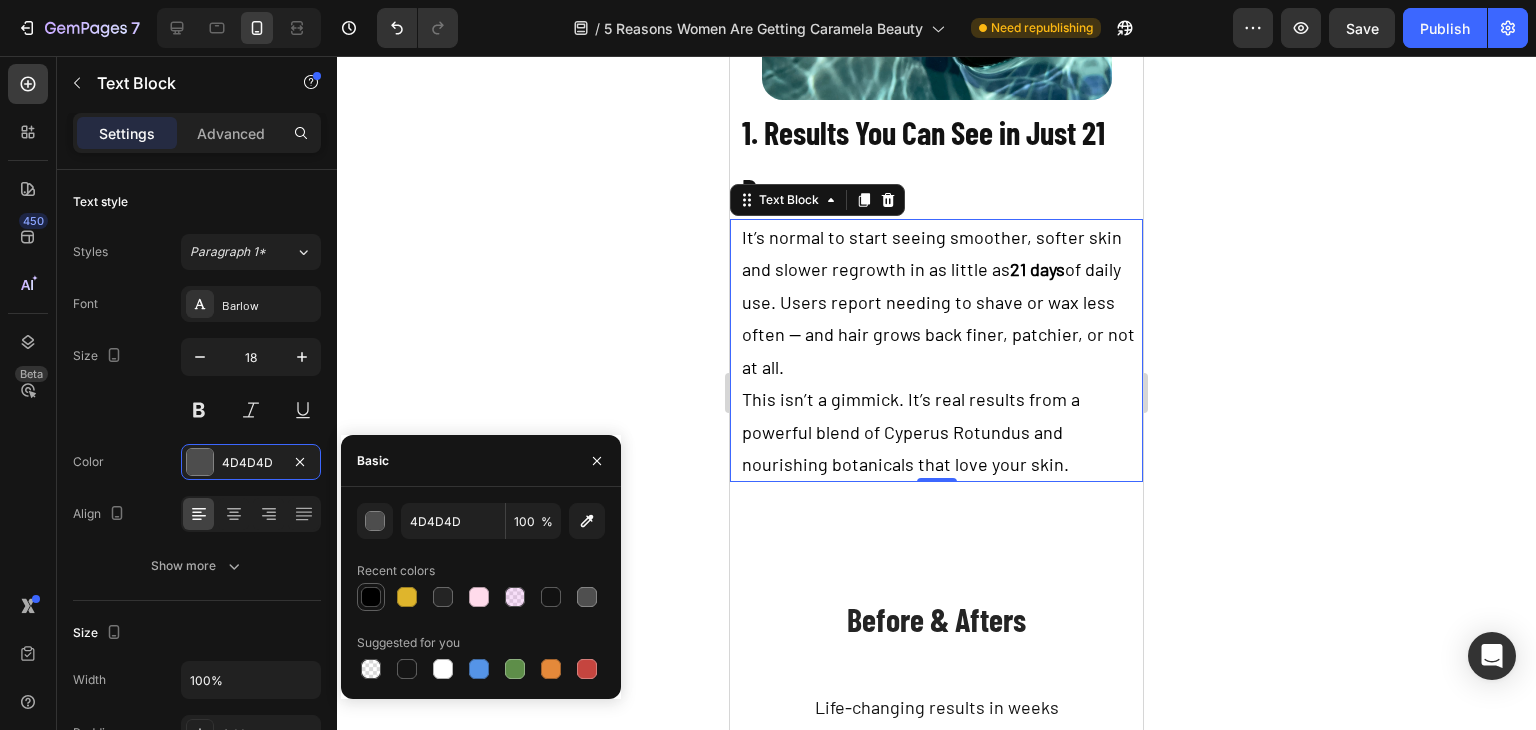 click at bounding box center [371, 597] 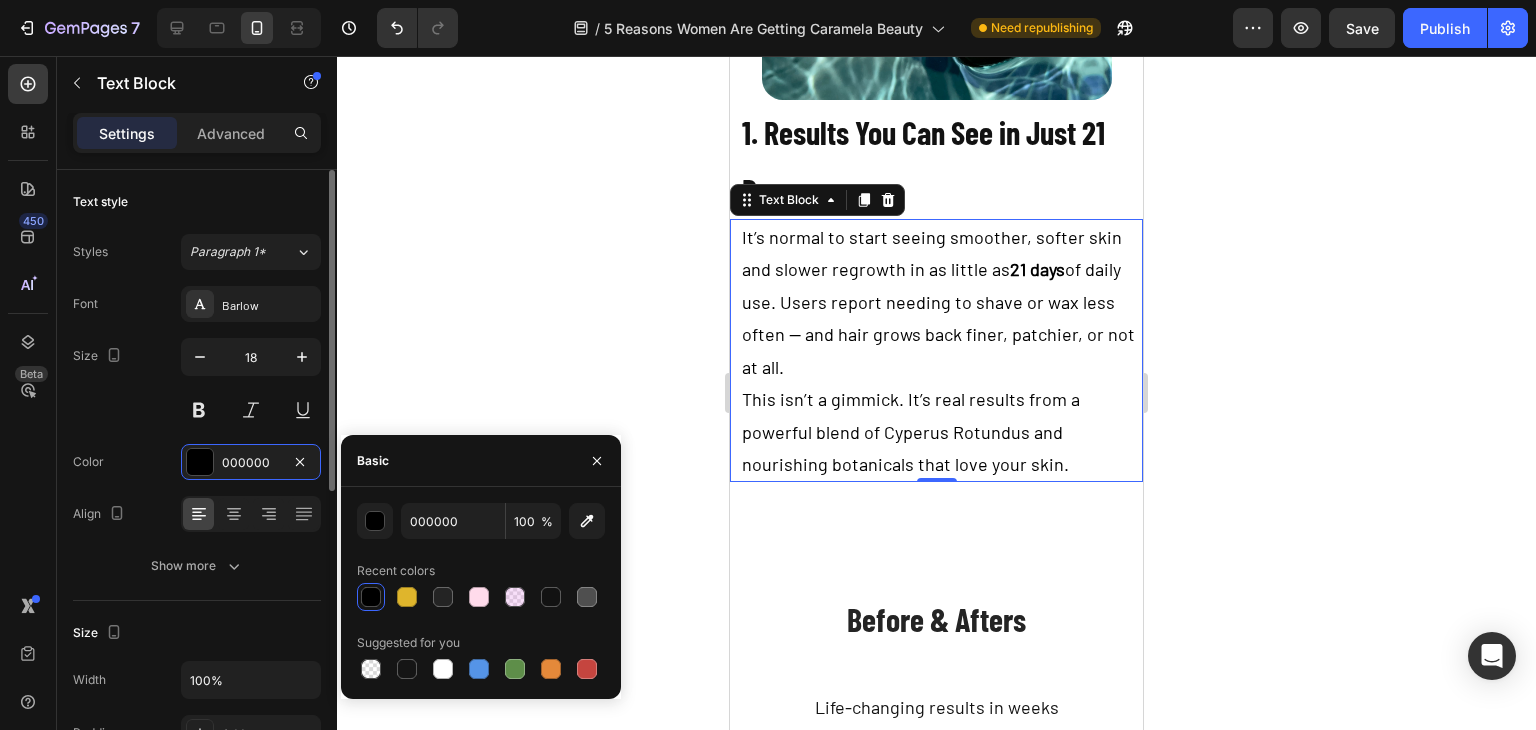 click on "Text style Styles Paragraph 1* Font Barlow Size 18 Color 000000 Align Show more" 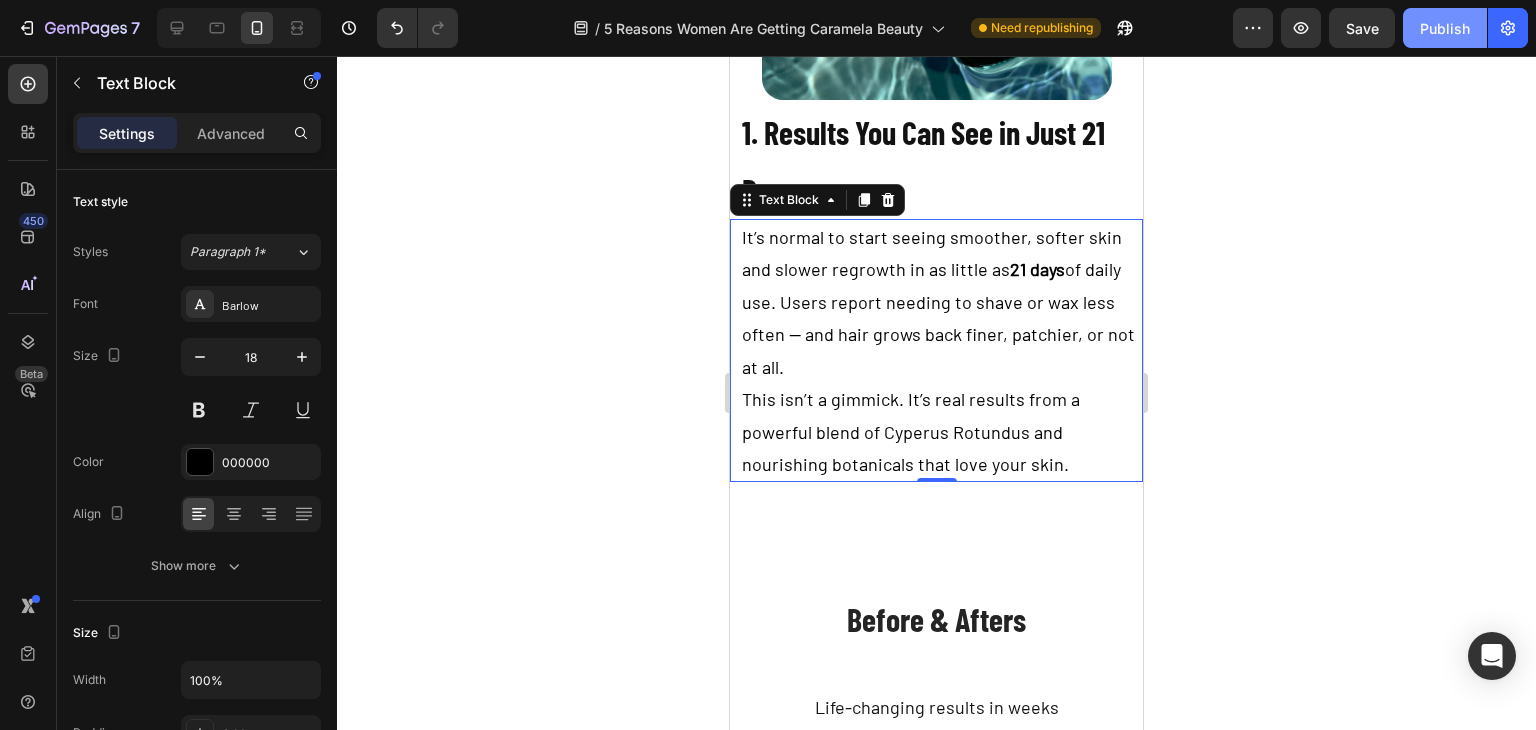 click on "Publish" at bounding box center [1445, 28] 